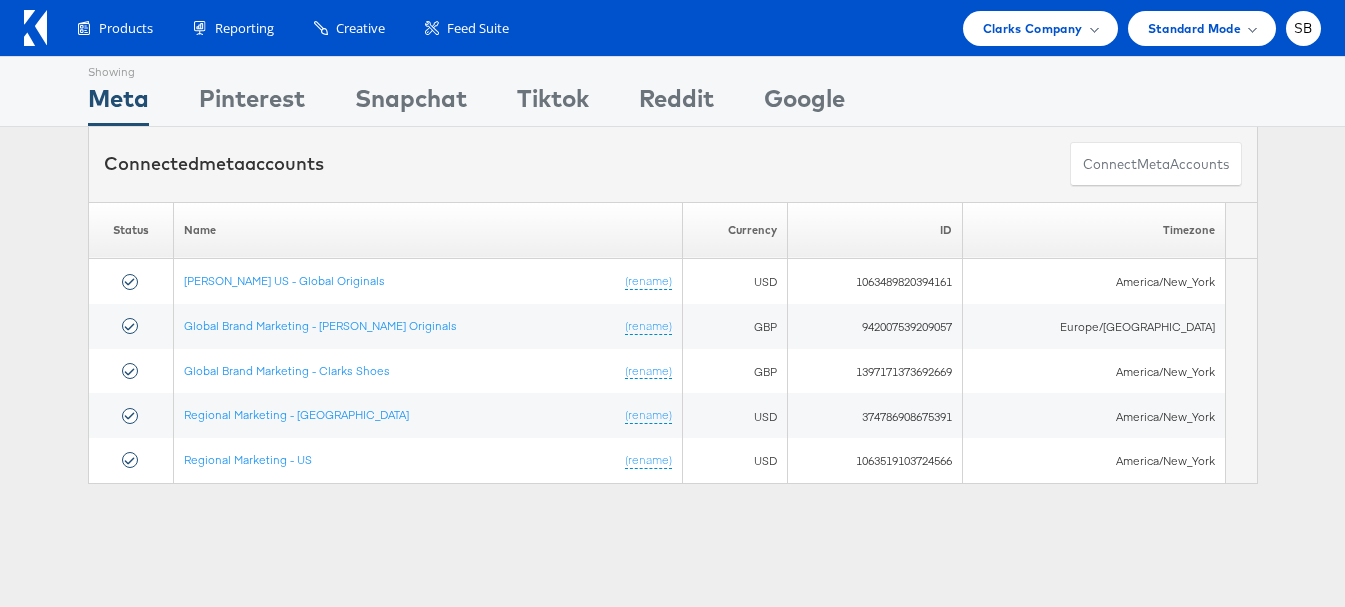 scroll, scrollTop: 0, scrollLeft: 0, axis: both 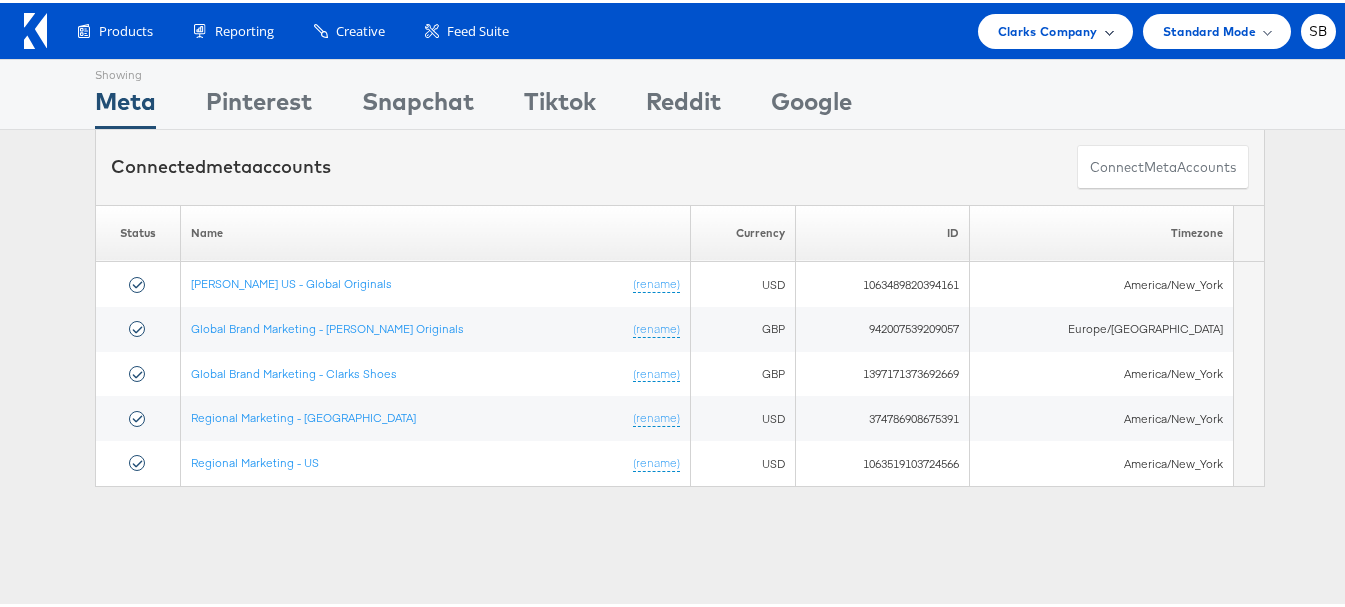 click on "Clarks Company" at bounding box center [1055, 28] 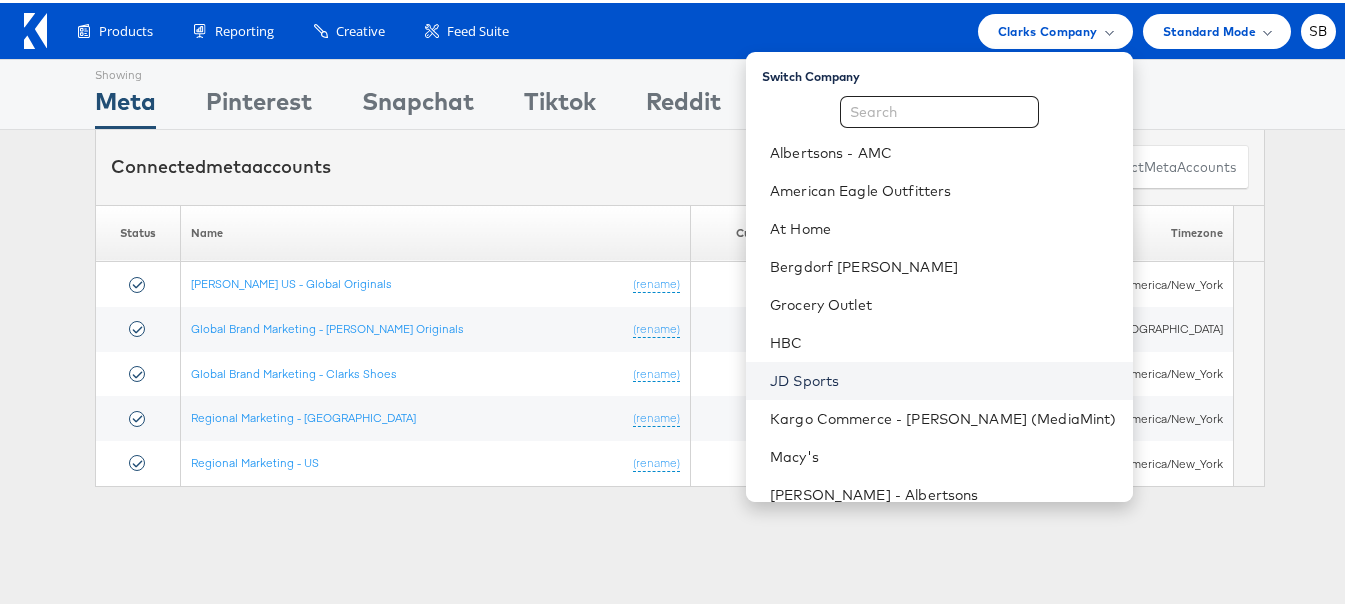 scroll, scrollTop: 172, scrollLeft: 0, axis: vertical 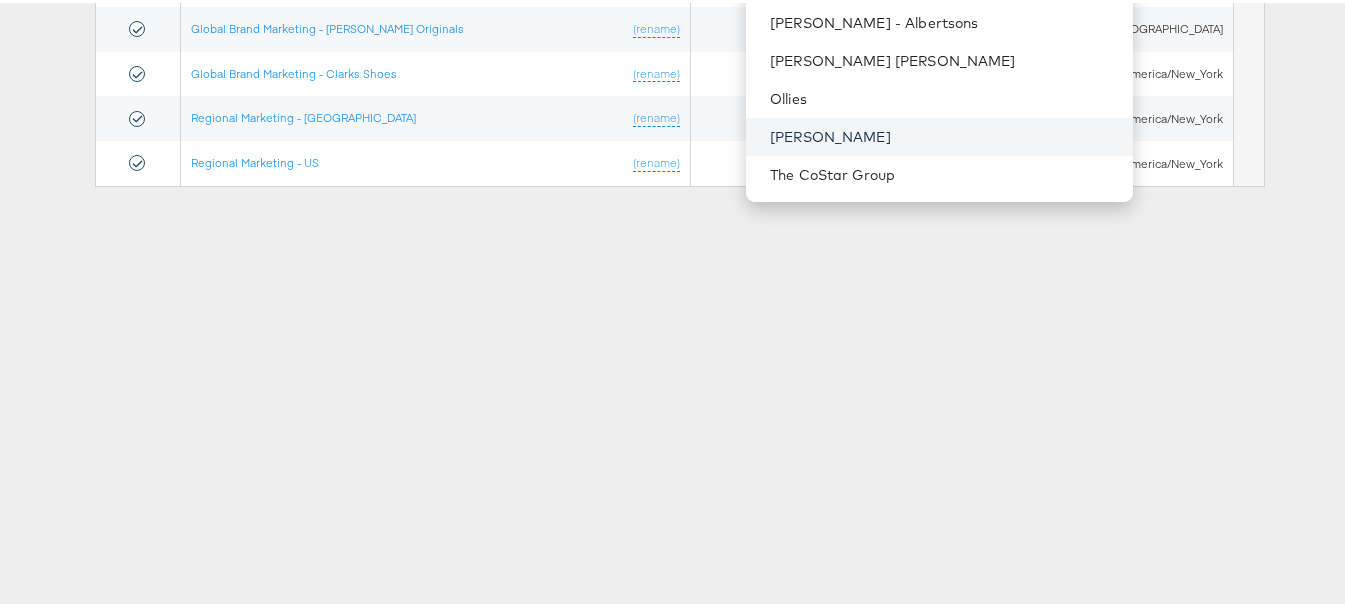 click on "[PERSON_NAME]" at bounding box center [943, 134] 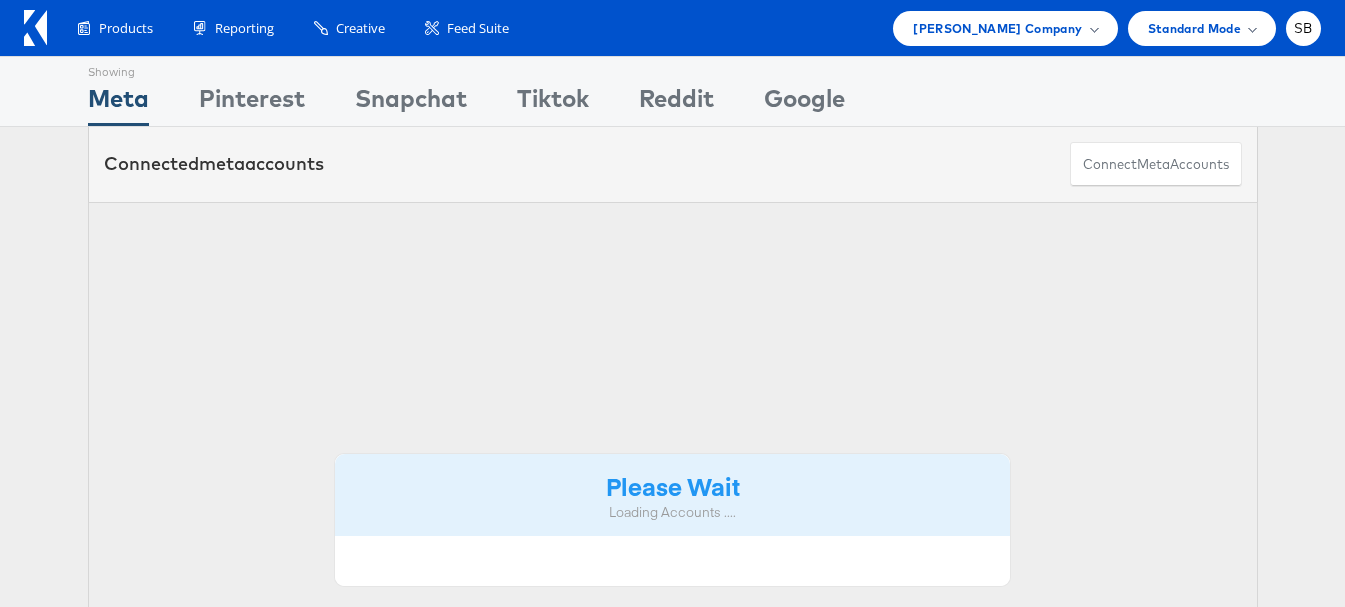 scroll, scrollTop: 0, scrollLeft: 0, axis: both 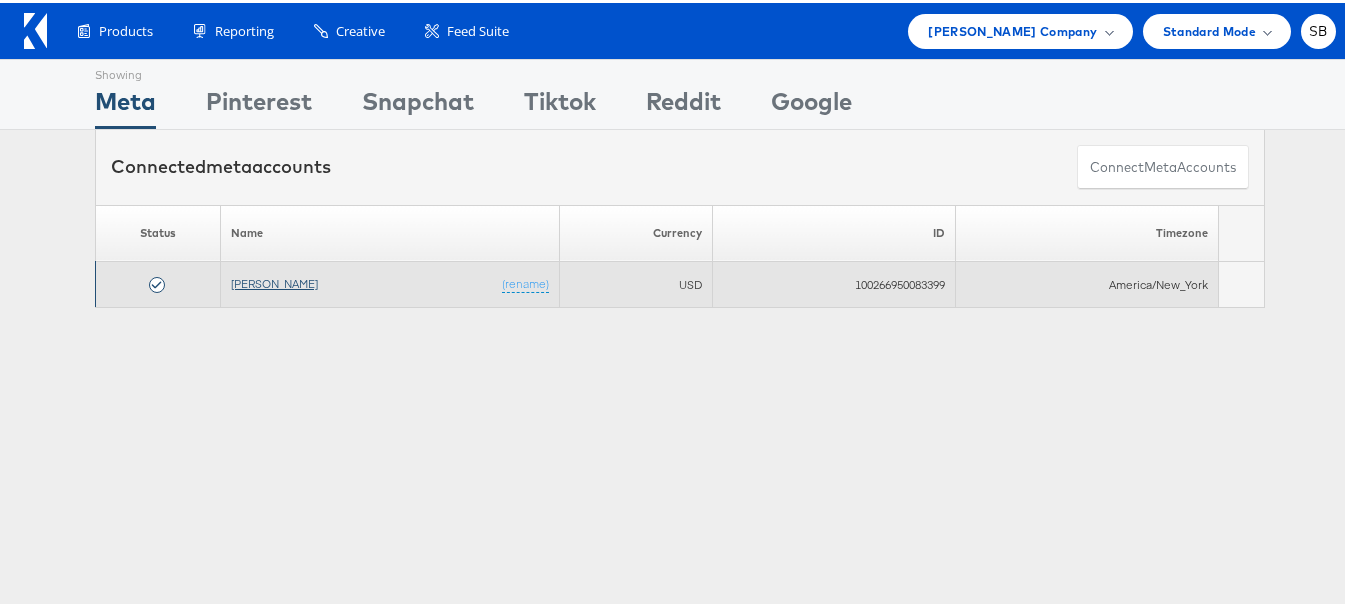 click on "[PERSON_NAME]" at bounding box center (274, 280) 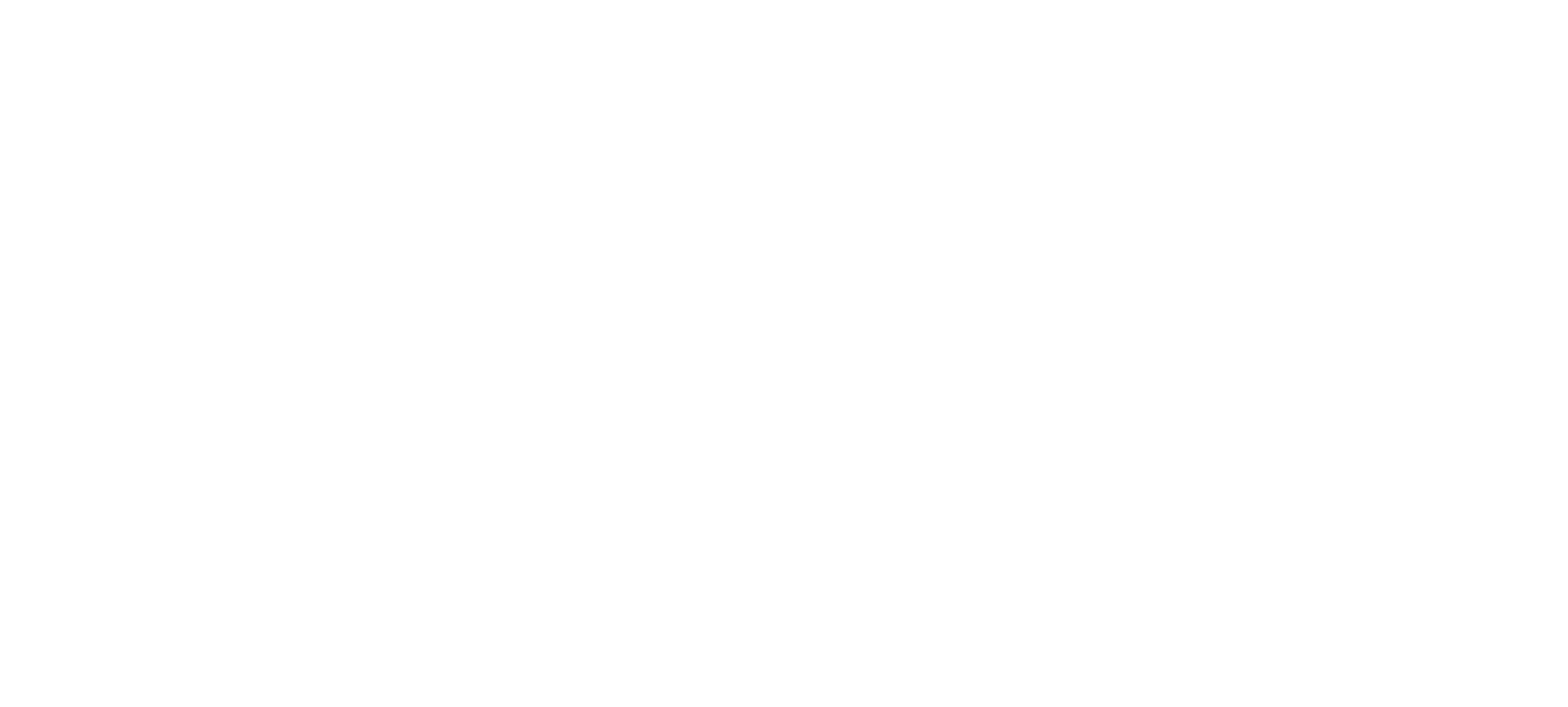 scroll, scrollTop: 0, scrollLeft: 0, axis: both 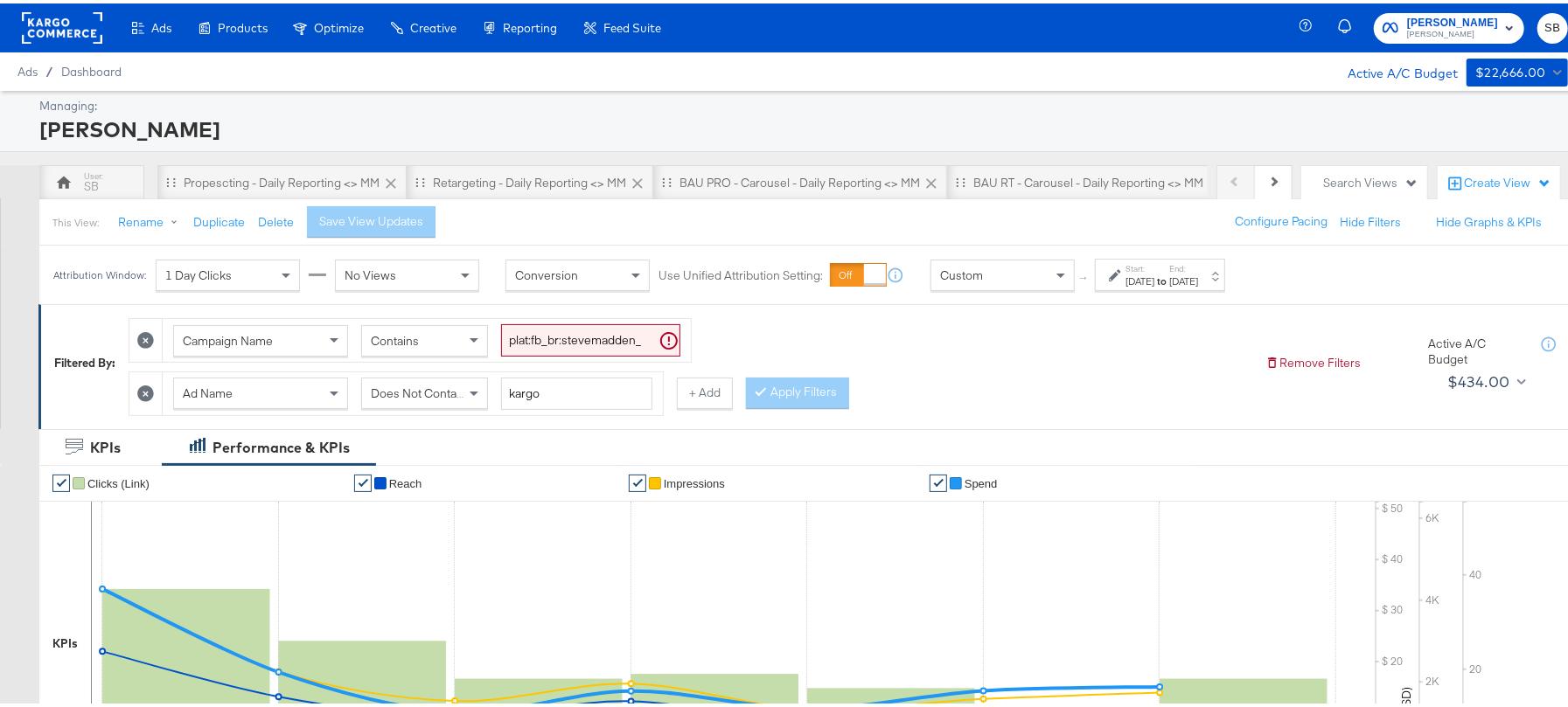 click on "[DATE]" at bounding box center [1183, 278] 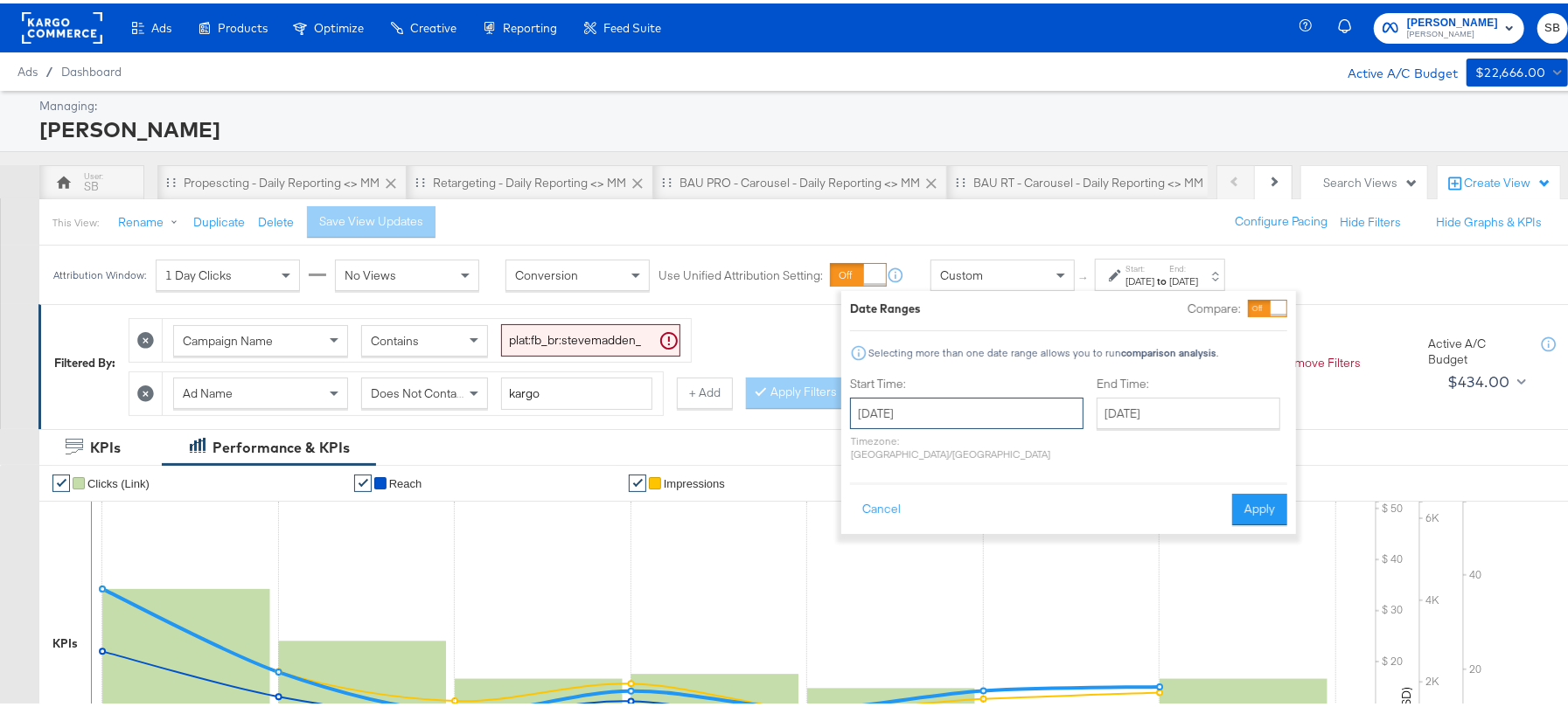 click on "June 5th 2025" at bounding box center (966, 410) 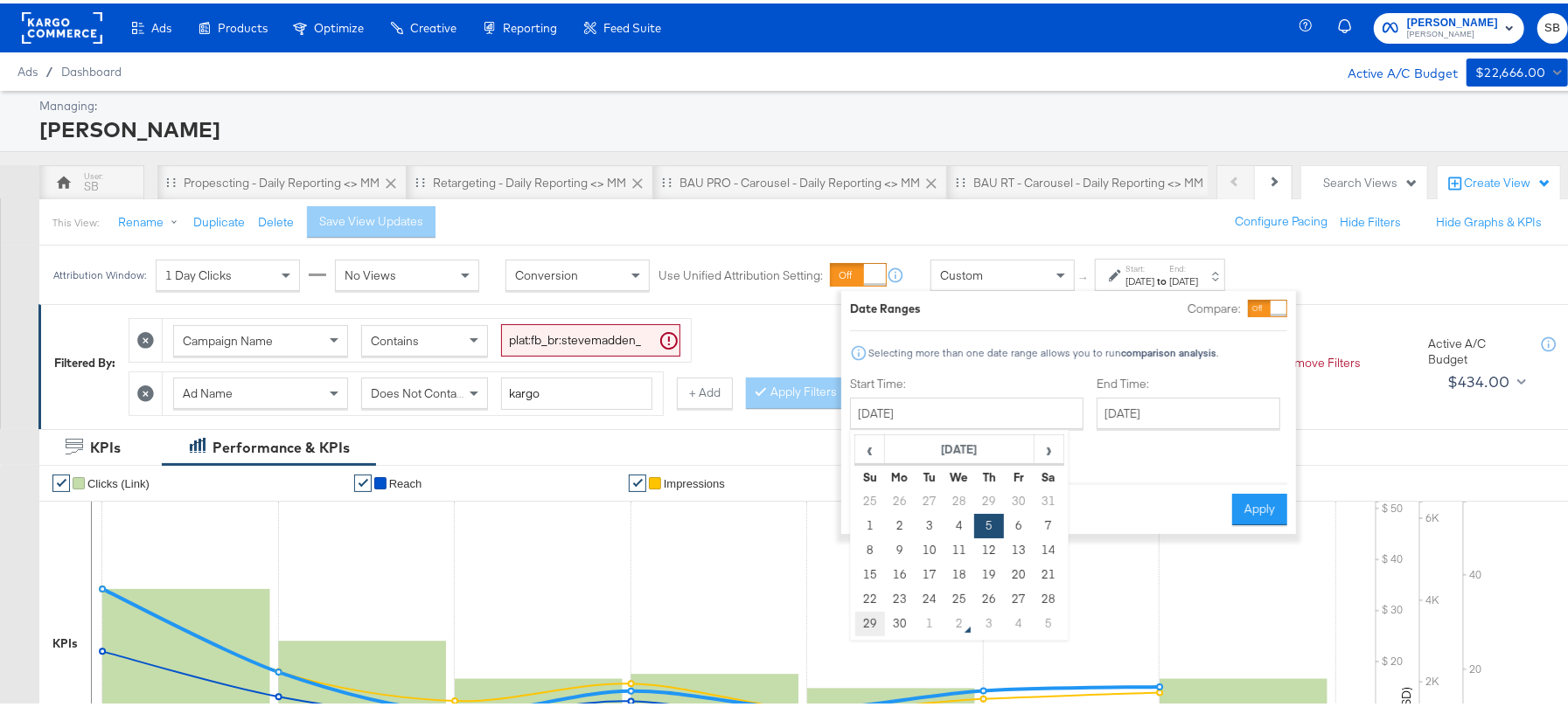 click on "29" at bounding box center (870, 620) 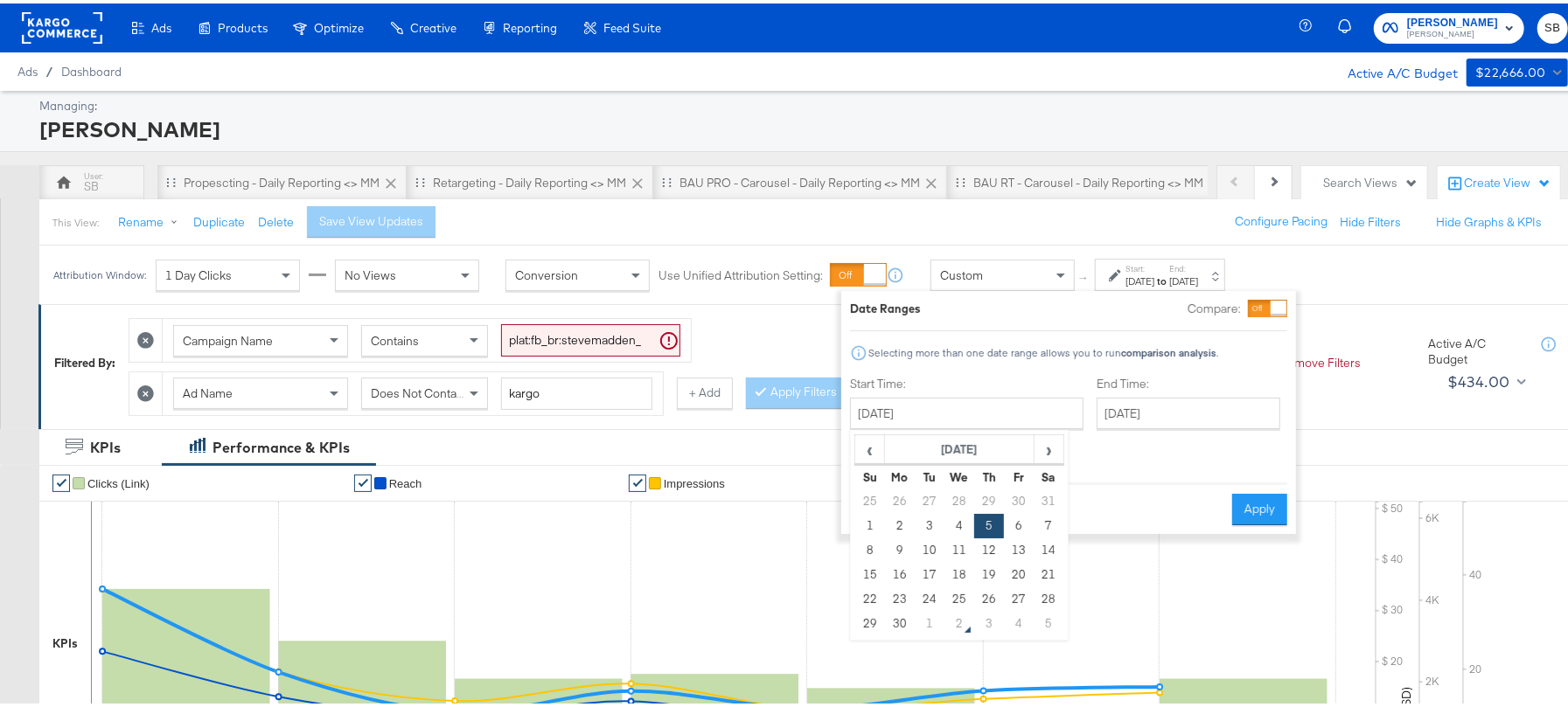 type on "June 29th 2025" 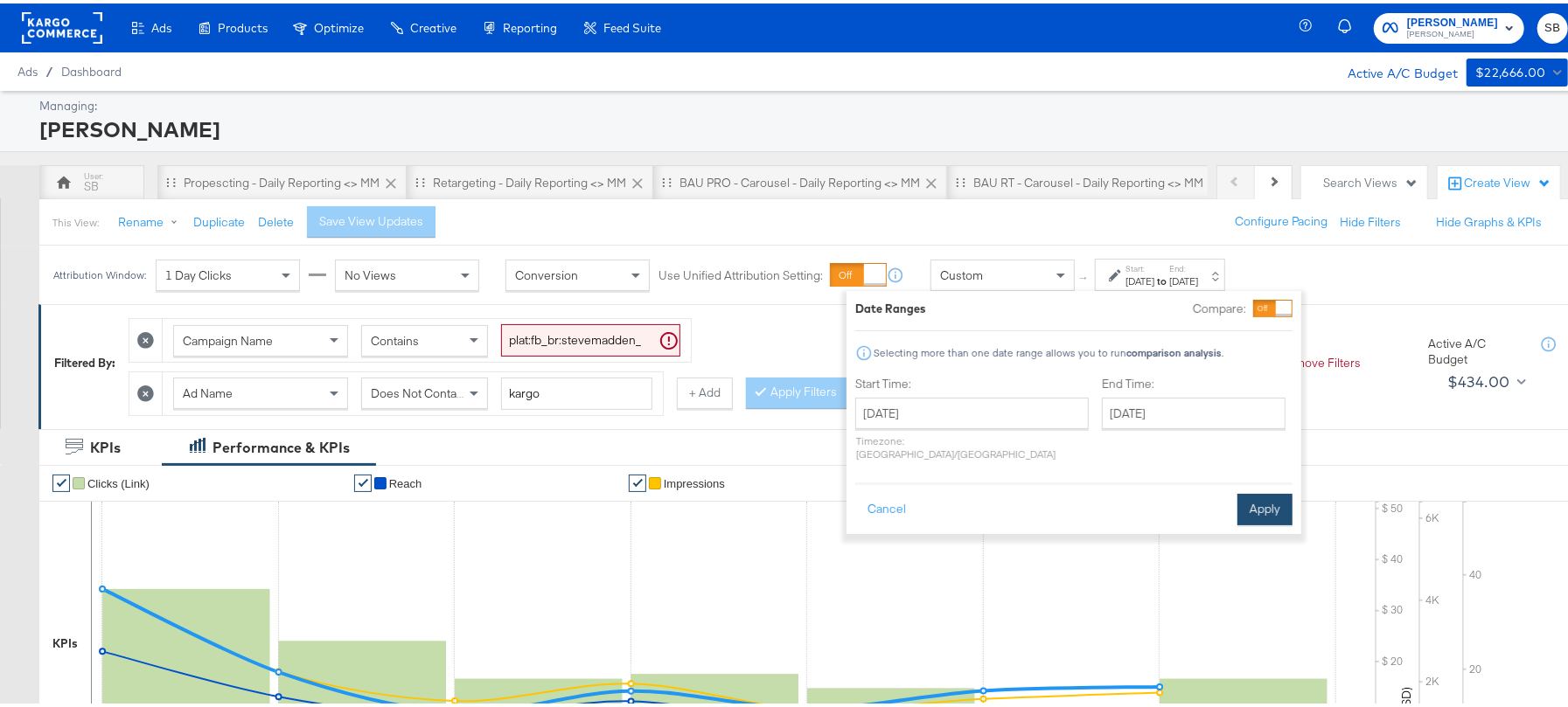 click on "Apply" at bounding box center (1265, 506) 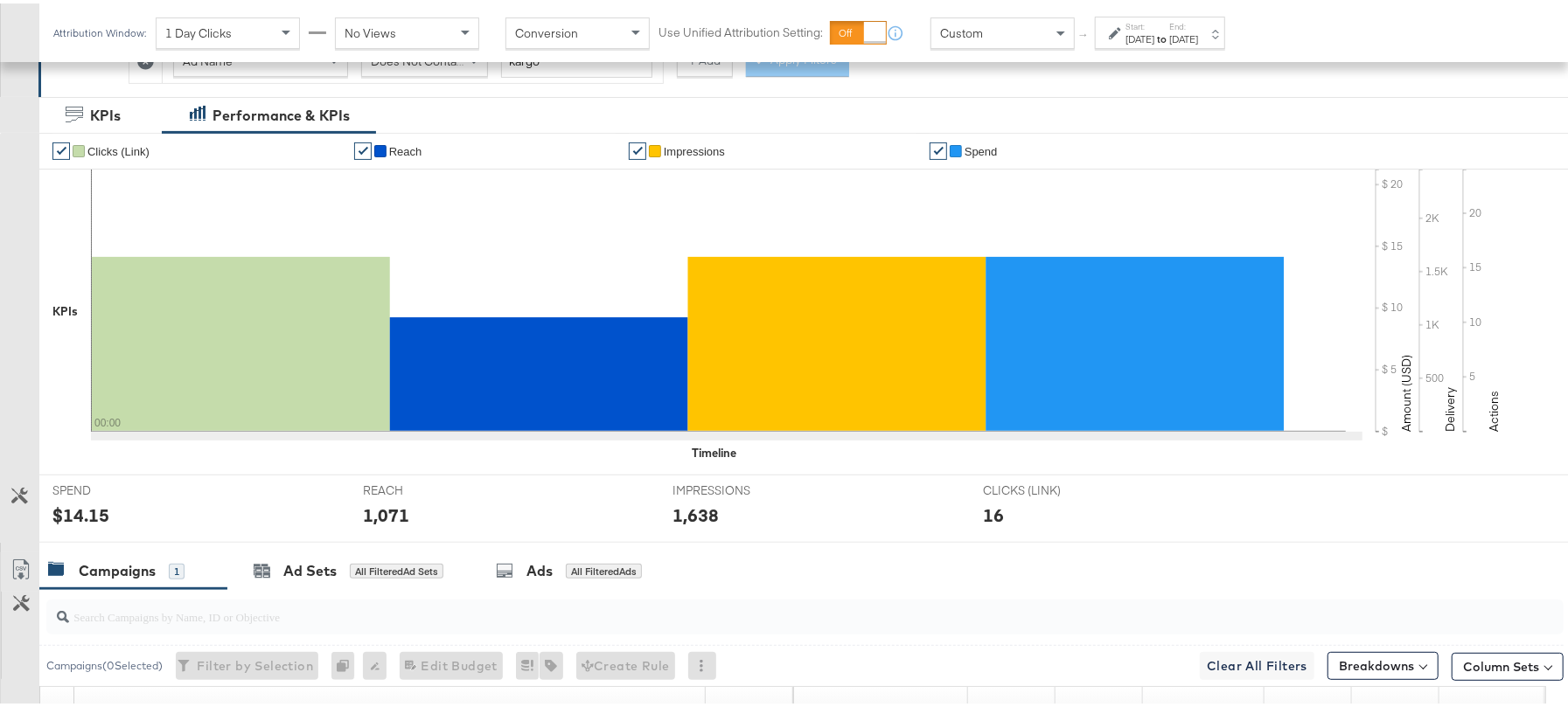 scroll, scrollTop: 0, scrollLeft: 0, axis: both 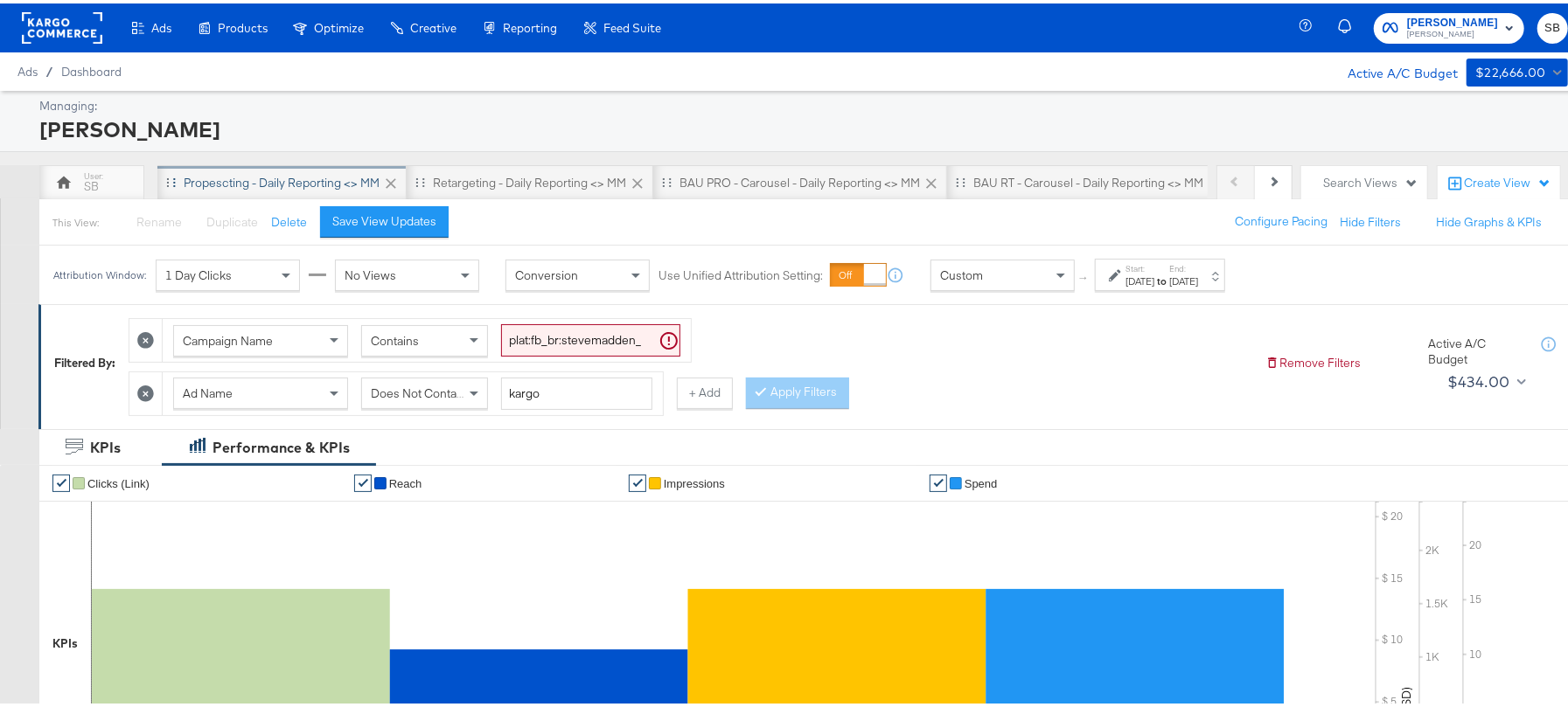 click on "Propescting - Daily Reporting <> MM" at bounding box center [282, 179] 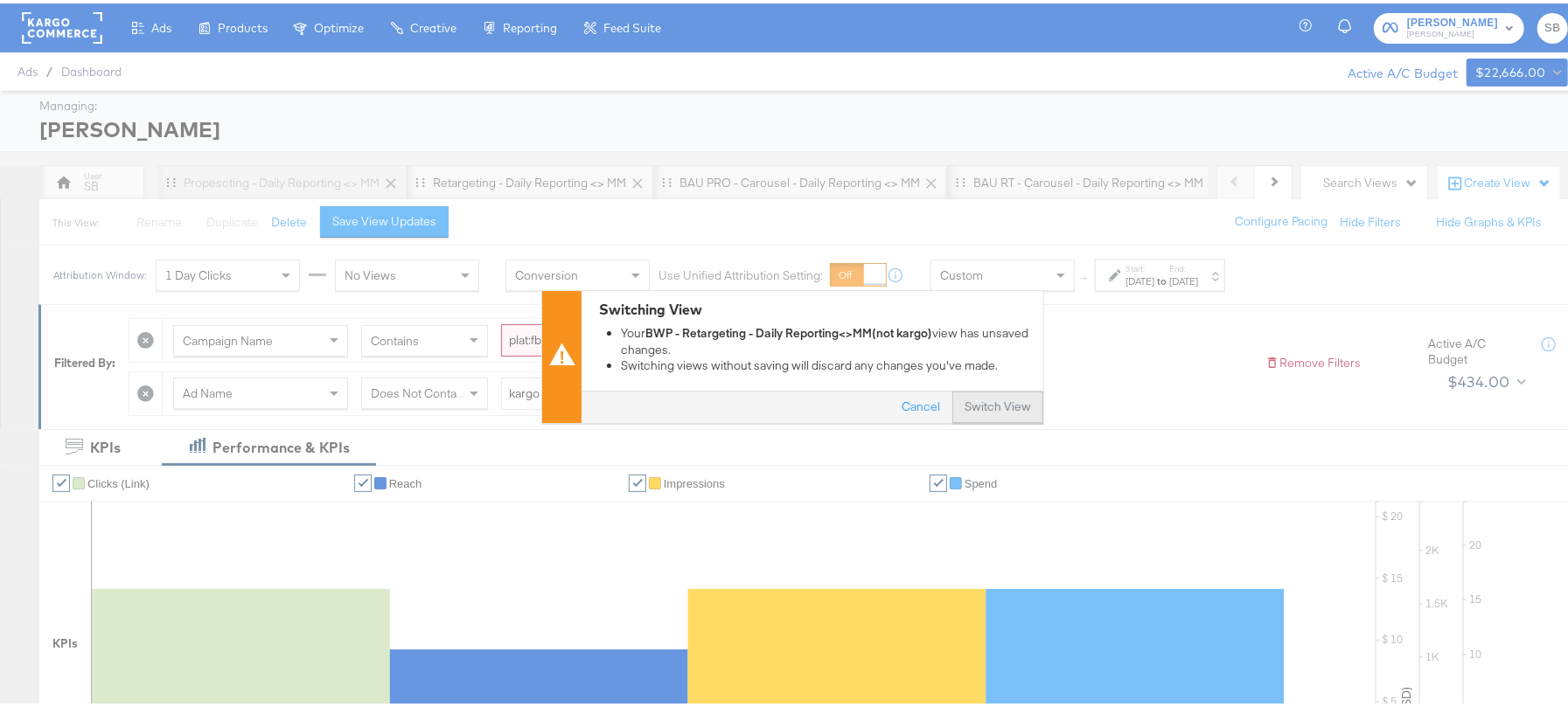 click on "Switch View" at bounding box center [998, 405] 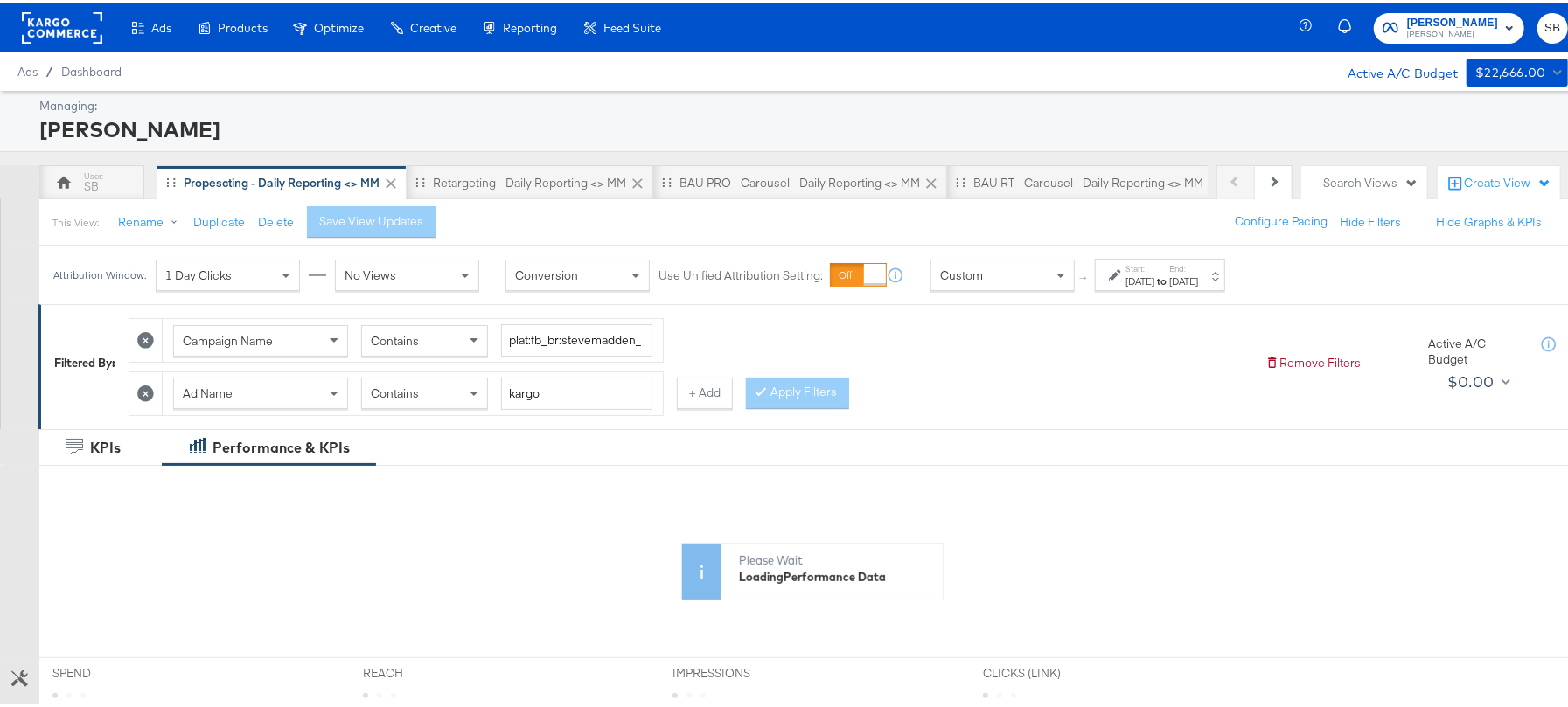 click on "to" at bounding box center [1161, 277] 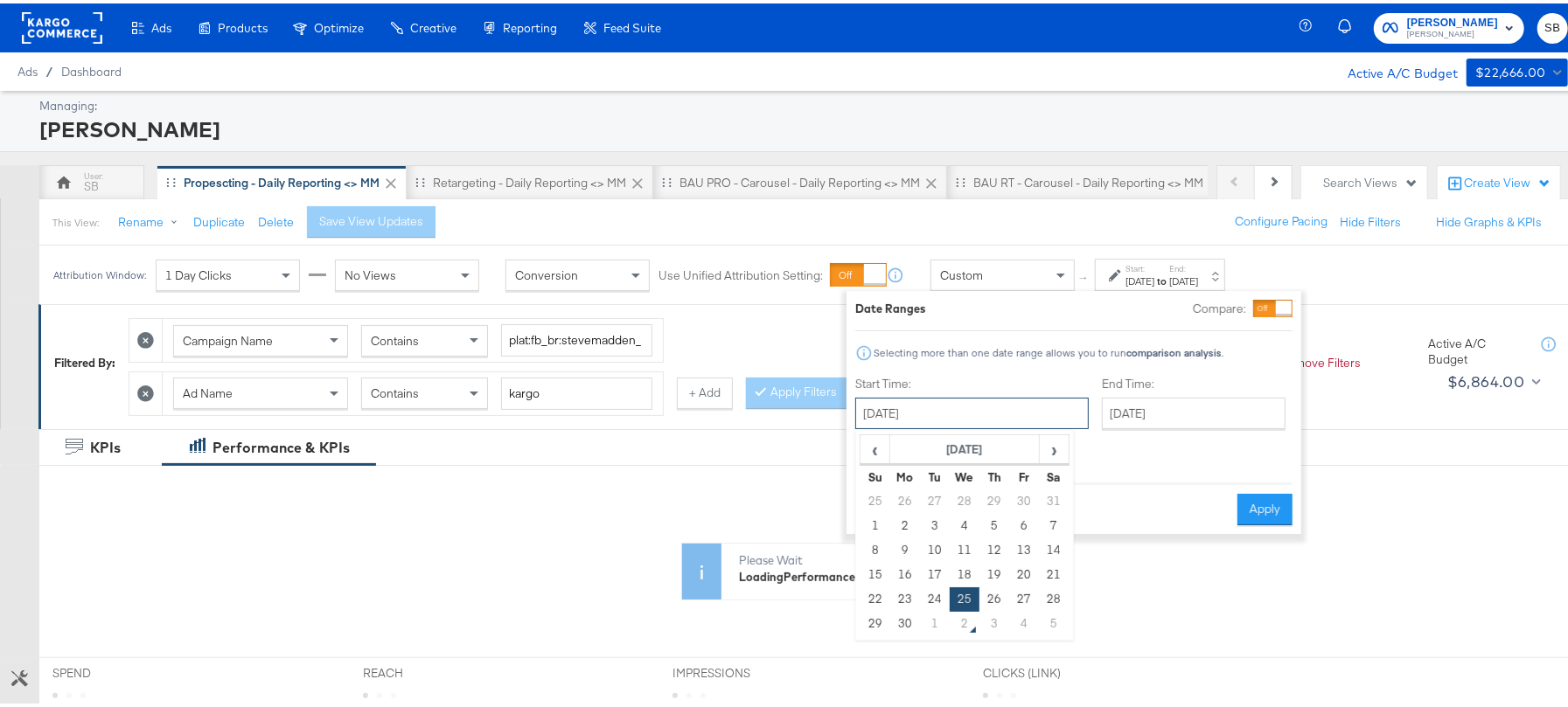 click on "June 25th 2025" at bounding box center (972, 410) 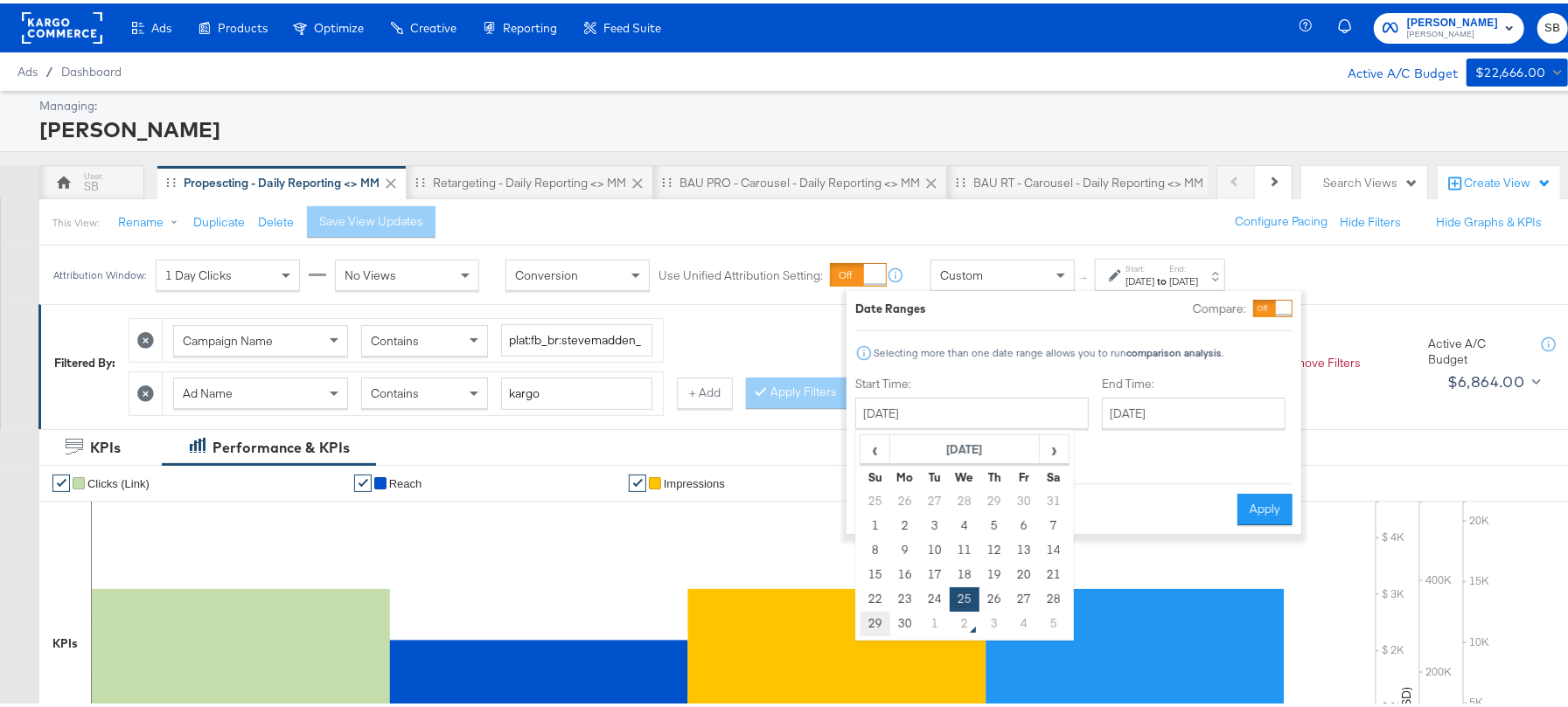 click on "29" at bounding box center (875, 620) 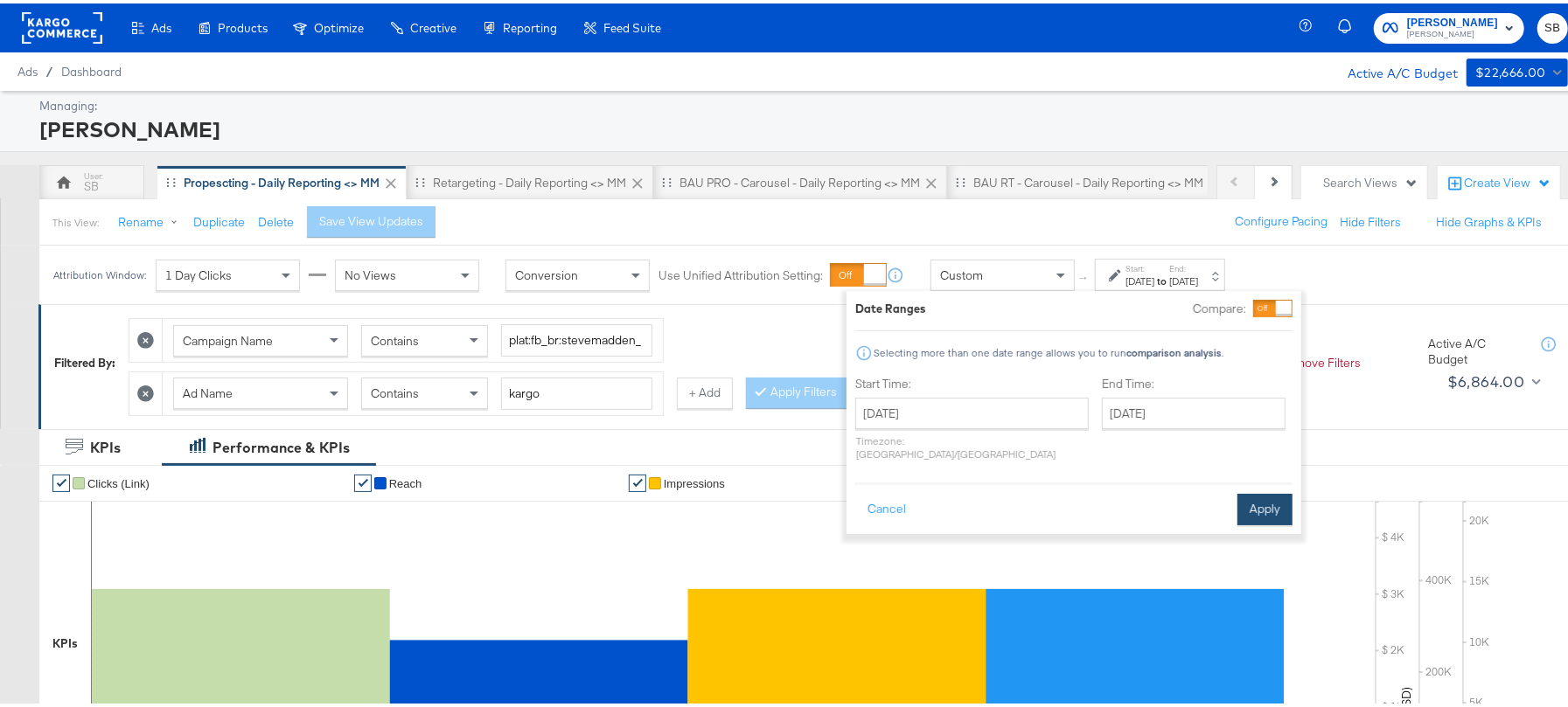 click on "Apply" at bounding box center (1265, 506) 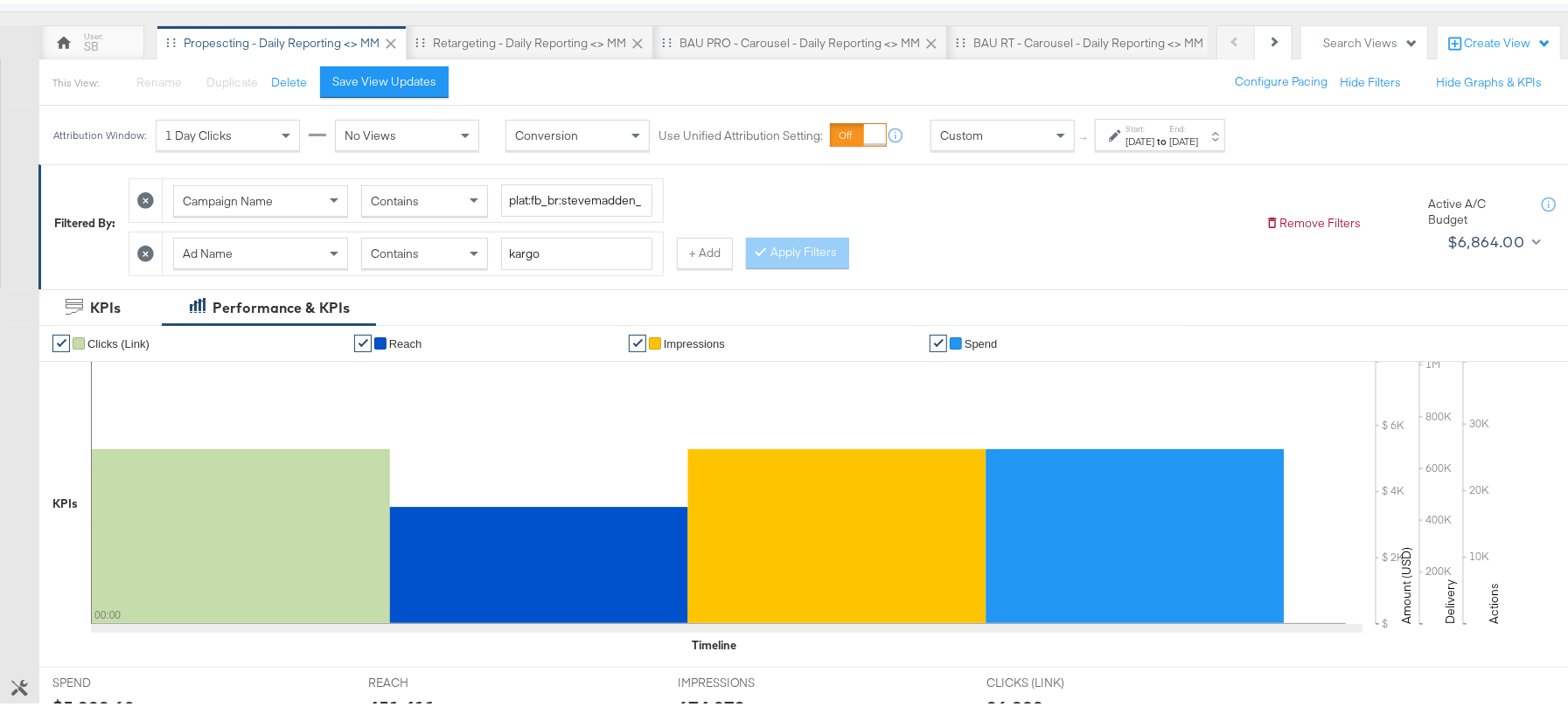 scroll, scrollTop: 232, scrollLeft: 0, axis: vertical 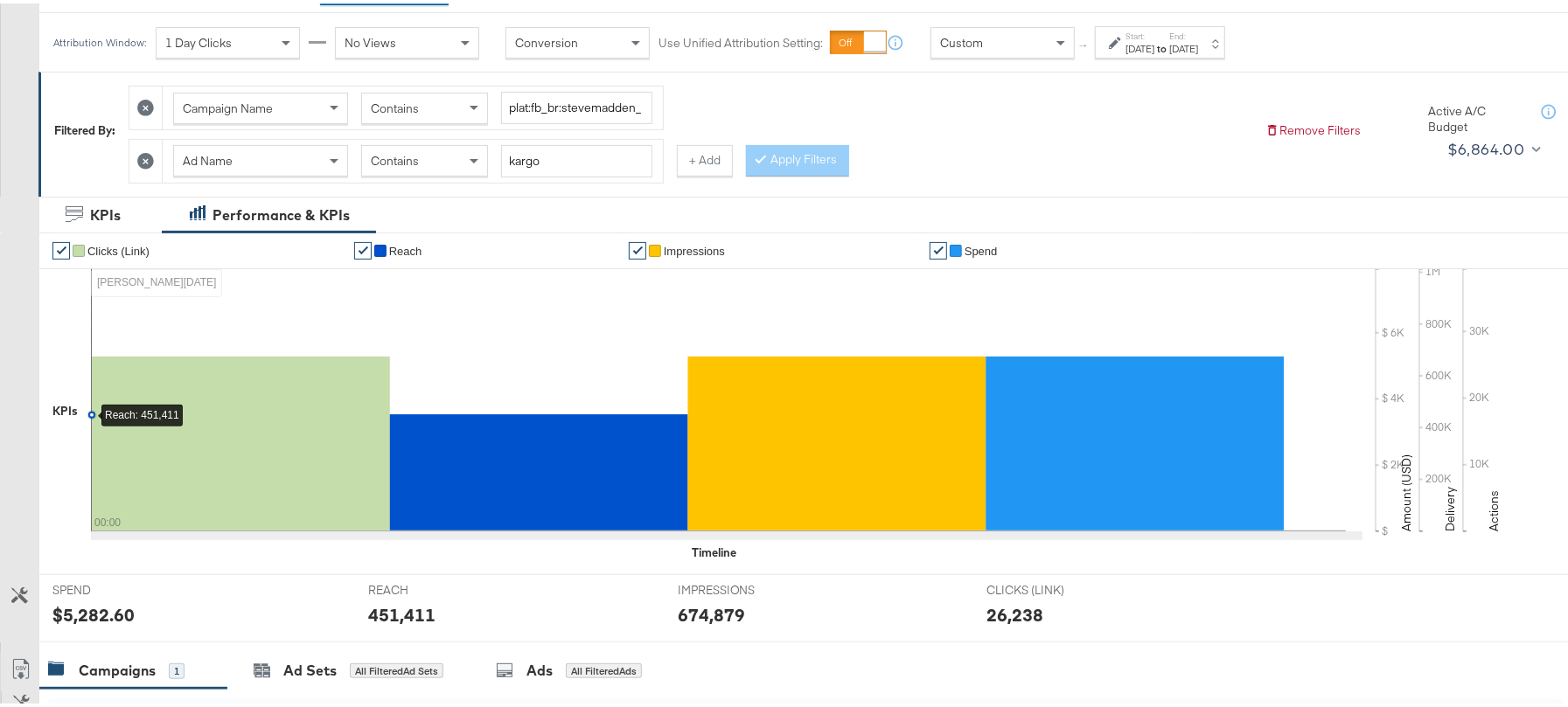 click on "End:" at bounding box center (1183, 32) 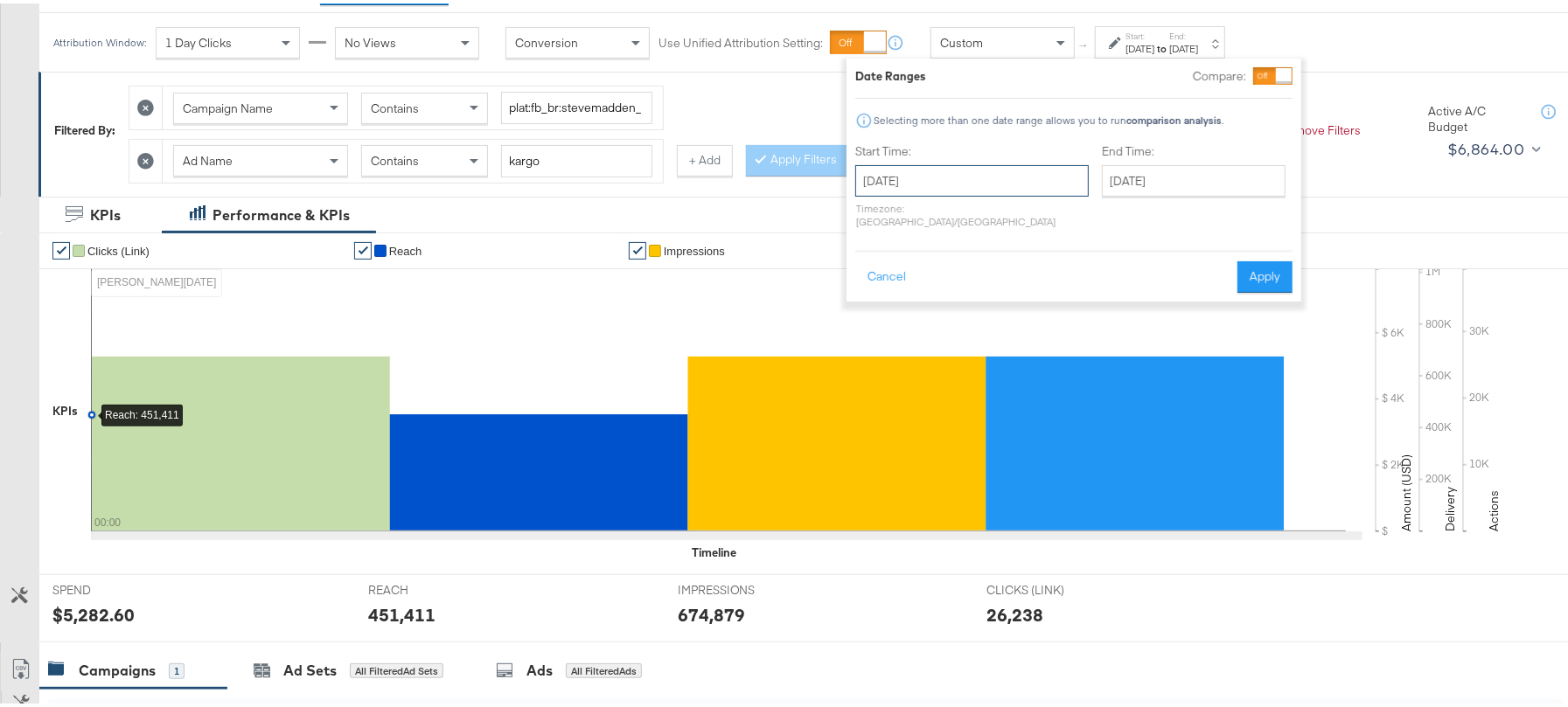click on "[DATE]" at bounding box center (972, 177) 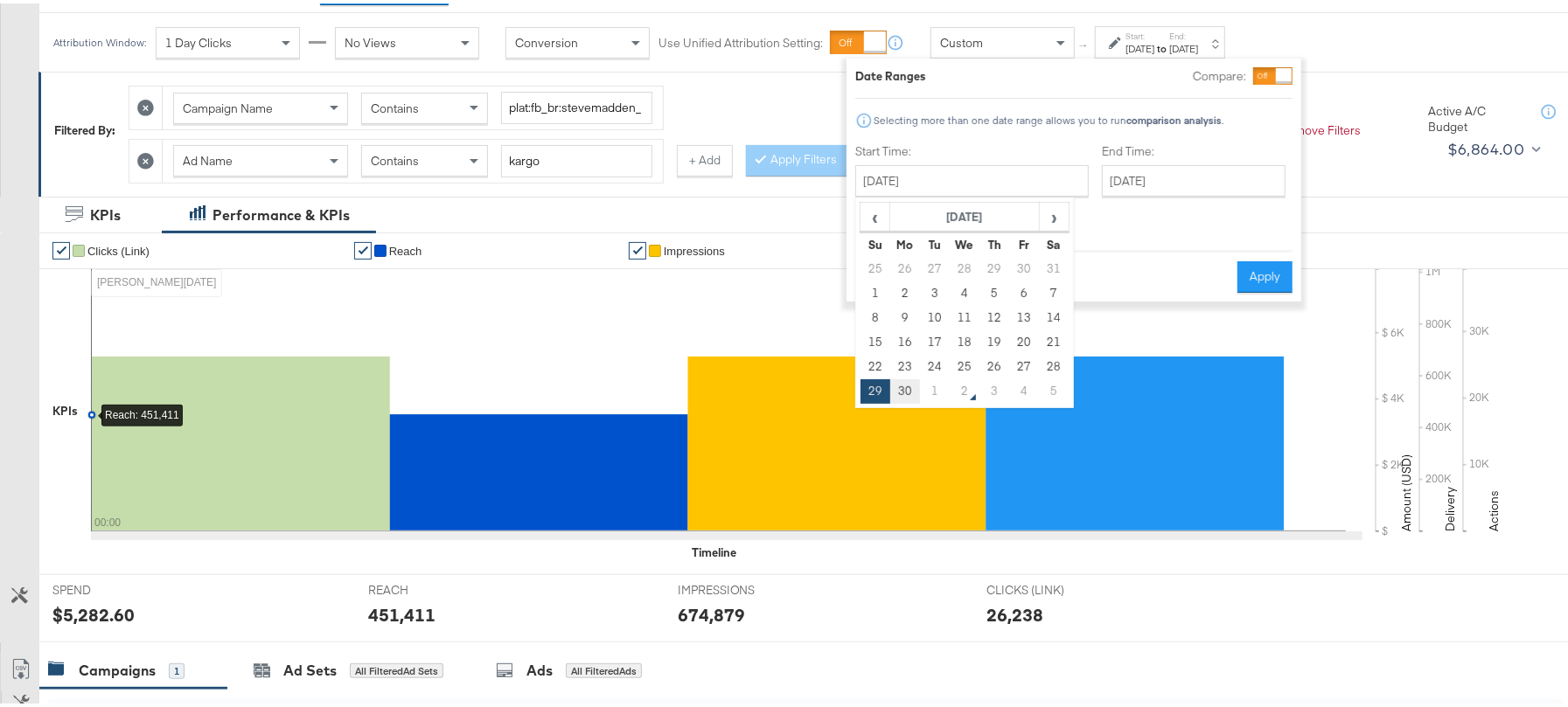 click on "30" at bounding box center [905, 388] 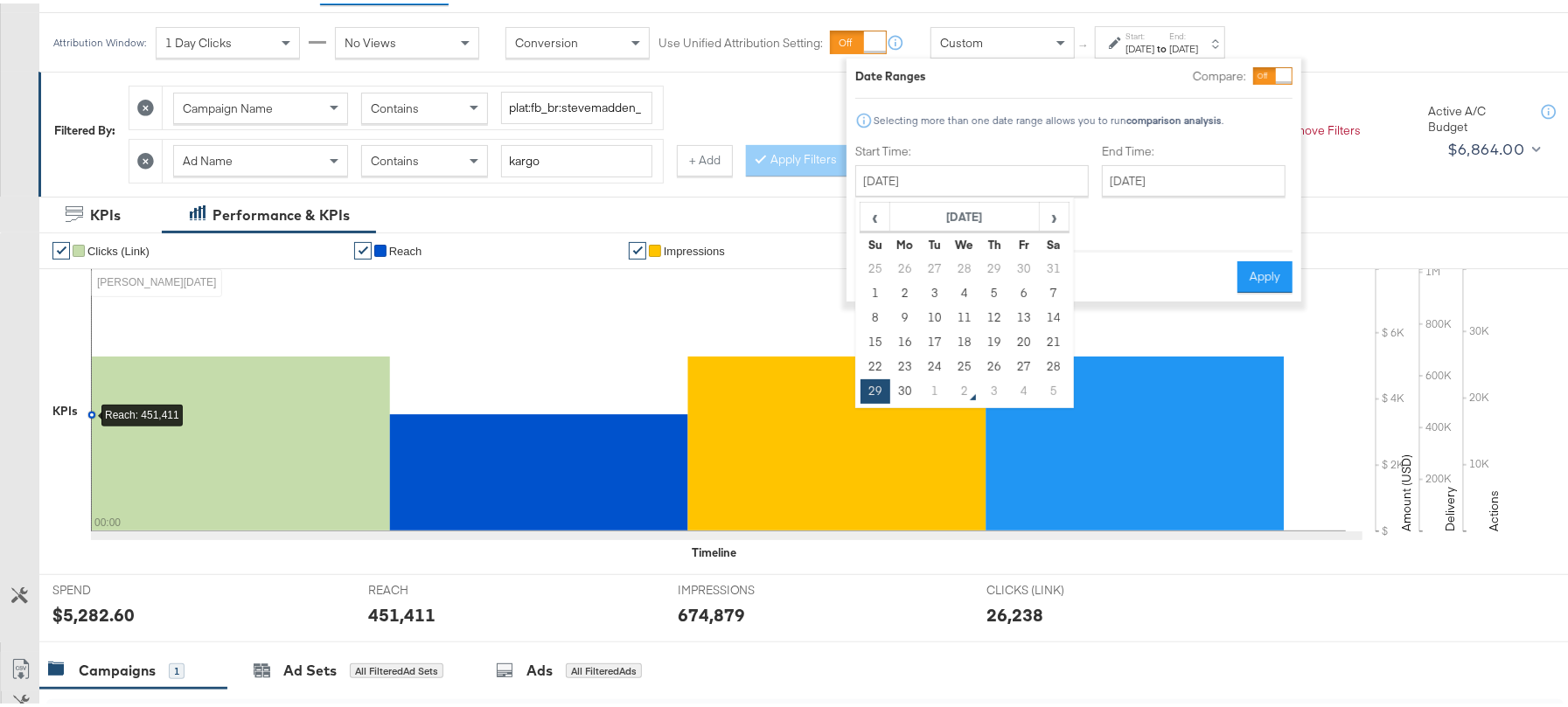 type on "June 30th 2025" 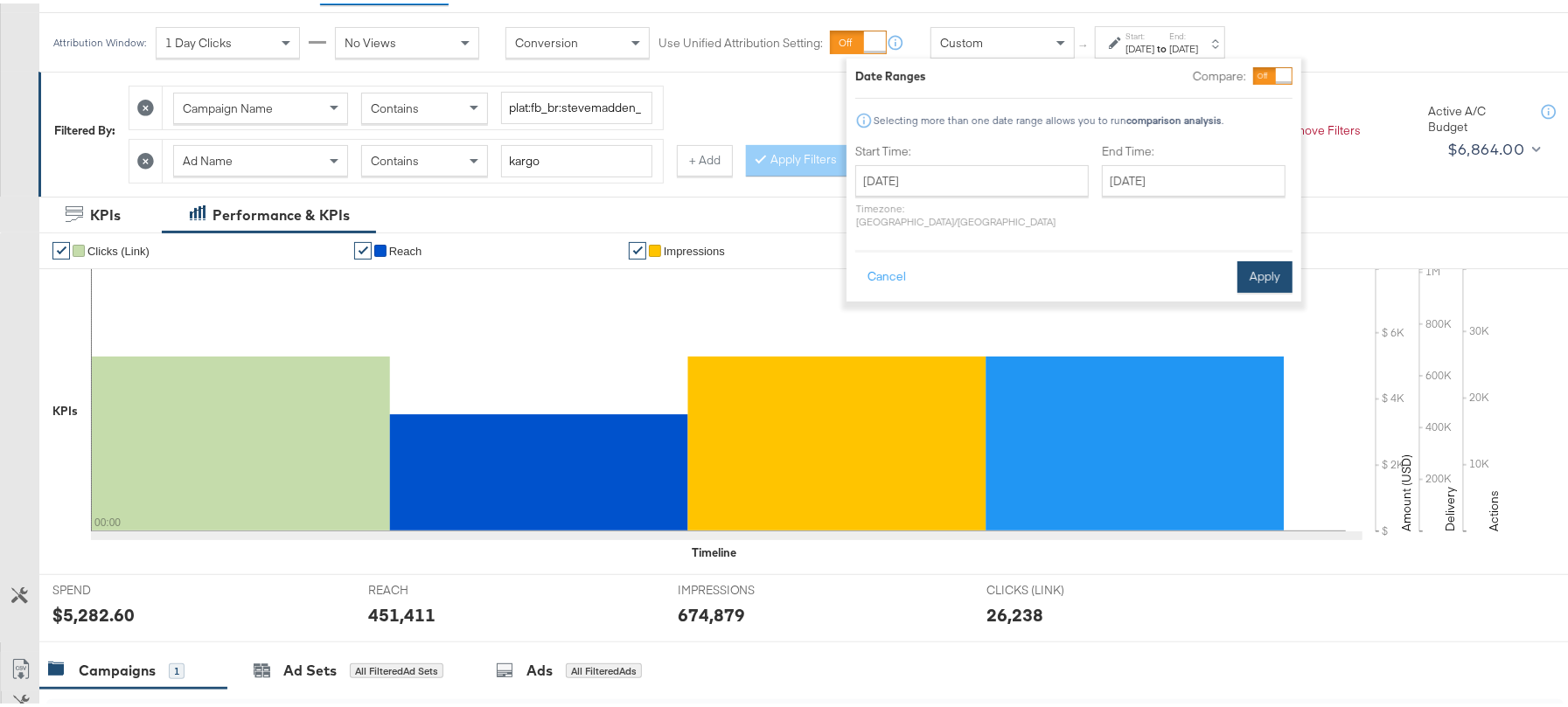 click on "Apply" at bounding box center [1265, 274] 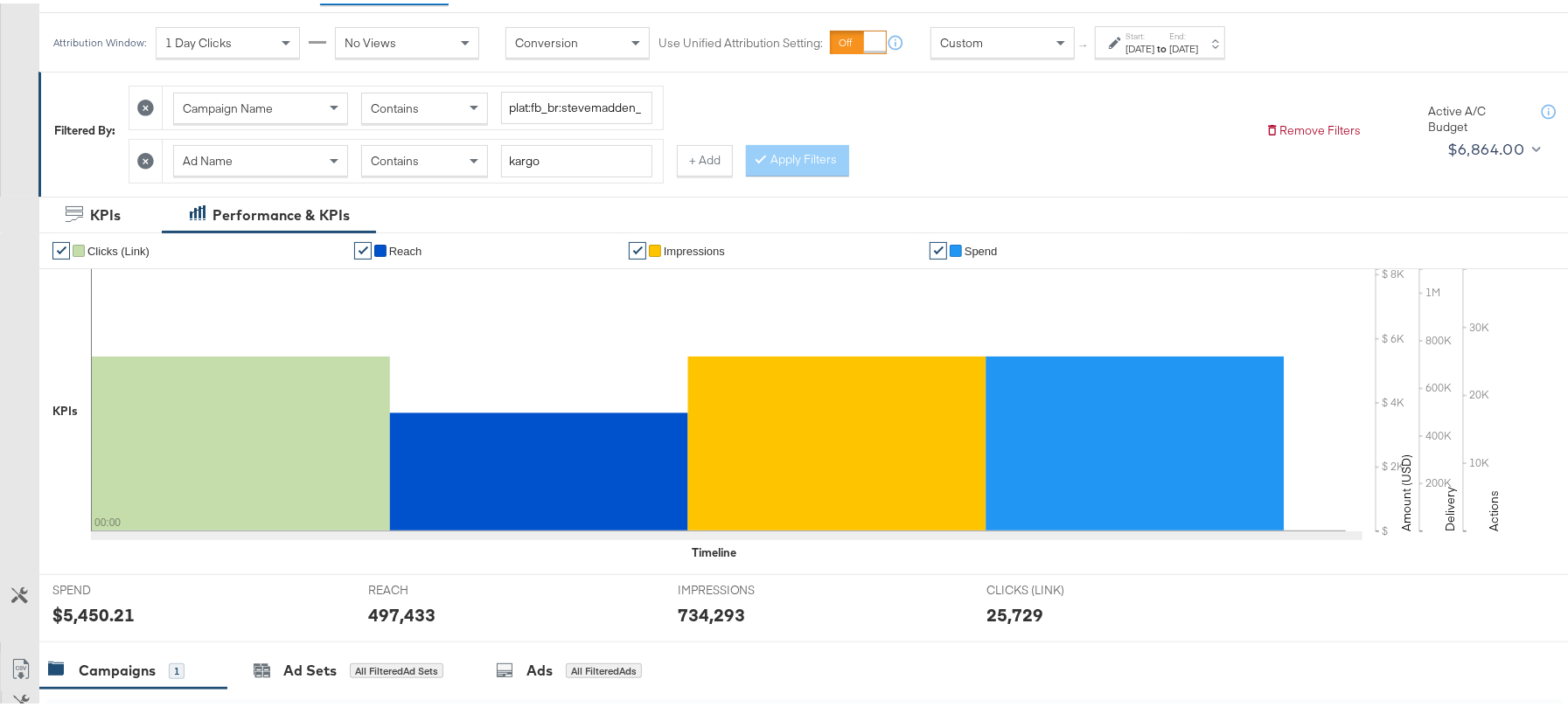 click on "$5,450.21" at bounding box center [94, 611] 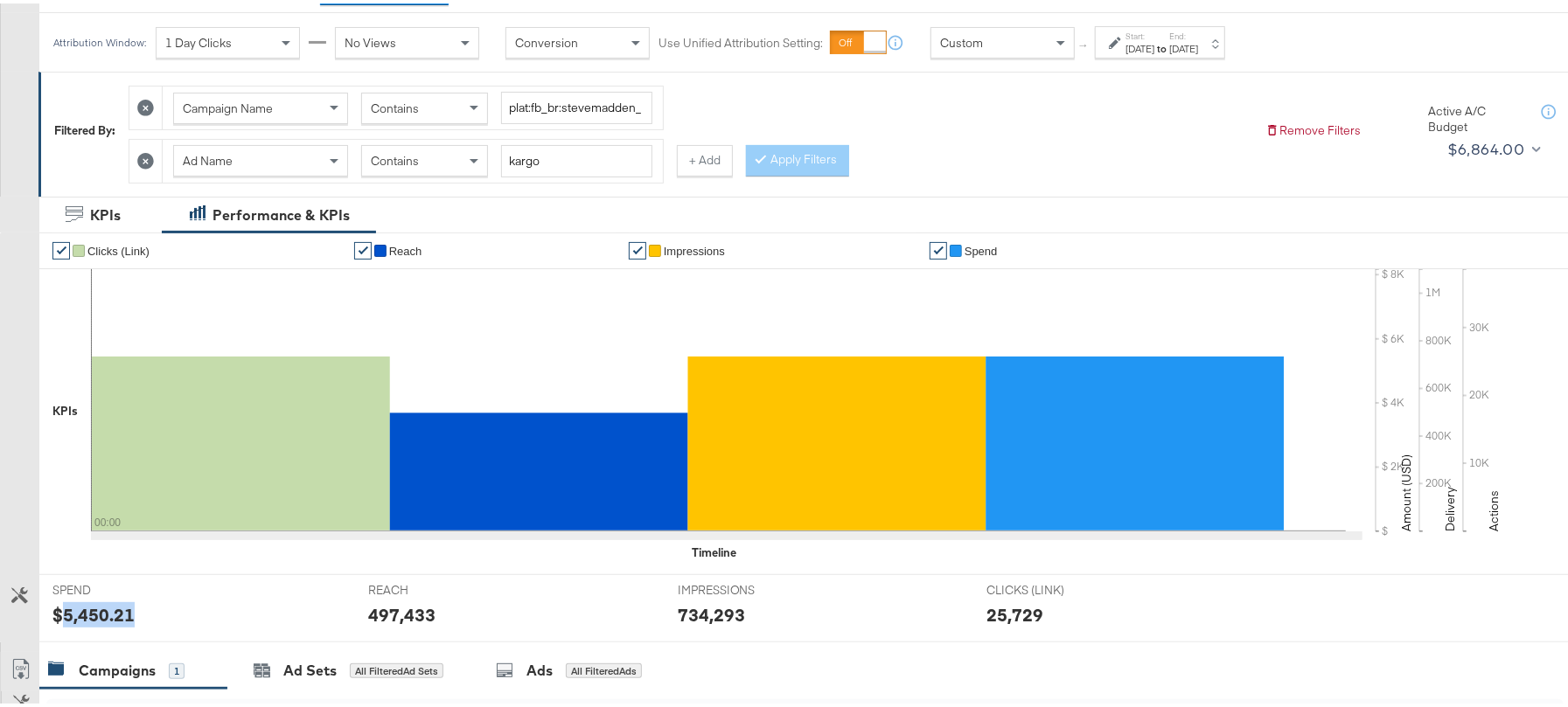 click on "$5,450.21" at bounding box center [94, 611] 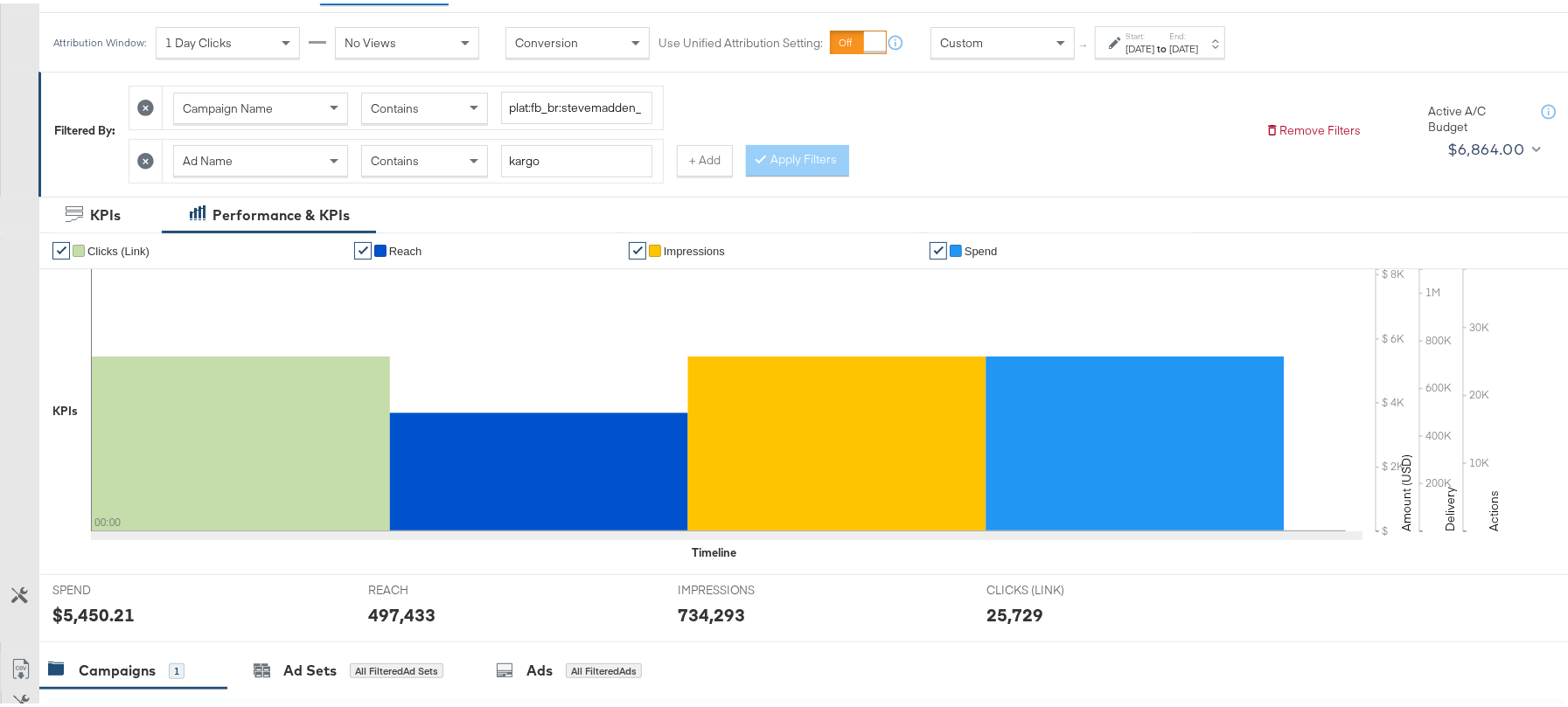 click on "497,433" at bounding box center [401, 611] 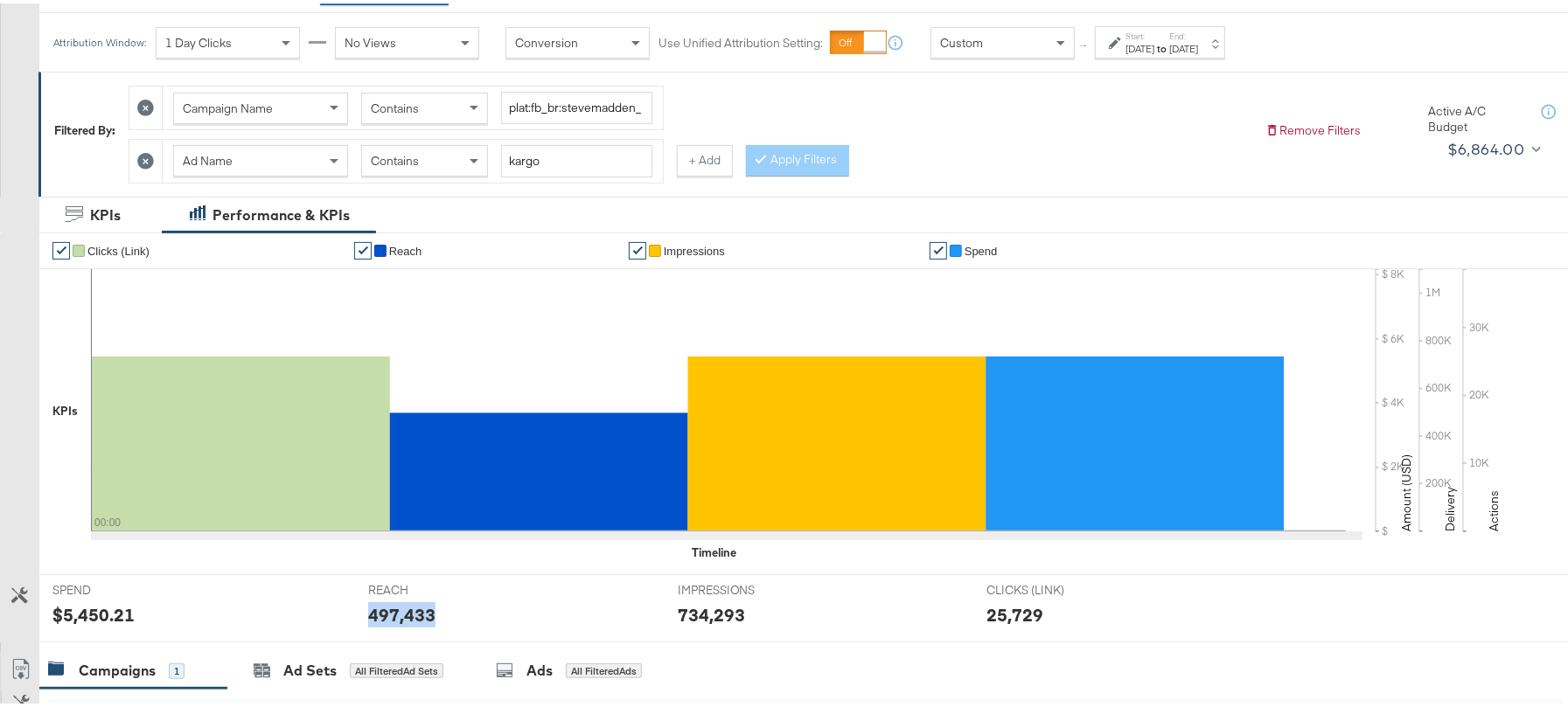 click on "497,433" at bounding box center [401, 611] 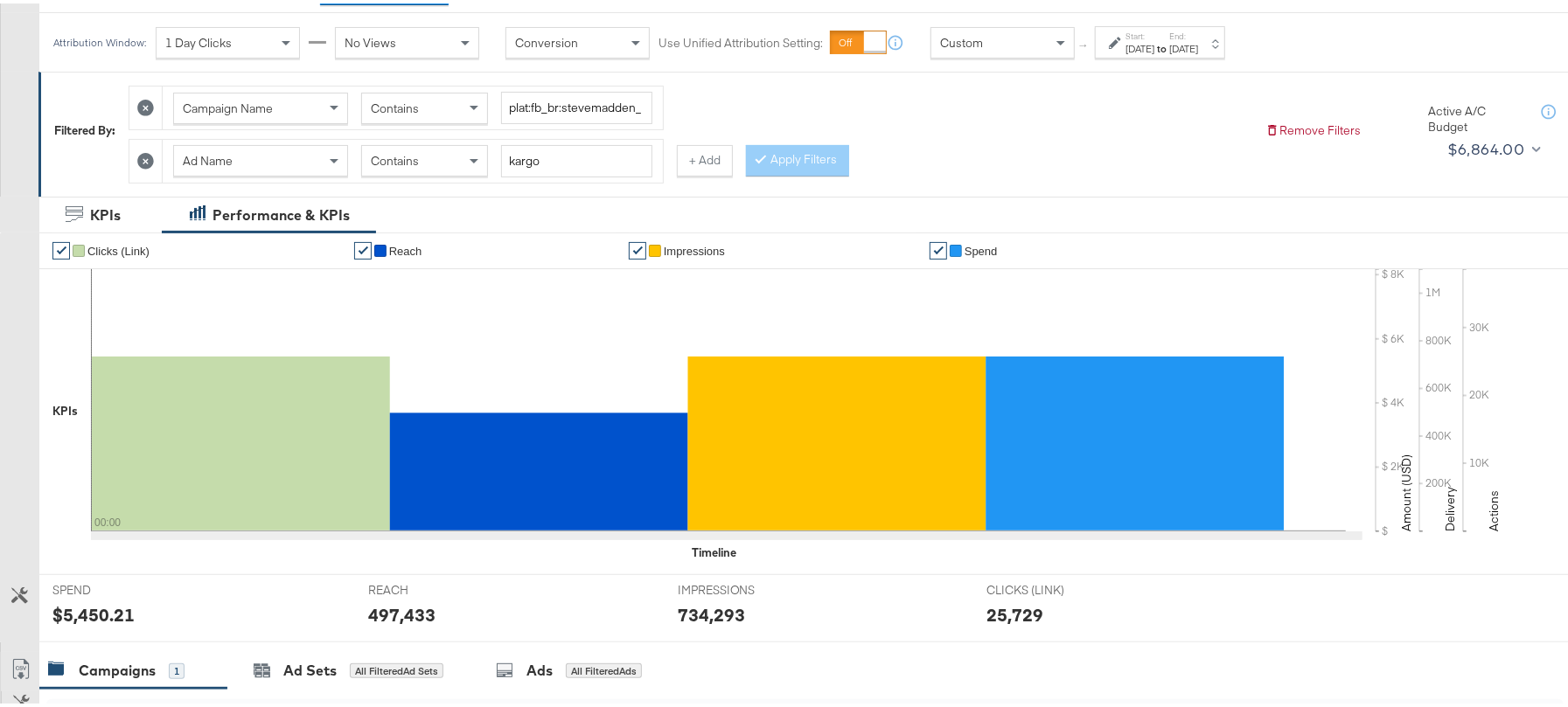 click on "734,293" at bounding box center (711, 611) 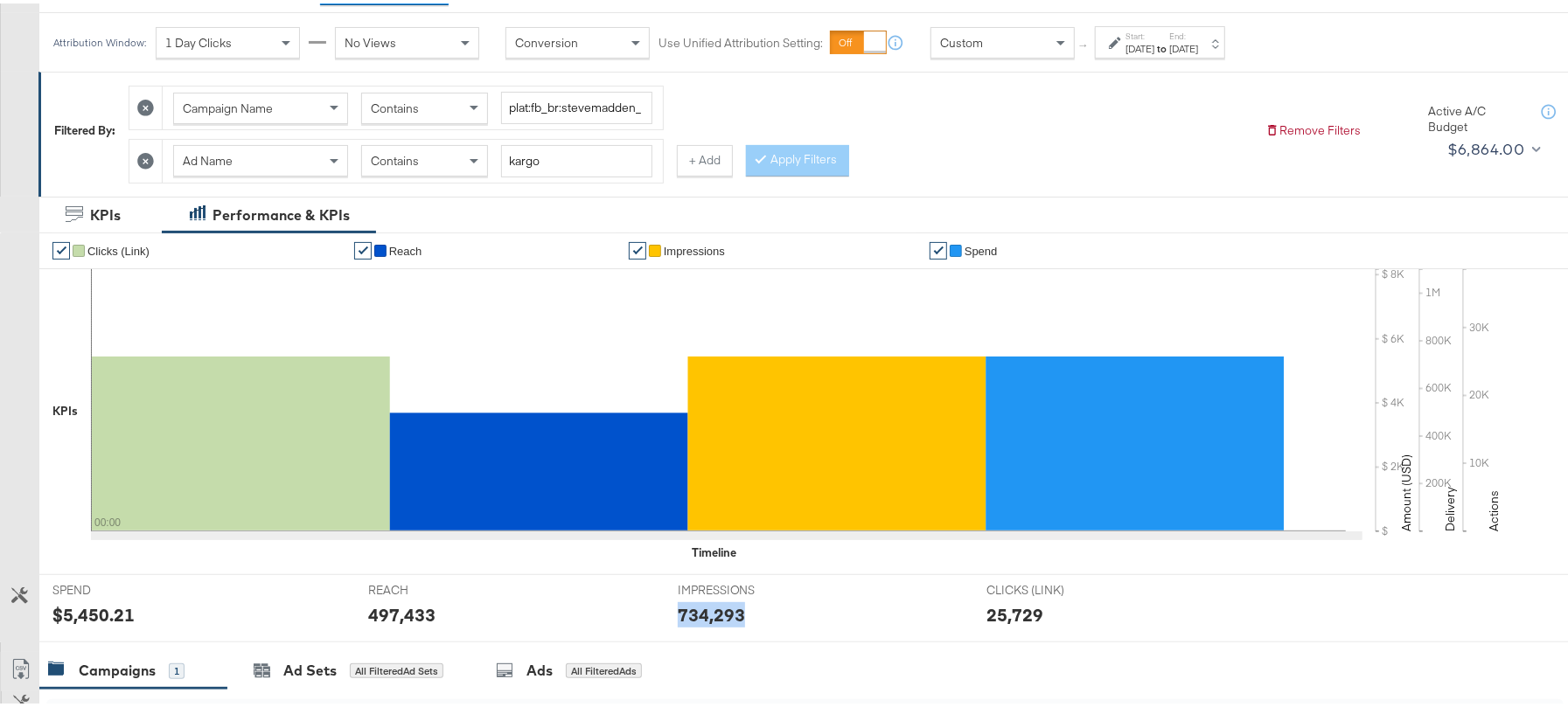 click on "734,293" at bounding box center (711, 611) 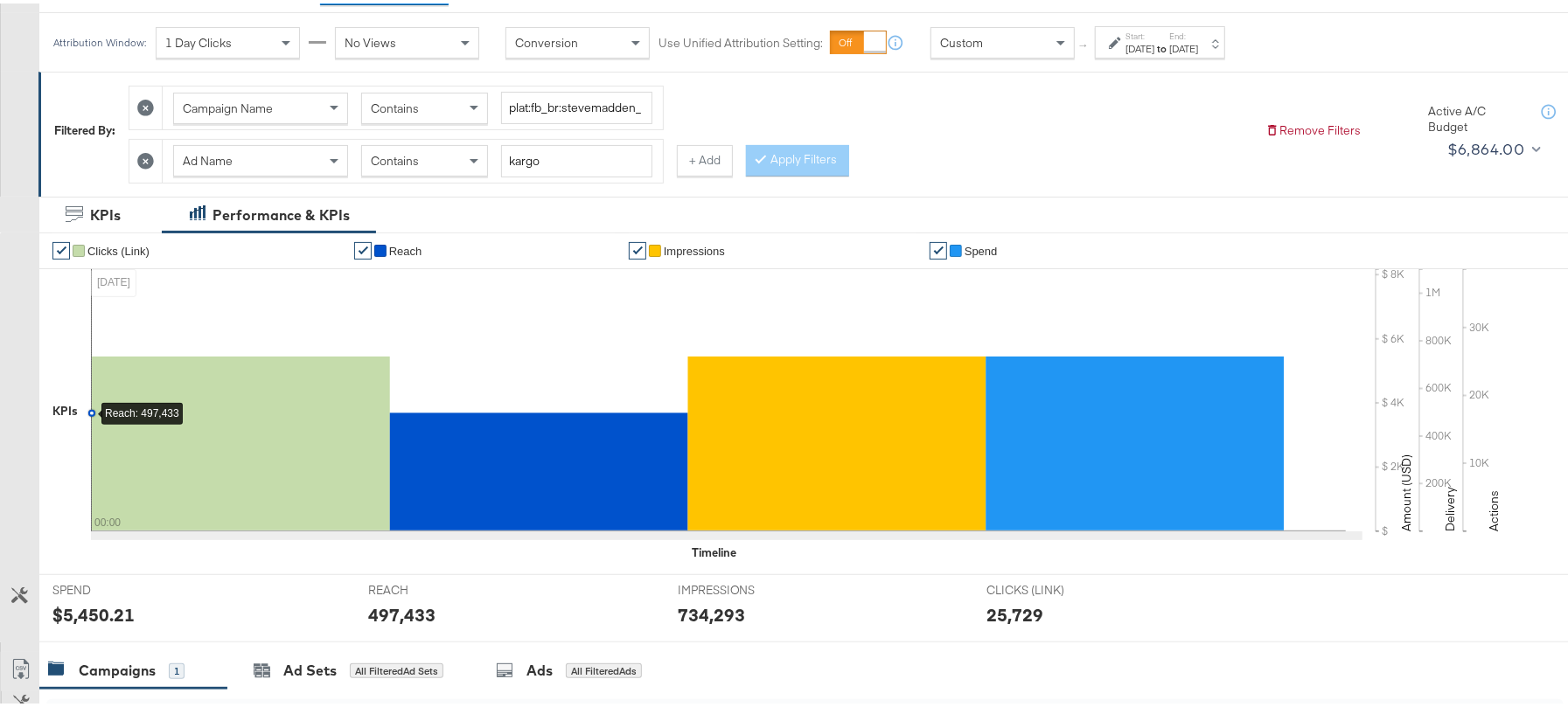 click on "Jun 30th 2025" at bounding box center (1139, 45) 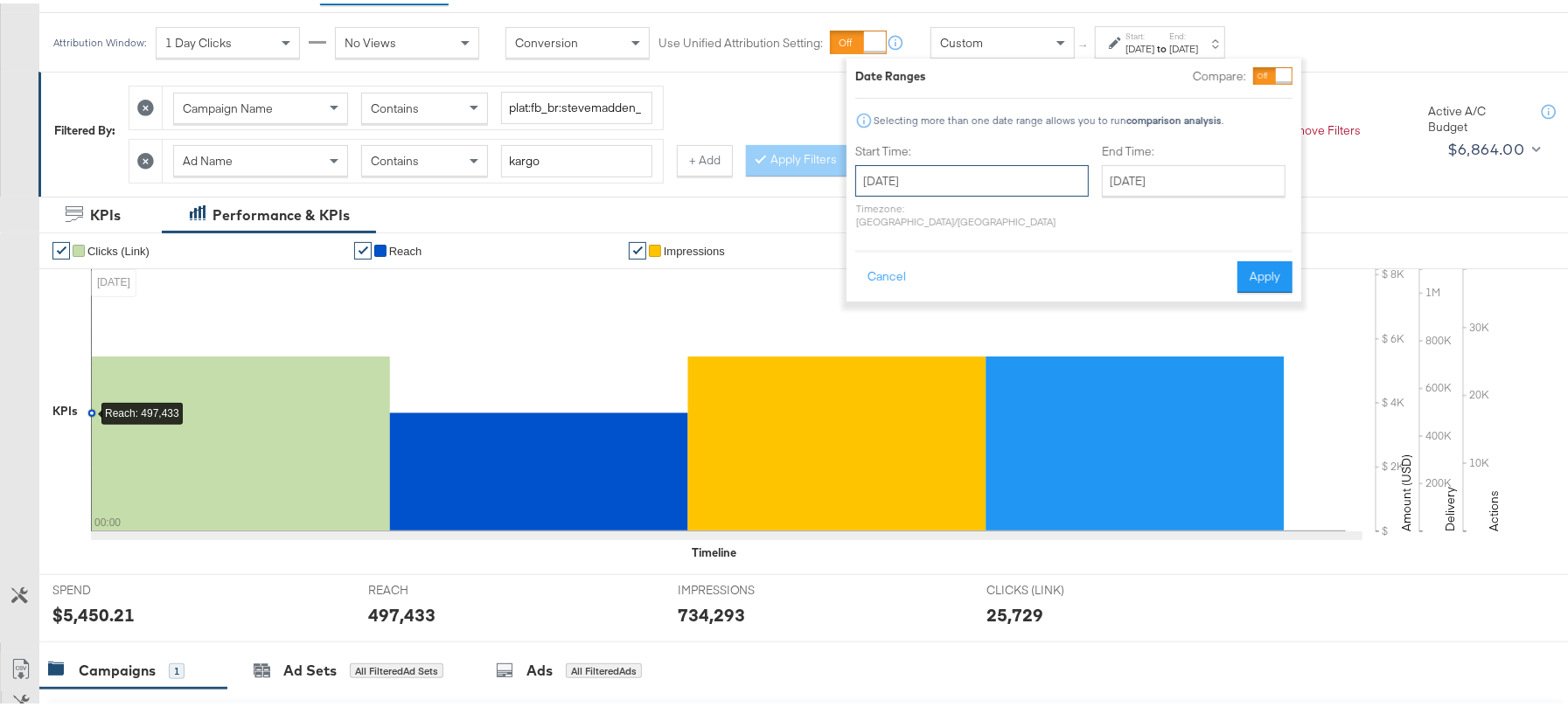 click on "June 30th 2025" at bounding box center [972, 177] 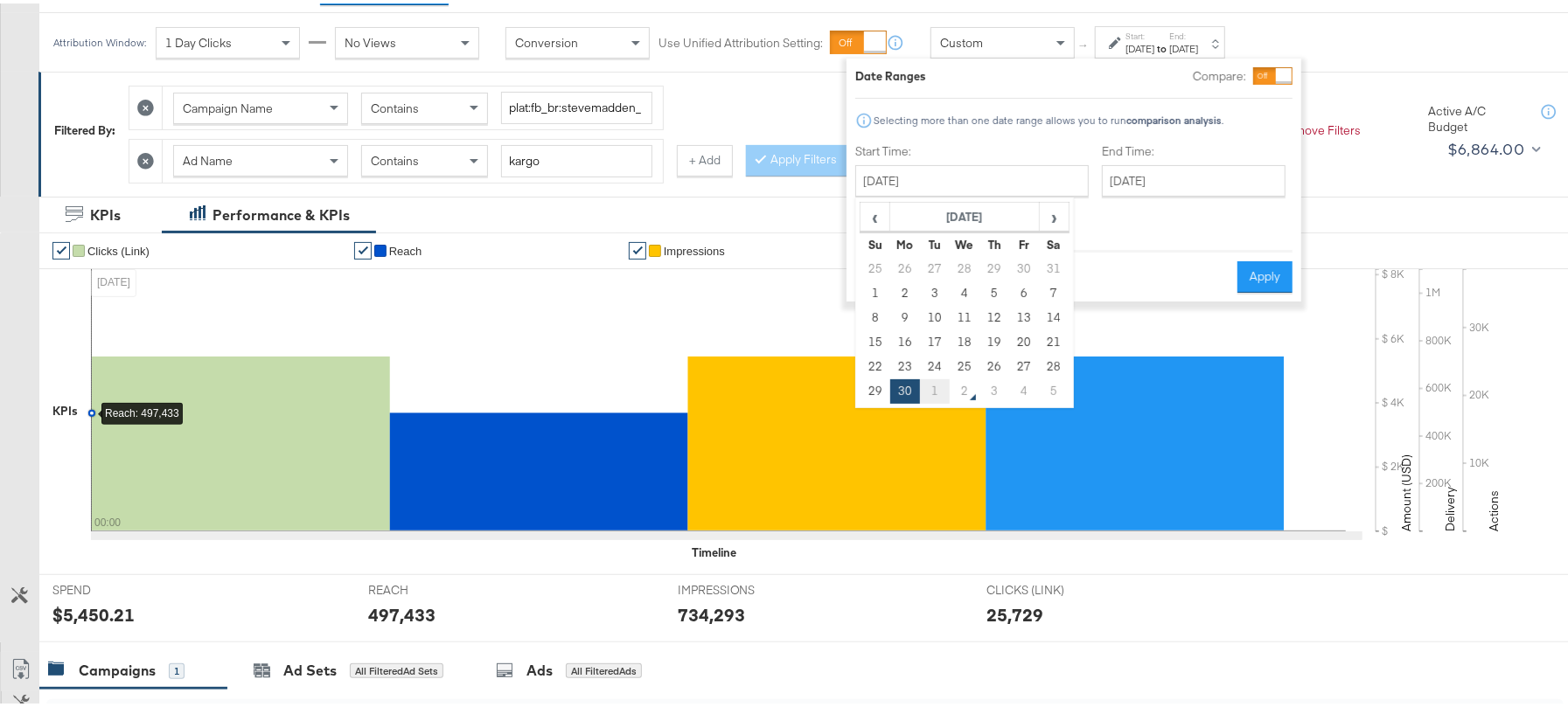 click on "1" at bounding box center (935, 388) 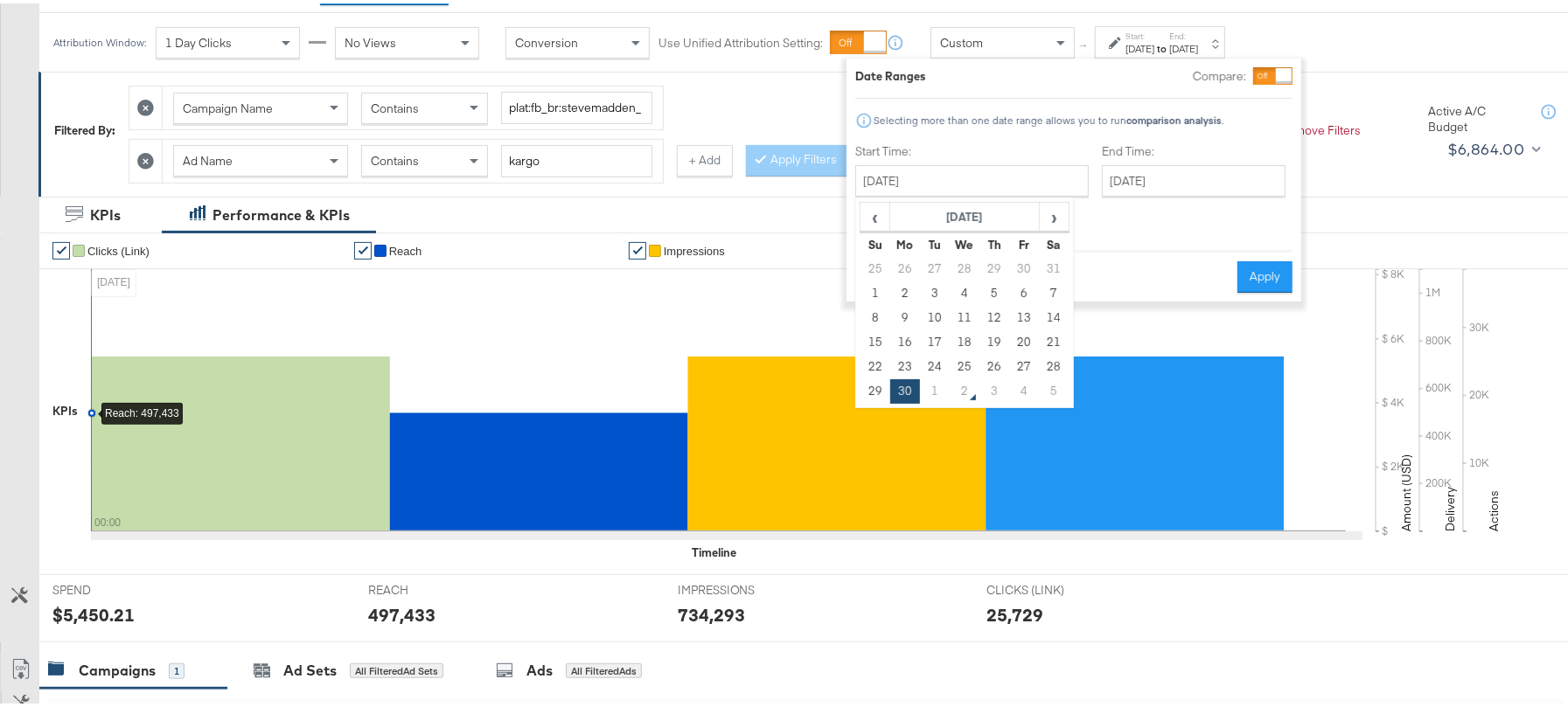 type on "[DATE]" 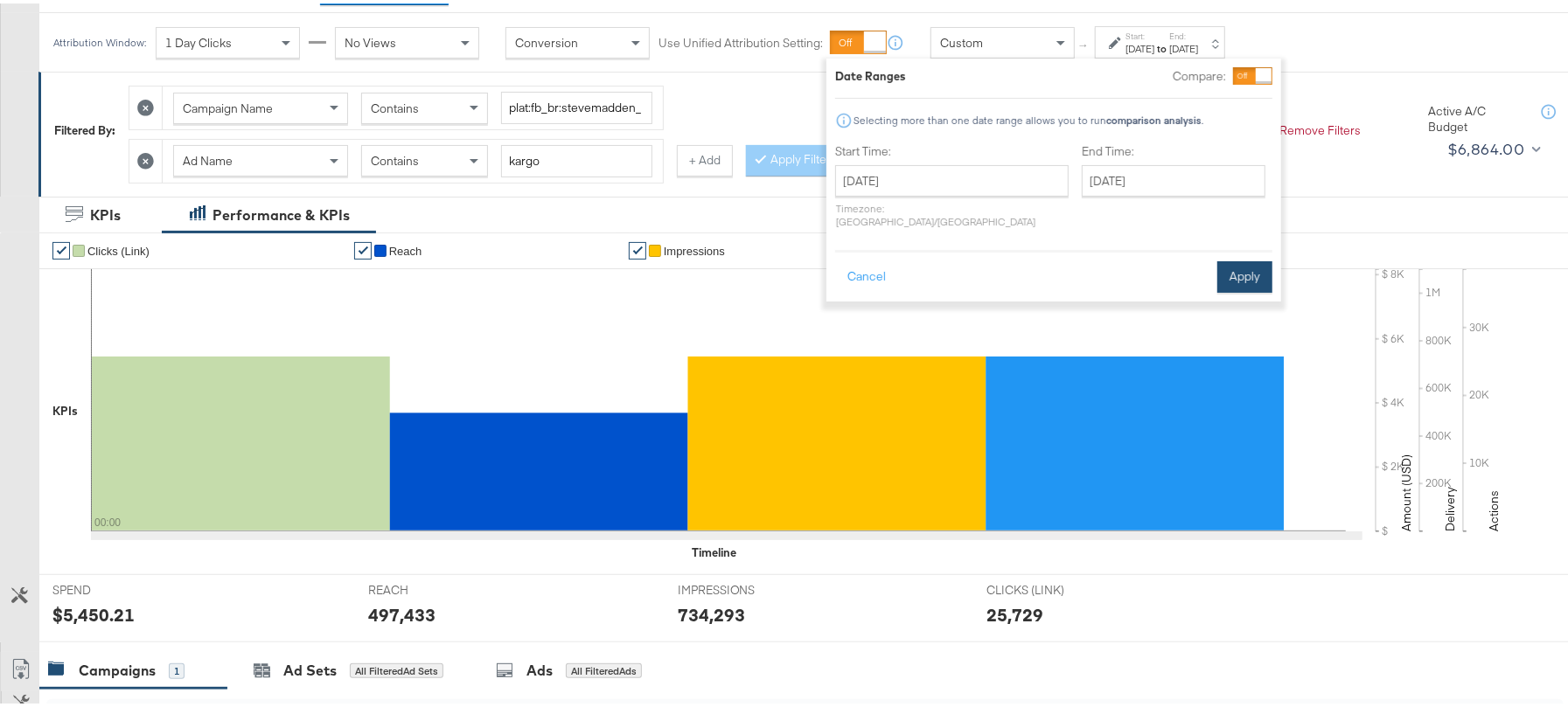 click on "Apply" at bounding box center (1244, 274) 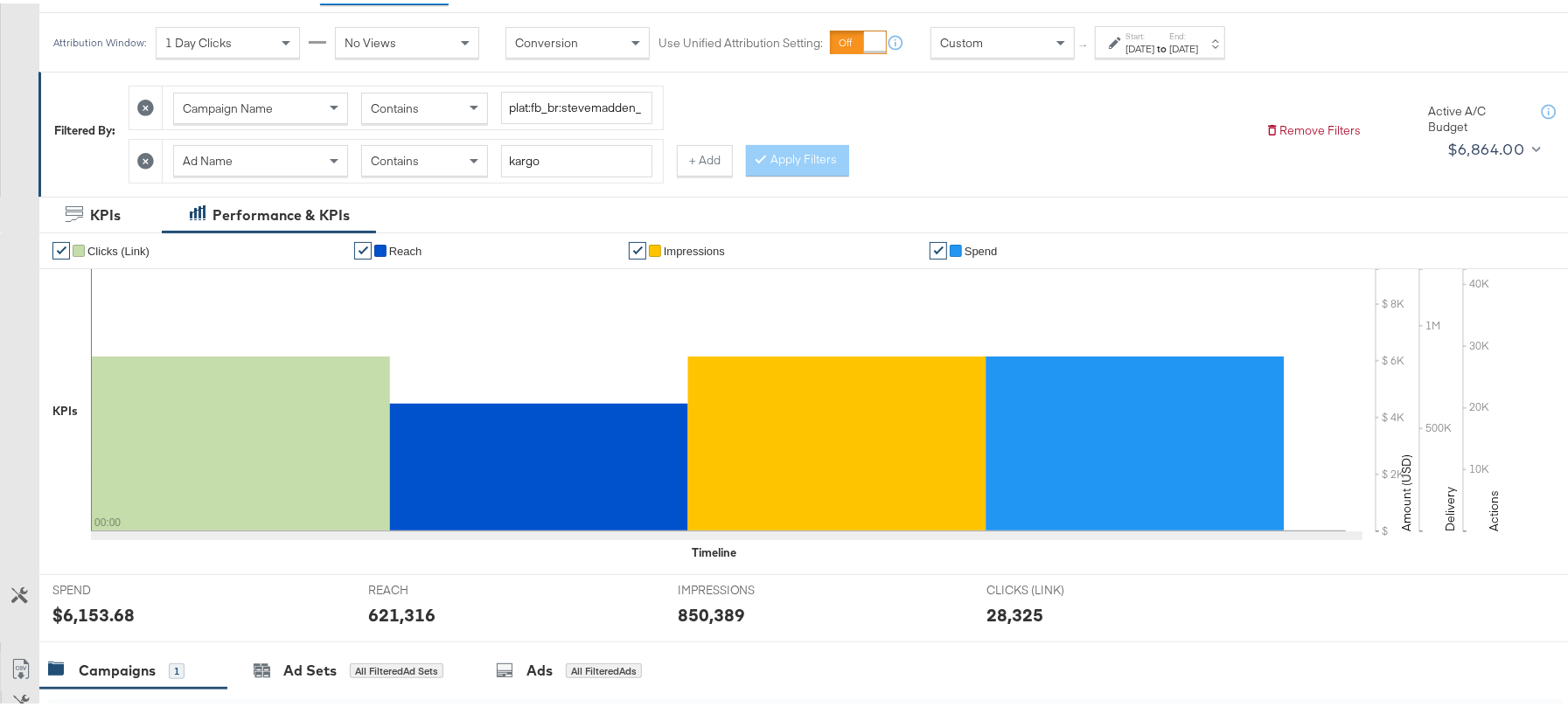 click on "$6,153.68" at bounding box center (94, 611) 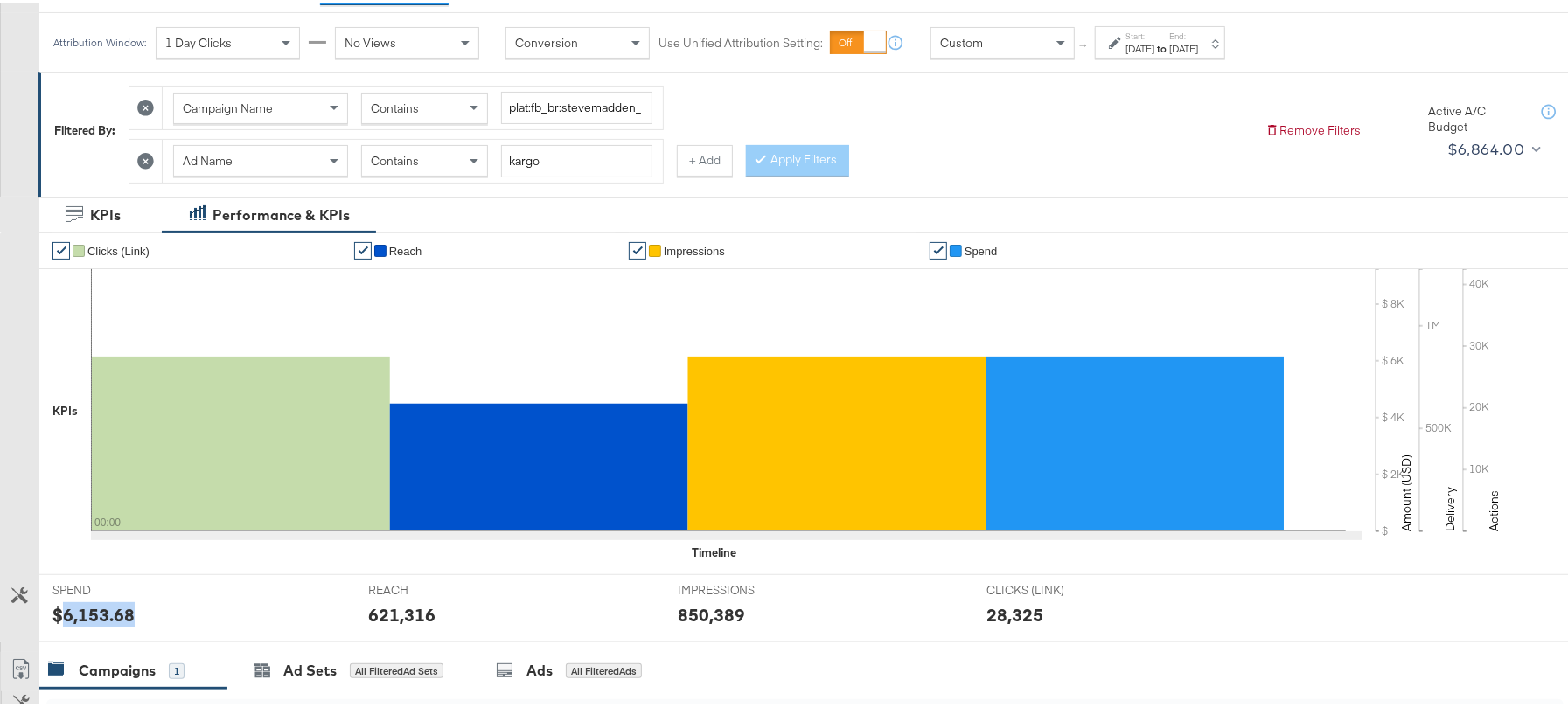 click on "$6,153.68" at bounding box center [94, 611] 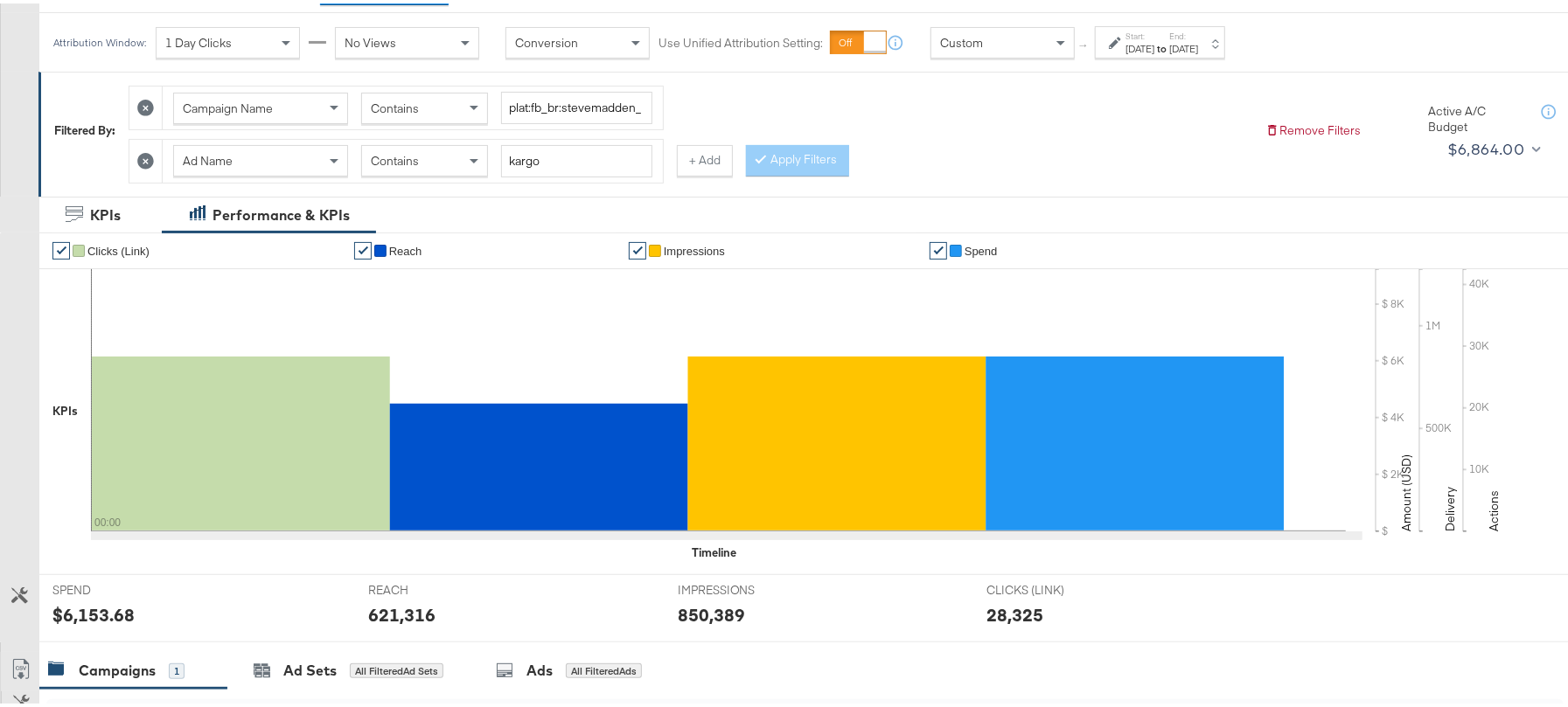 click on "621,316" at bounding box center (401, 611) 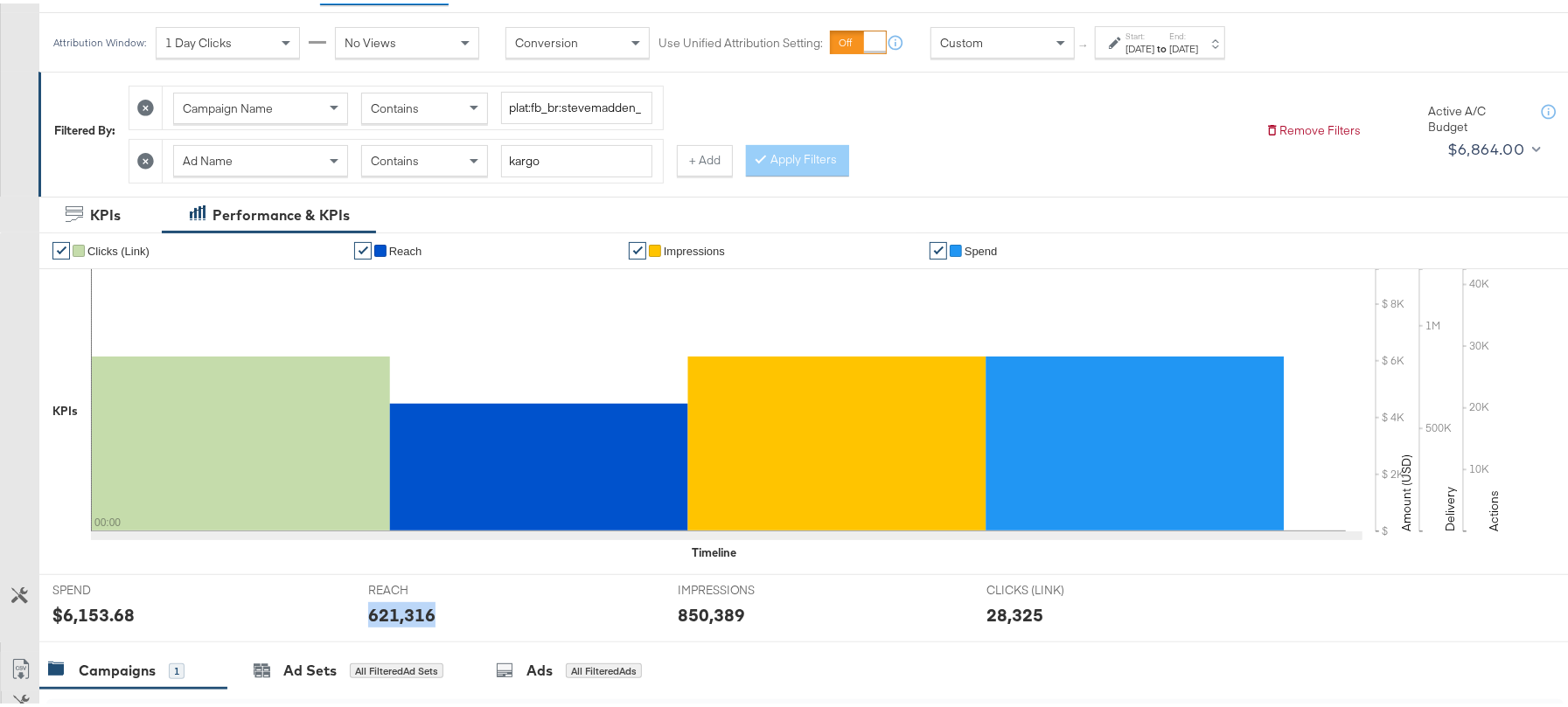 click on "621,316" at bounding box center (401, 611) 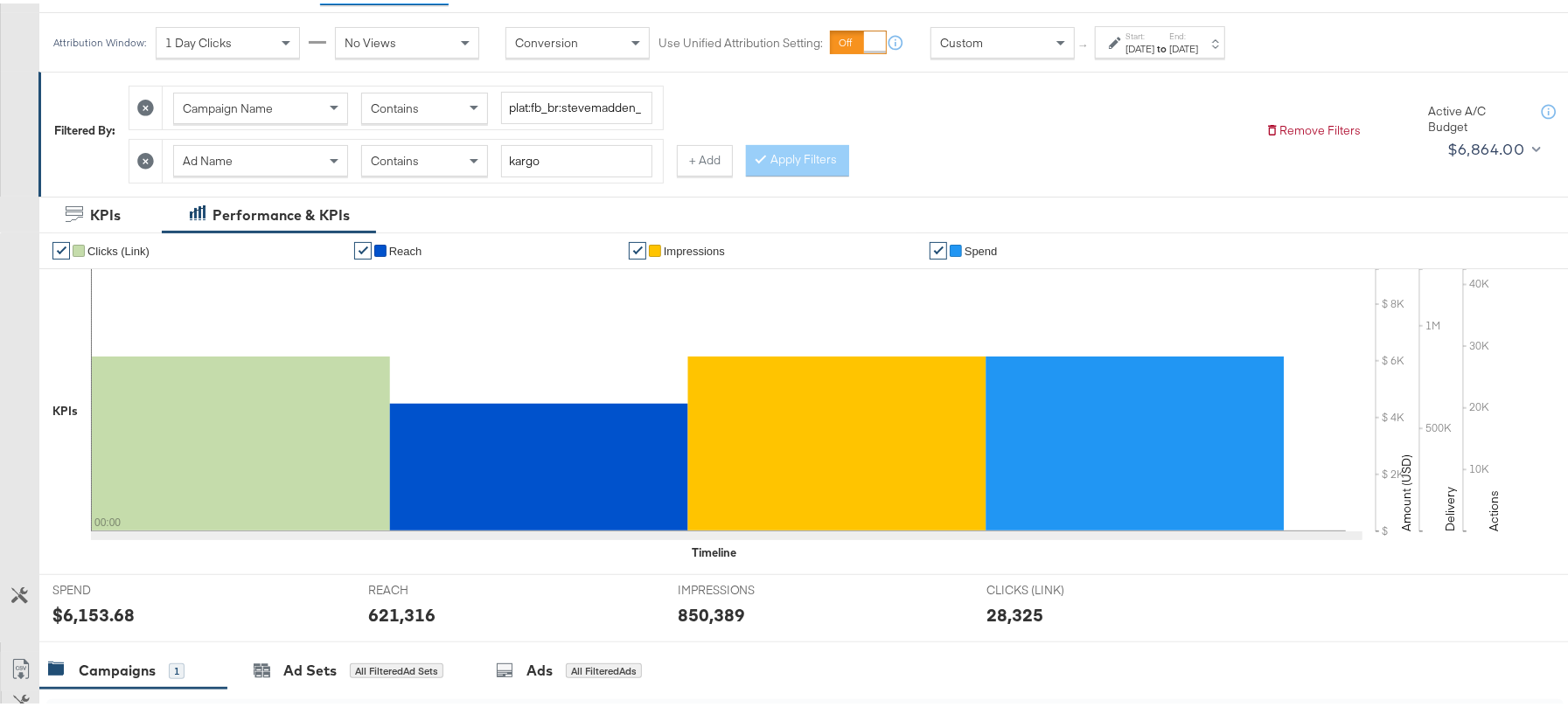 click on "850,389" at bounding box center [711, 611] 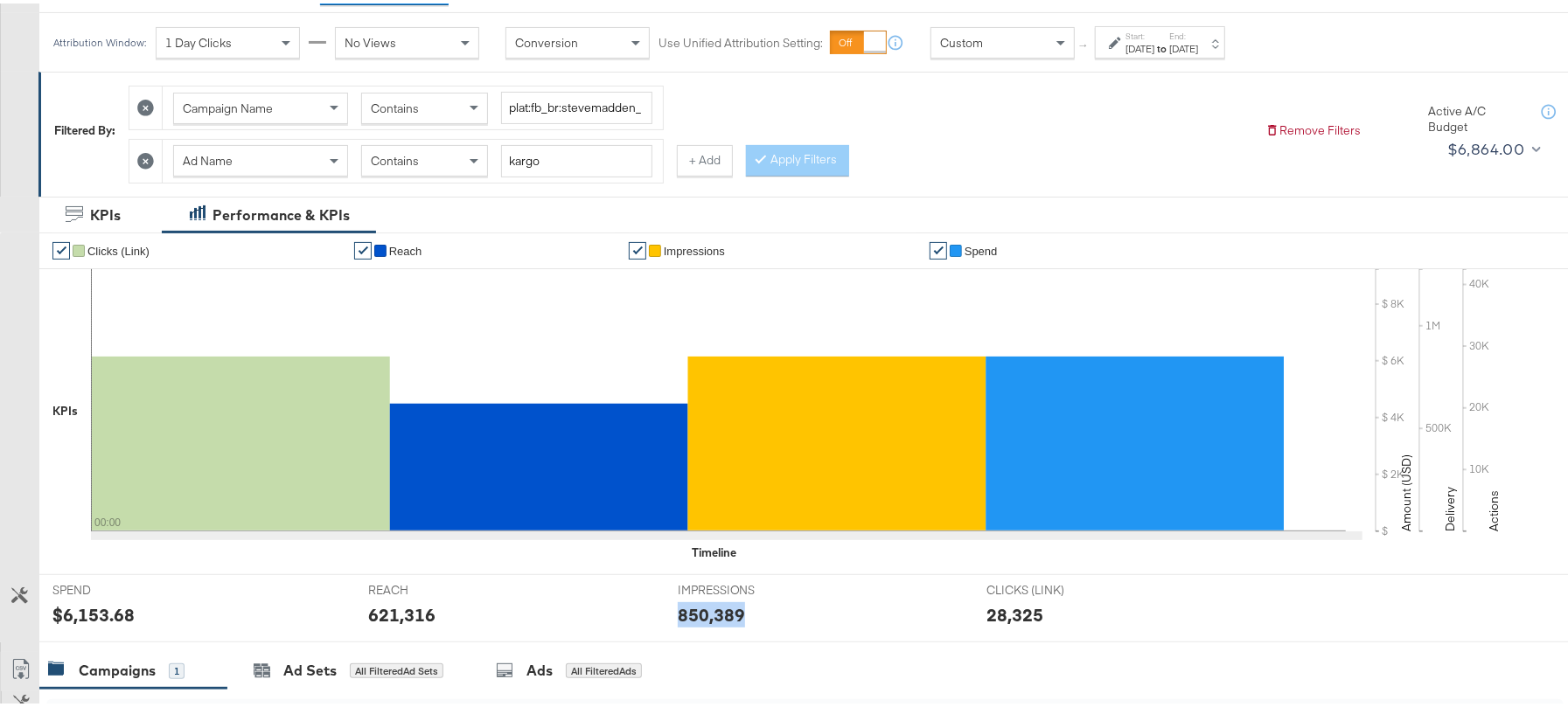 click on "850,389" at bounding box center [711, 611] 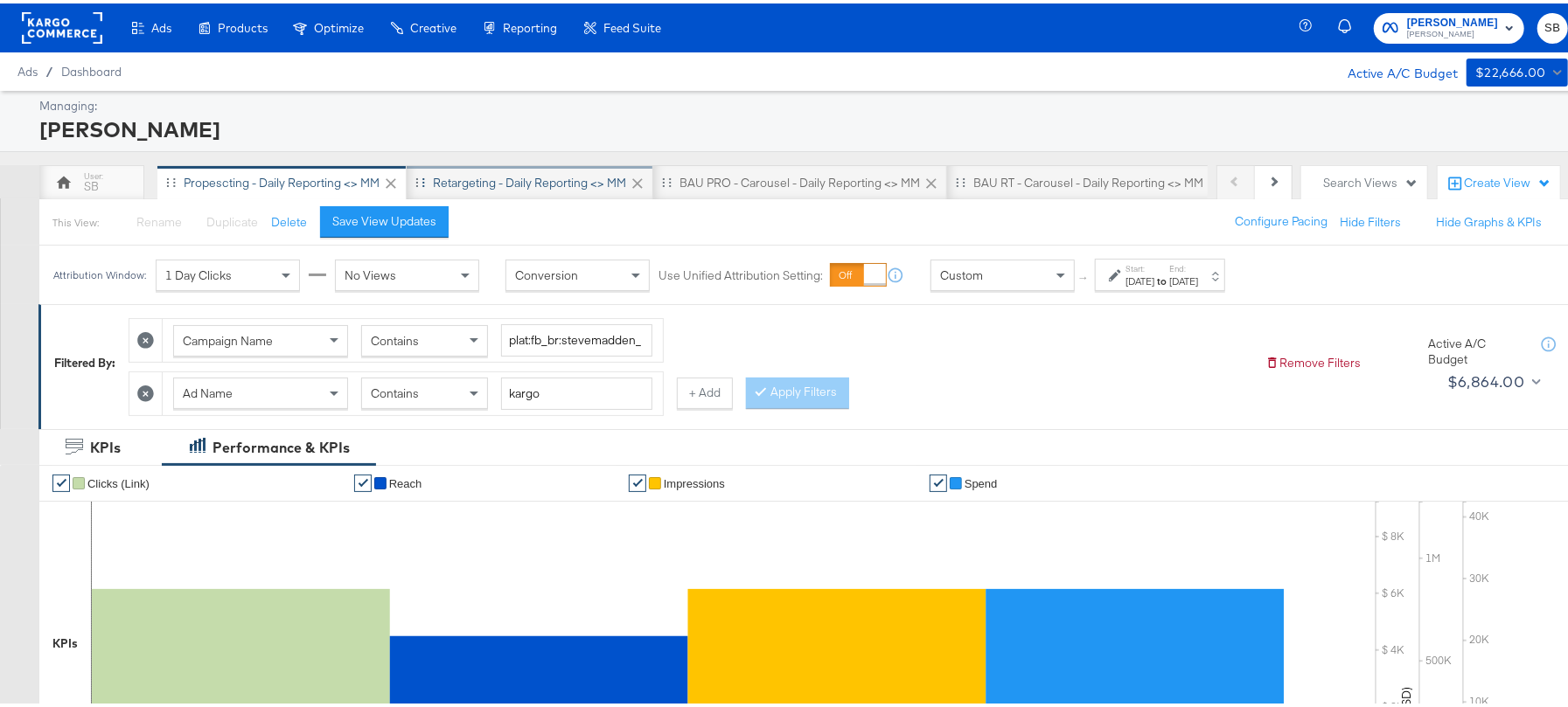 click on "Retargeting - Daily Reporting <> MM" at bounding box center [529, 179] 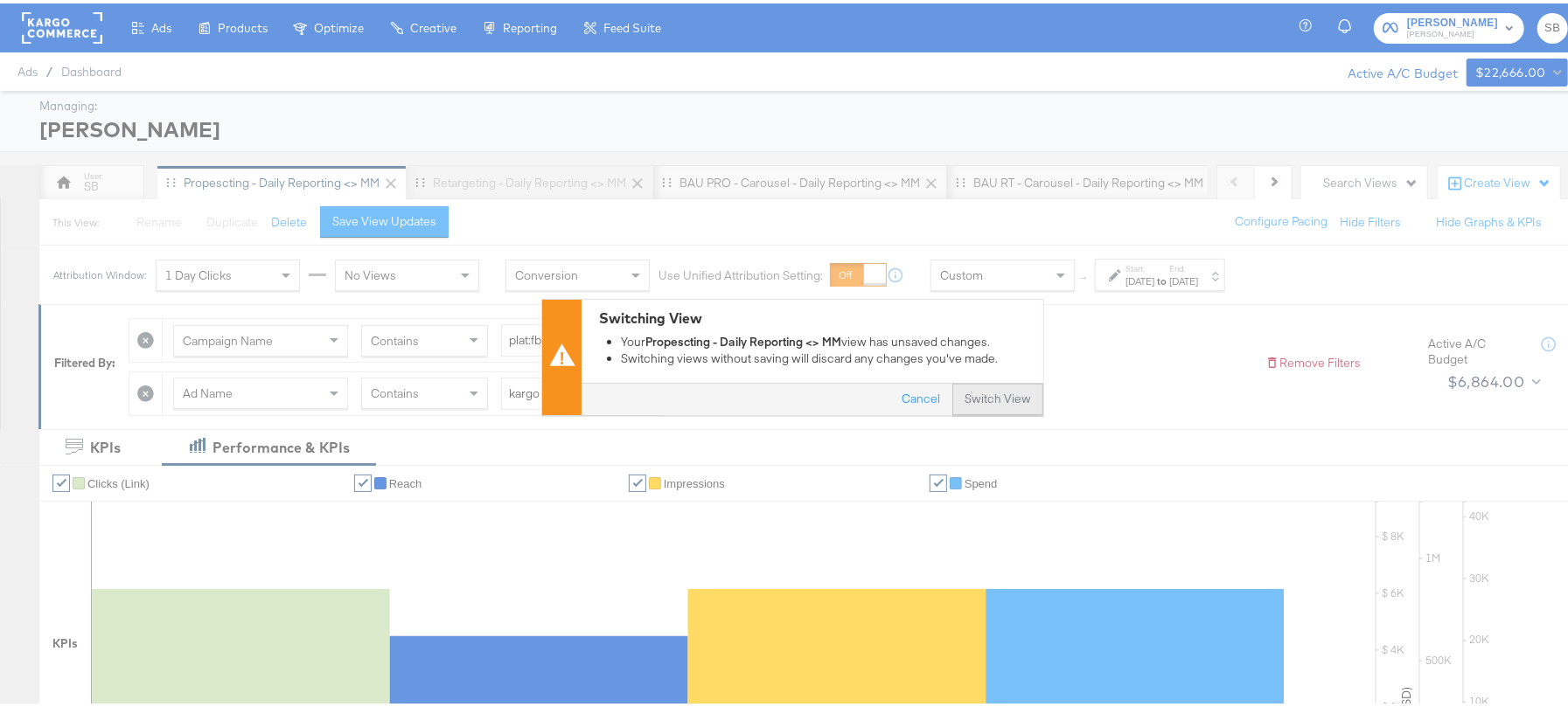 click on "Switch View" at bounding box center [998, 396] 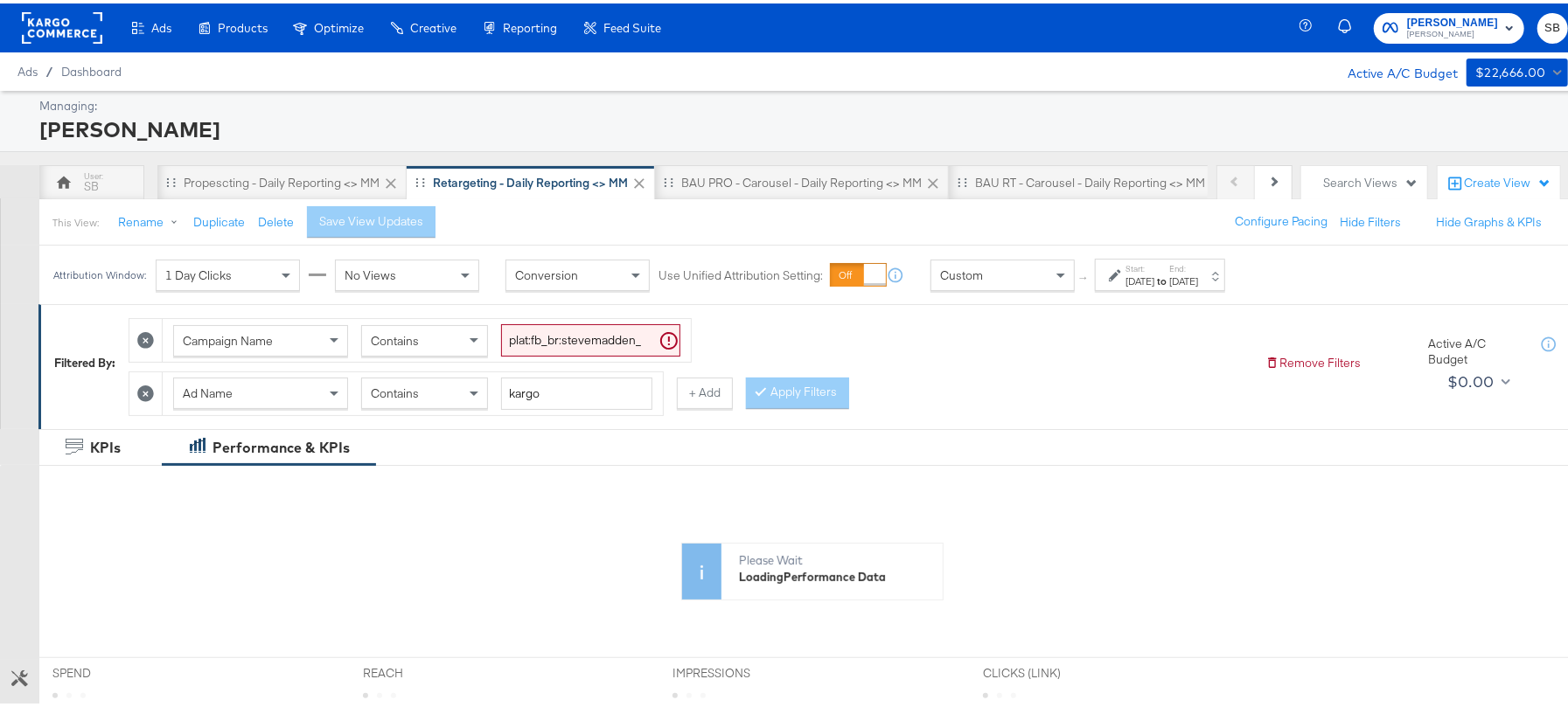click on "Jun 5th 2025" at bounding box center (1139, 278) 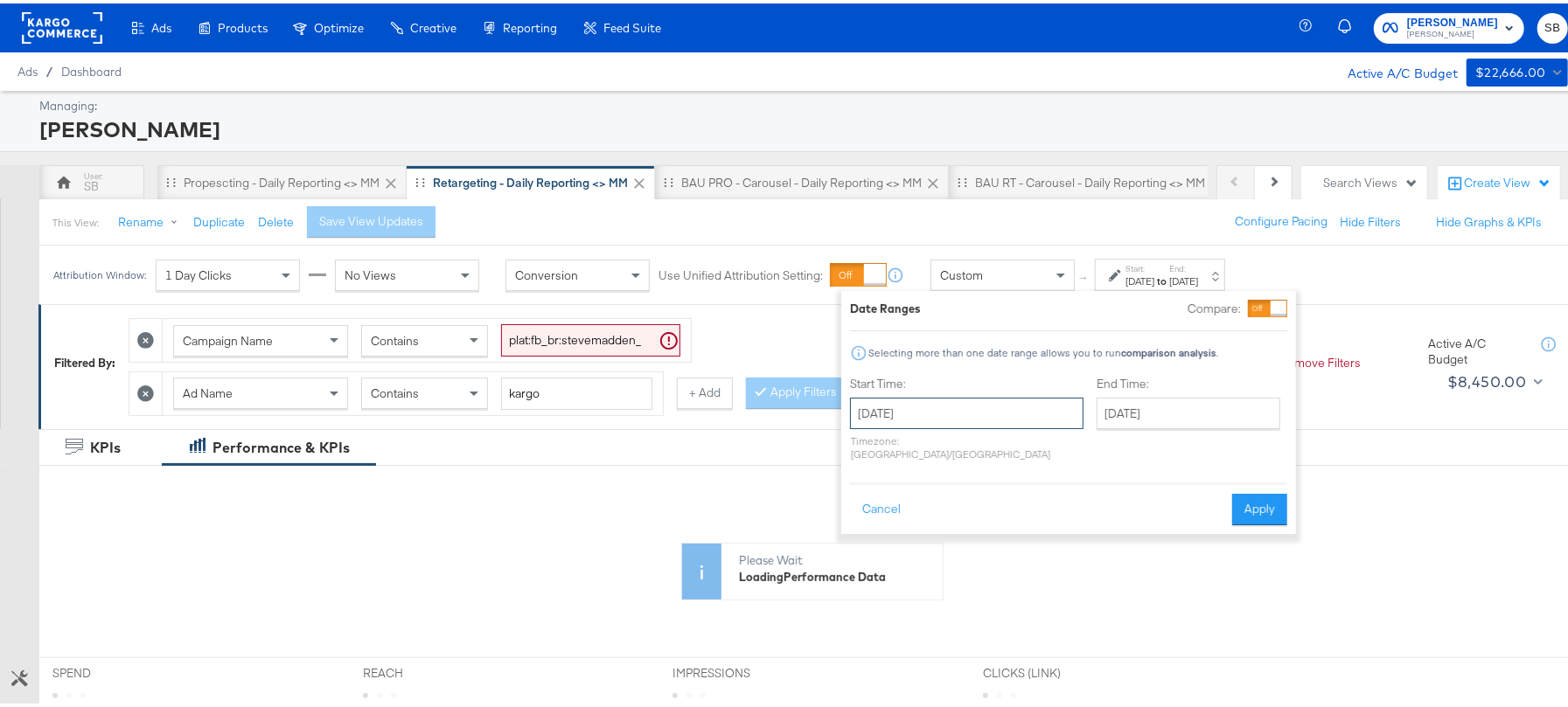 click on "June 5th 2025" at bounding box center (966, 410) 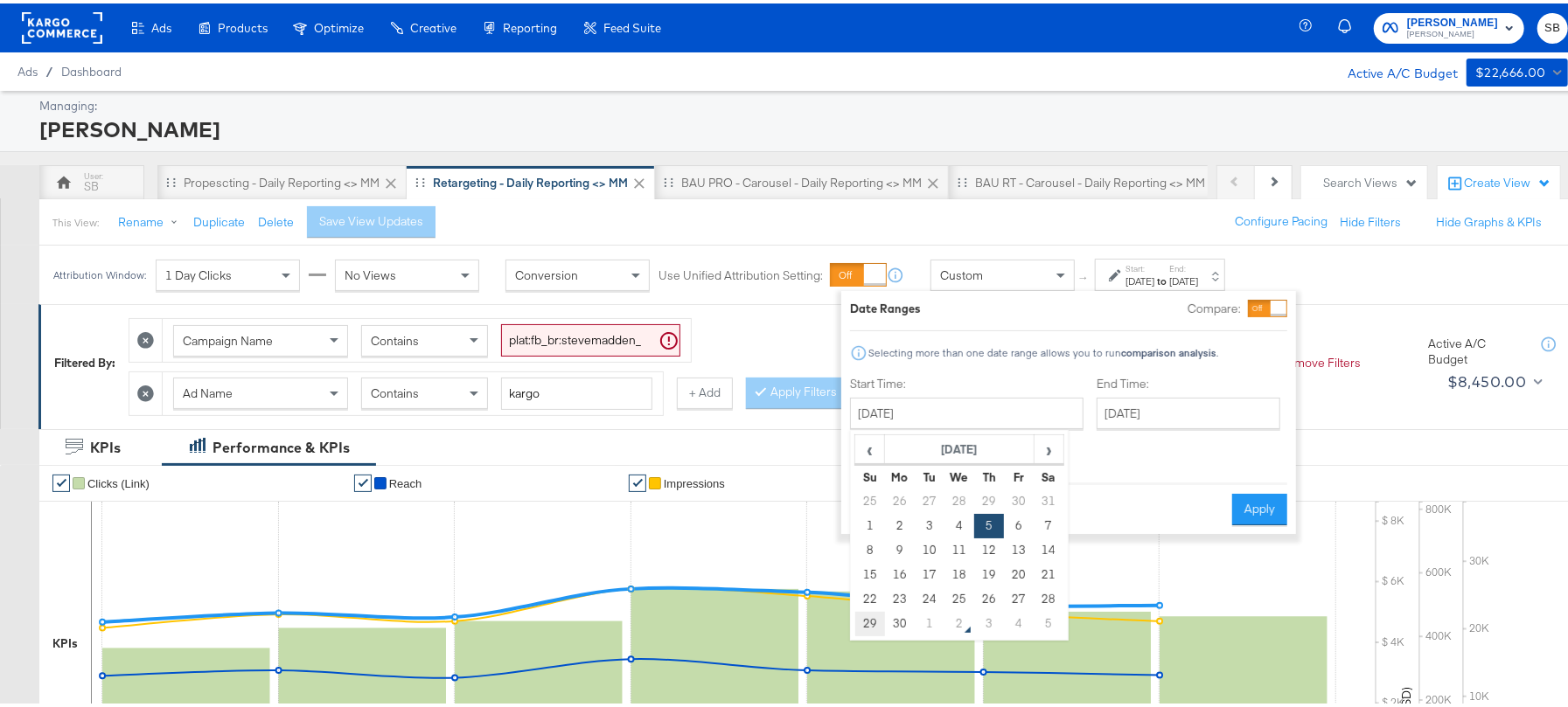 click on "29" at bounding box center [870, 620] 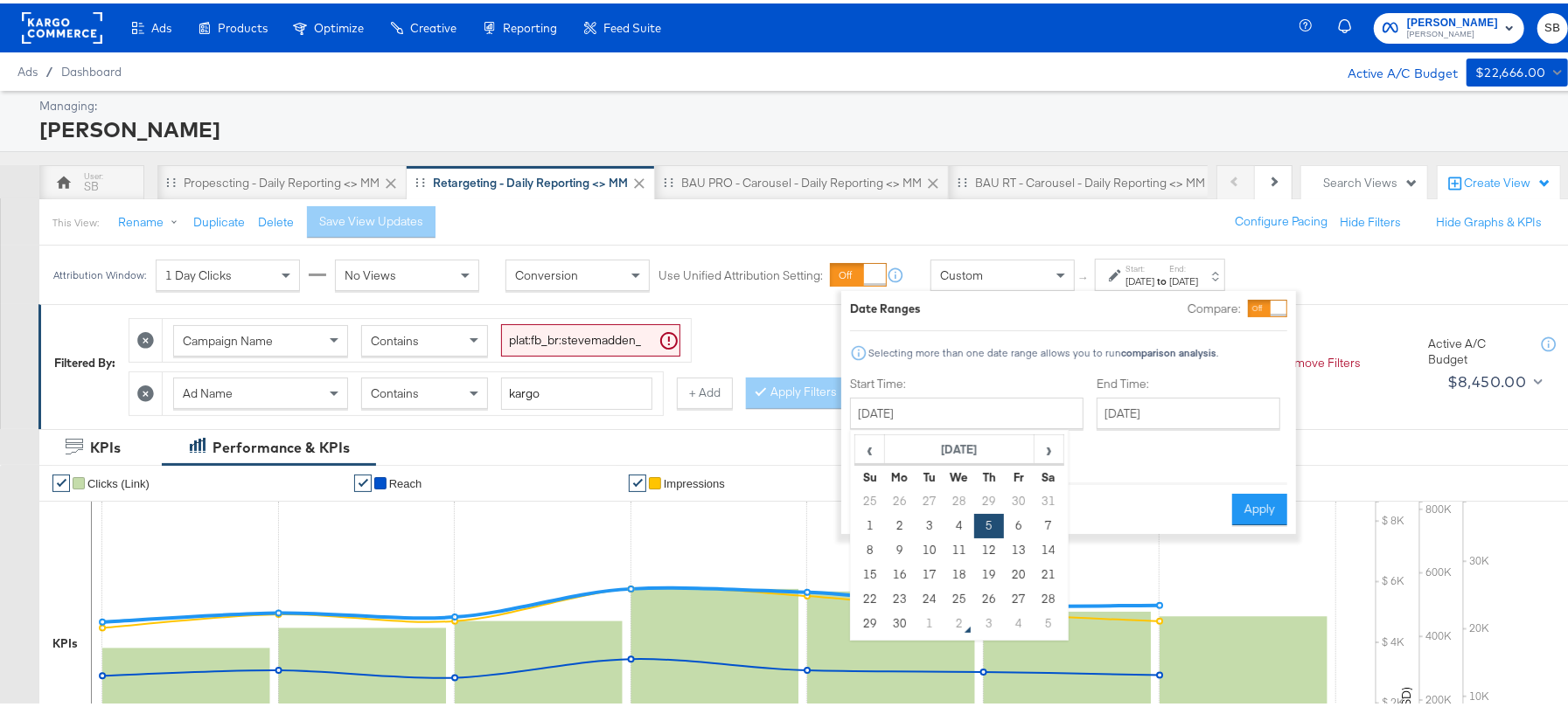 type on "[DATE]" 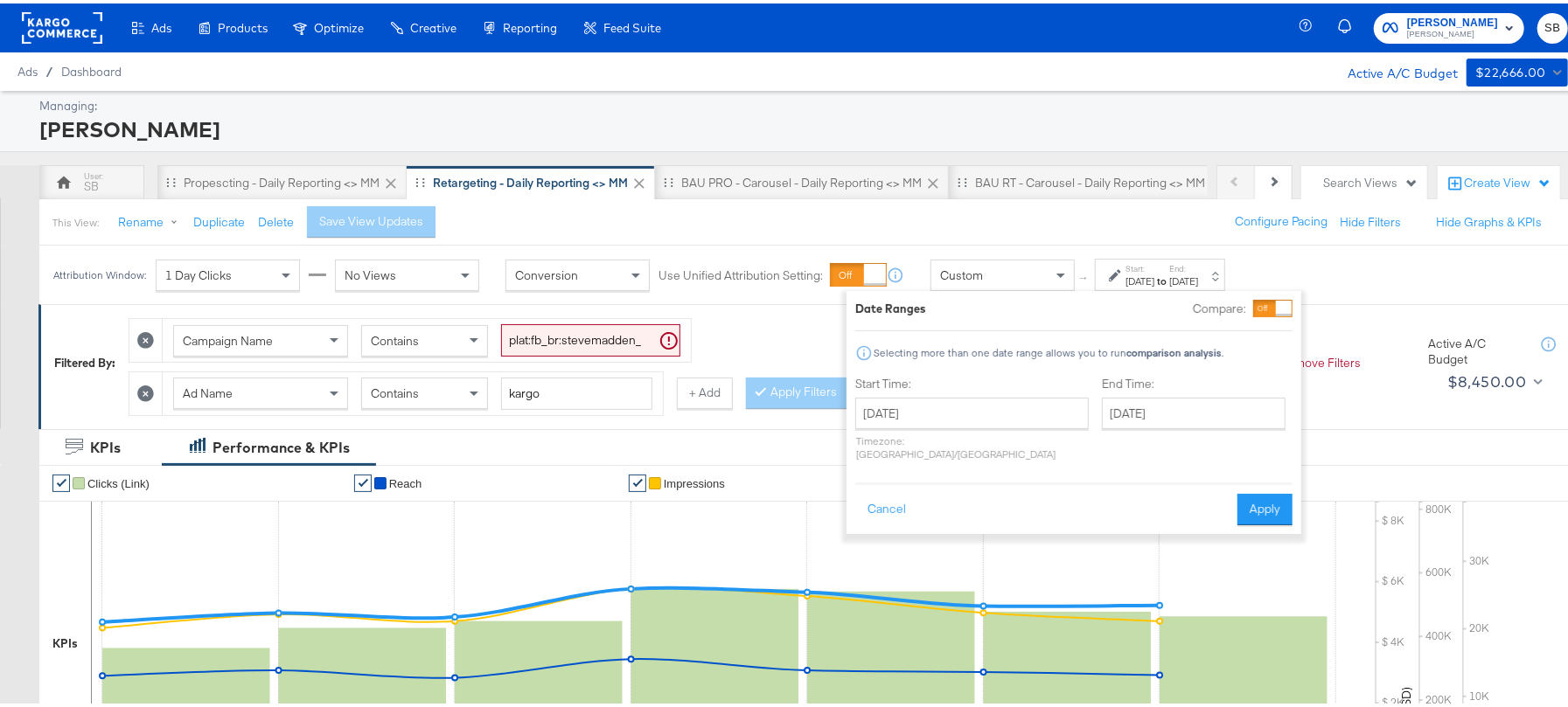 click on "Date Ranges Compare:  Selecting more than one date range allows you to run  comparison analysis . Start Time: June 29th 2025 ‹ June 2025 › Su Mo Tu We Th Fr Sa 25 26 27 28 29 30 31 1 2 3 4 5 6 7 8 9 10 11 12 13 14 15 16 17 18 19 20 21 22 23 24 25 26 27 28 29 30 1 2 3 4 5 Timezone:  Asia/Calcutta End Time: June 29th 2025 ‹ June 2025 › Su Mo Tu We Th Fr Sa 25 26 27 28 29 30 31 1 2 3 4 5 6 7 8 9 10 11 12 13 14 15 16 17 18 19 20 21 22 23 24 25 26 27 28 29 30 1 2 3 4 5 Cancel Apply" at bounding box center [1074, 409] 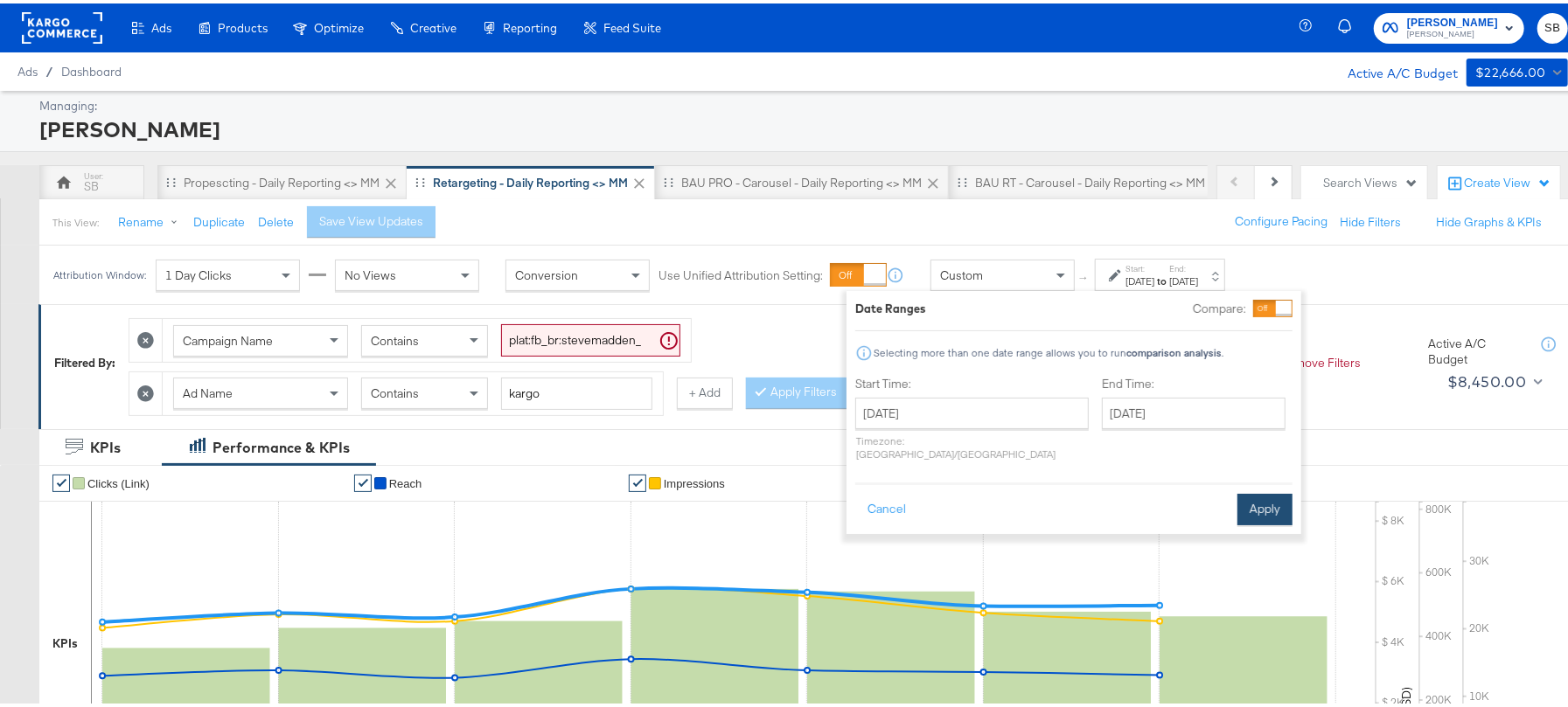 click on "Apply" at bounding box center [1265, 506] 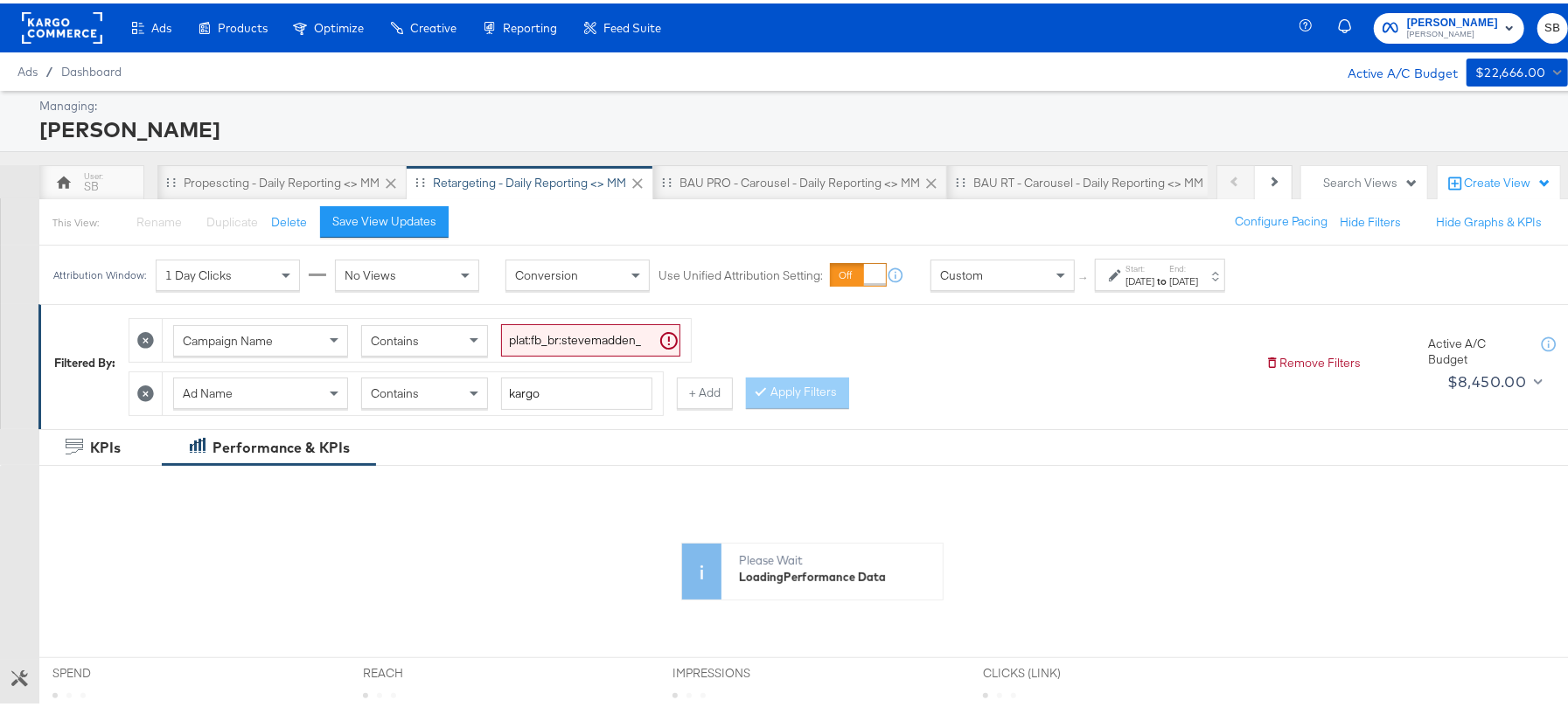 scroll, scrollTop: 232, scrollLeft: 0, axis: vertical 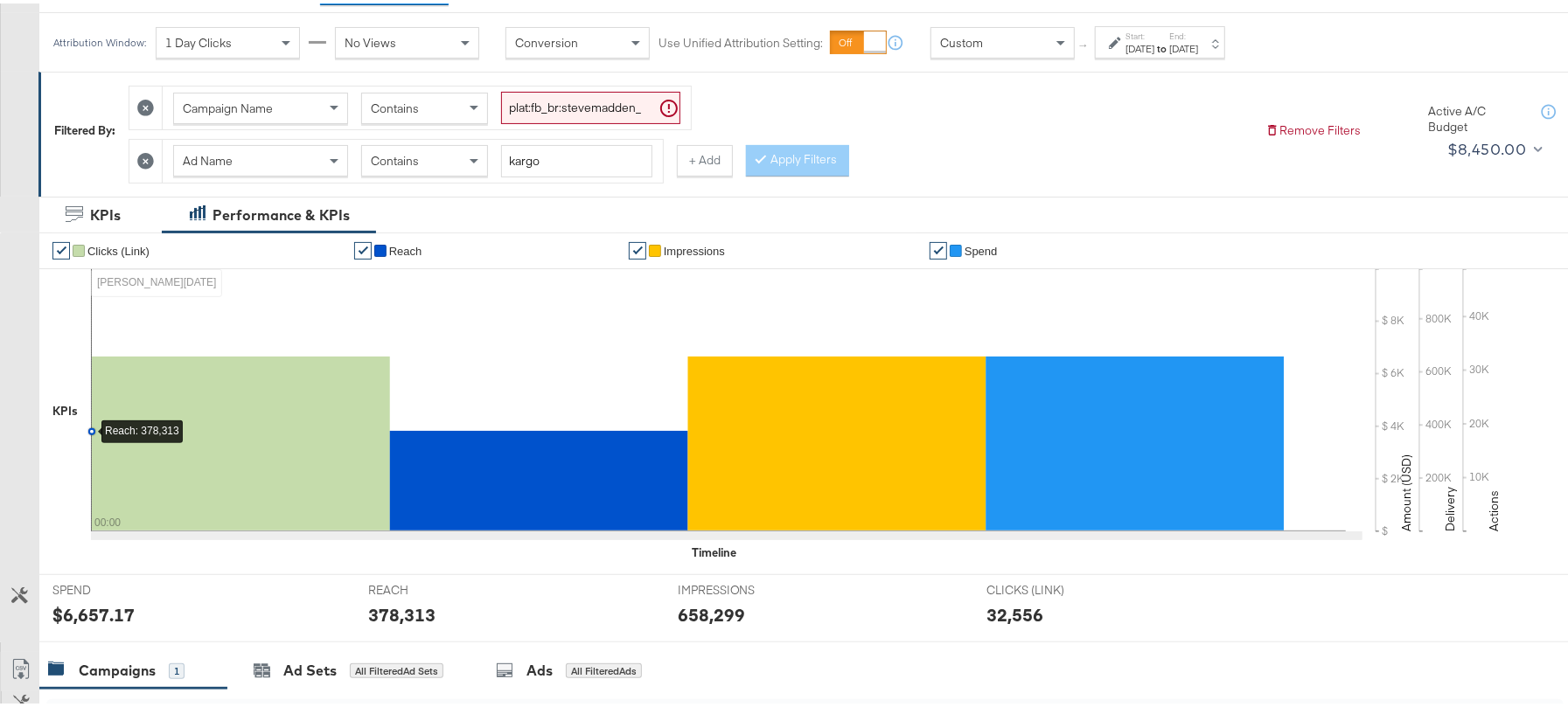 click on "to" at bounding box center (1161, 45) 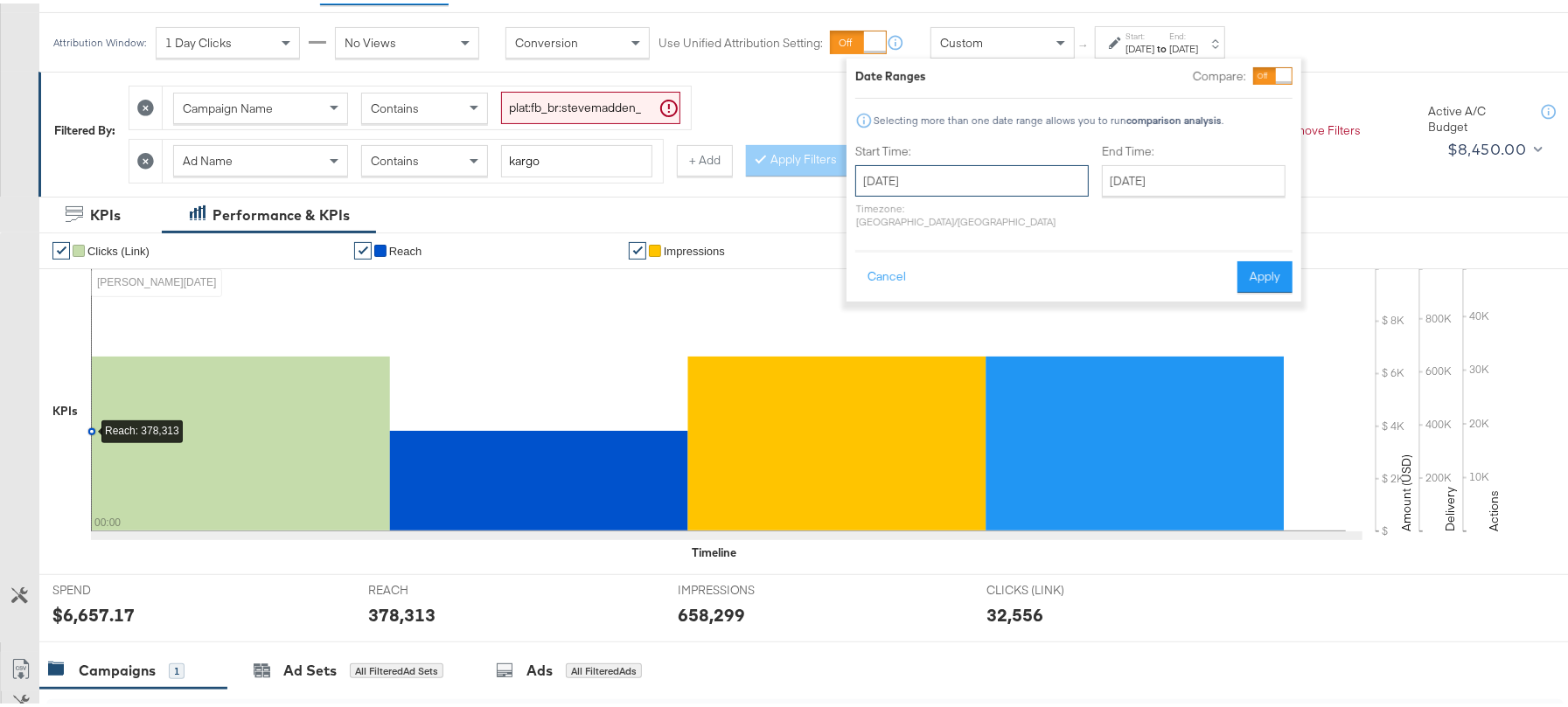 click on "[DATE]" at bounding box center (972, 177) 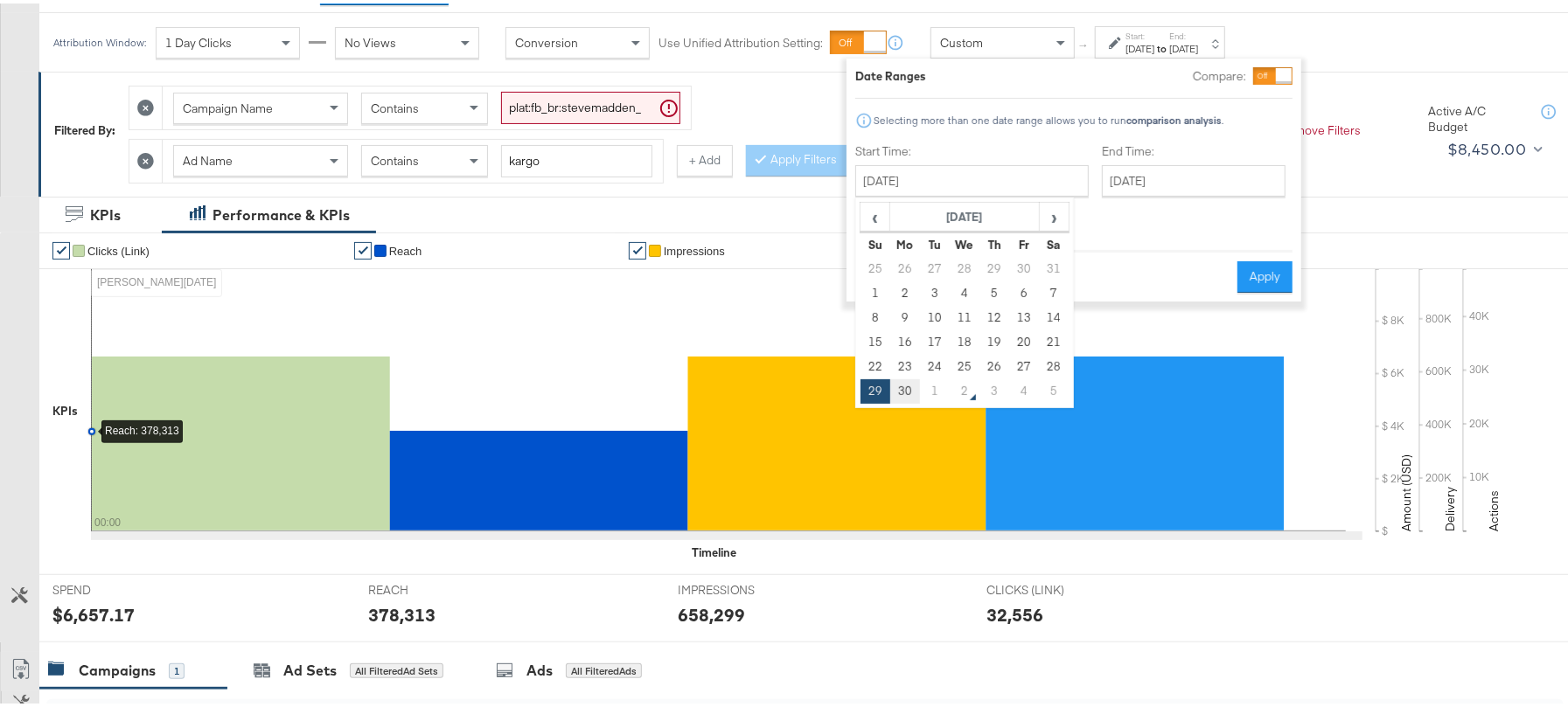 click on "30" at bounding box center [905, 388] 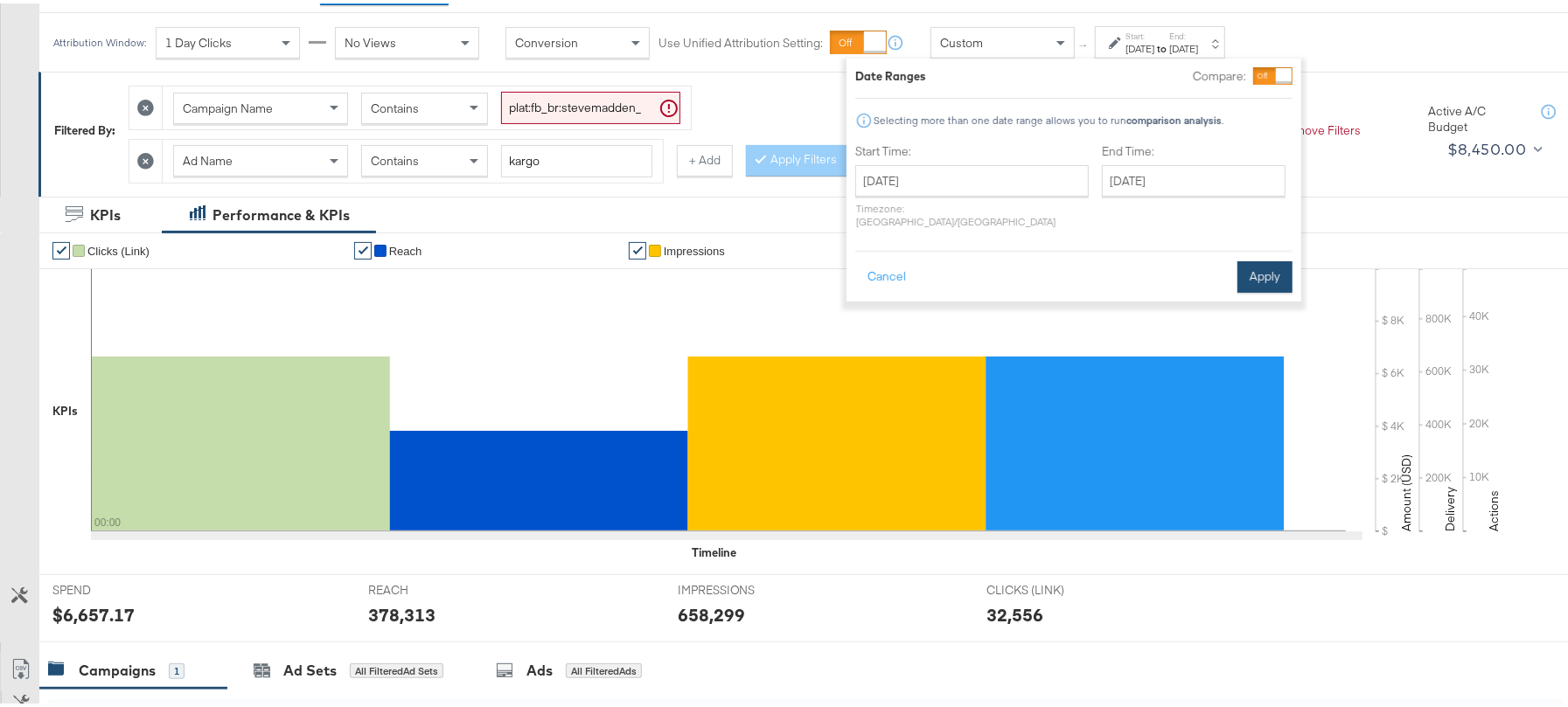click on "Apply" at bounding box center [1265, 274] 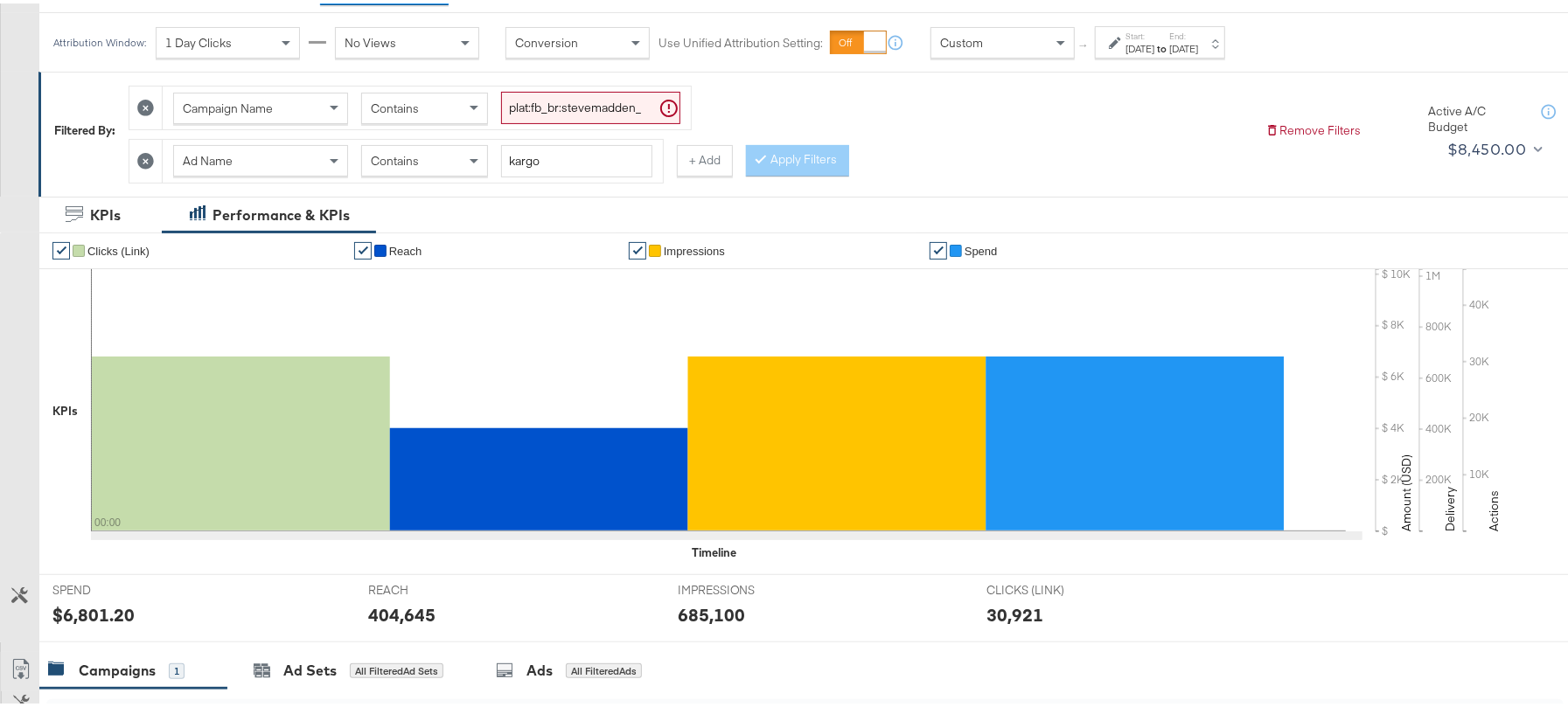 click on "$6,801.20" at bounding box center [94, 611] 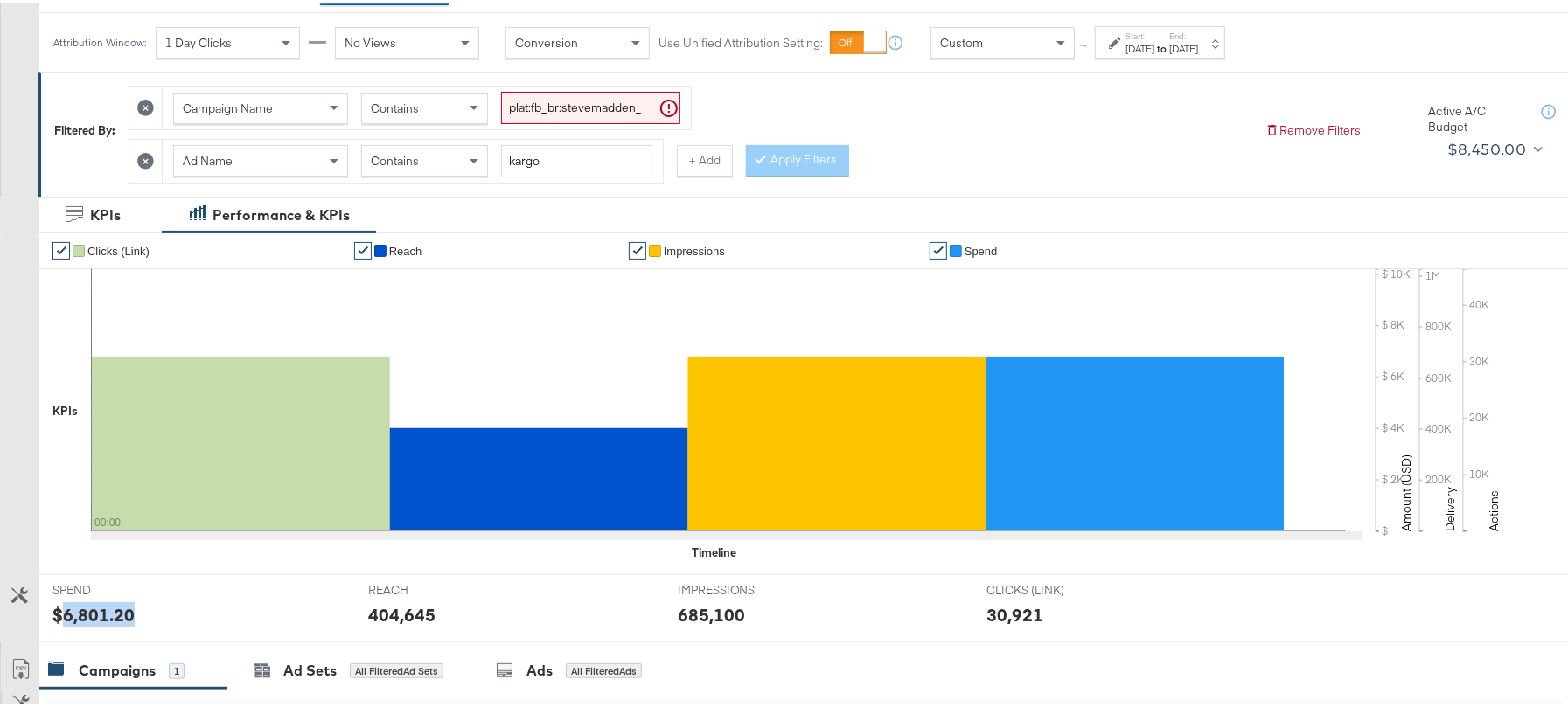click on "$6,801.20" at bounding box center [94, 611] 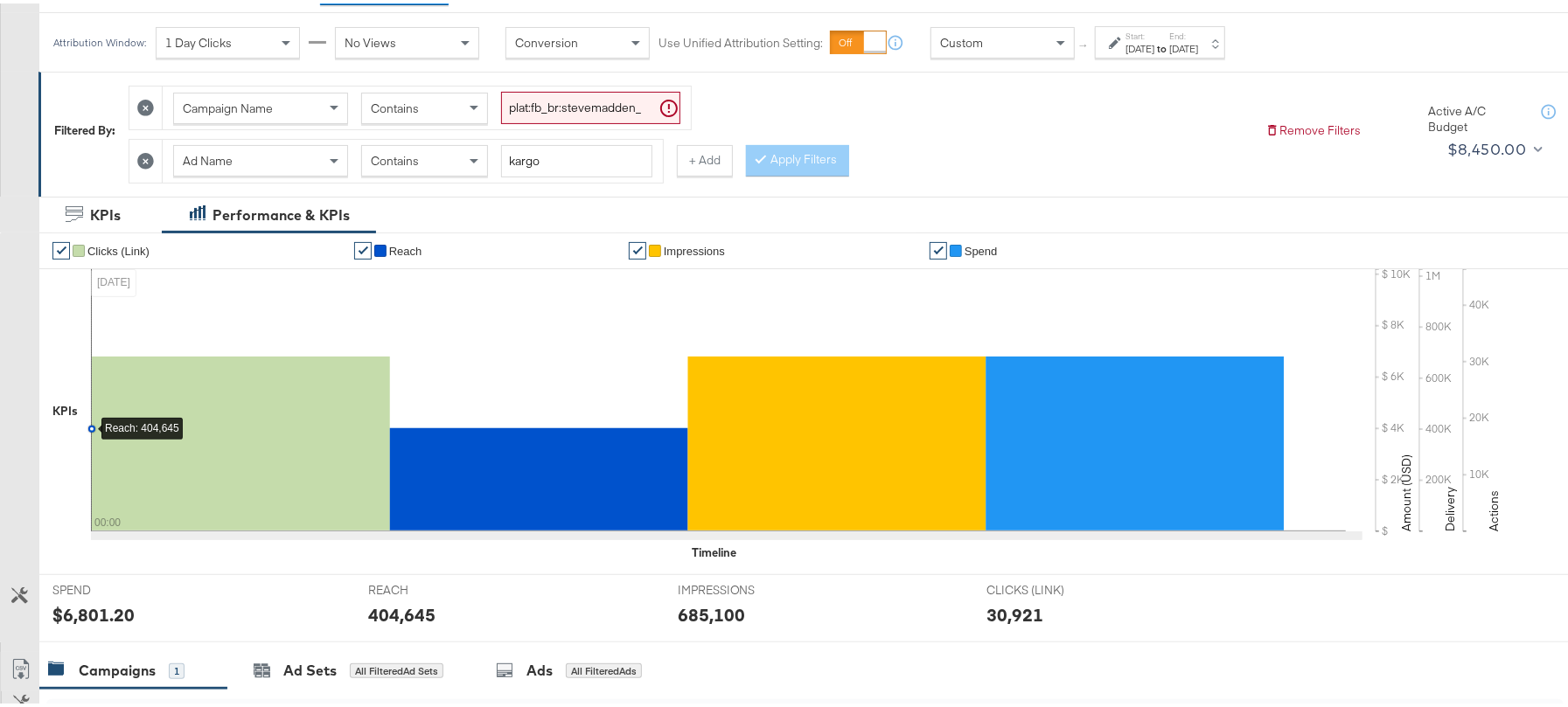 click on "404,645" at bounding box center [401, 611] 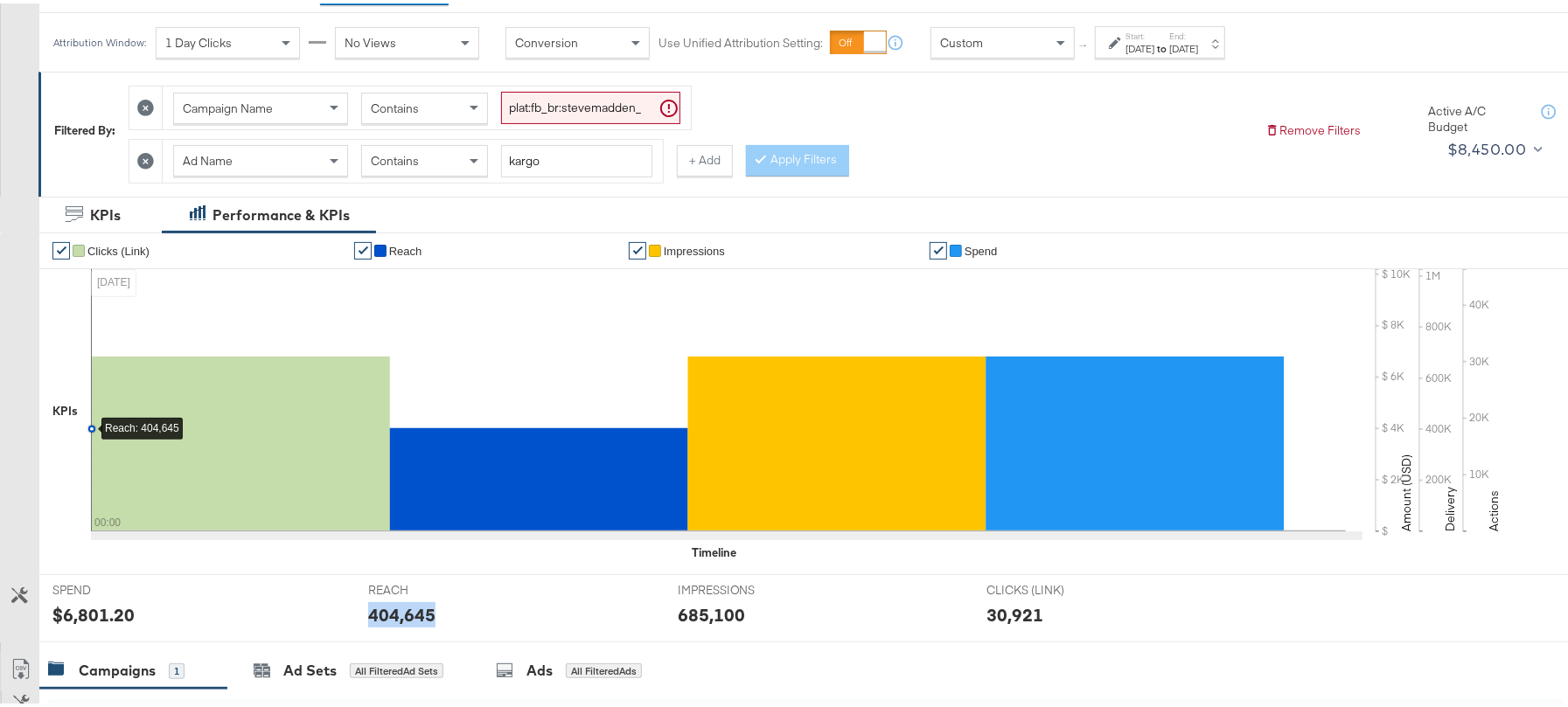 click on "404,645" at bounding box center [401, 611] 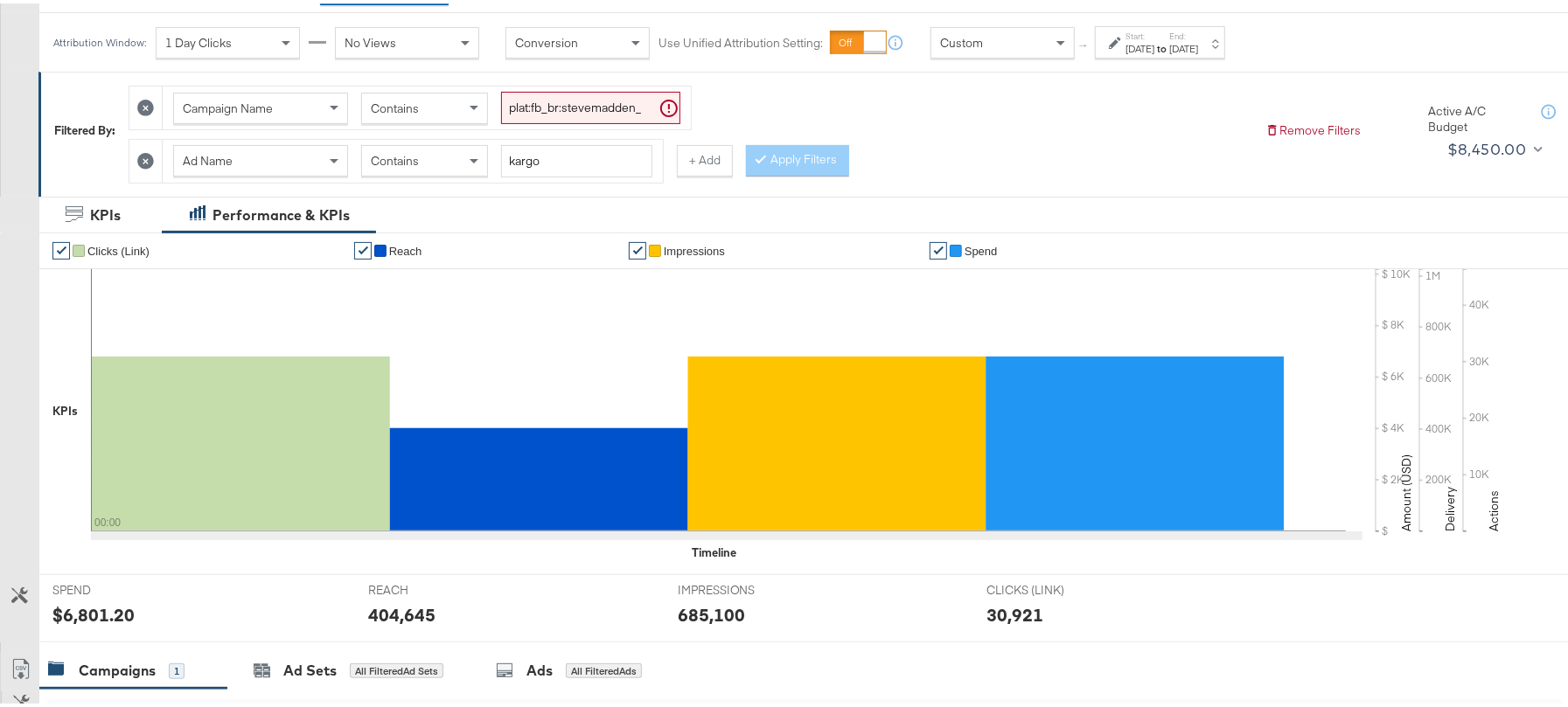 click on "685,100" at bounding box center [711, 611] 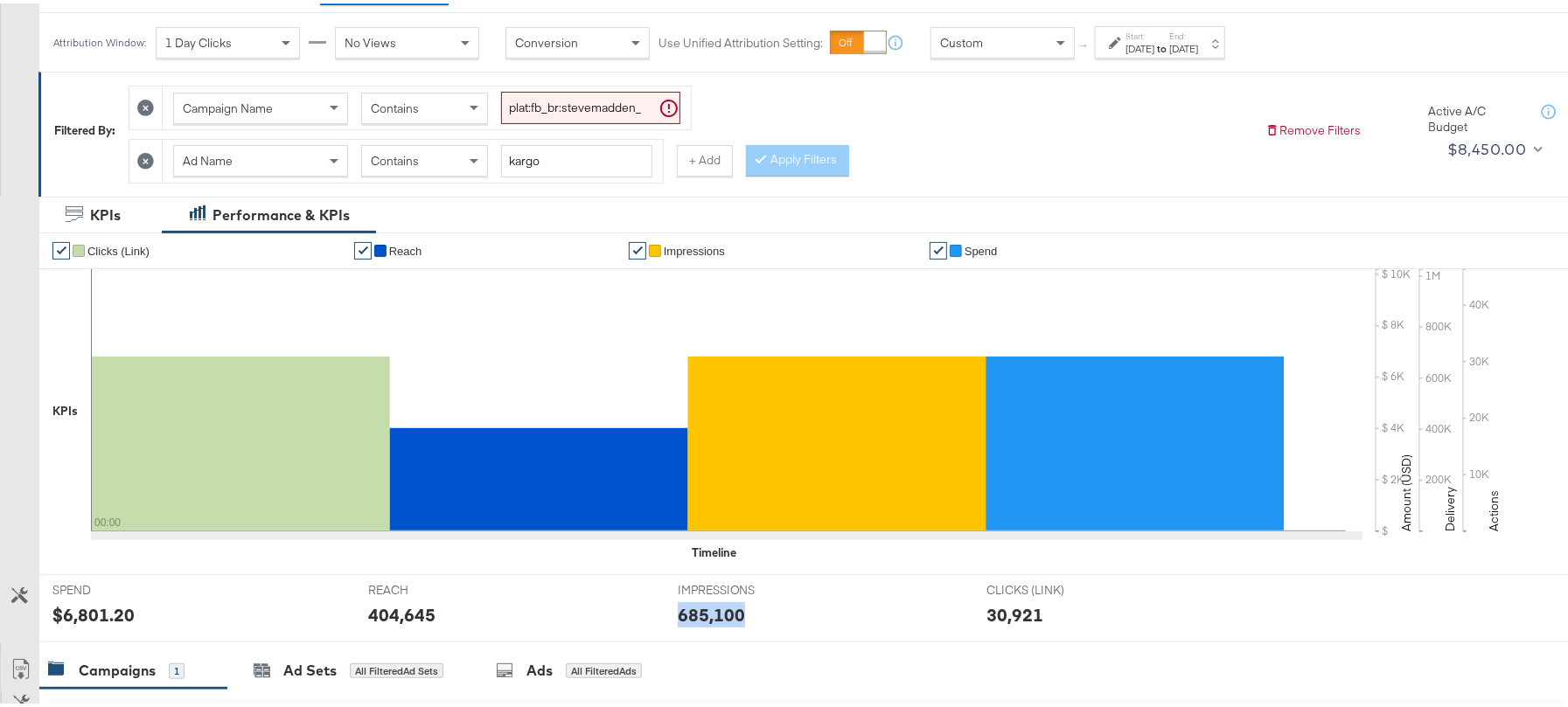 click on "685,100" at bounding box center (711, 611) 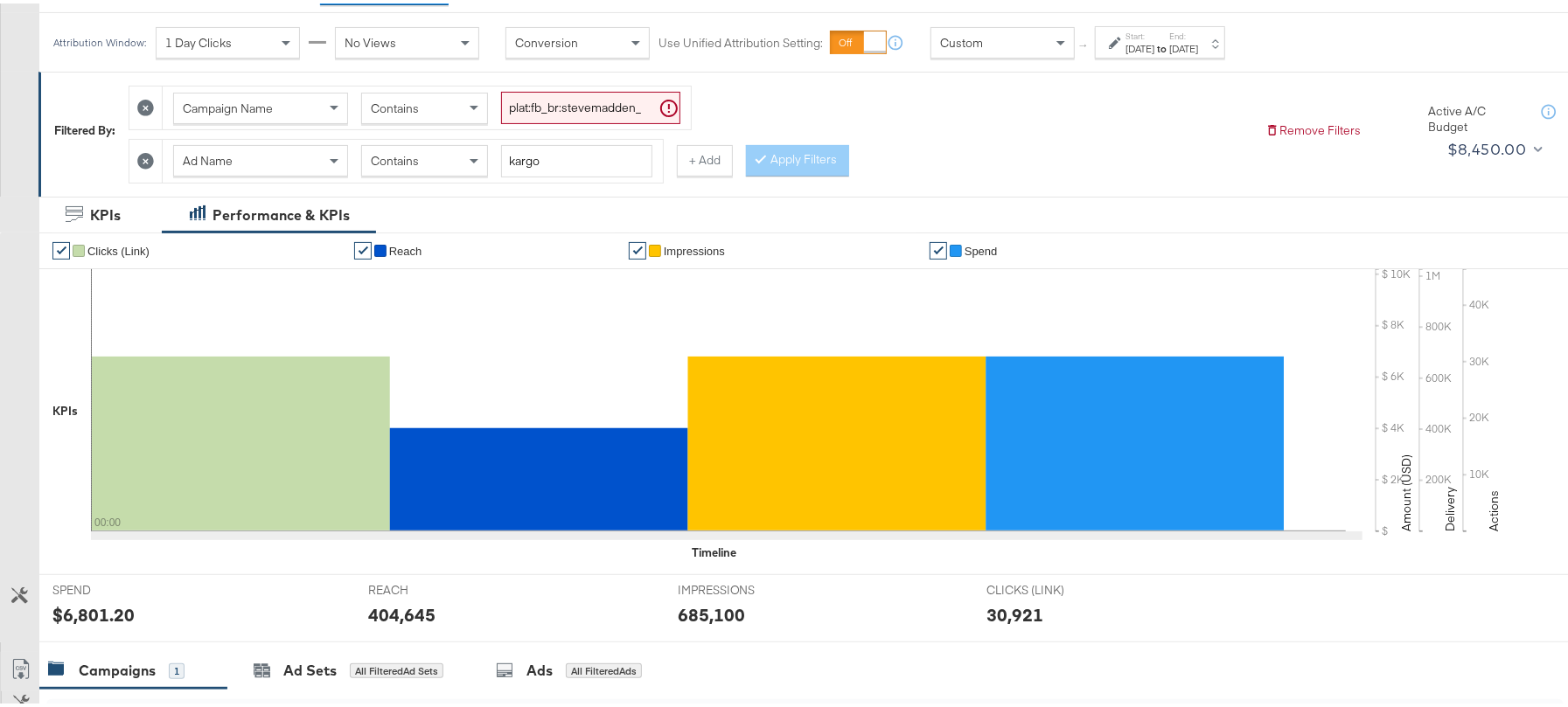 click on "to" at bounding box center [1161, 45] 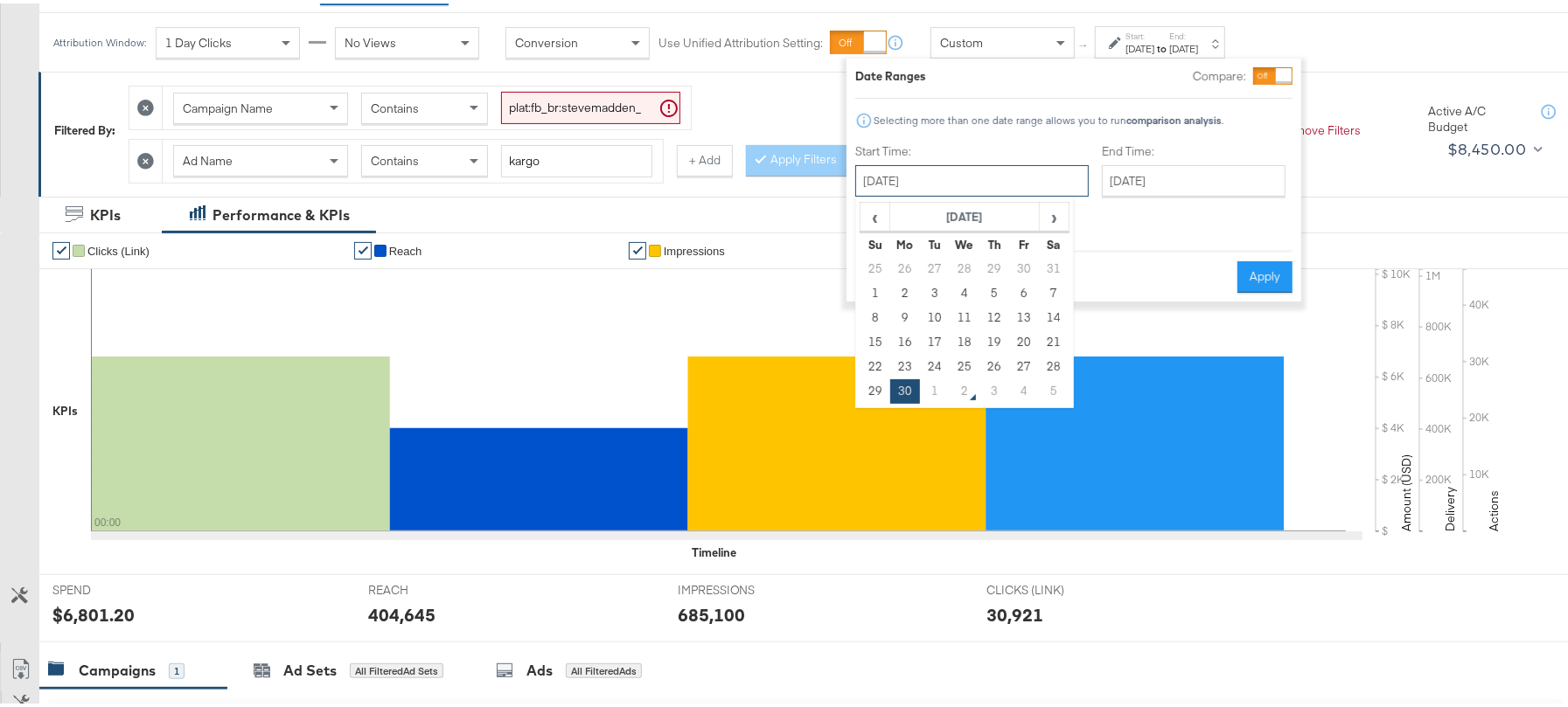 click on "June 30th 2025" at bounding box center [972, 177] 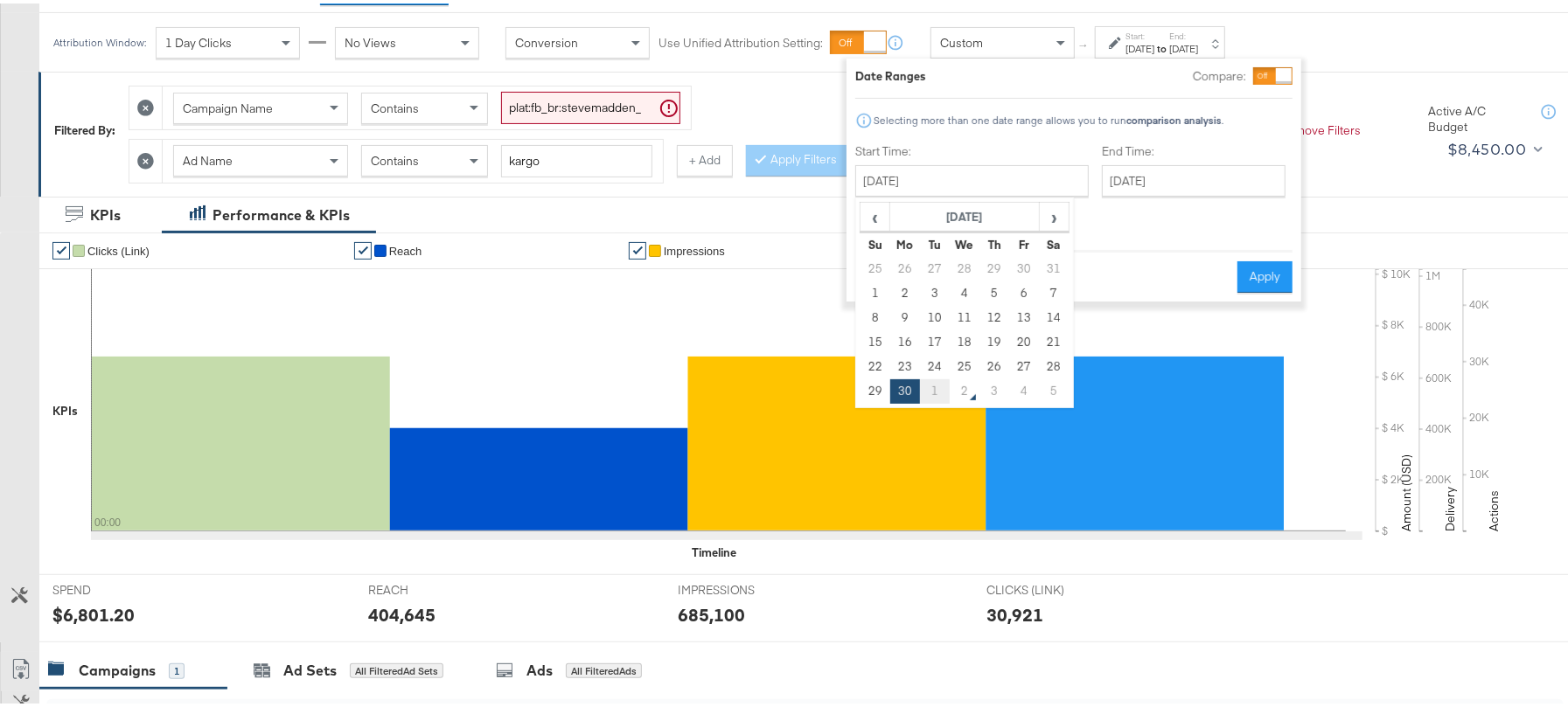 click on "1" at bounding box center (935, 388) 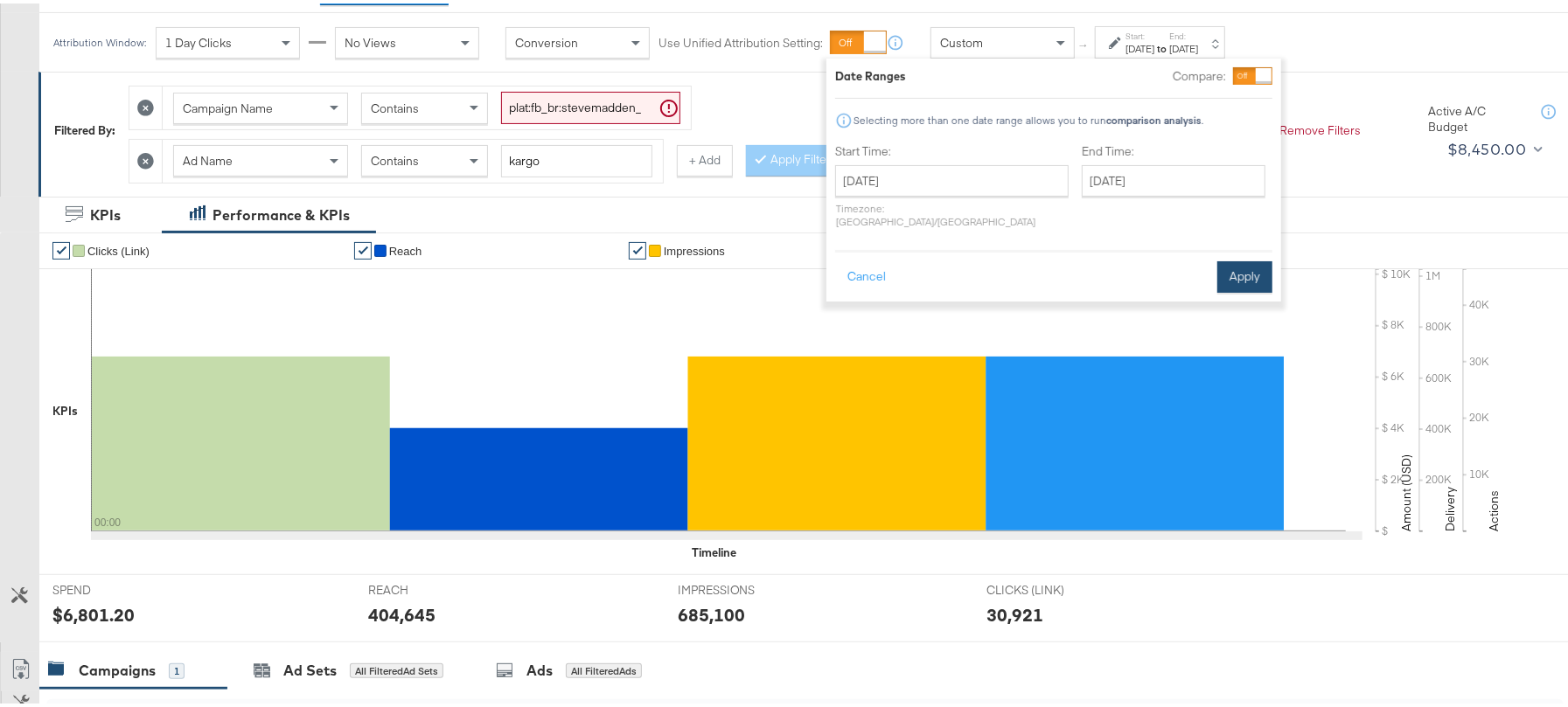 click on "Apply" at bounding box center (1244, 274) 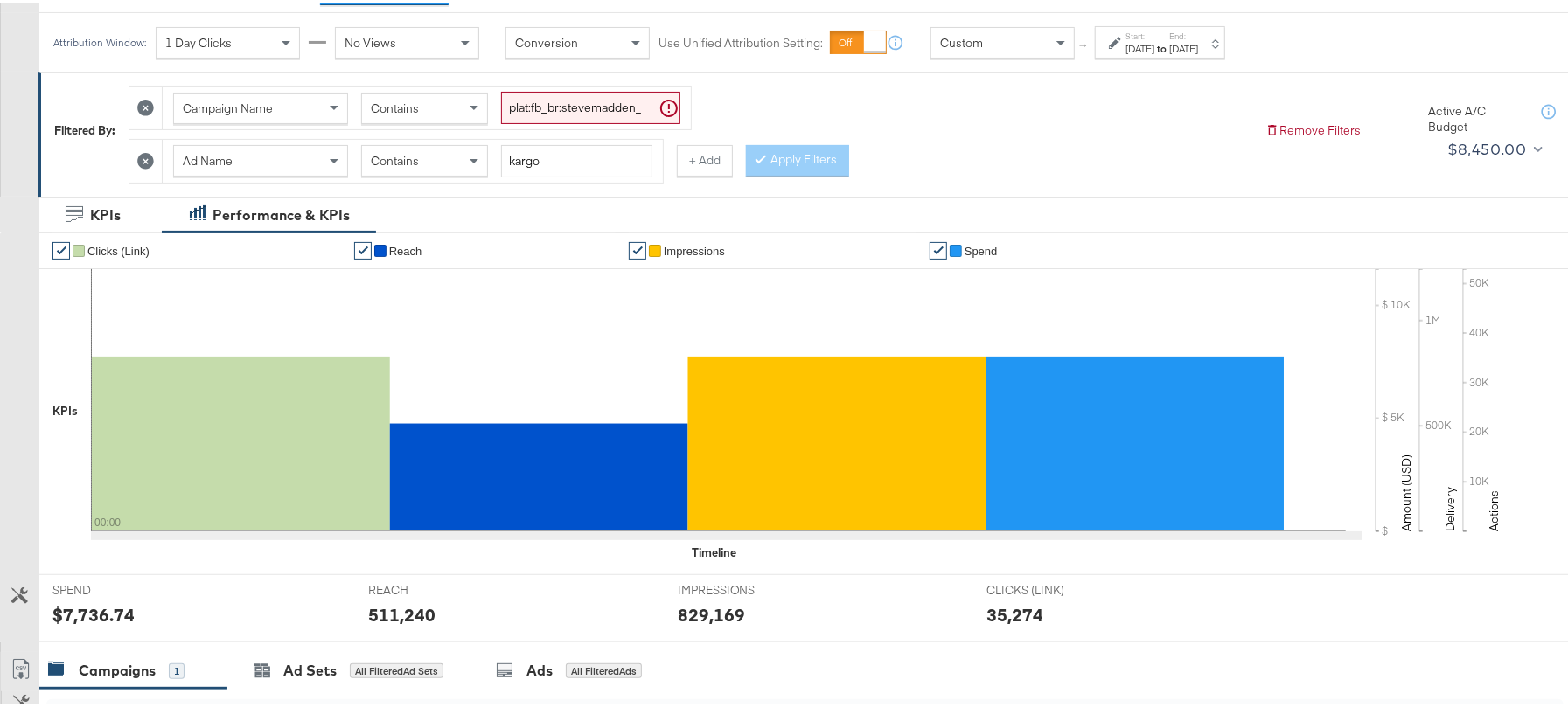 click on "$7,736.74" at bounding box center [94, 611] 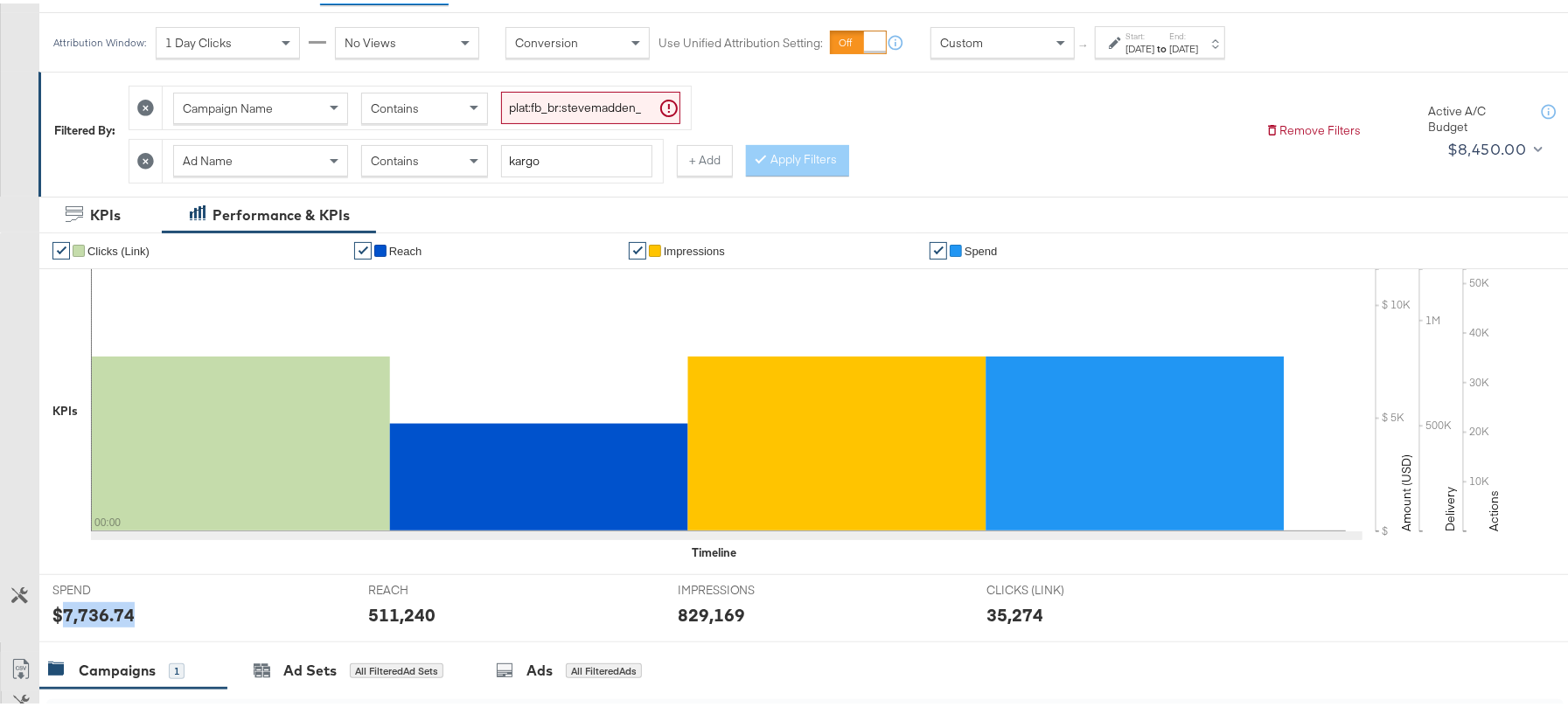 click on "$7,736.74" at bounding box center (94, 611) 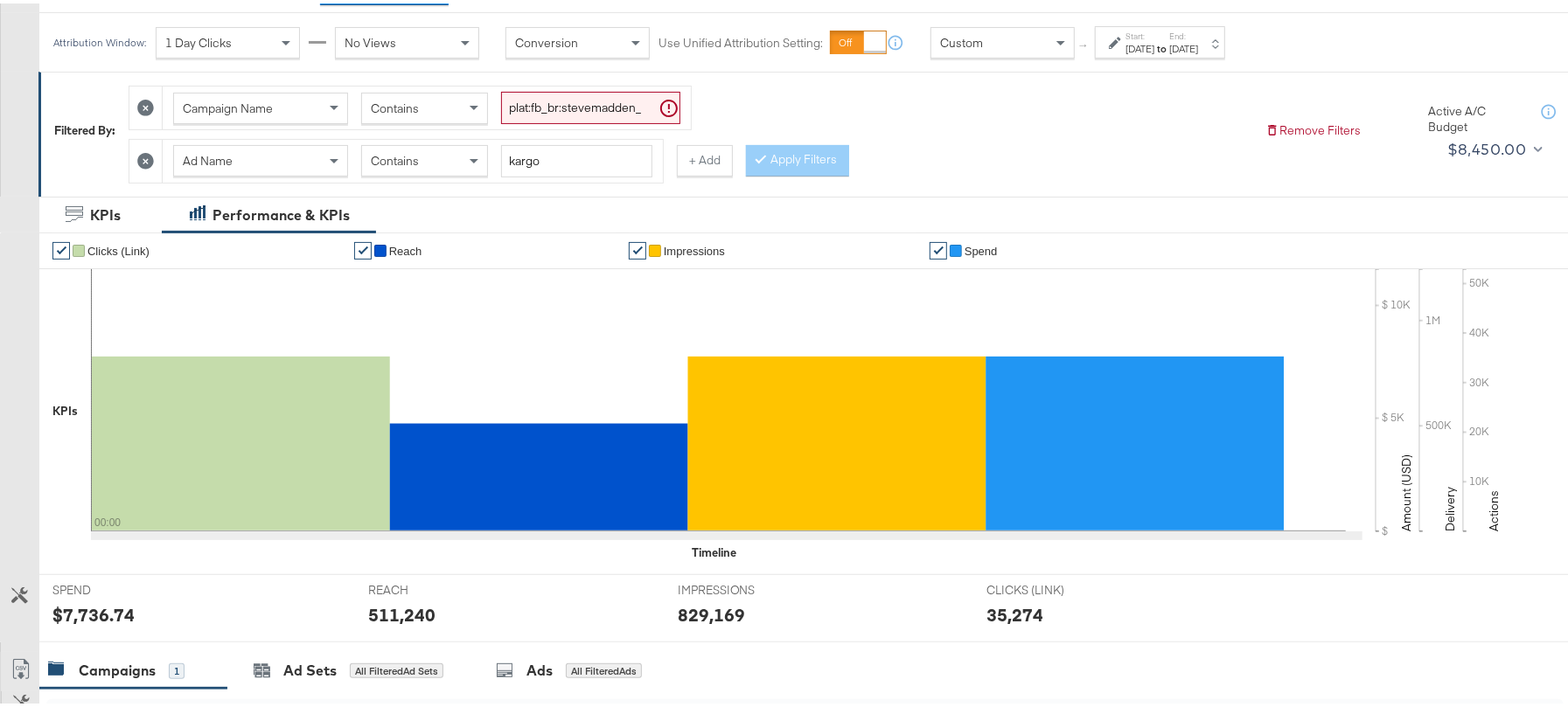 click on "511,240" at bounding box center [401, 611] 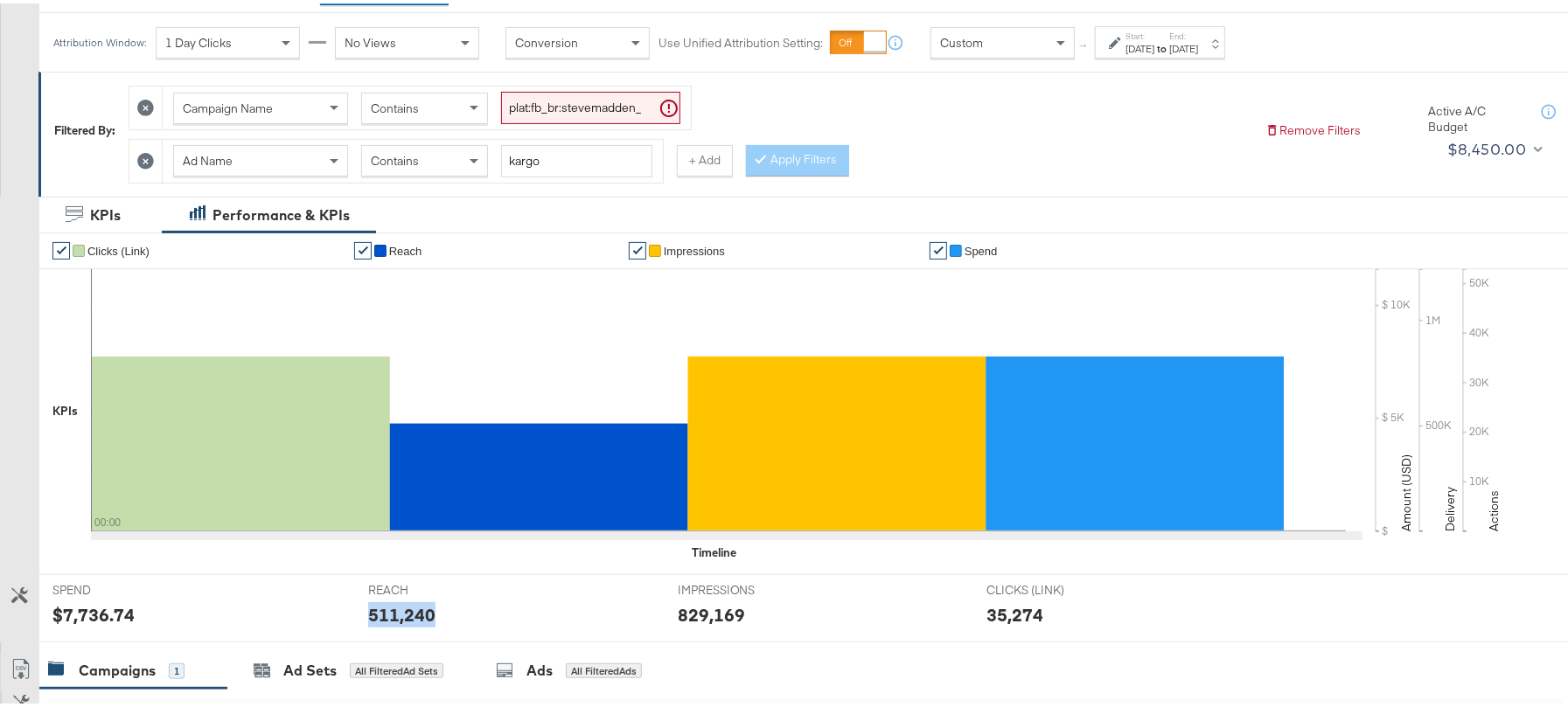 click on "511,240" at bounding box center [401, 611] 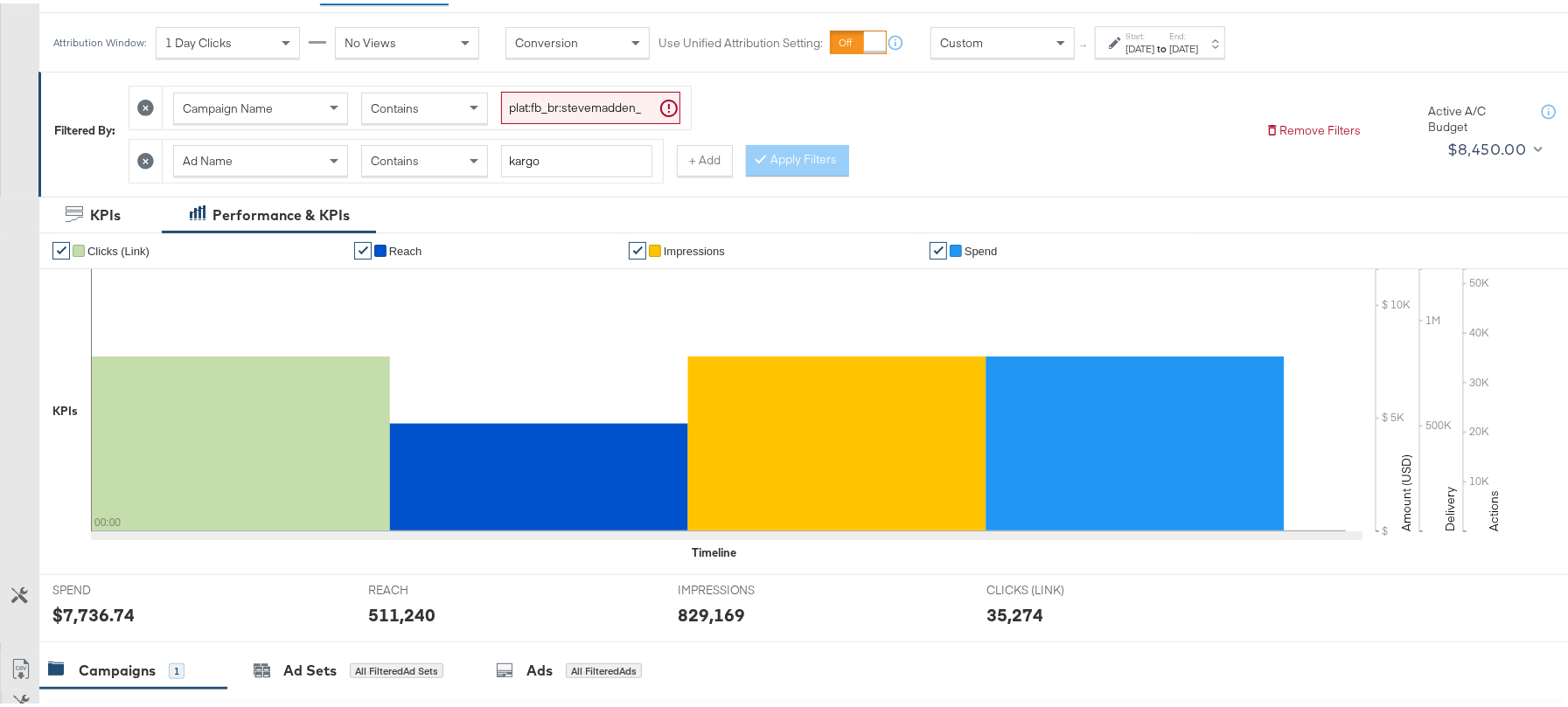 click on "829,169" at bounding box center (711, 611) 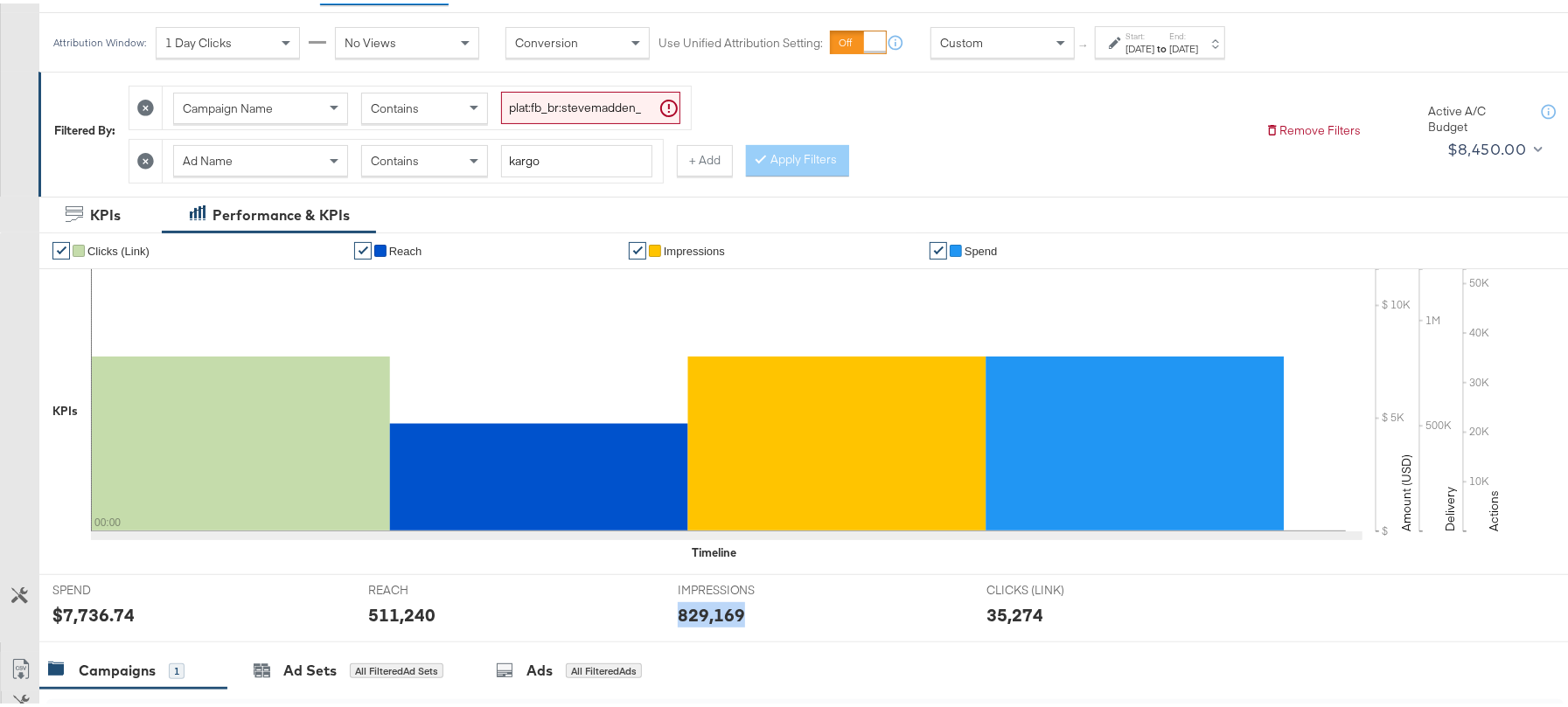 click on "829,169" at bounding box center (711, 611) 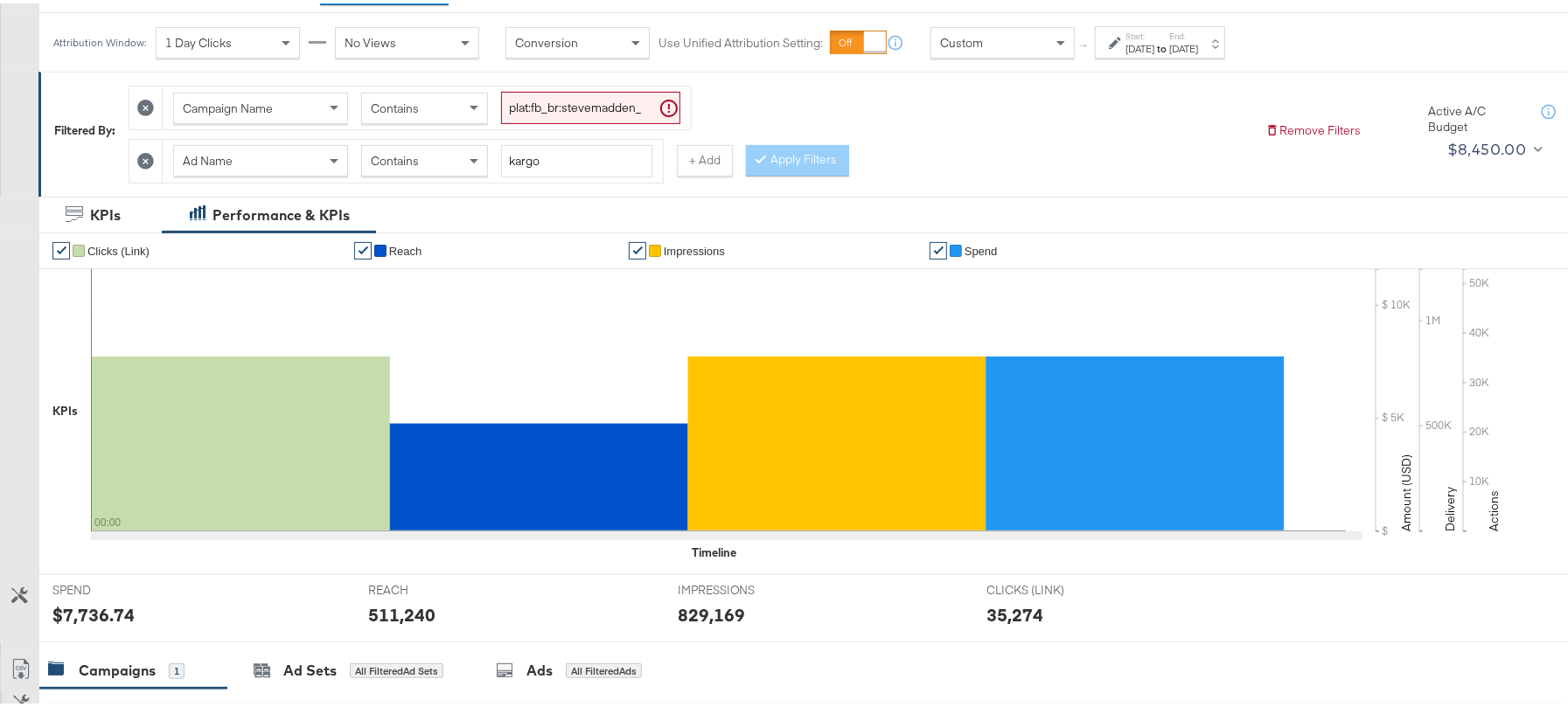click on "Start:  Jul 1st 2025    to     End:  Jul 1st 2025" at bounding box center (1161, 39) 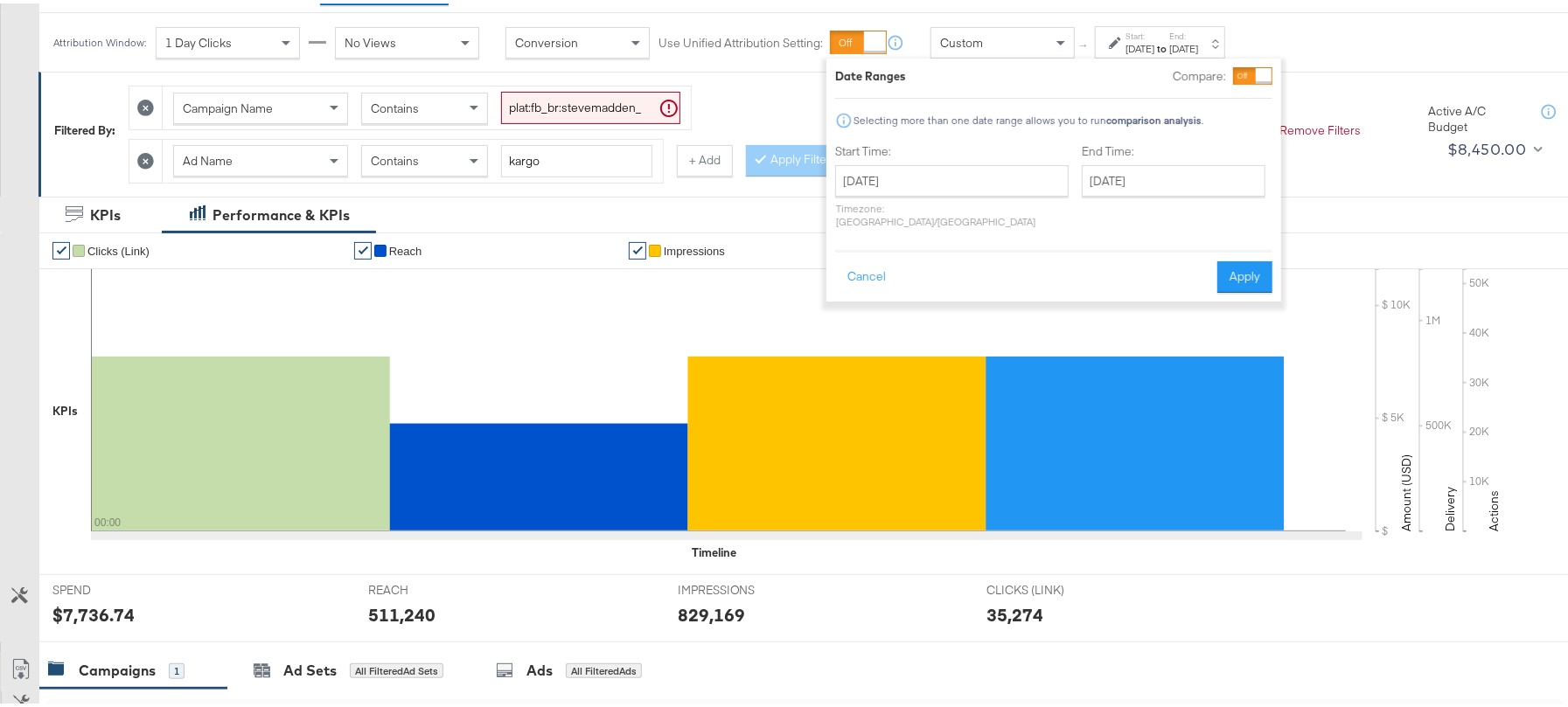 click on "✔ Impressions" at bounding box center (772, 247) 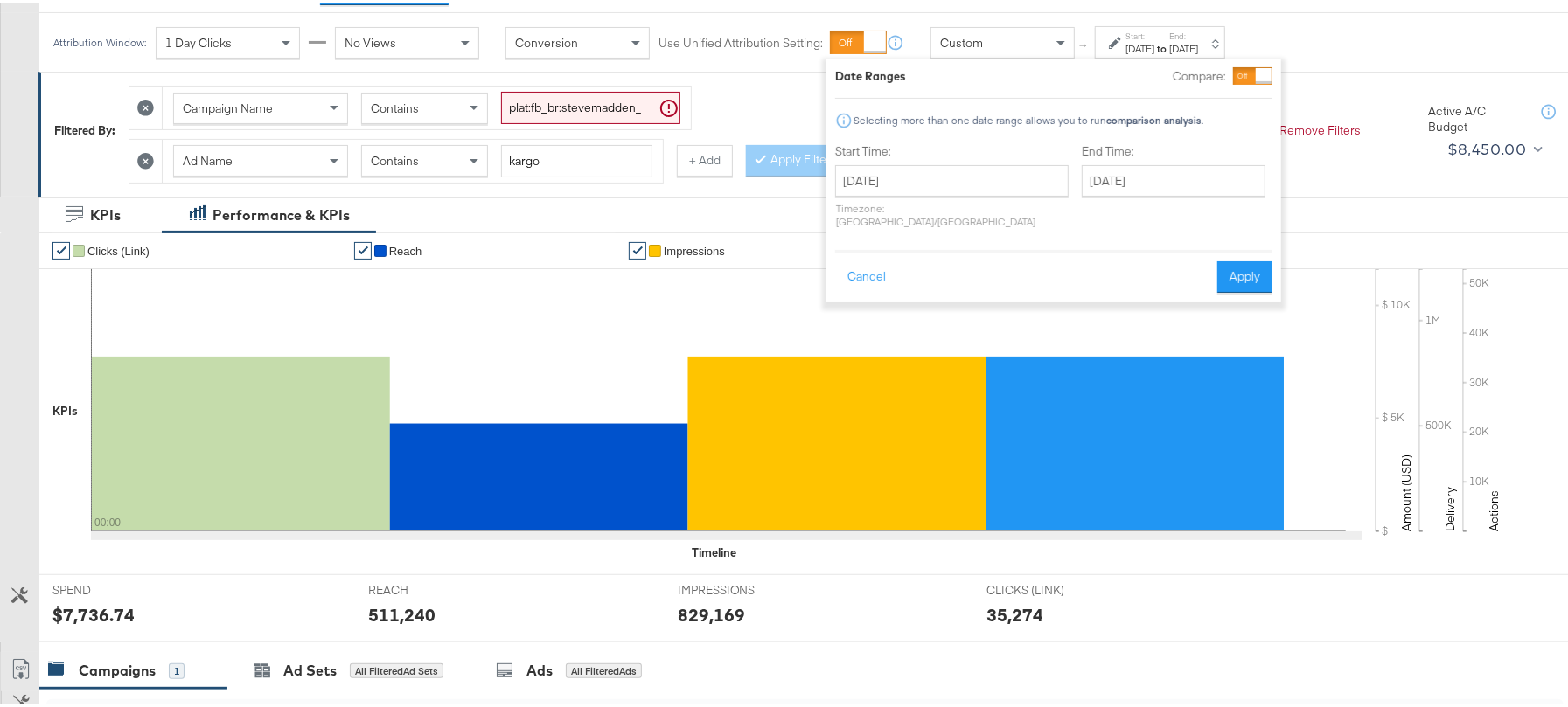 scroll, scrollTop: 0, scrollLeft: 0, axis: both 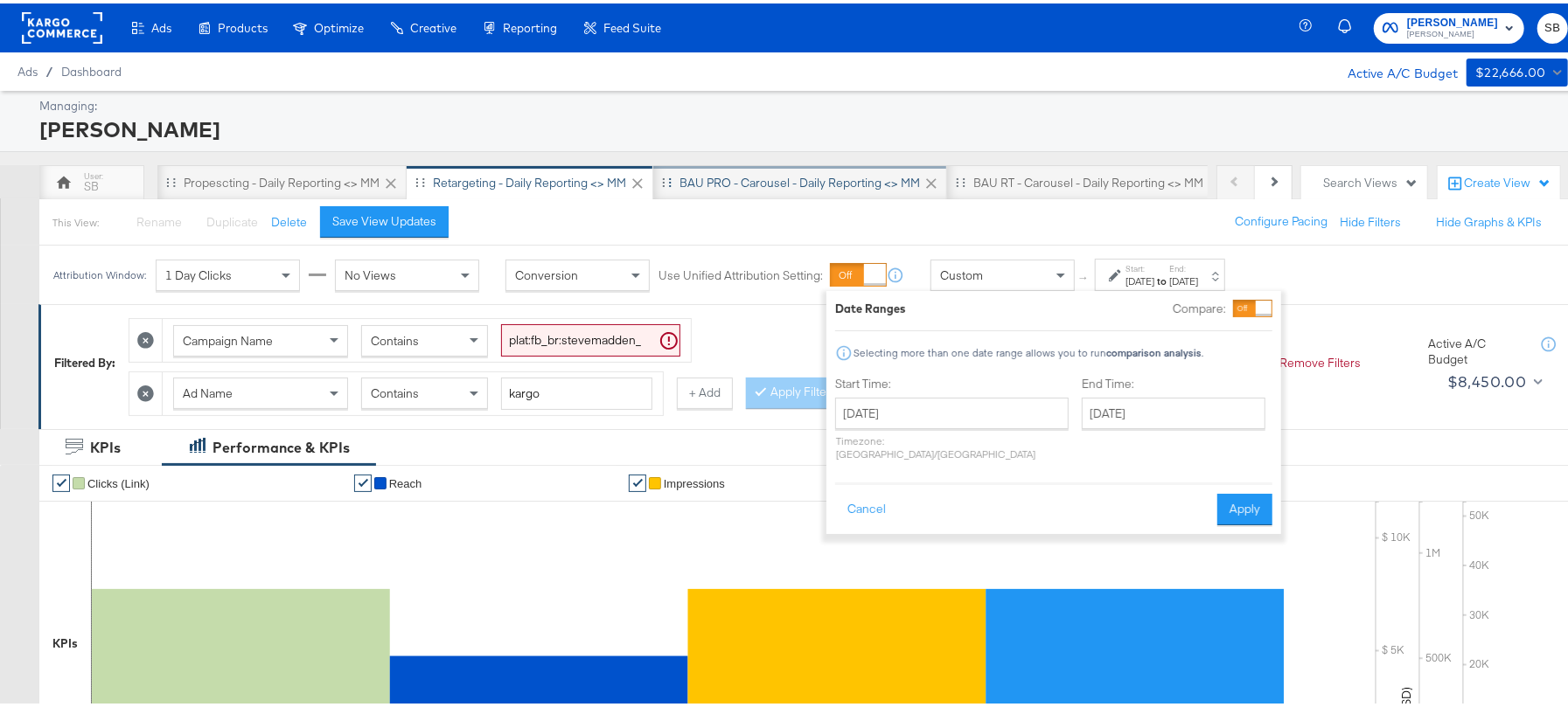 click on "BAU PRO - Carousel - Daily Reporting <> MM" at bounding box center [799, 179] 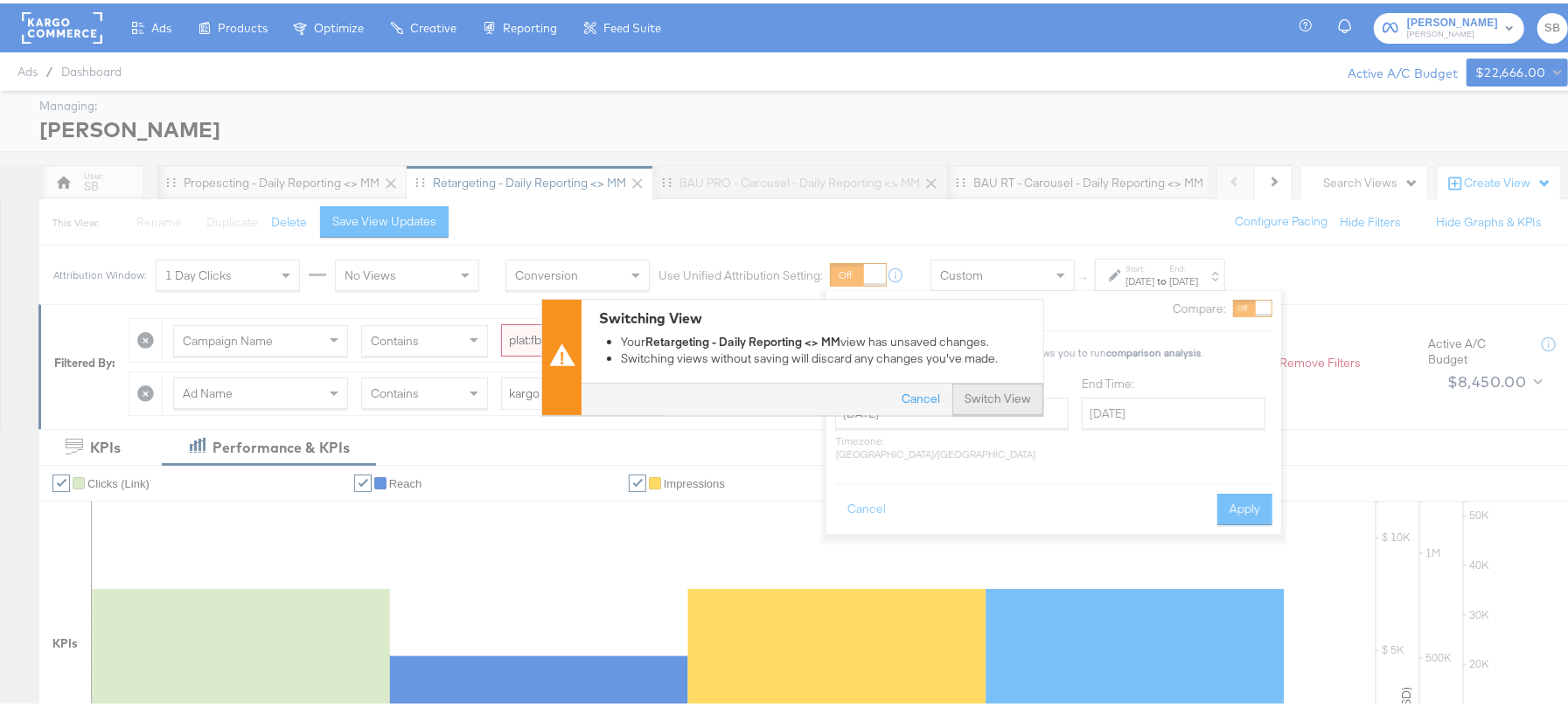 click on "Switch View" at bounding box center (998, 396) 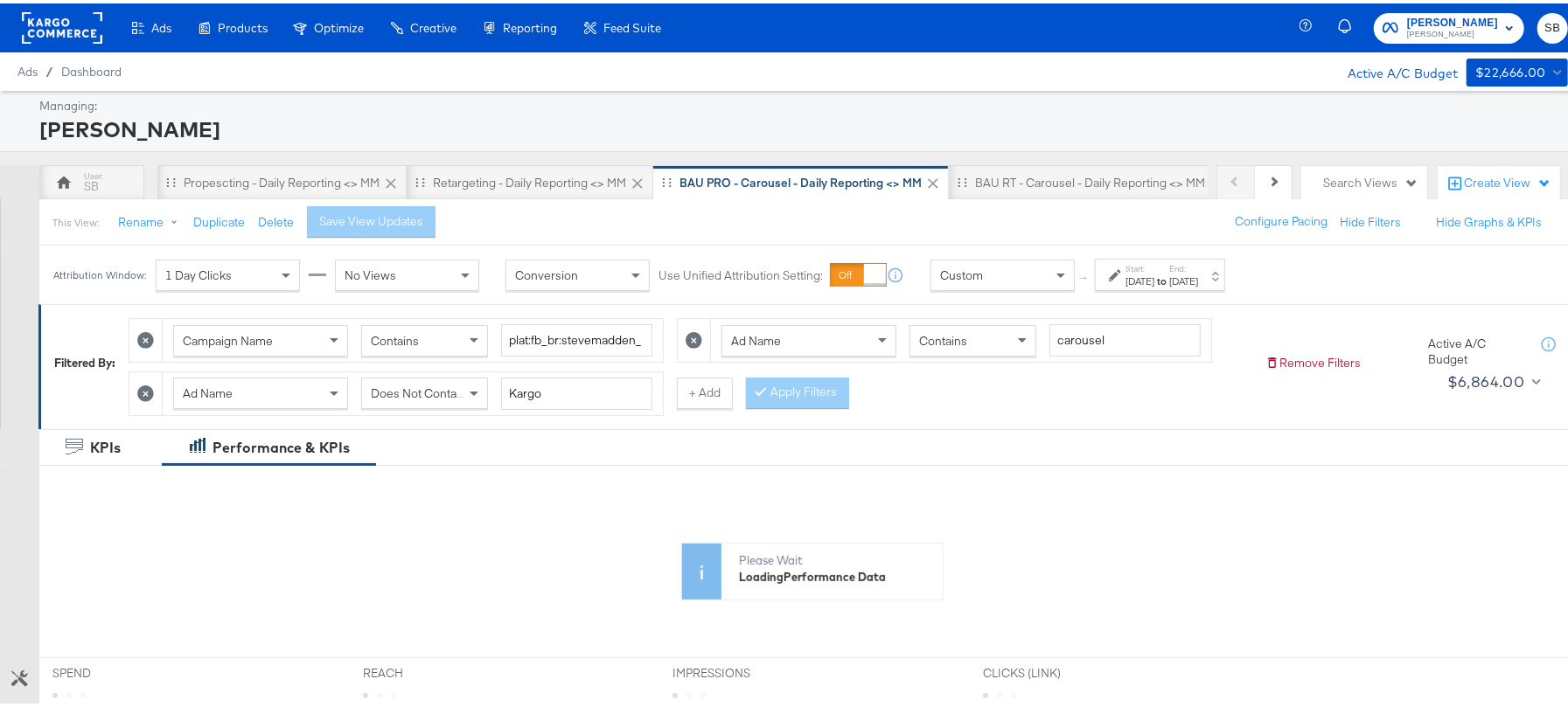 click on "Jun 5th 2025" at bounding box center (1139, 278) 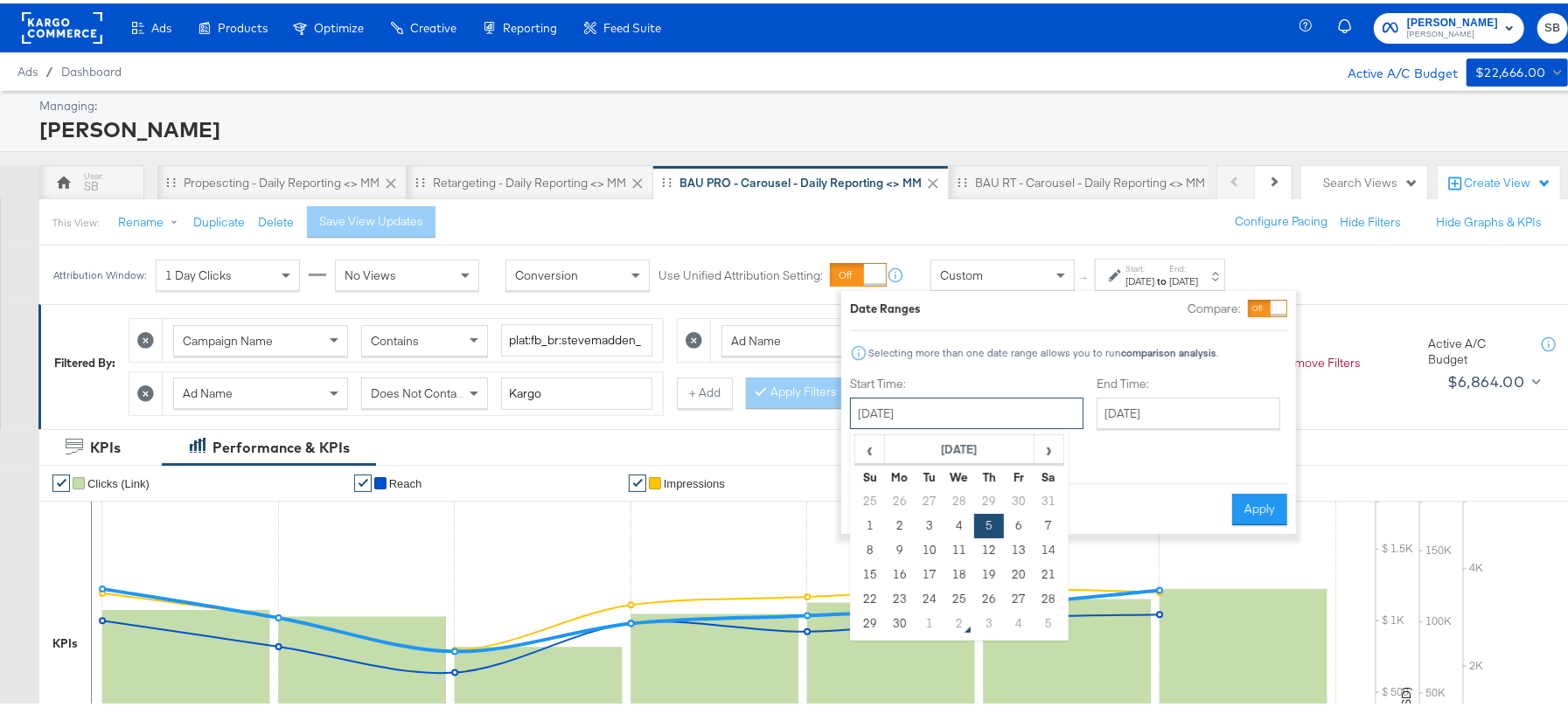 click on "June 5th 2025" at bounding box center (966, 410) 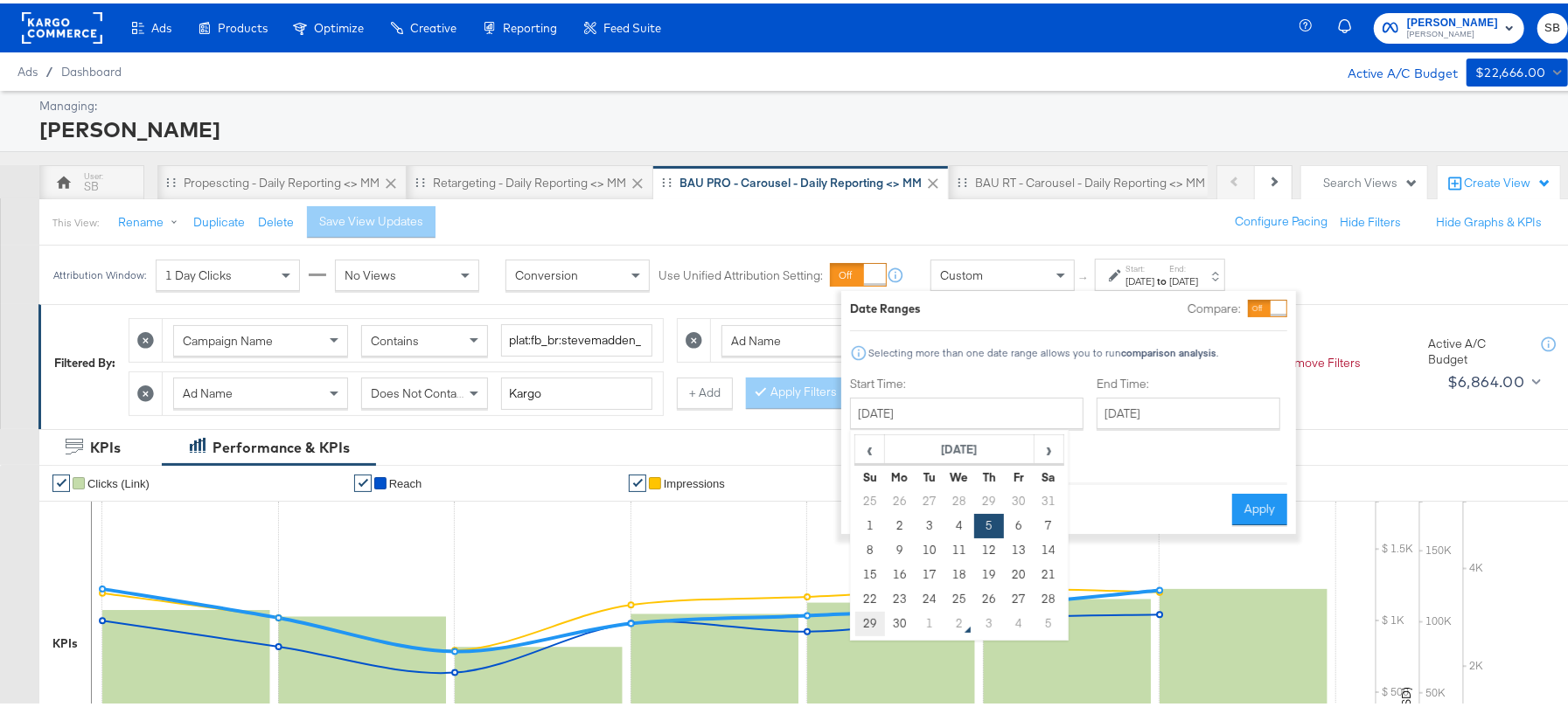 drag, startPoint x: 871, startPoint y: 627, endPoint x: 1182, endPoint y: 510, distance: 332.28 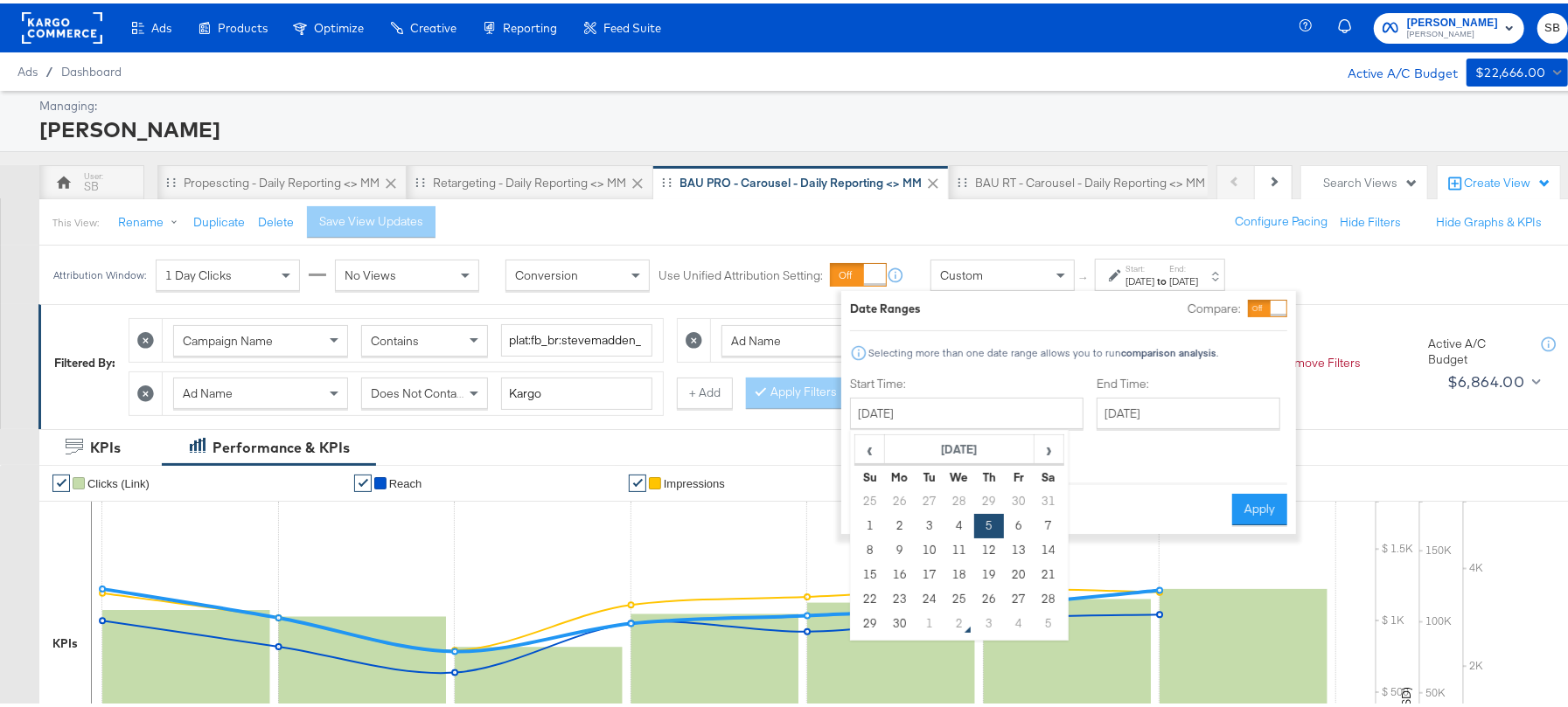 click on "29" at bounding box center [870, 620] 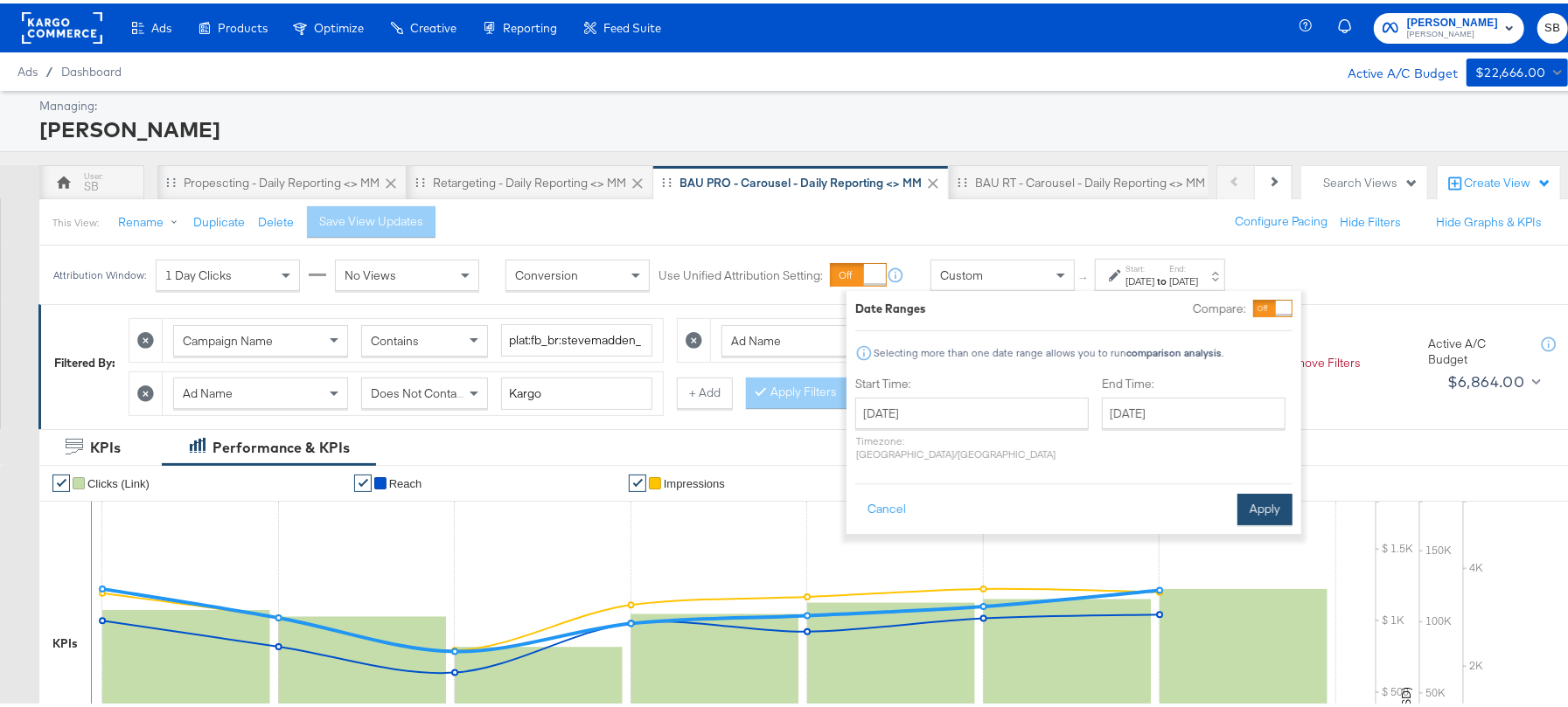 click on "Apply" at bounding box center (1265, 506) 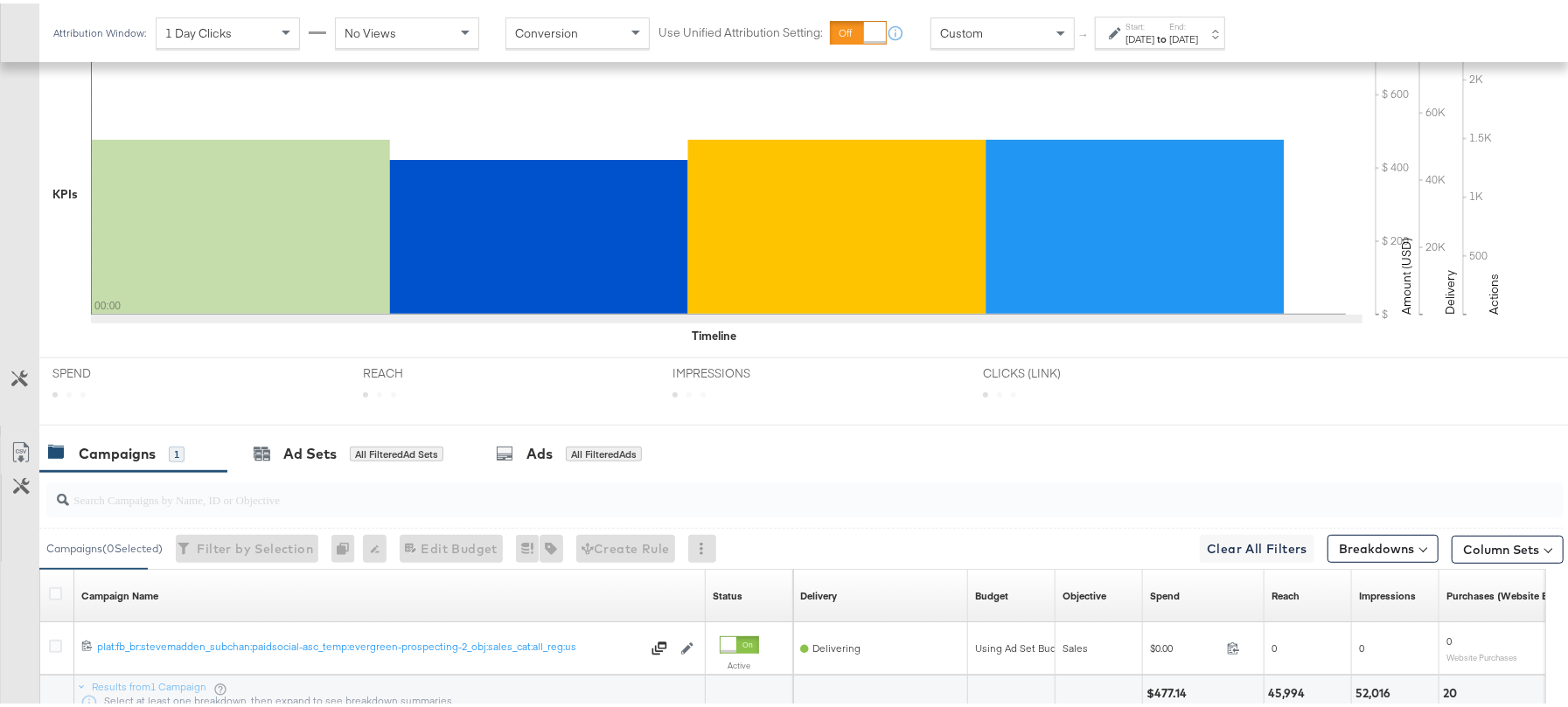 scroll, scrollTop: 466, scrollLeft: 0, axis: vertical 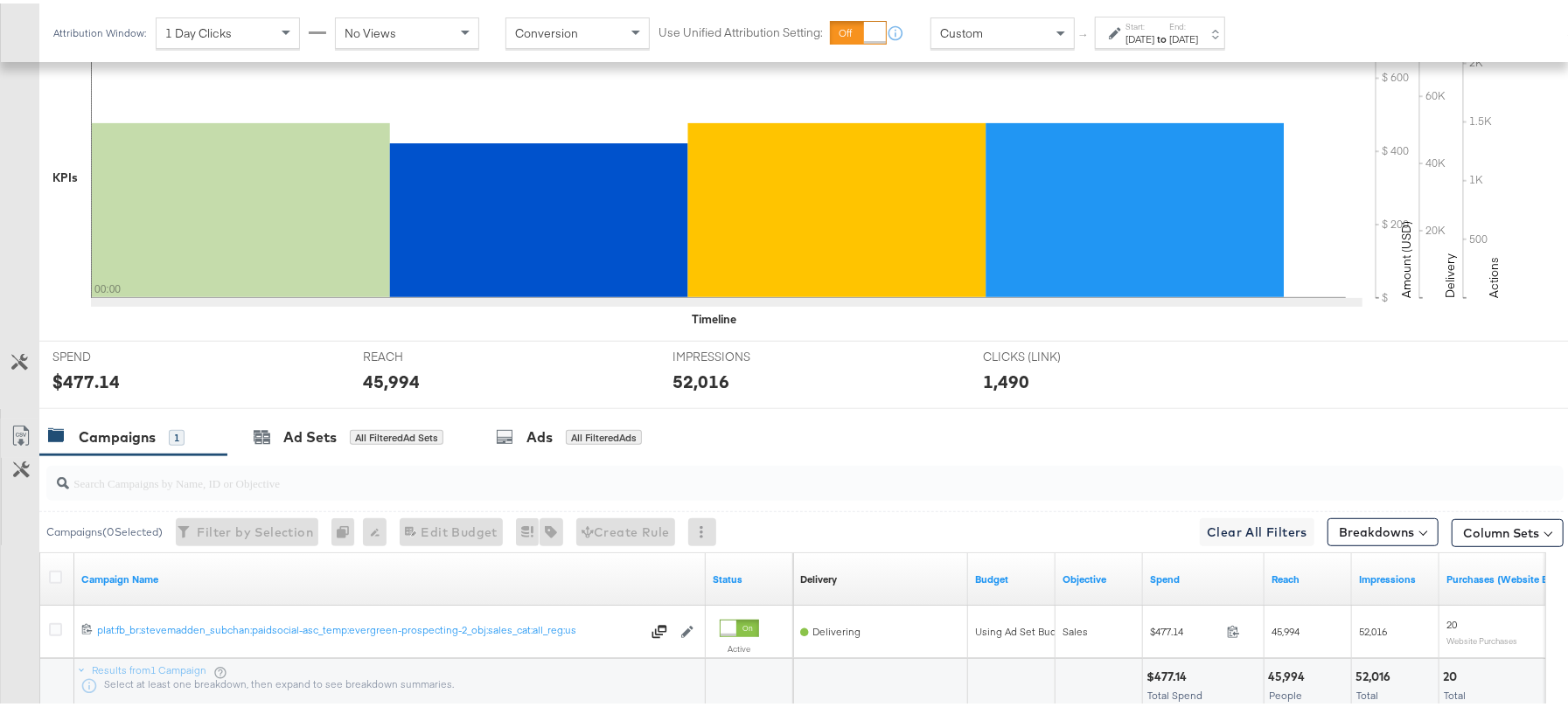 click on "[DATE]" at bounding box center [1139, 36] 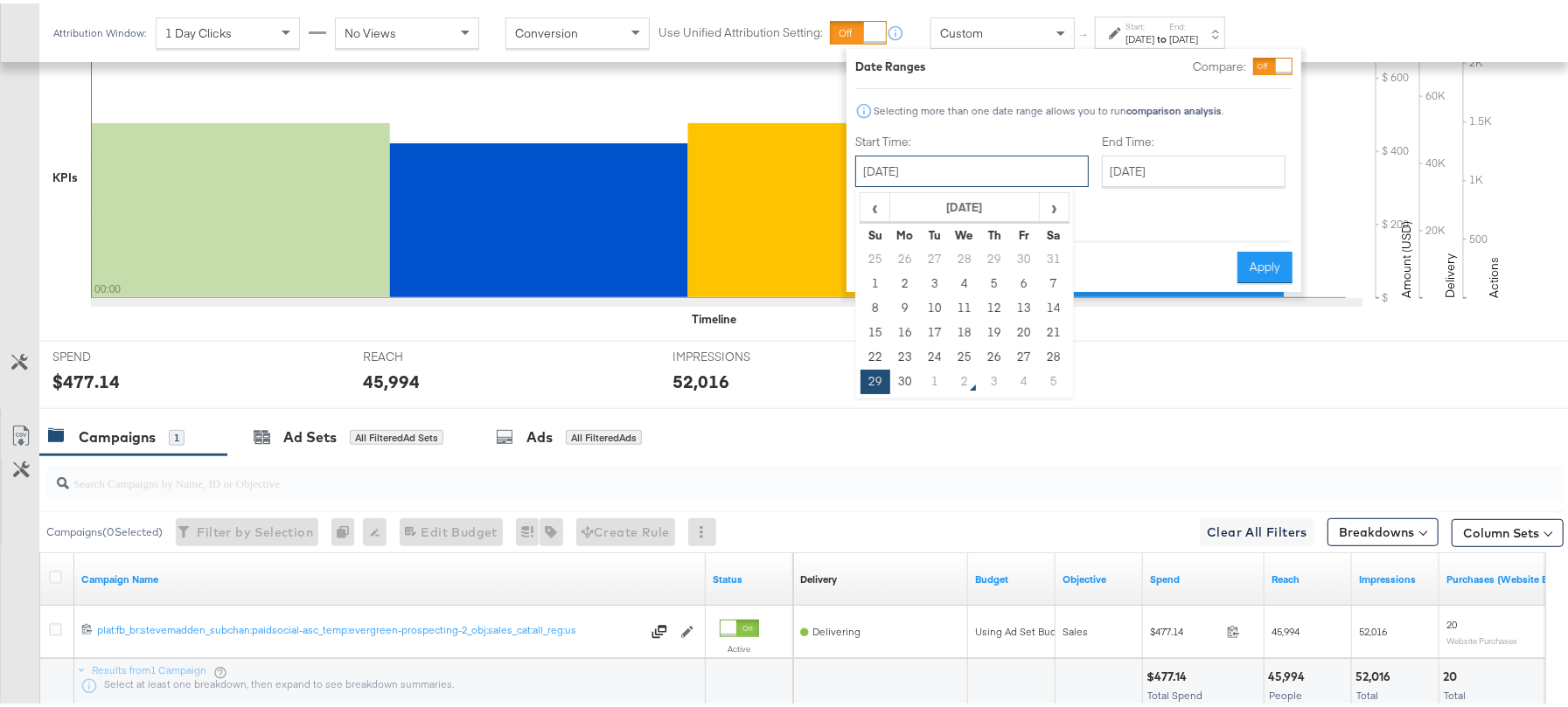 click on "[DATE]" at bounding box center (972, 168) 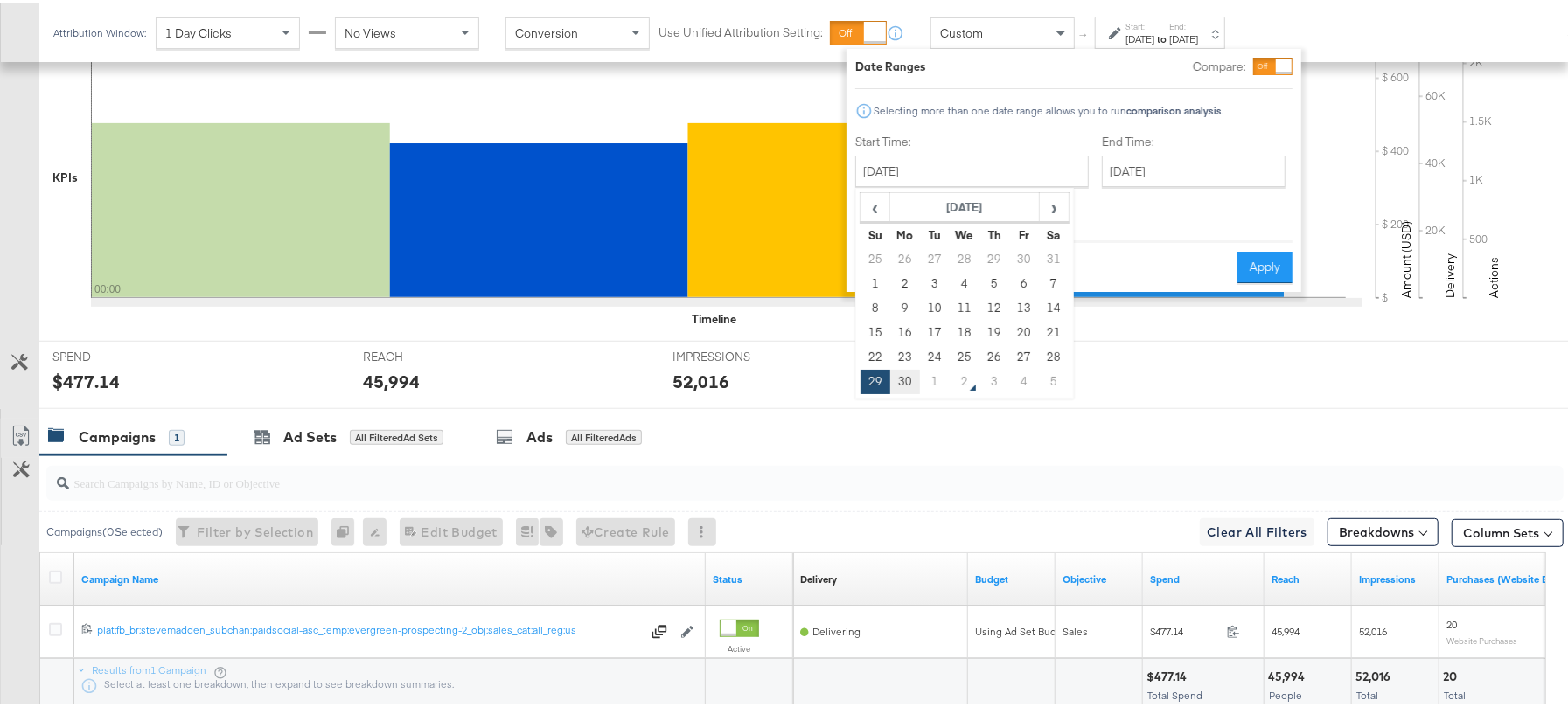 click on "30" at bounding box center [905, 378] 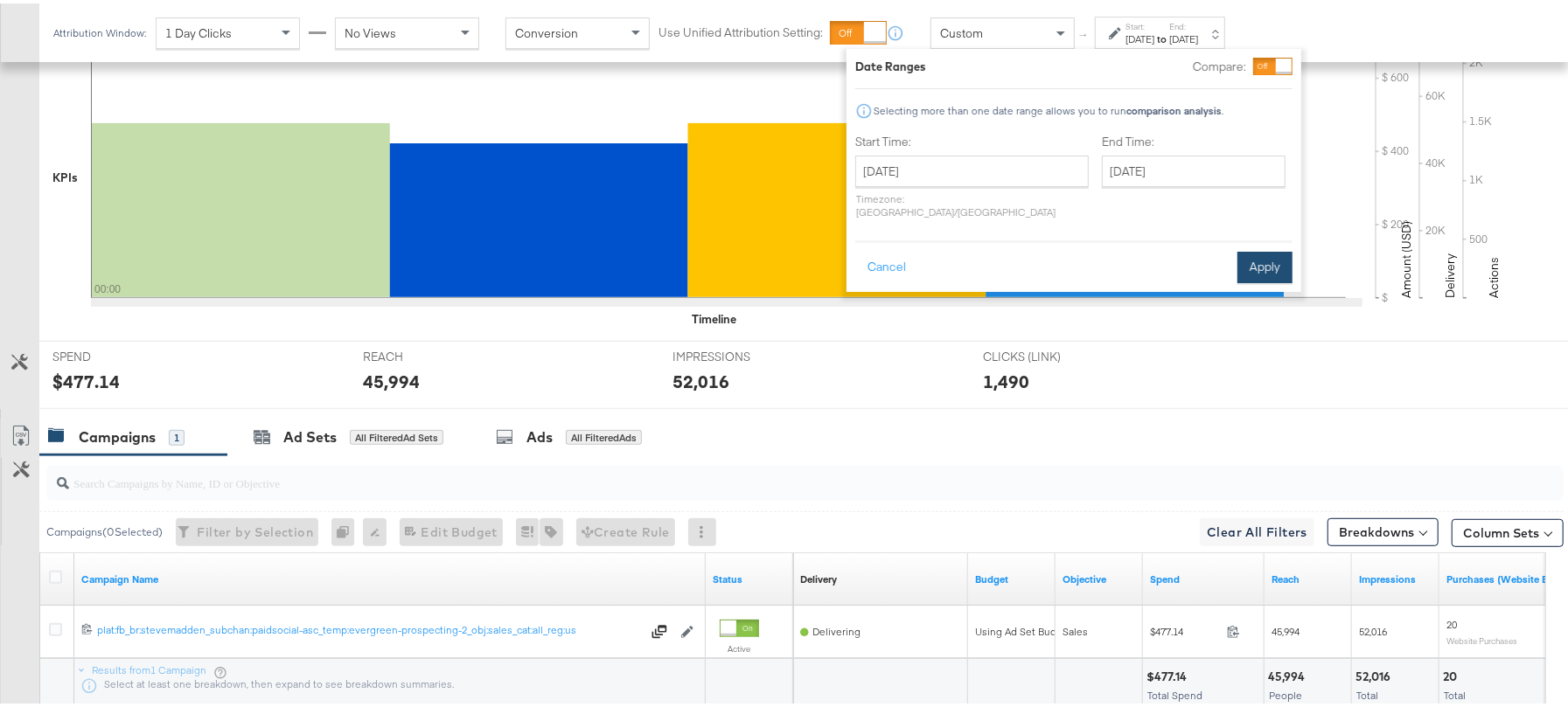 click on "Apply" at bounding box center (1265, 264) 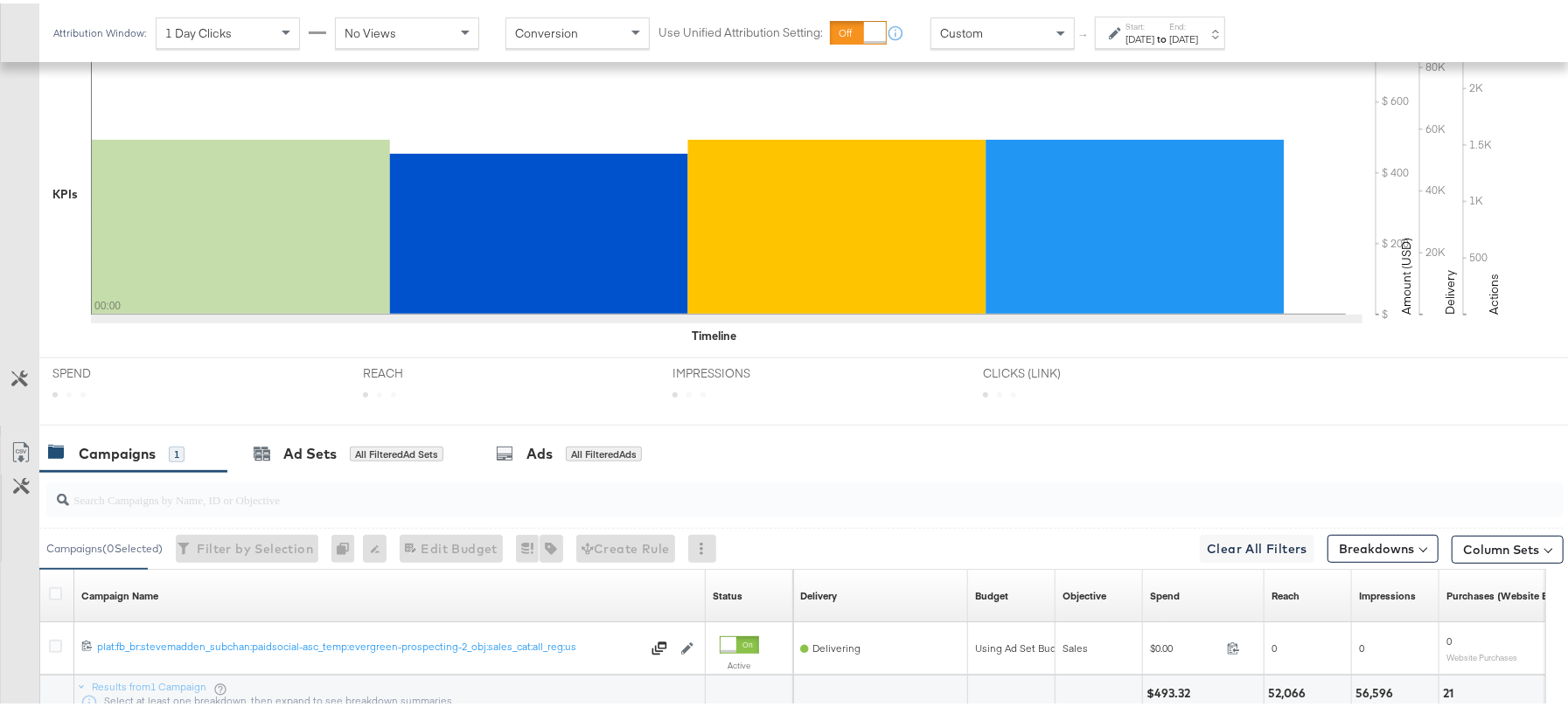 scroll, scrollTop: 466, scrollLeft: 0, axis: vertical 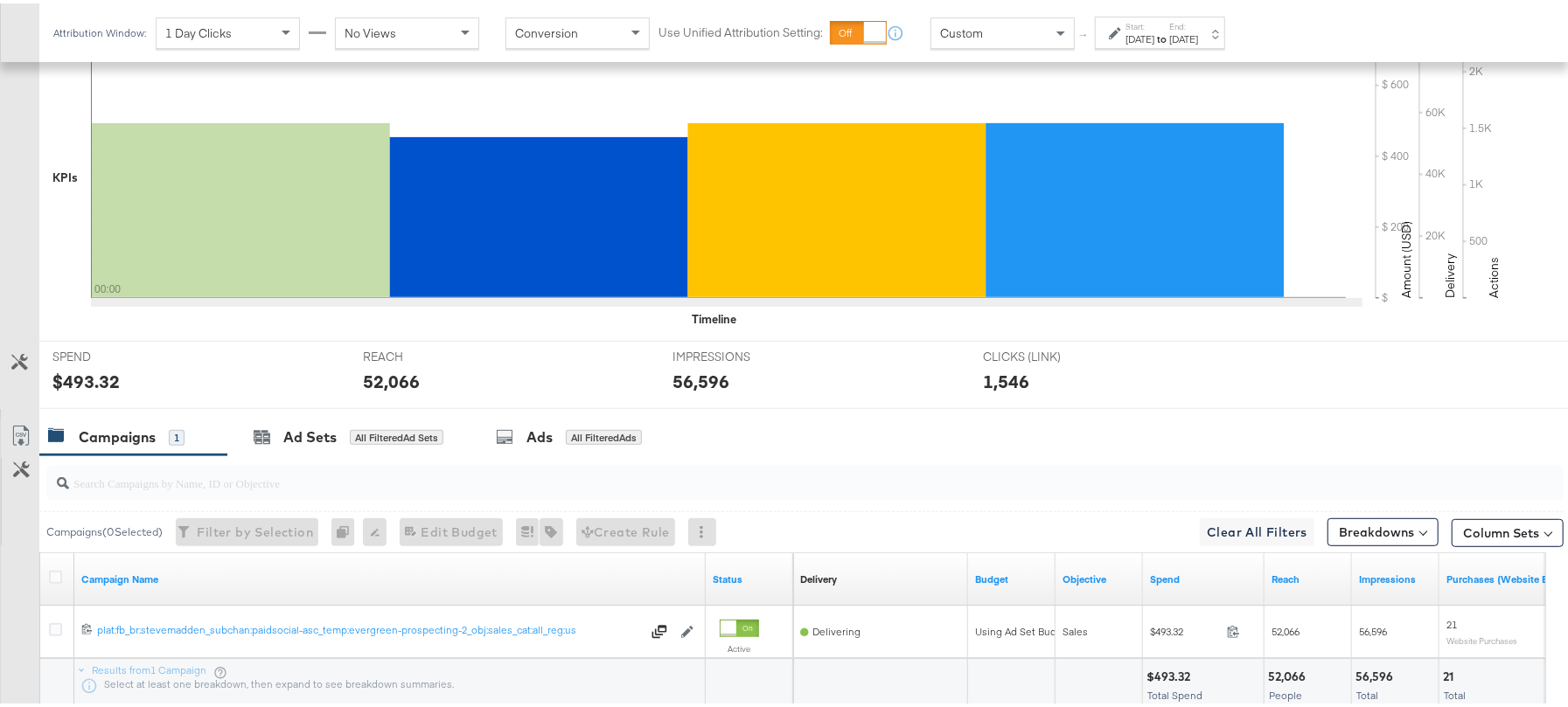 click on "$493.32" at bounding box center [86, 378] 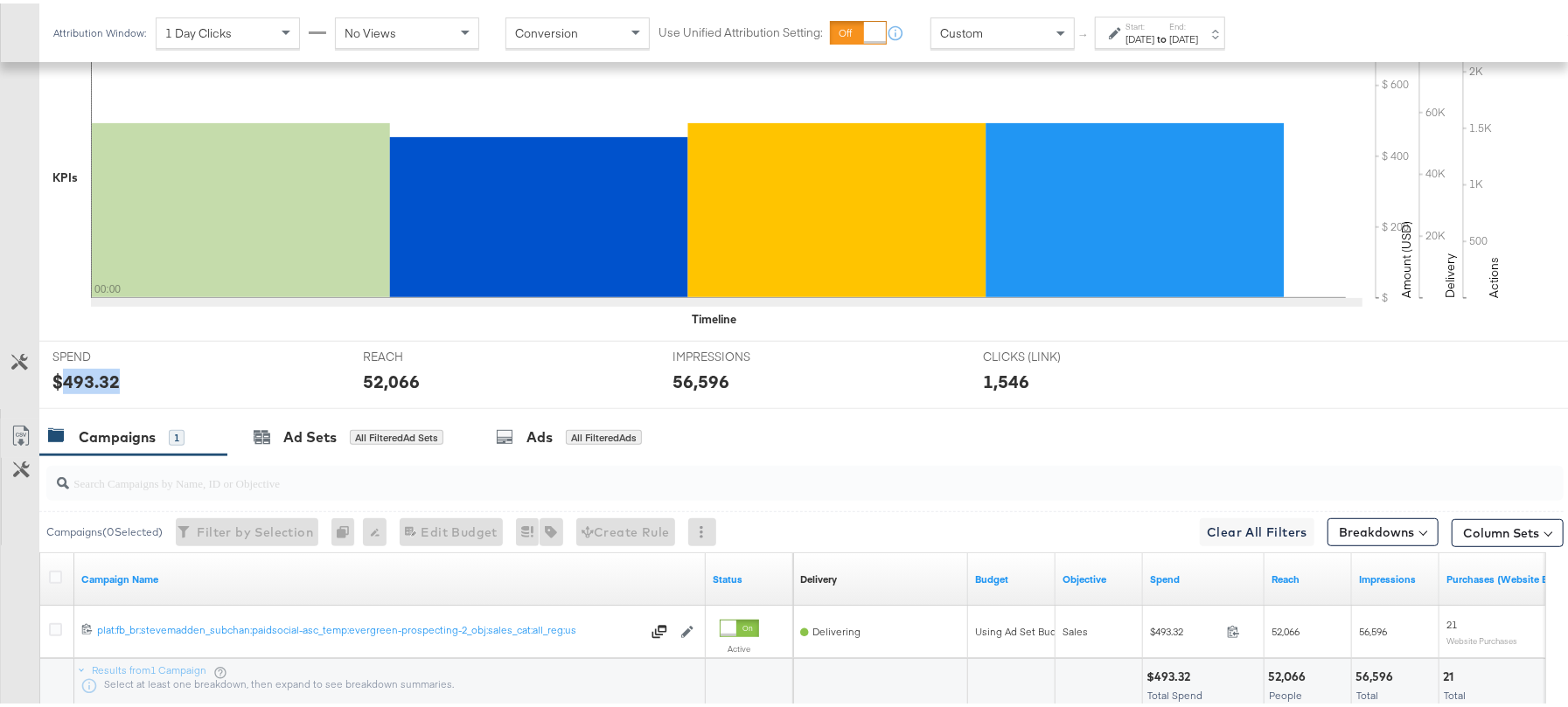 click on "$493.32" at bounding box center (86, 378) 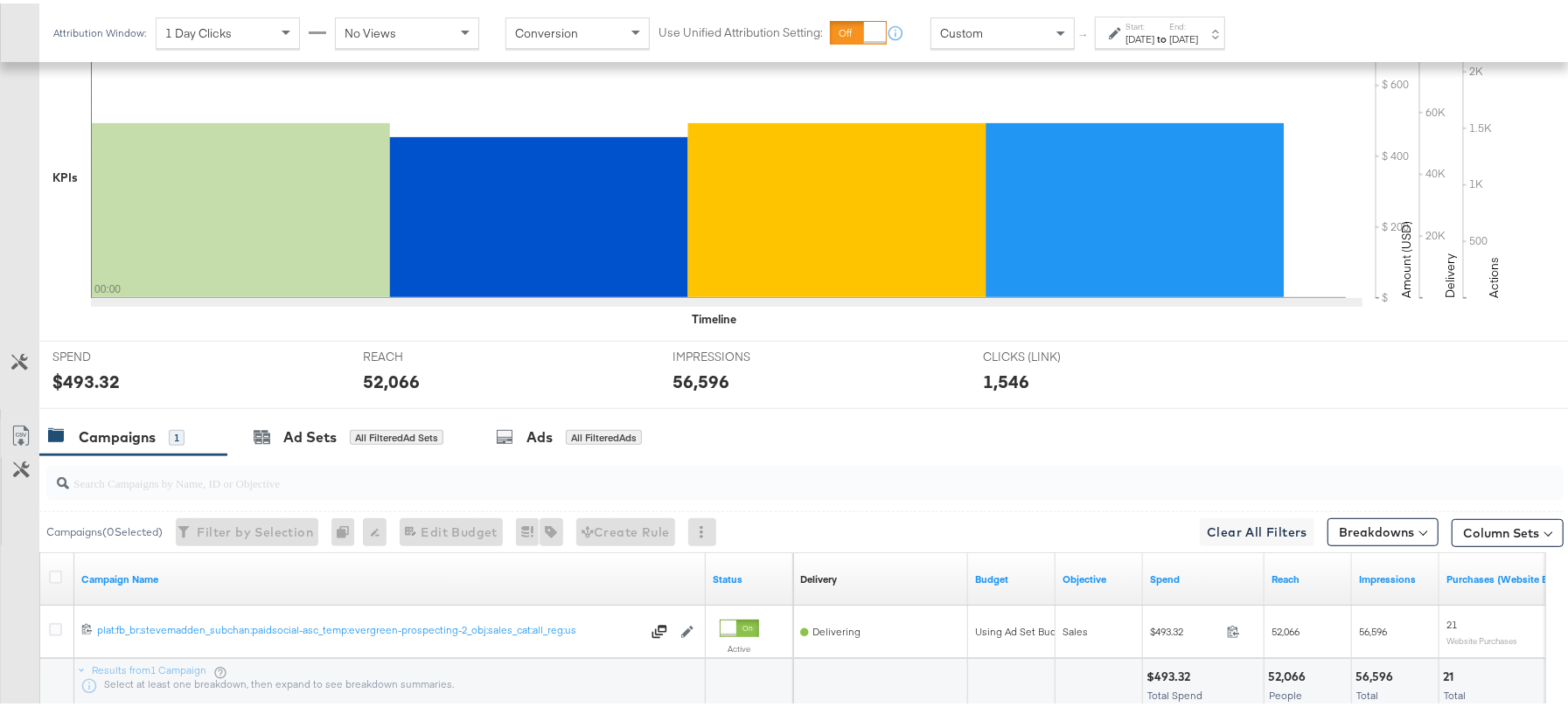 click on "52,066" at bounding box center [391, 378] 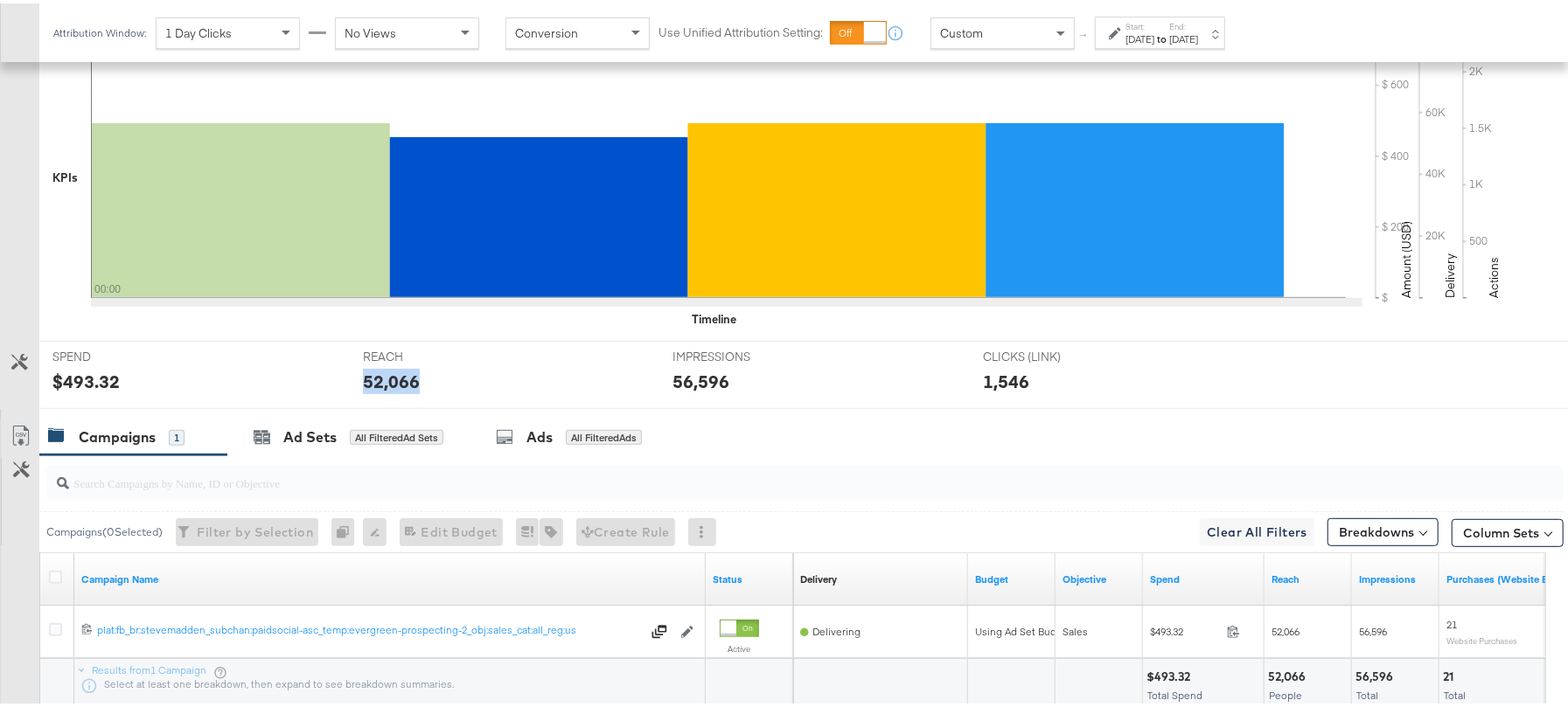 click on "52,066" at bounding box center (391, 378) 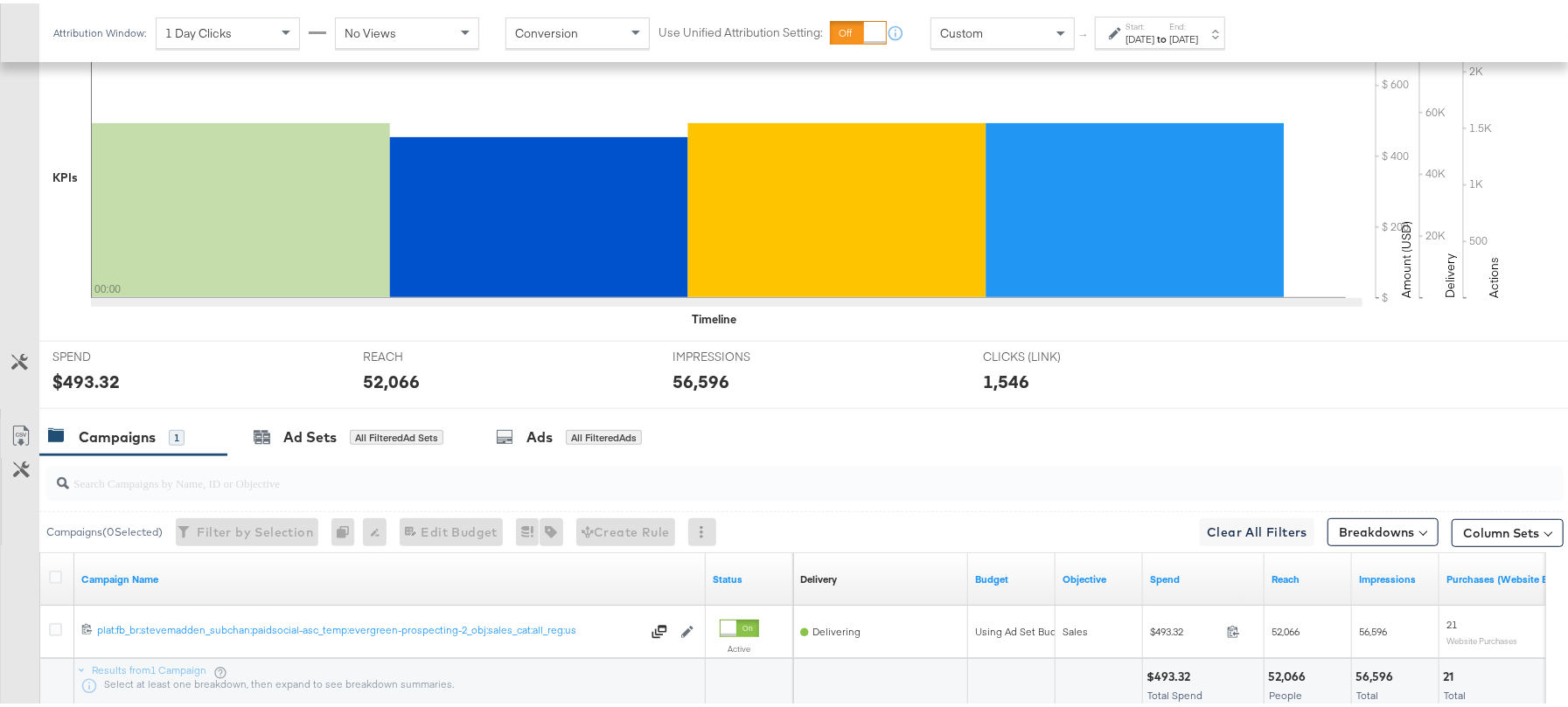 click on "56,596" at bounding box center [700, 378] 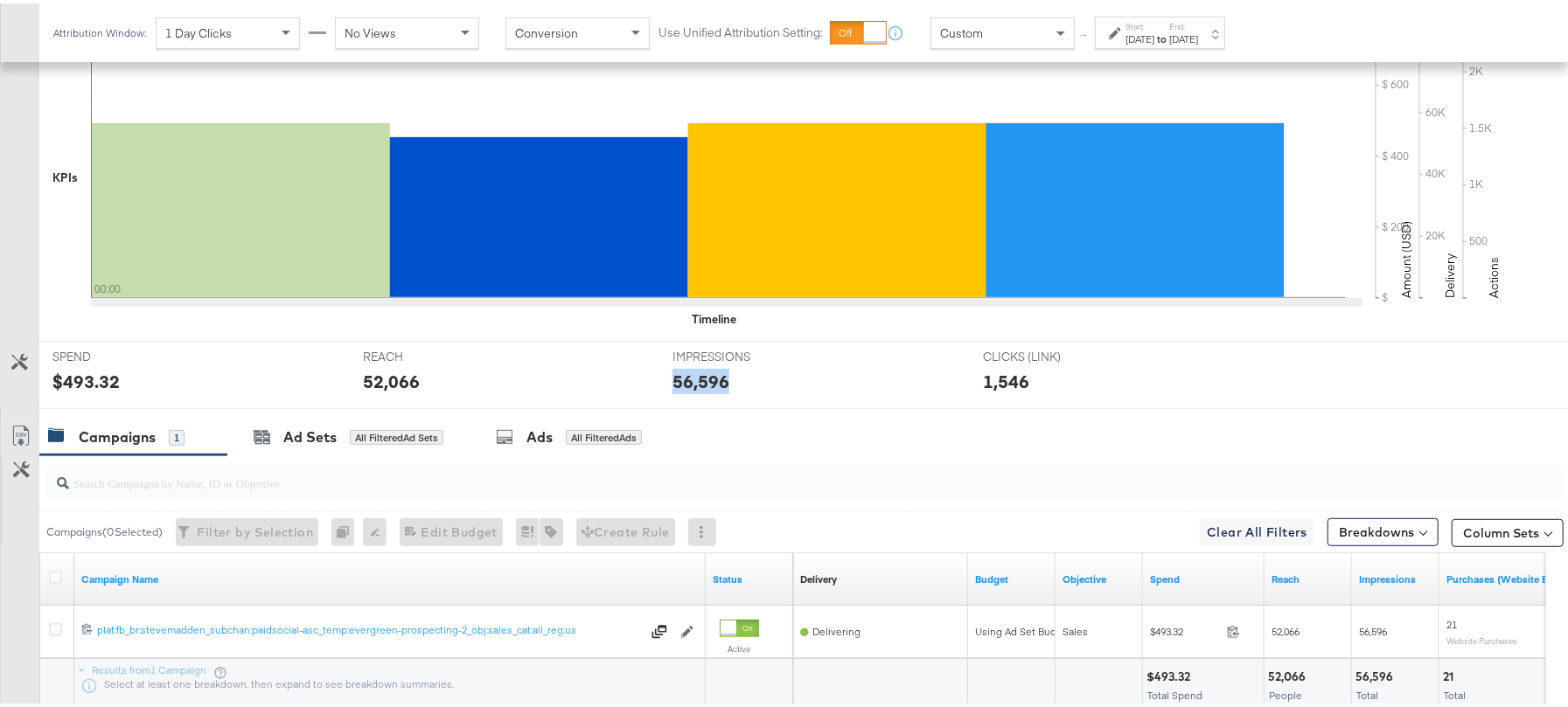 click on "56,596" at bounding box center (700, 378) 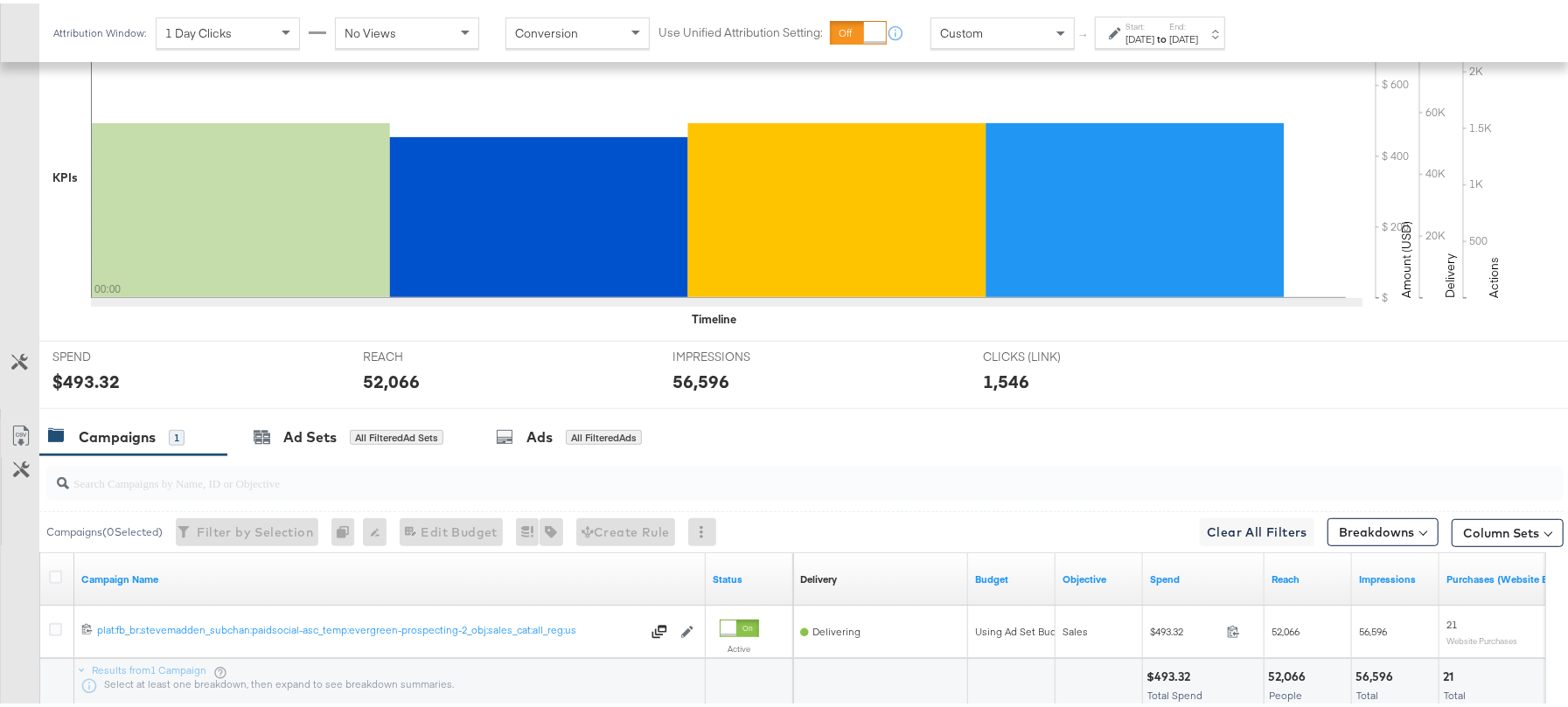 click on "Jun 30th 2025" at bounding box center (1139, 36) 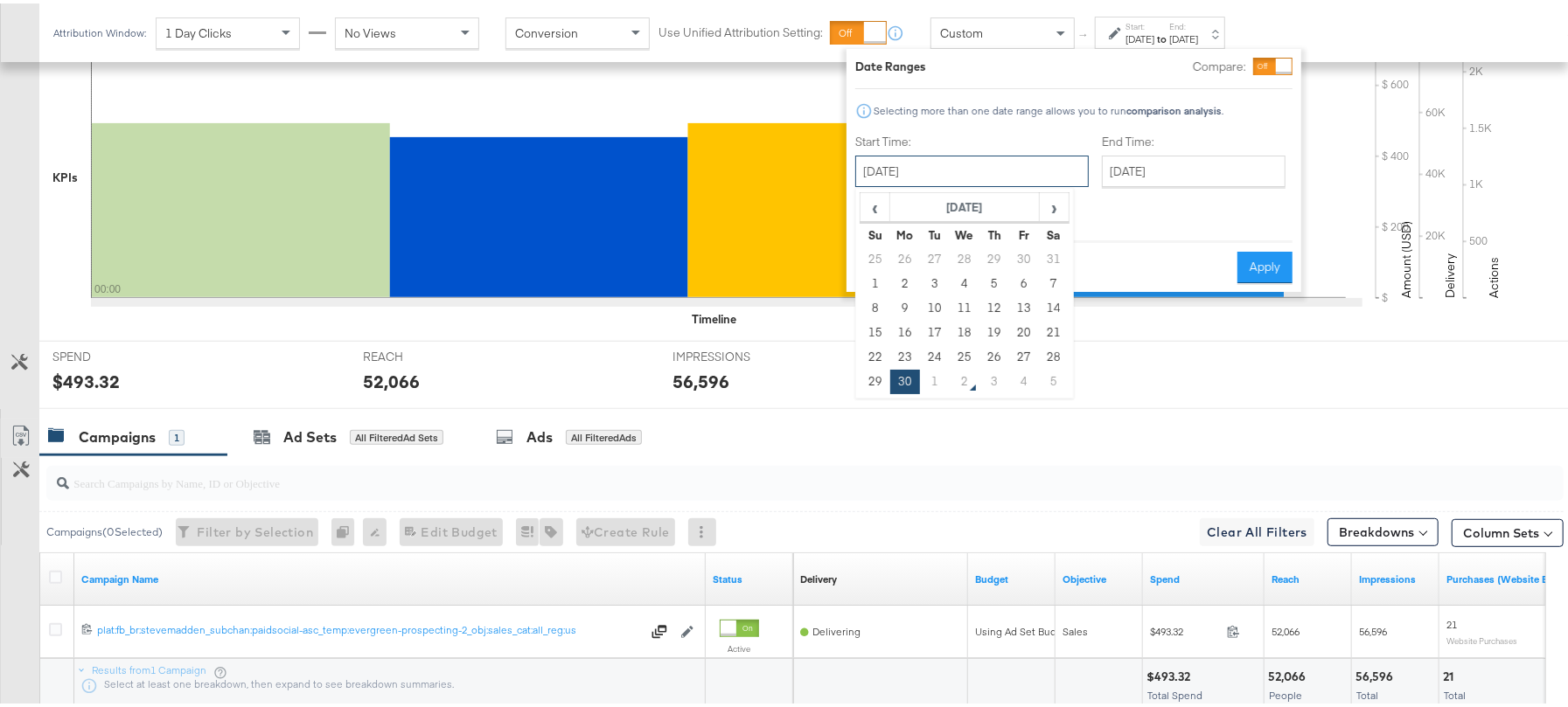 click on "June 30th 2025" at bounding box center (972, 168) 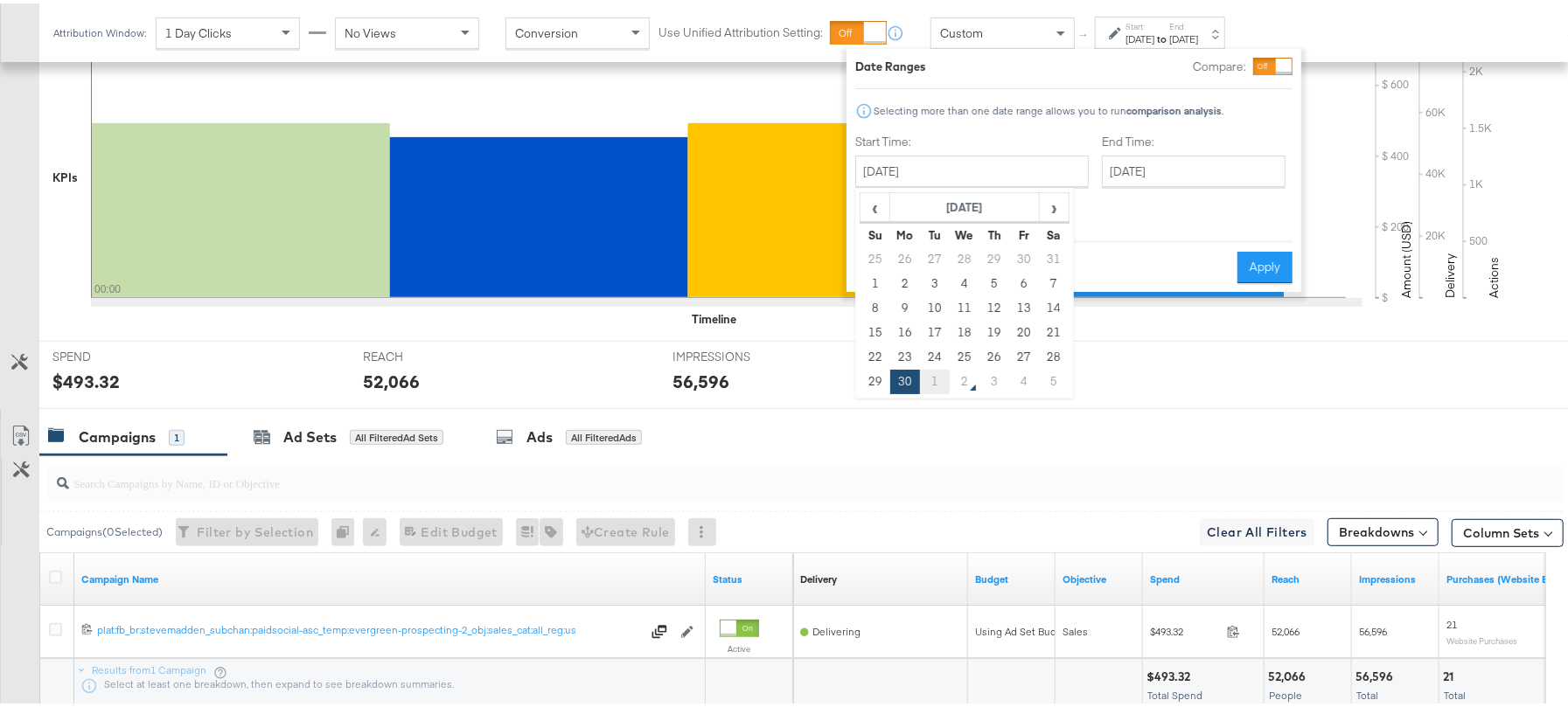 click on "1" at bounding box center [935, 378] 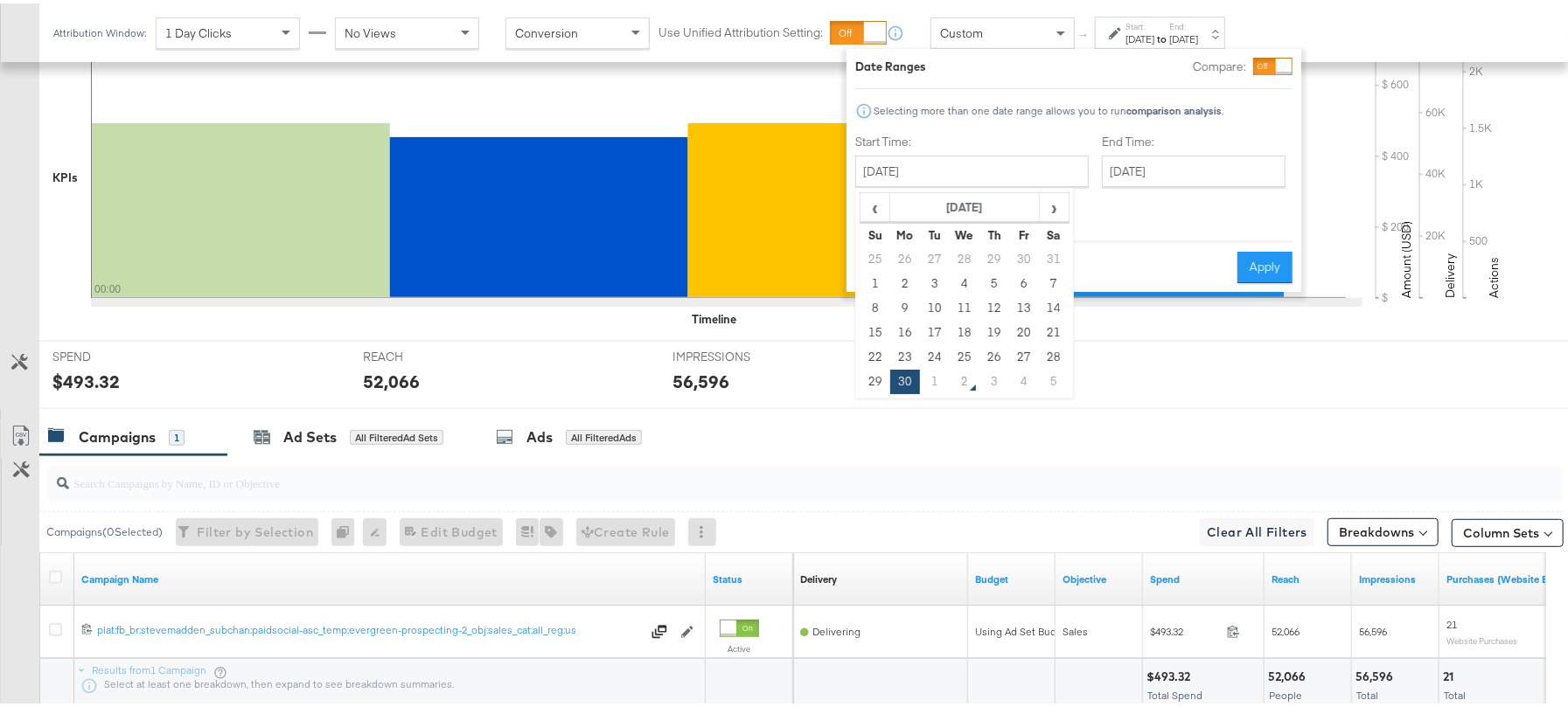 type on "[DATE]" 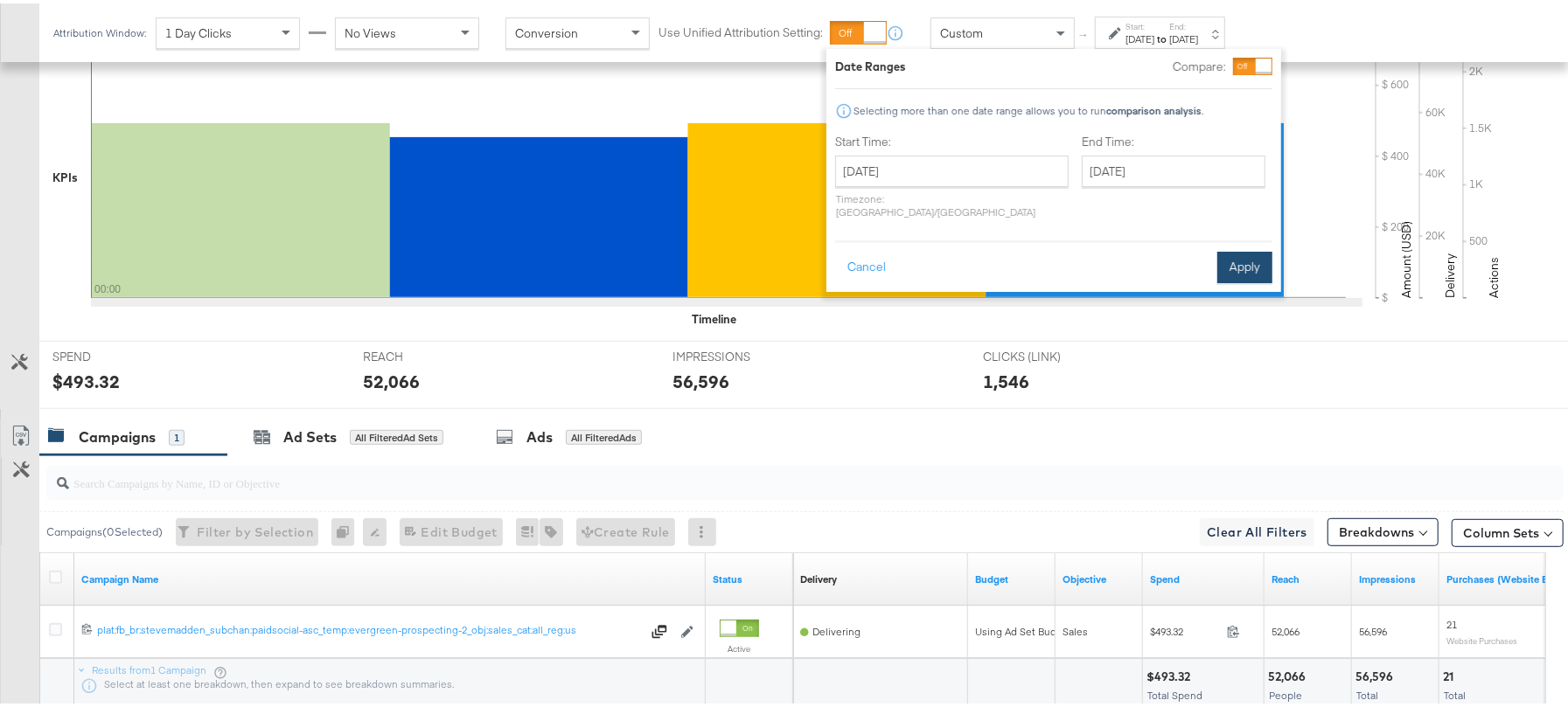 click on "Apply" at bounding box center [1244, 264] 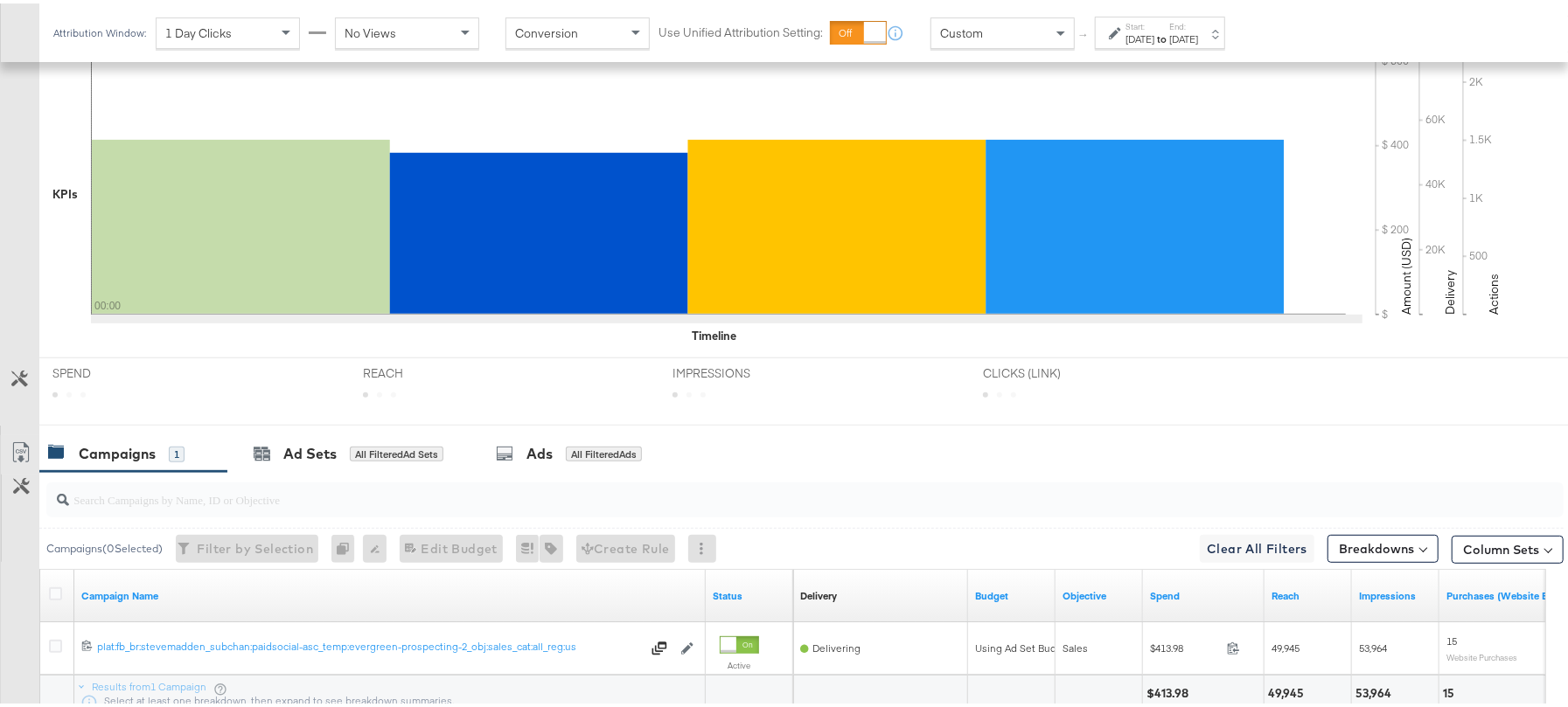 scroll, scrollTop: 466, scrollLeft: 0, axis: vertical 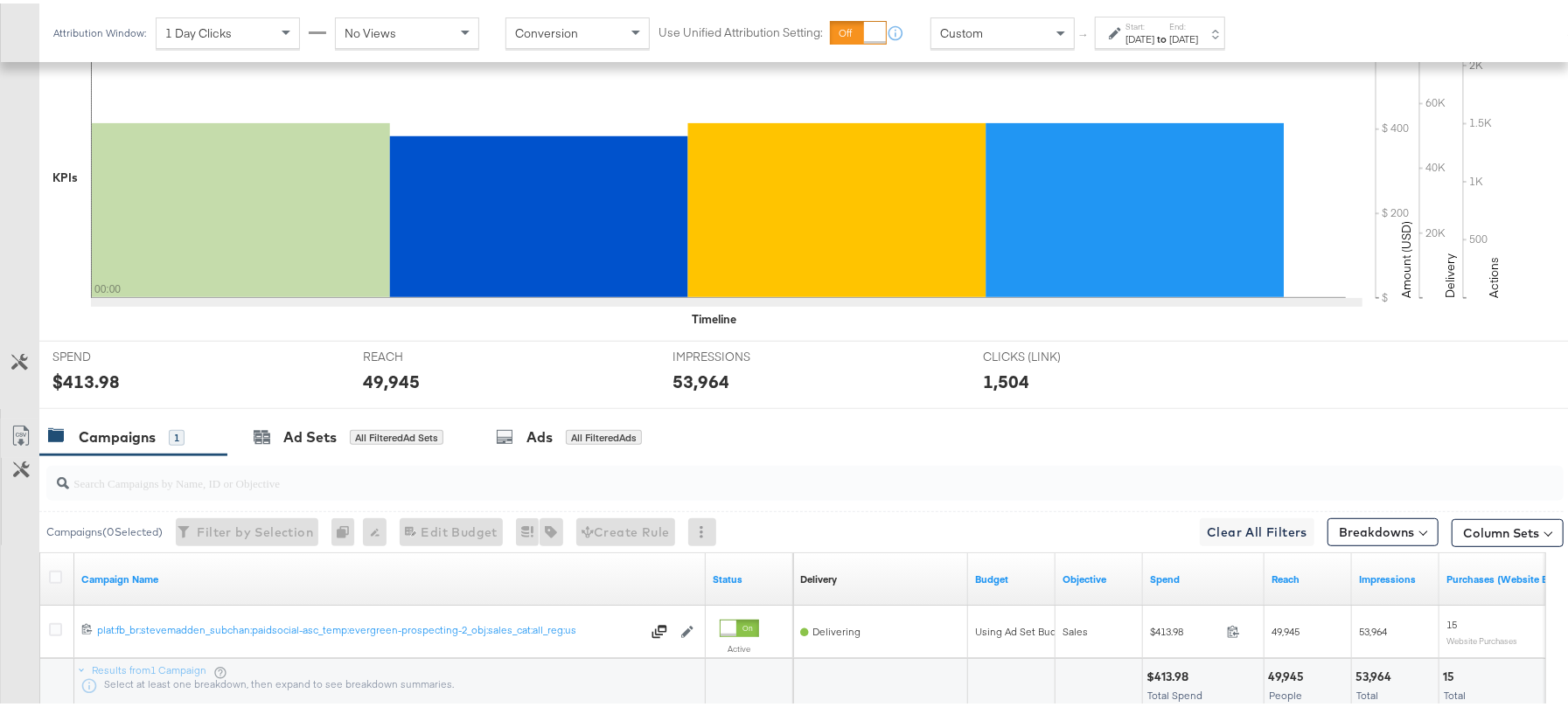 click on "$413.98" at bounding box center [86, 378] 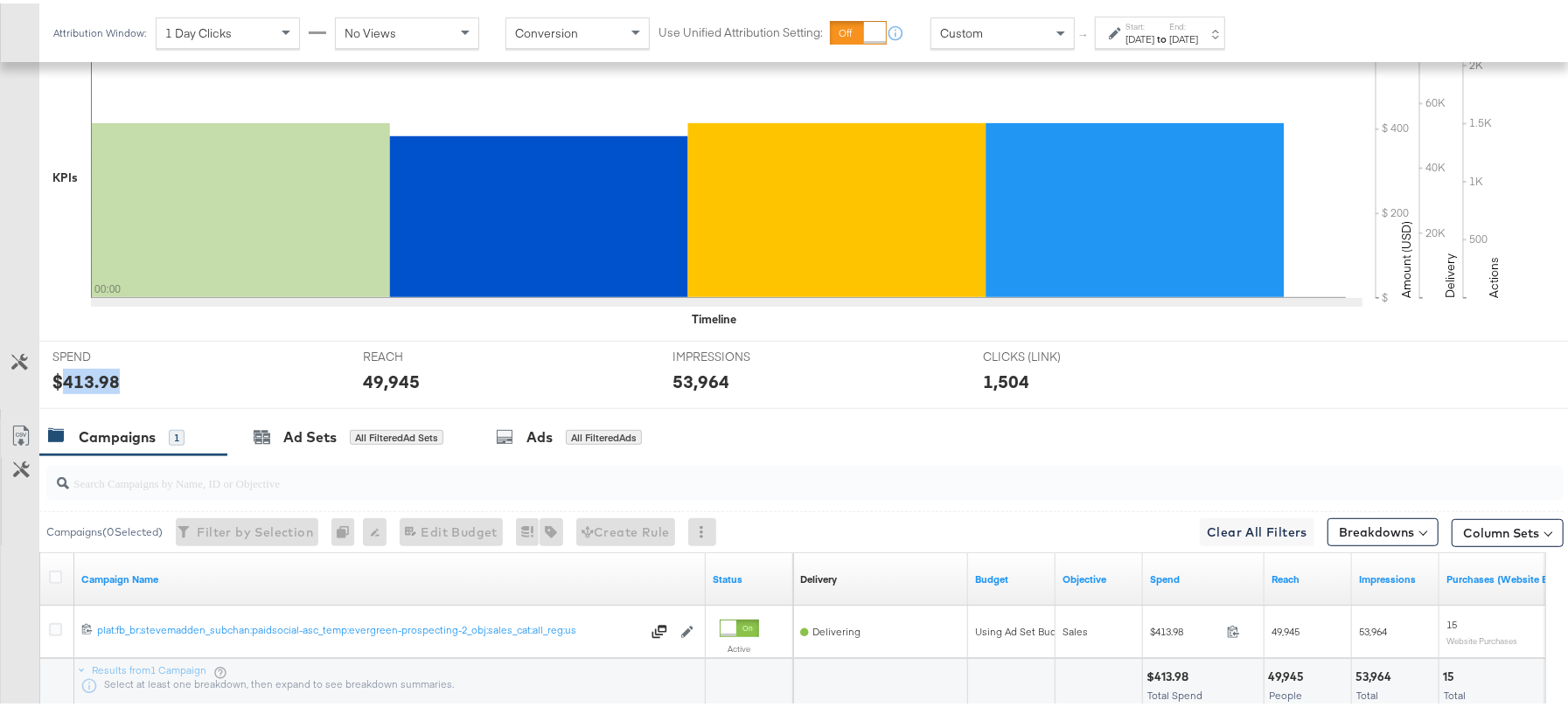 click on "$413.98" at bounding box center (86, 378) 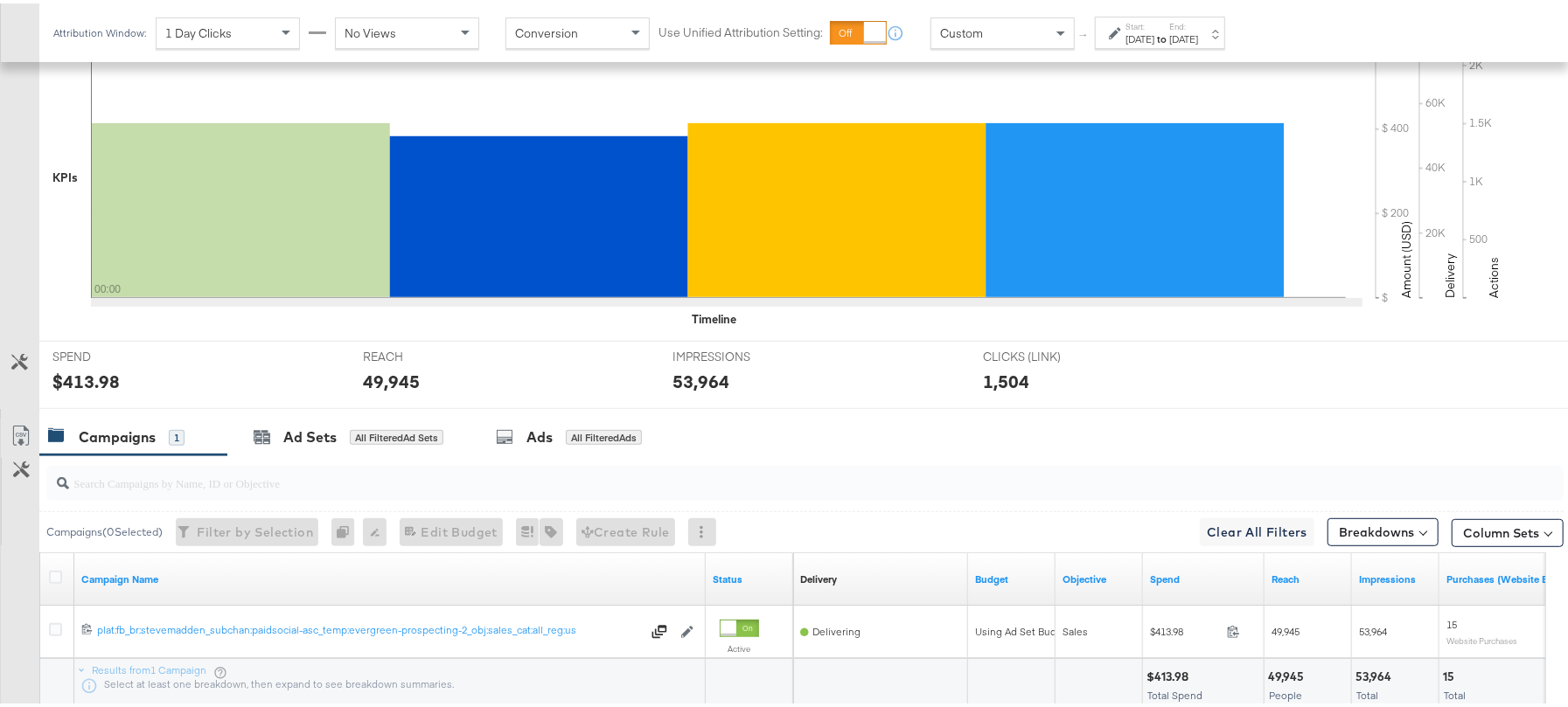 click on "49,945" at bounding box center [391, 378] 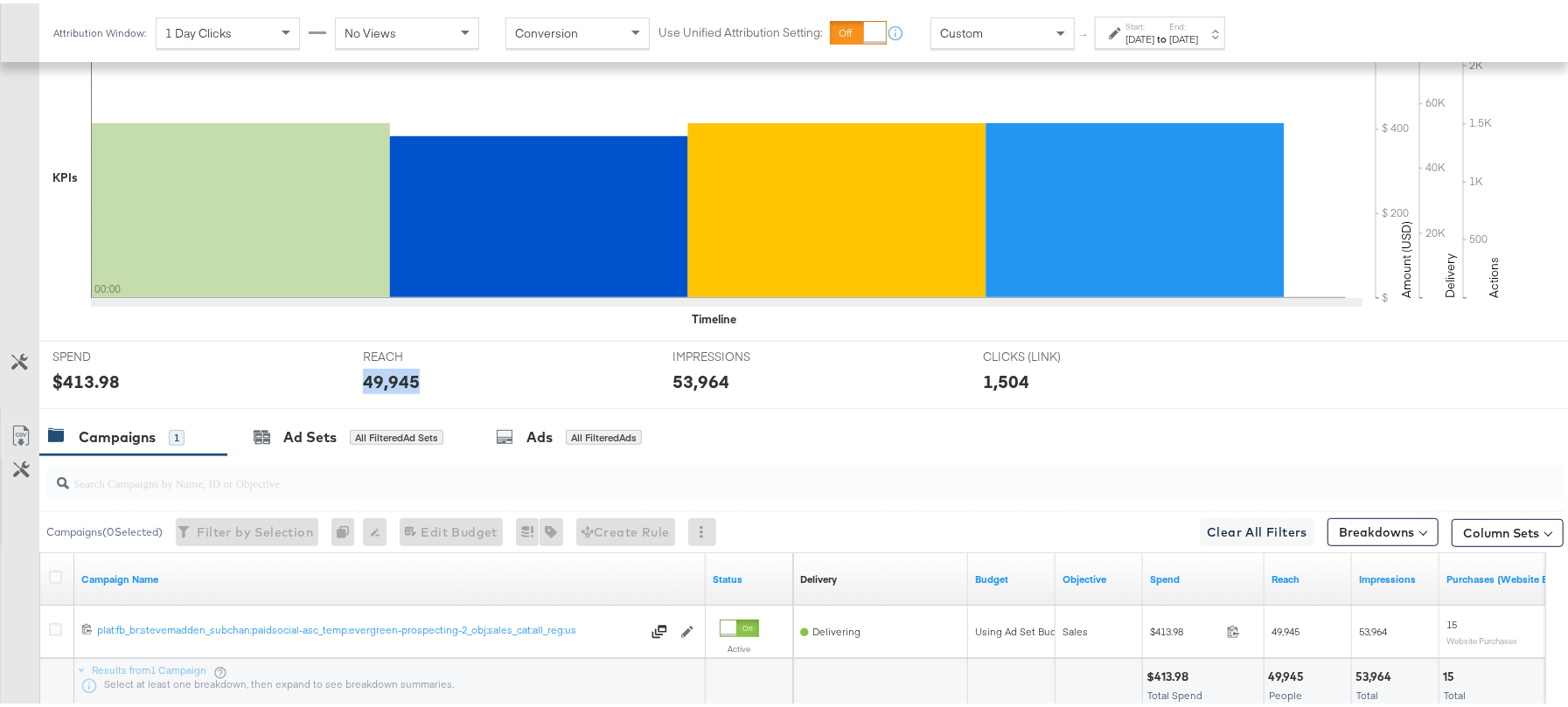 click on "49,945" at bounding box center [391, 378] 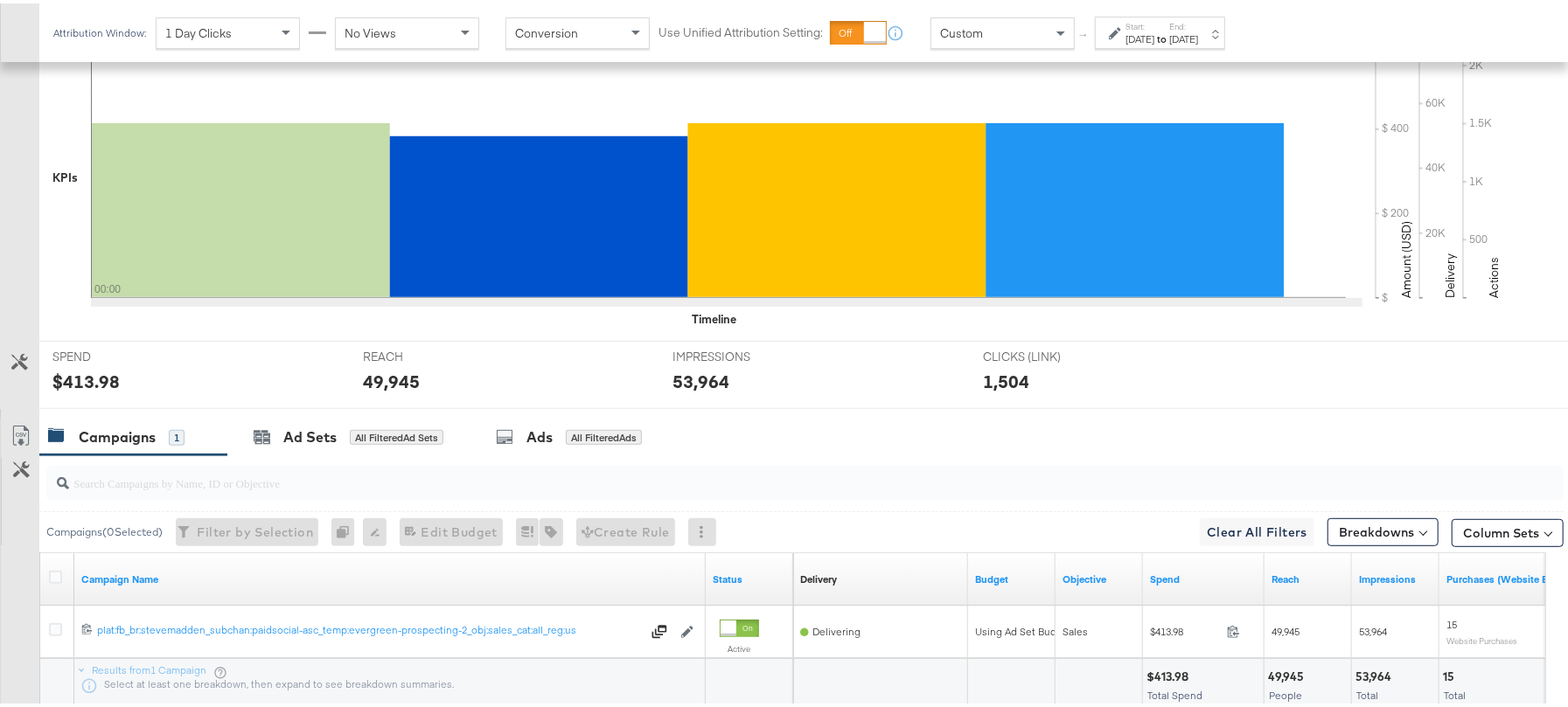 click on "53,964" at bounding box center (700, 378) 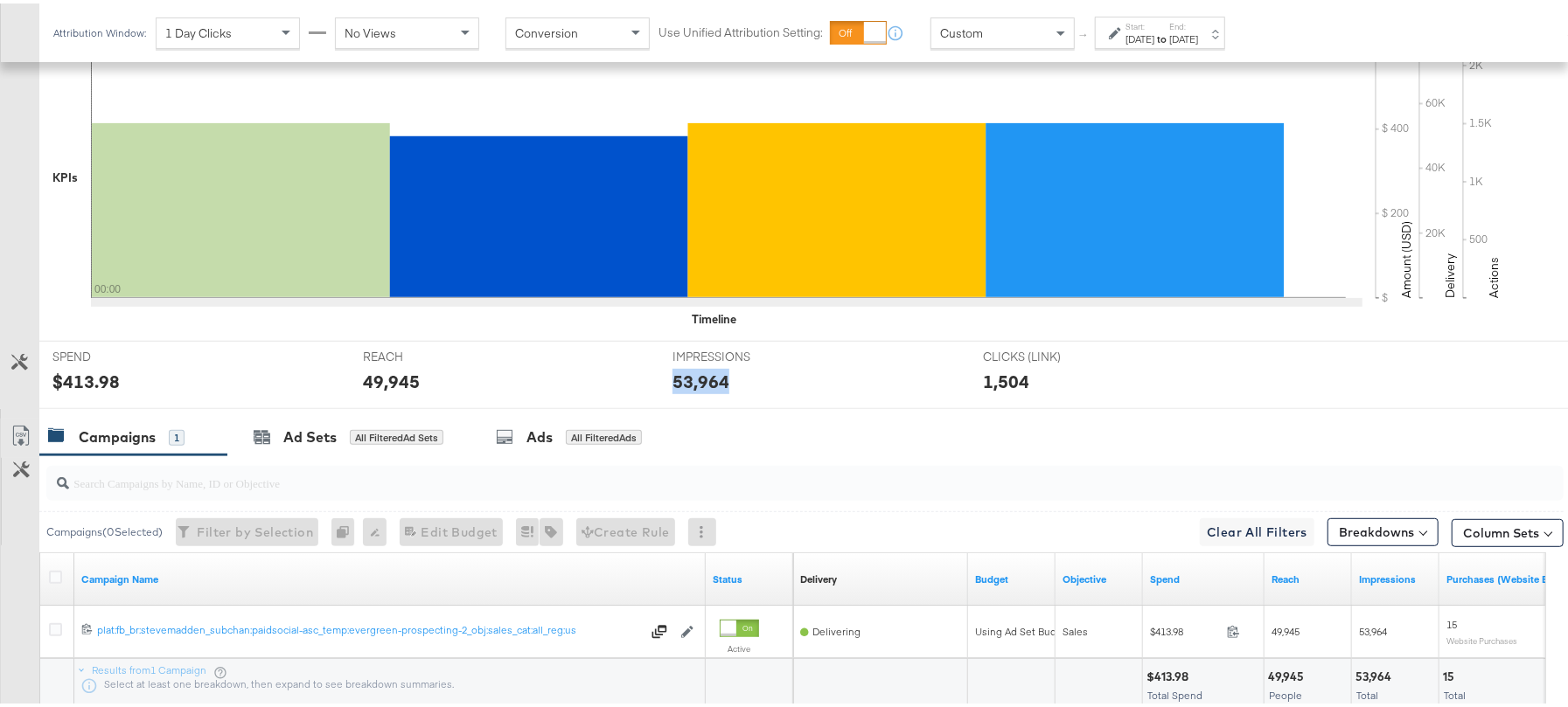 click on "53,964" at bounding box center [700, 378] 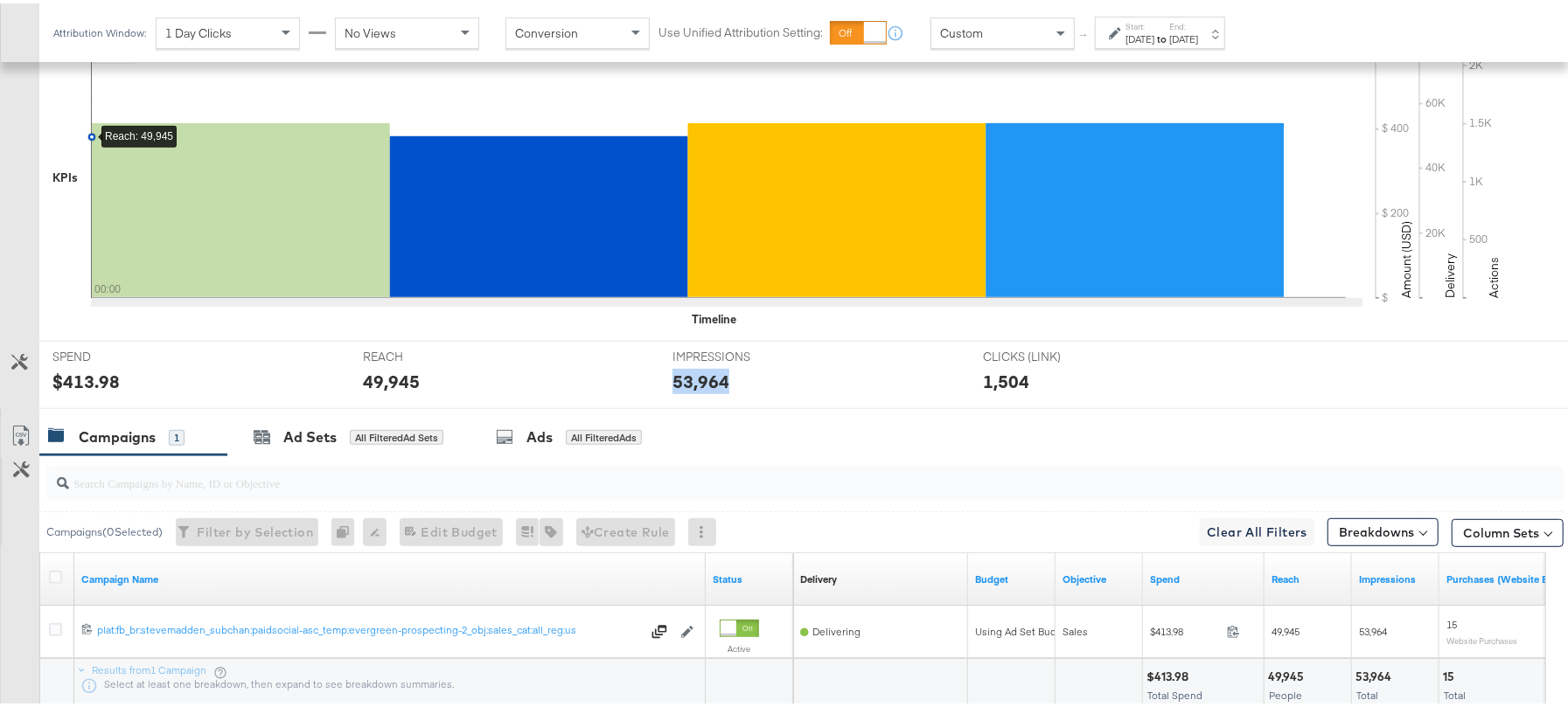 scroll, scrollTop: 0, scrollLeft: 0, axis: both 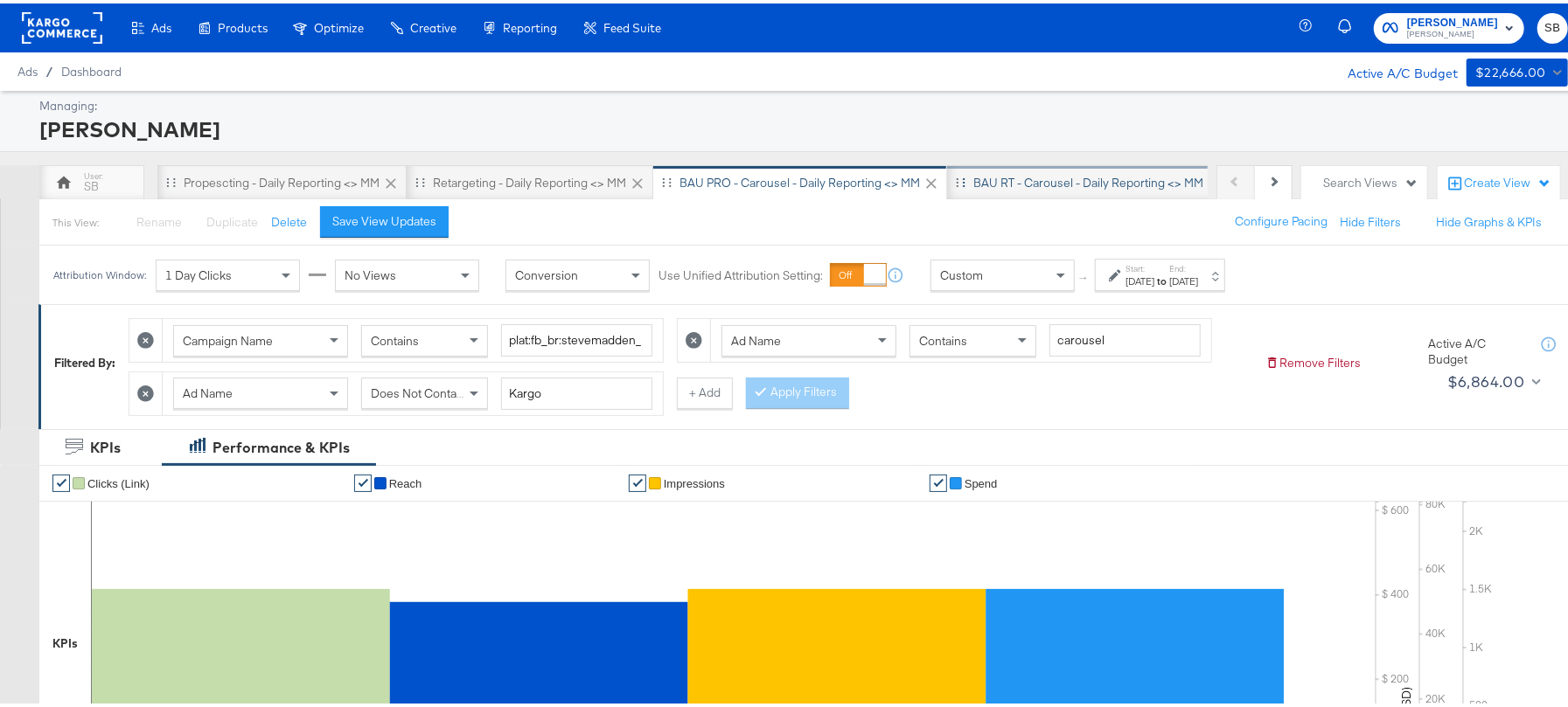 click on "BAU RT - Carousel - Daily Reporting <> MM" at bounding box center (1088, 179) 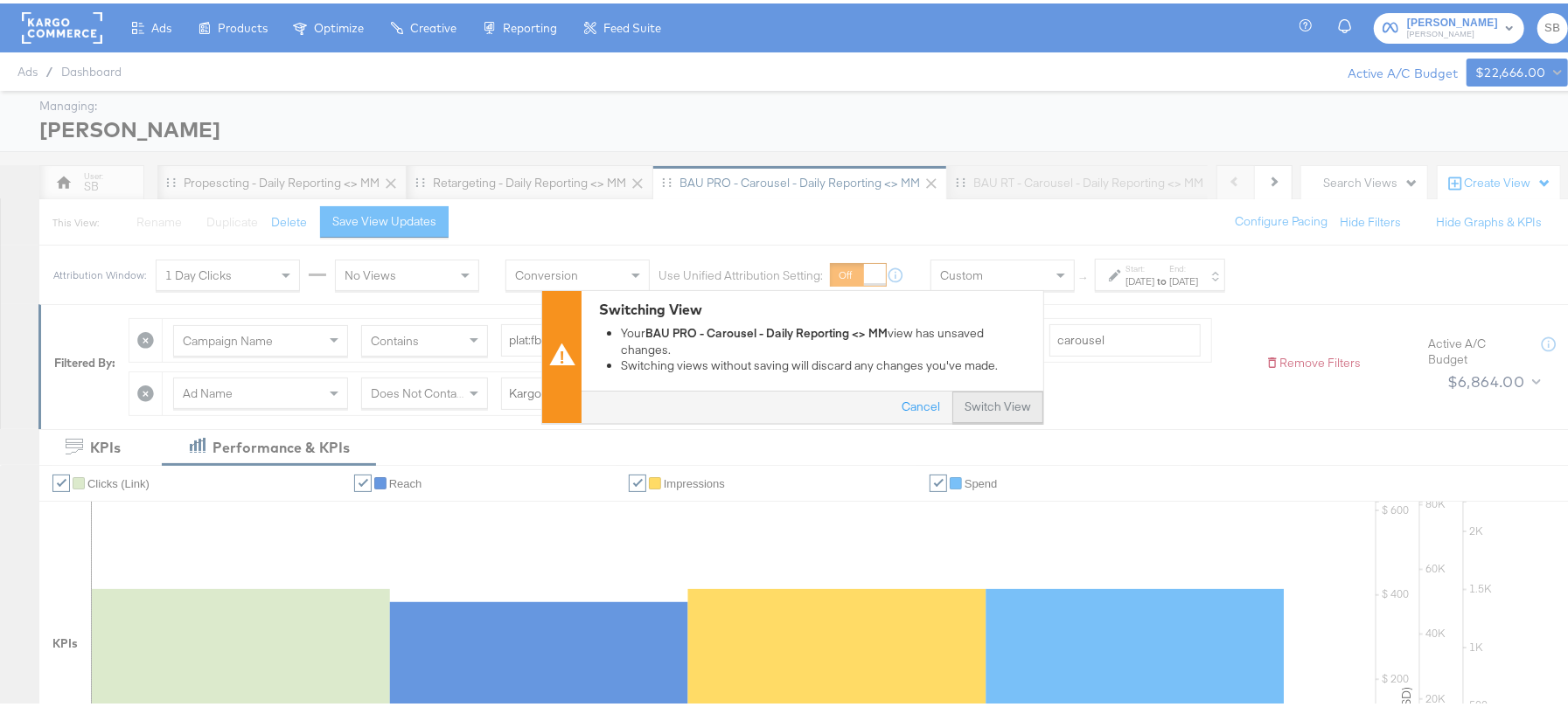 click on "Switch View" at bounding box center (998, 405) 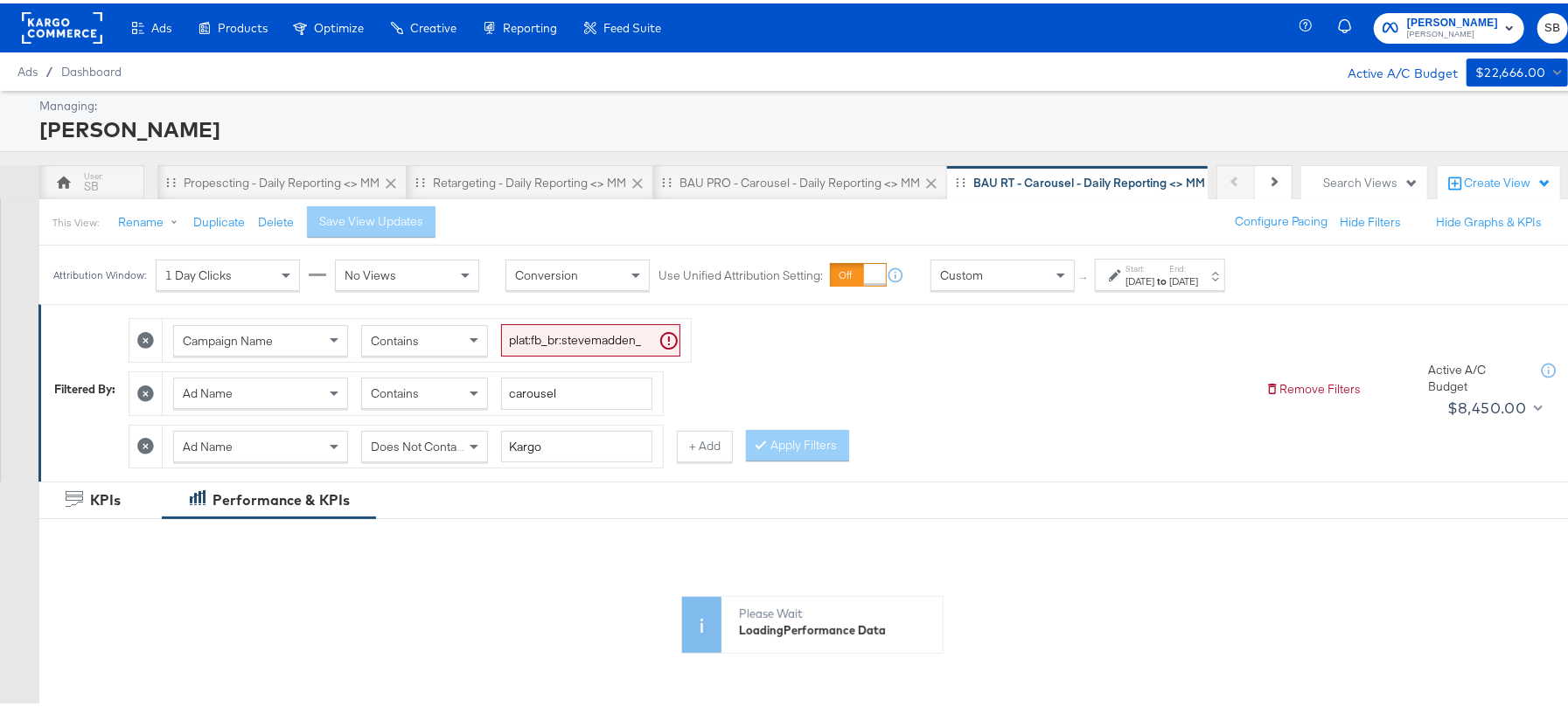 click on "Jun 5th 2025" at bounding box center [1139, 278] 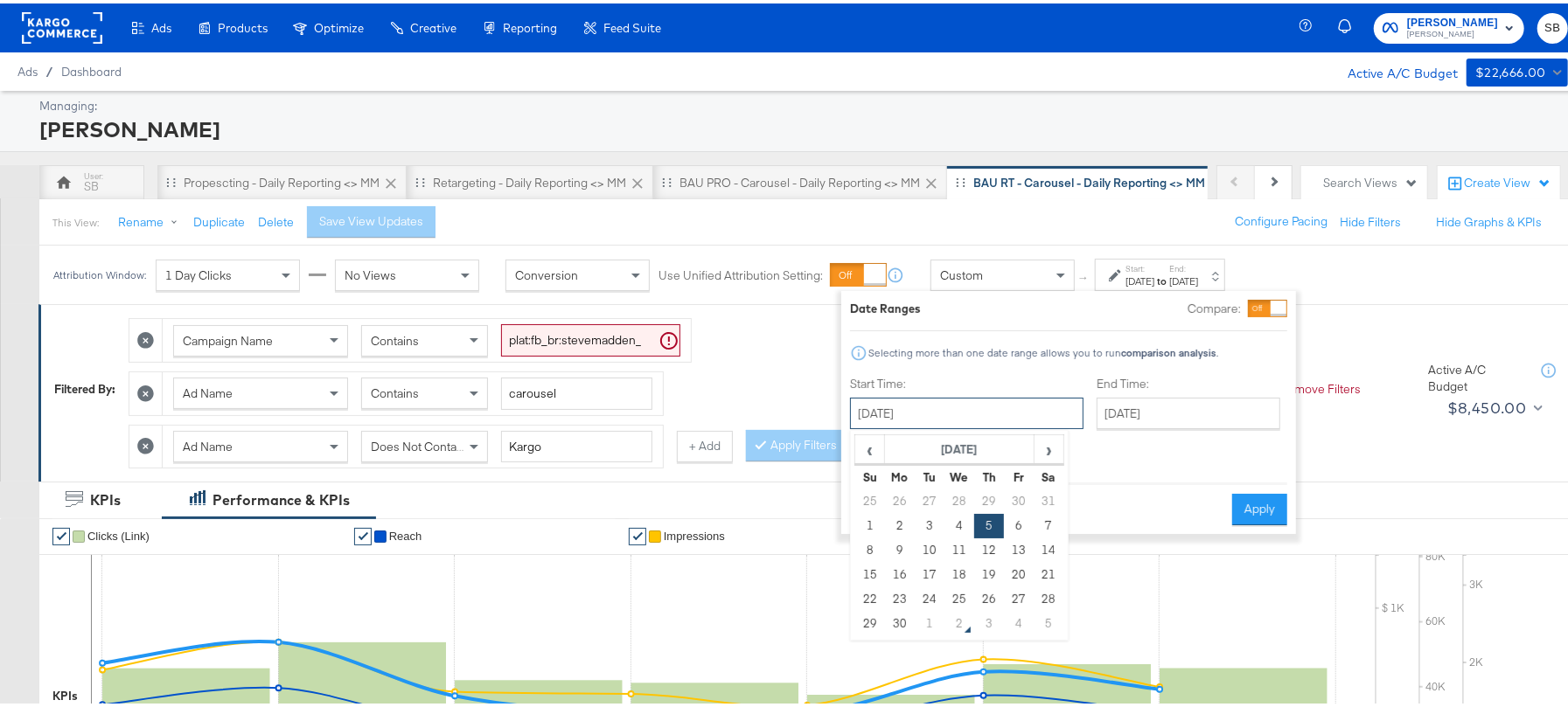 click on "June 5th 2025" at bounding box center (966, 410) 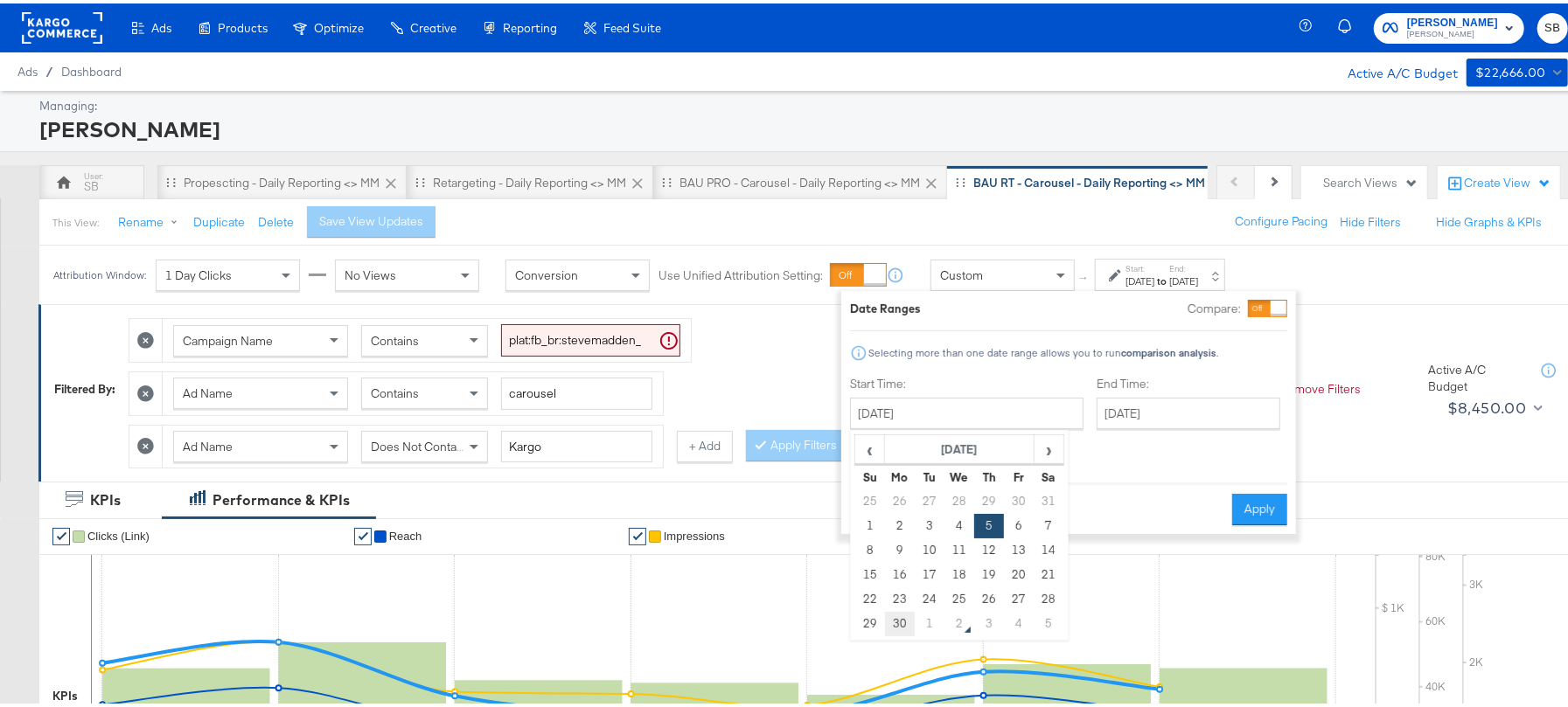 click on "30" at bounding box center [900, 620] 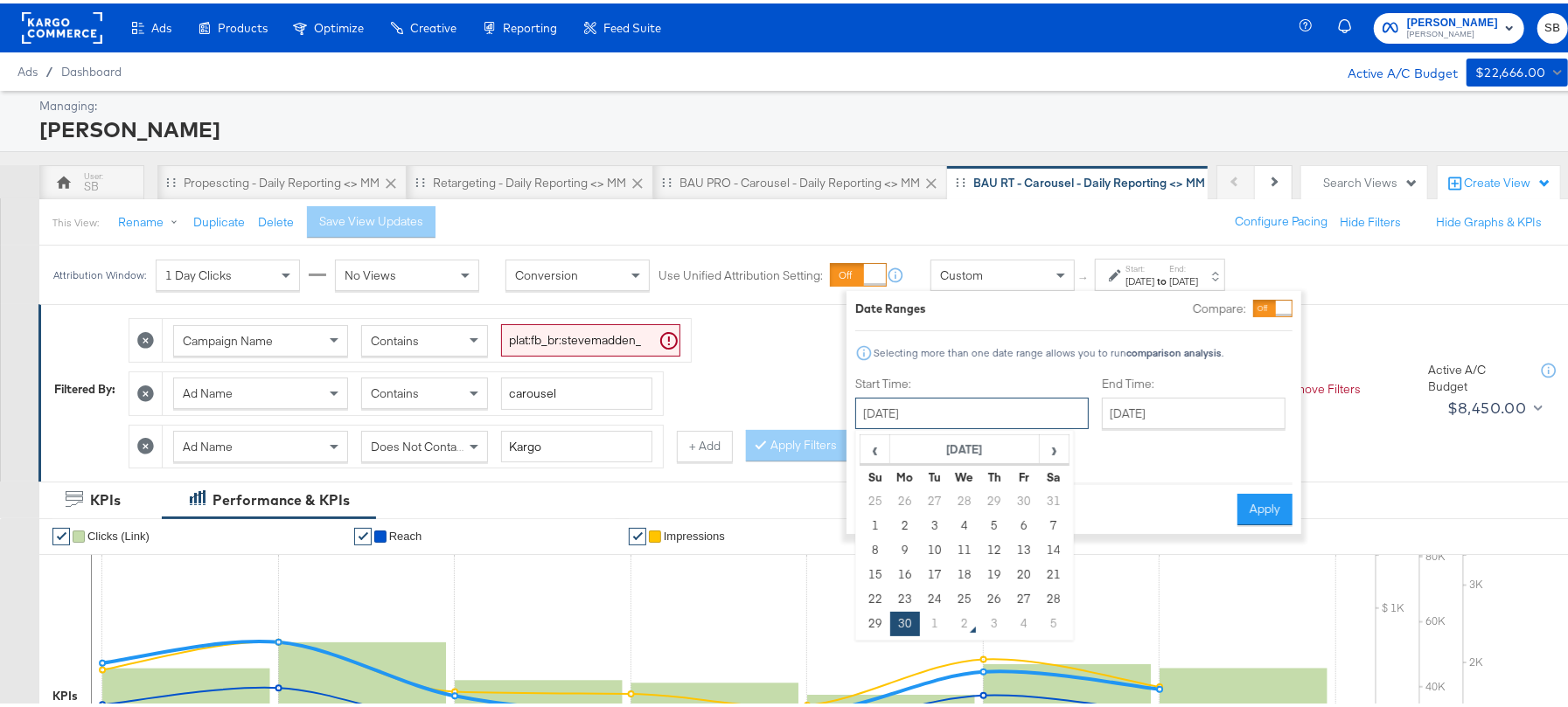 click on "June 30th 2025" at bounding box center [972, 410] 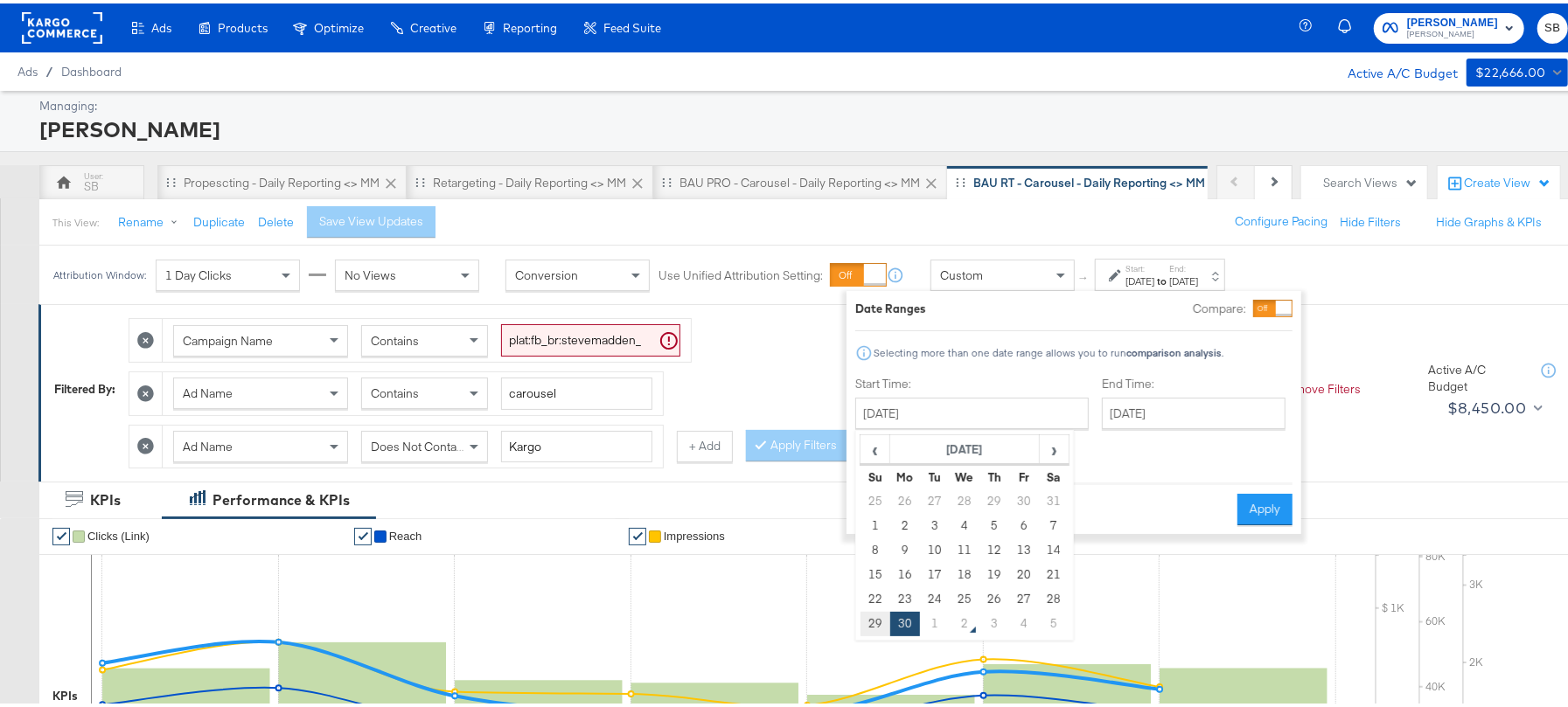 click on "29" at bounding box center (875, 620) 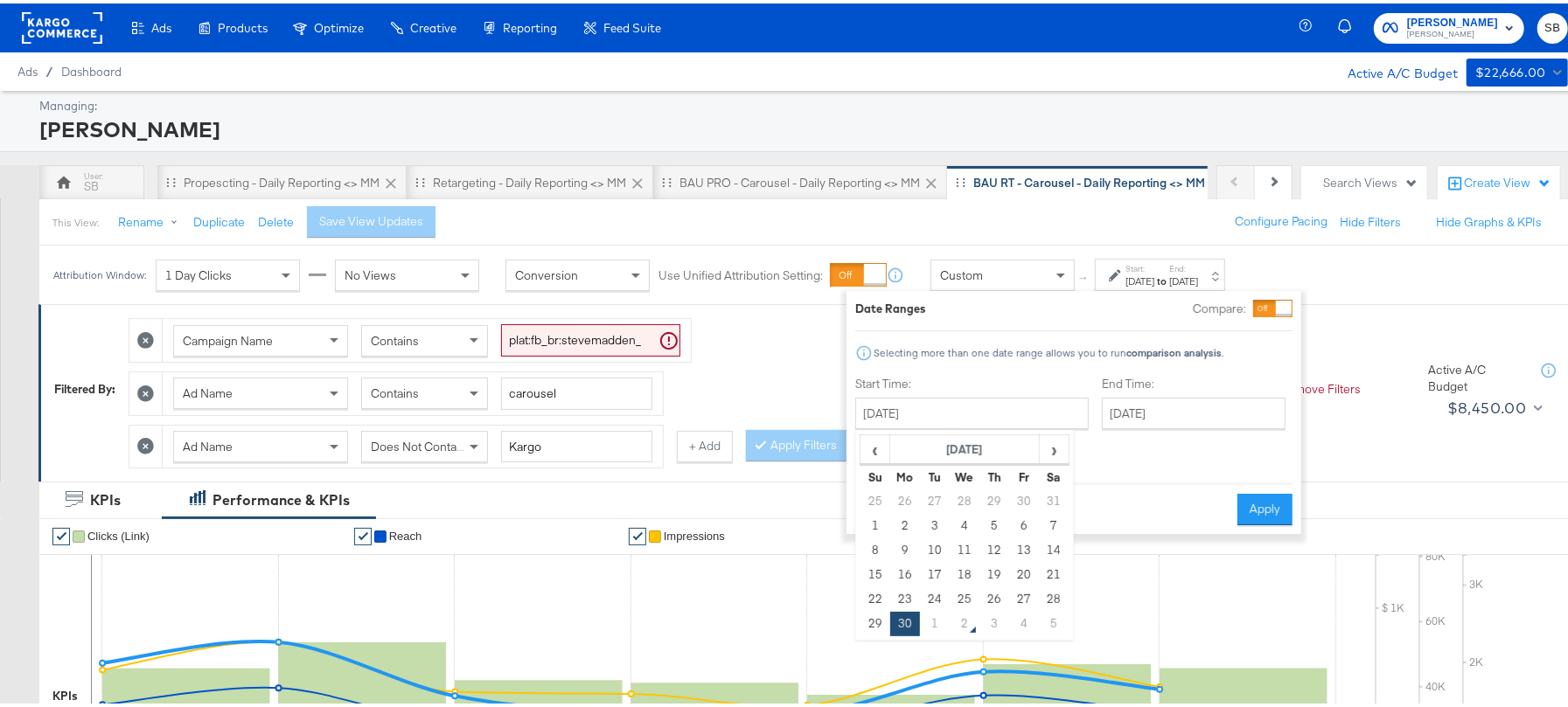 type on "[DATE]" 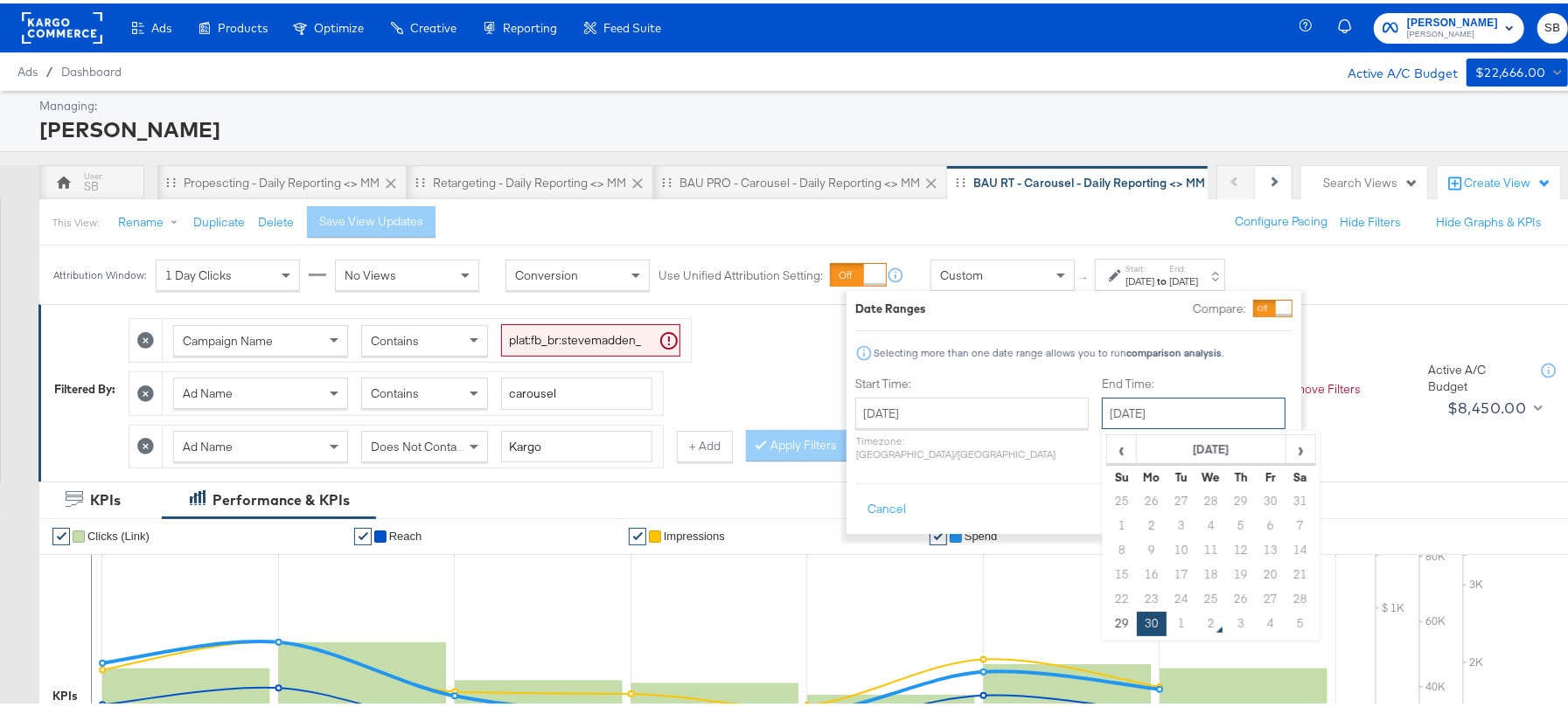 click on "June 30th 2025" at bounding box center [1194, 410] 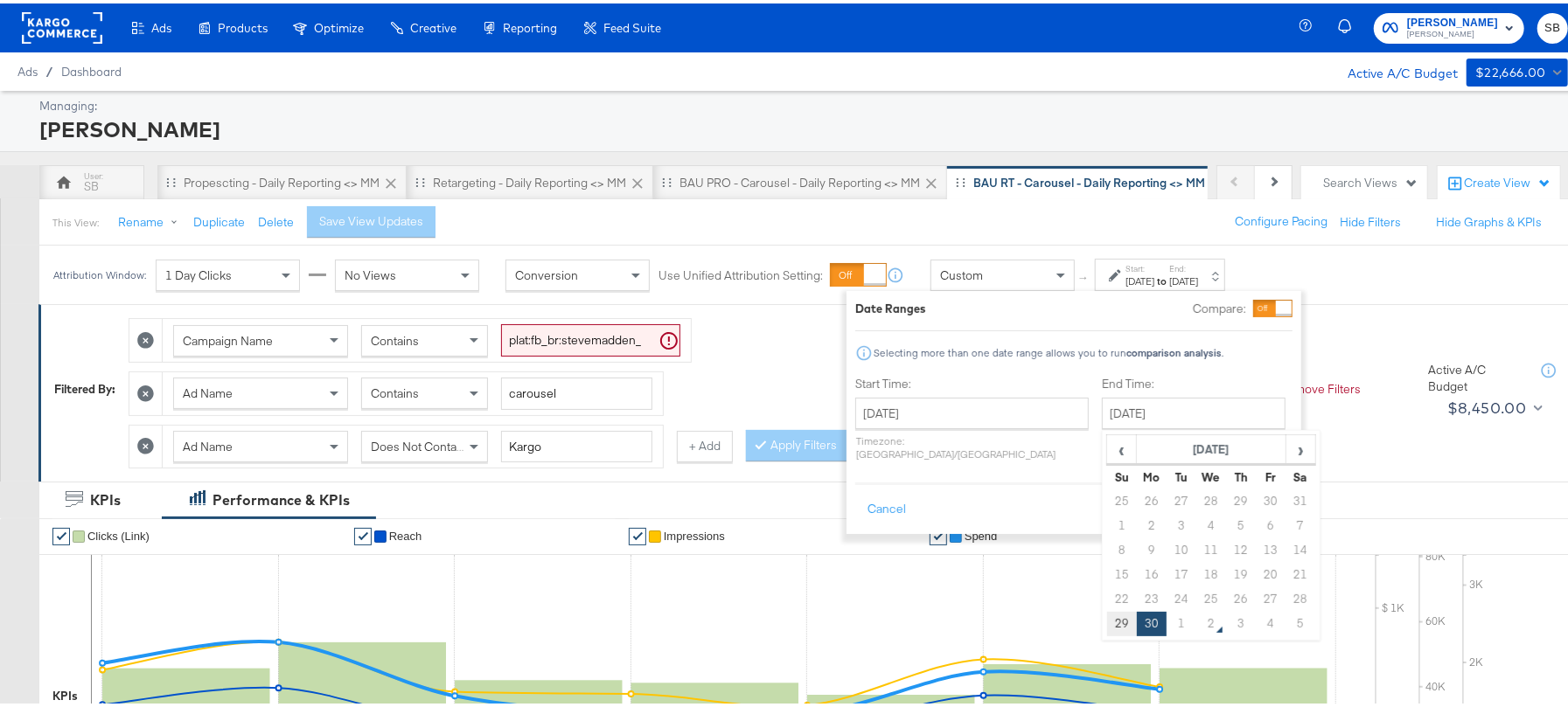 drag, startPoint x: 1067, startPoint y: 622, endPoint x: 1152, endPoint y: 543, distance: 116.0431 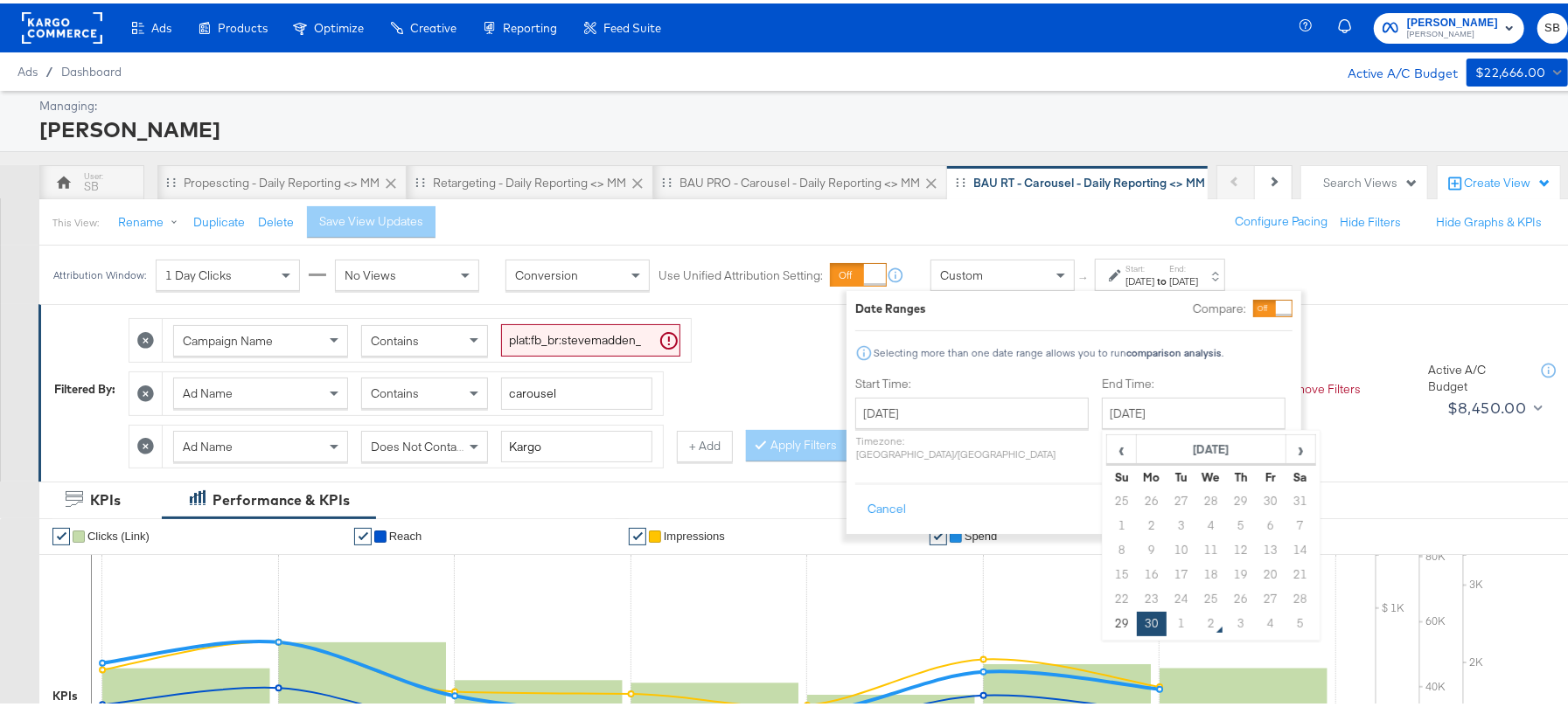 click on "29" at bounding box center (1122, 620) 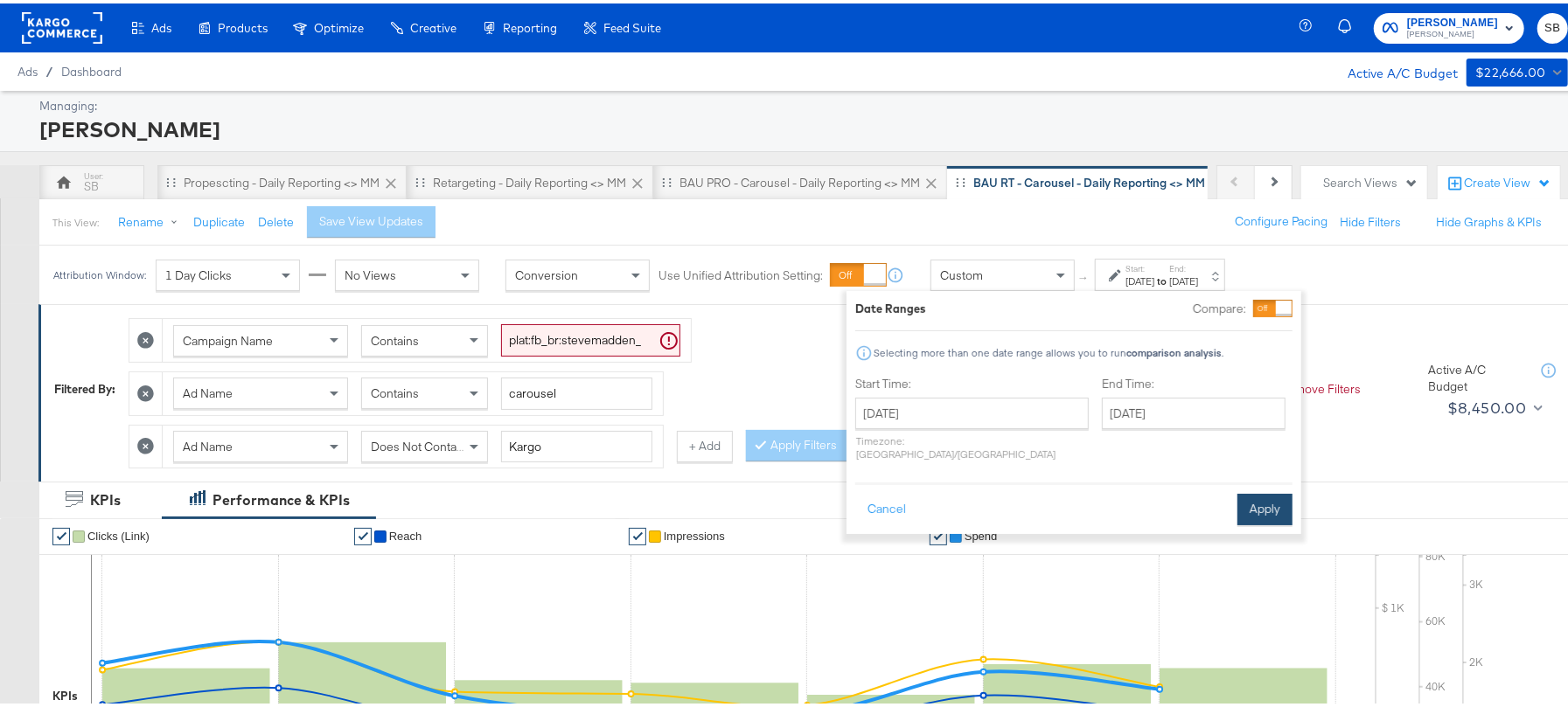 click on "Apply" at bounding box center (1265, 506) 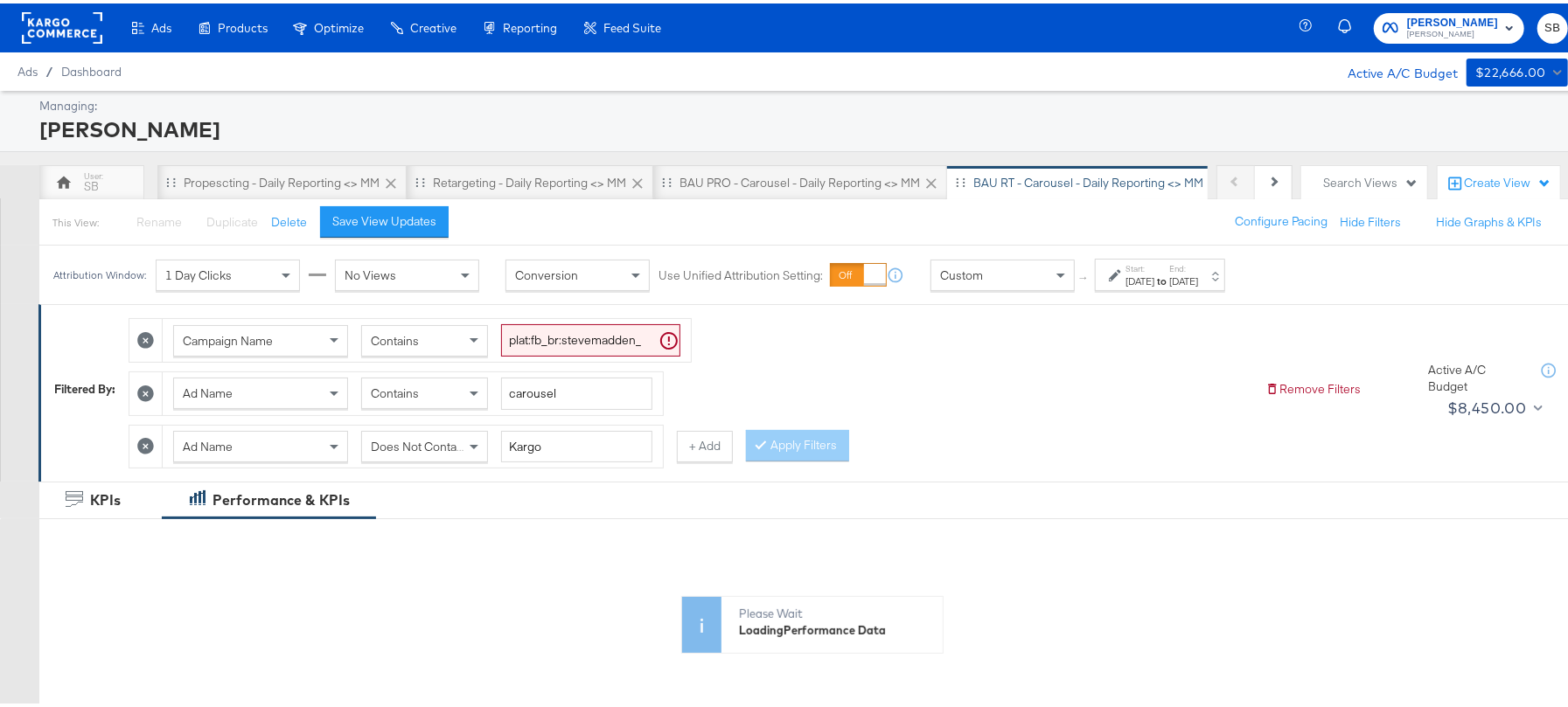 scroll, scrollTop: 350, scrollLeft: 0, axis: vertical 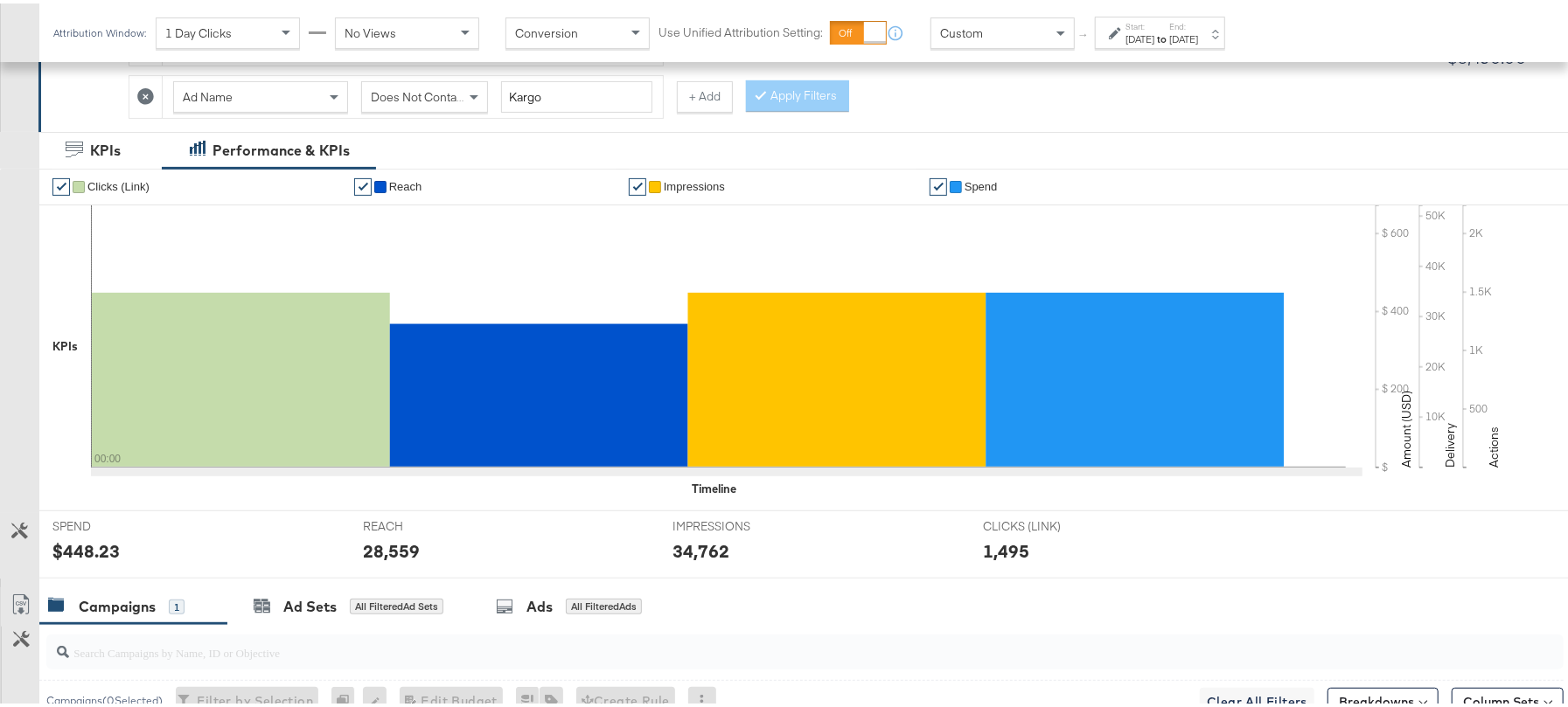 click on "[DATE]" at bounding box center [1183, 36] 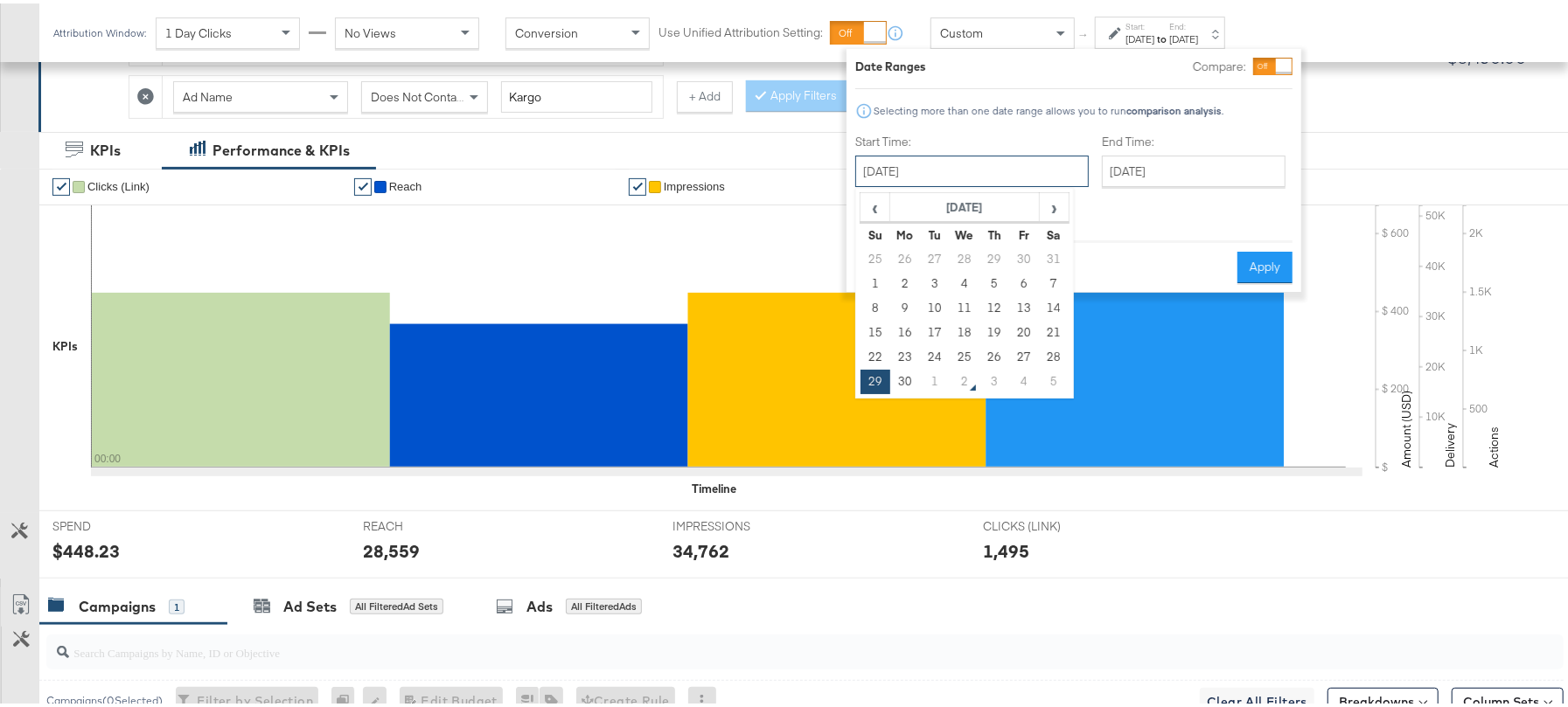 click on "[DATE]" at bounding box center (972, 168) 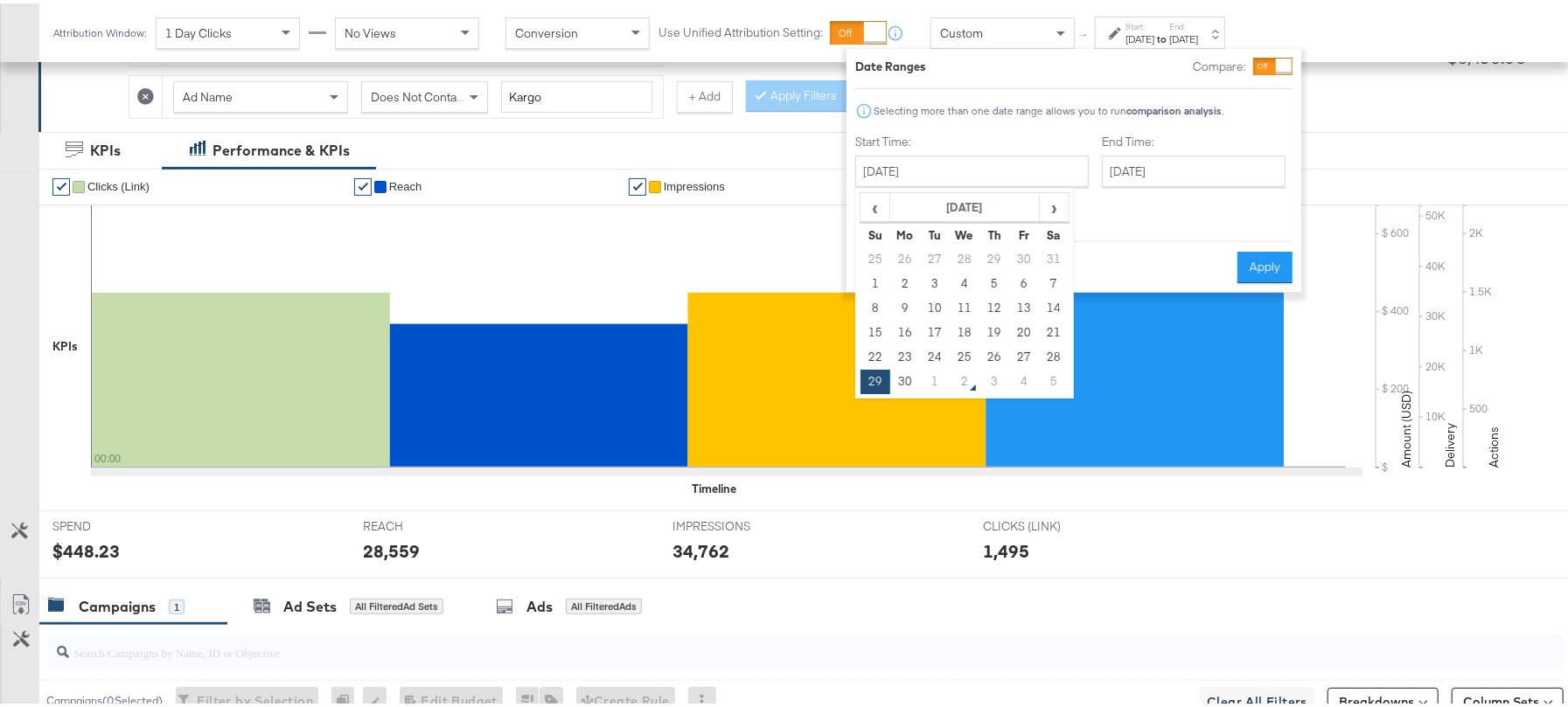 drag, startPoint x: 913, startPoint y: 375, endPoint x: 1154, endPoint y: 336, distance: 244.1352 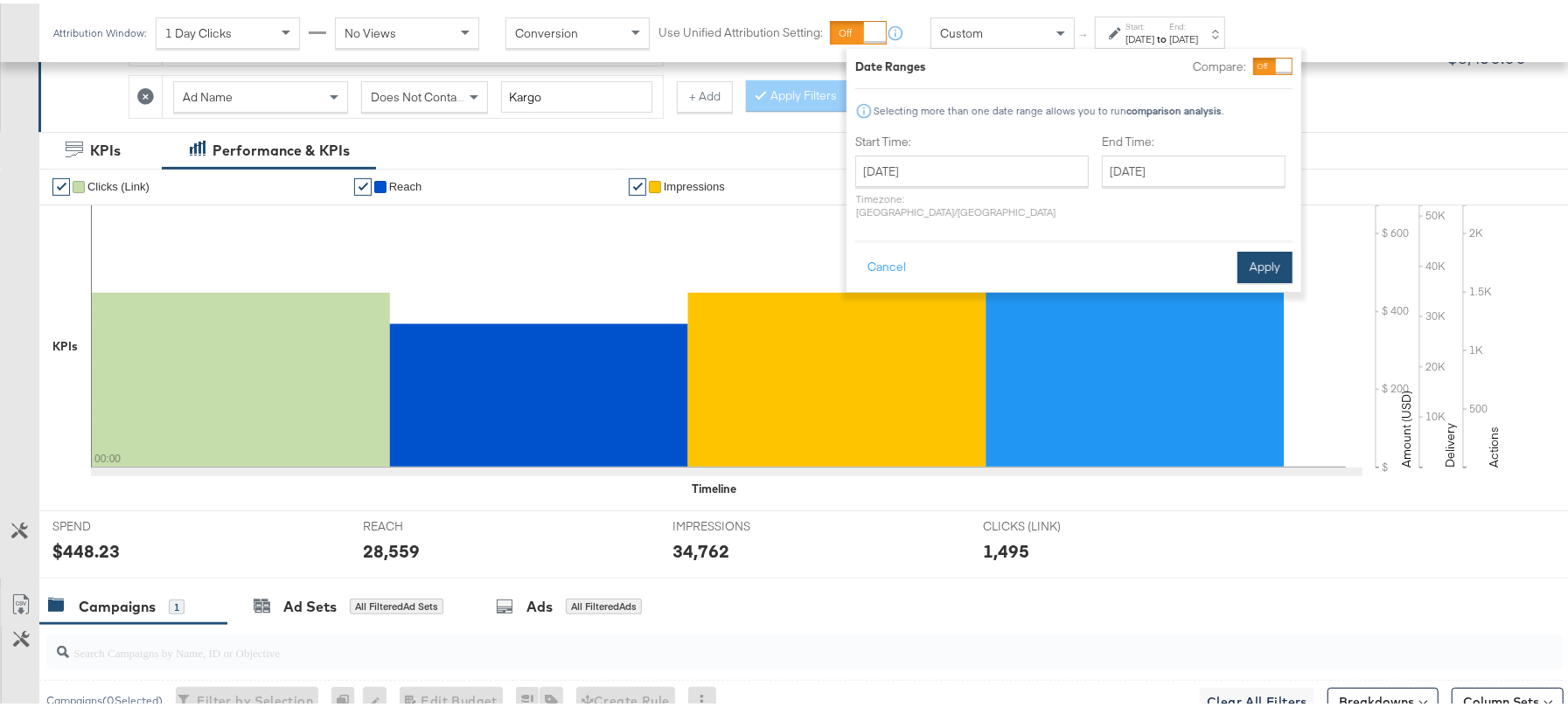 click on "Apply" at bounding box center [1265, 264] 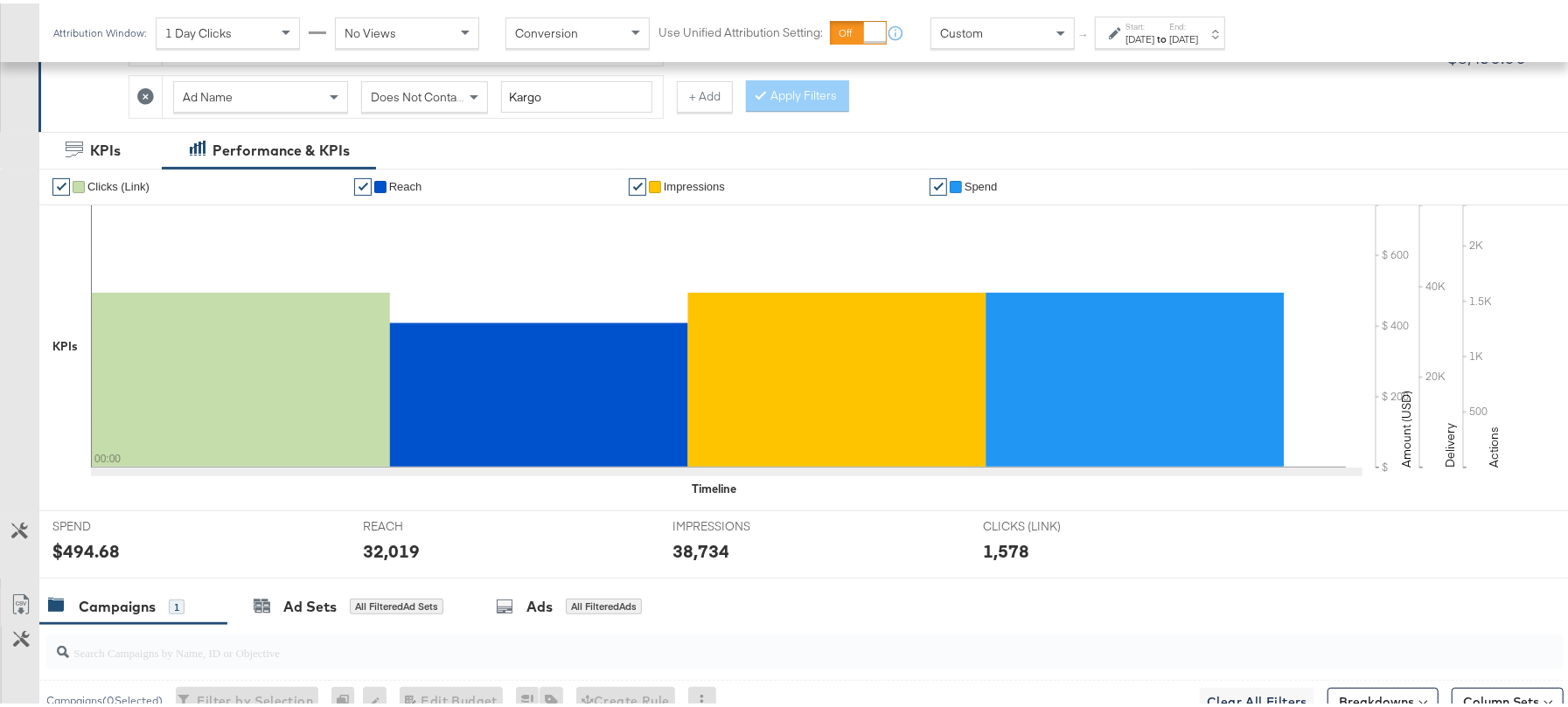 click on "$494.68" at bounding box center (86, 547) 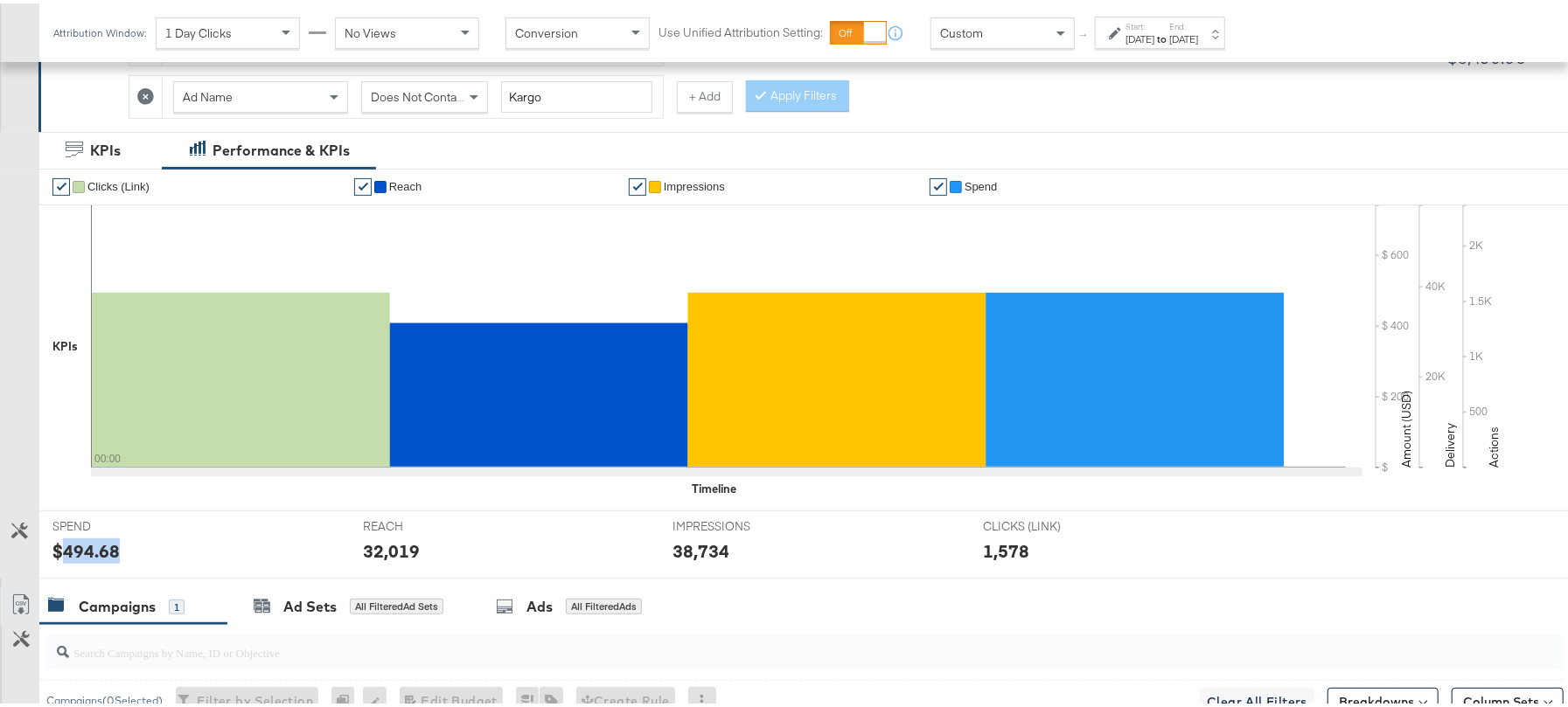 click on "$494.68" at bounding box center (86, 547) 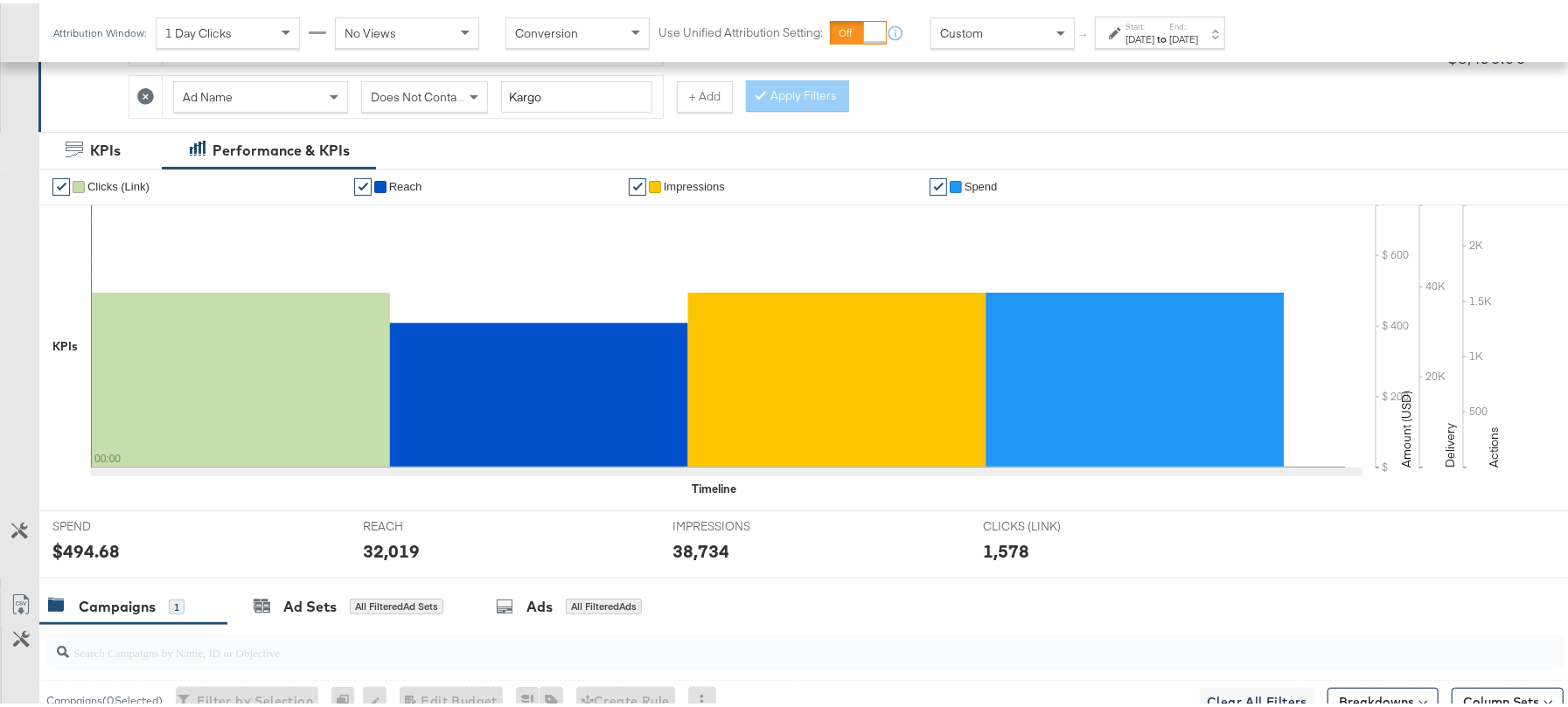 click on "32,019" at bounding box center [391, 547] 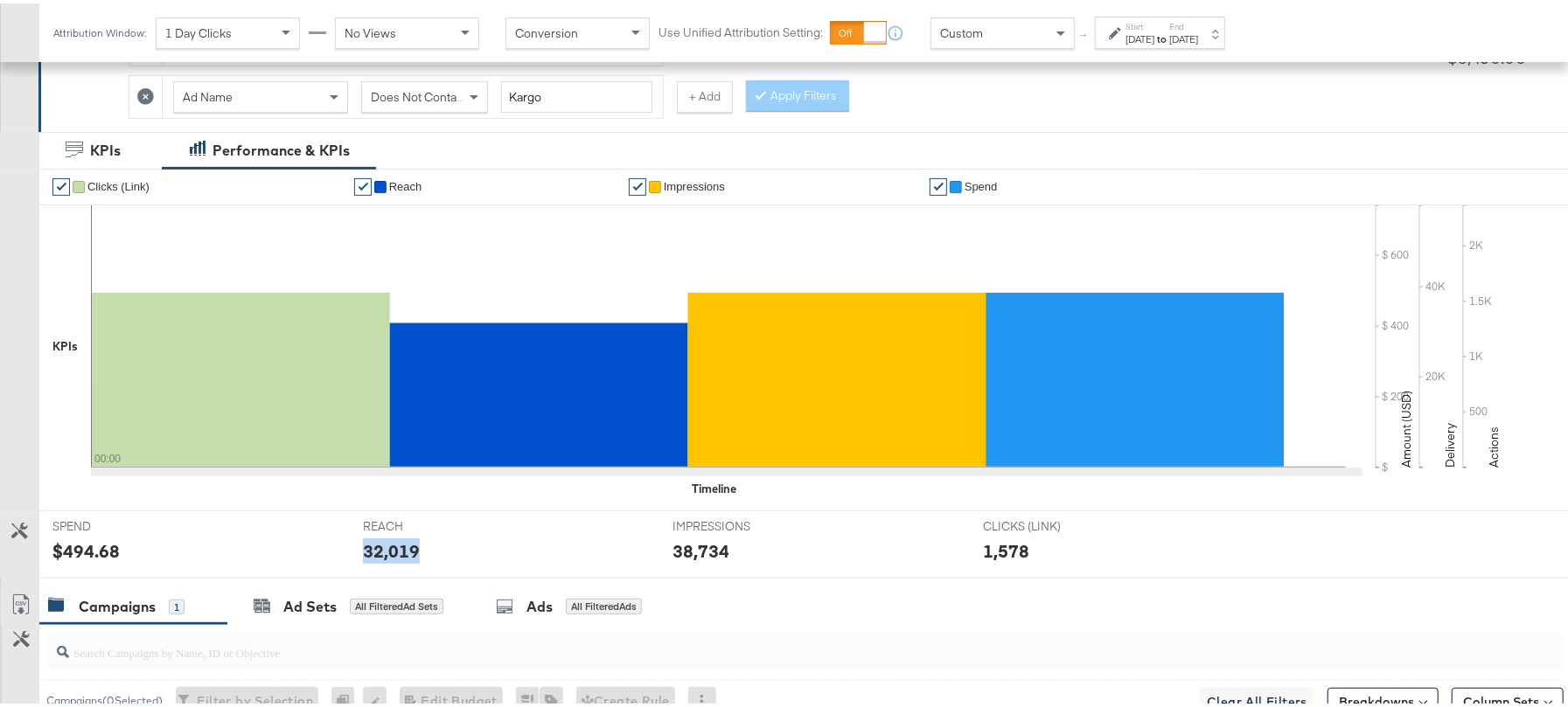 click on "32,019" at bounding box center (391, 547) 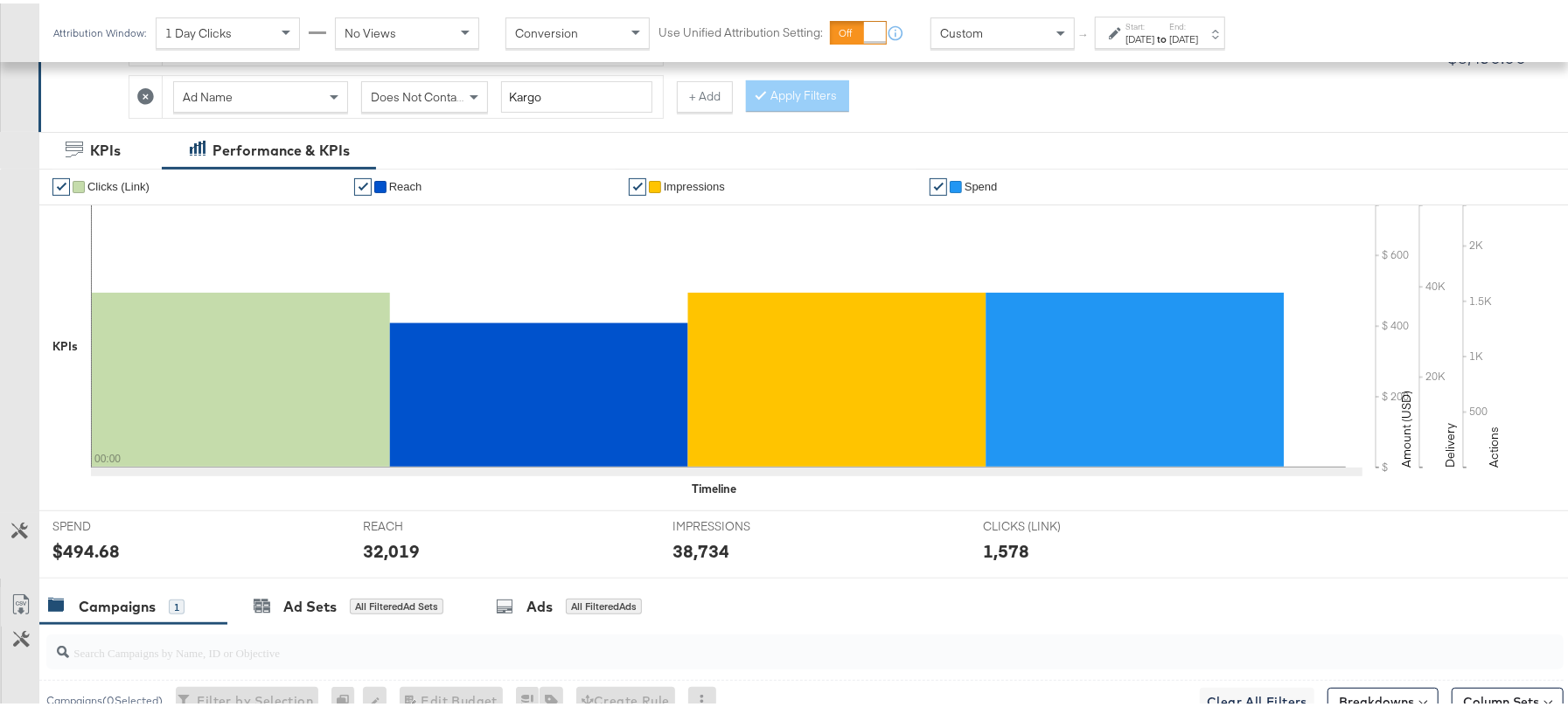click on "38,734" at bounding box center (700, 547) 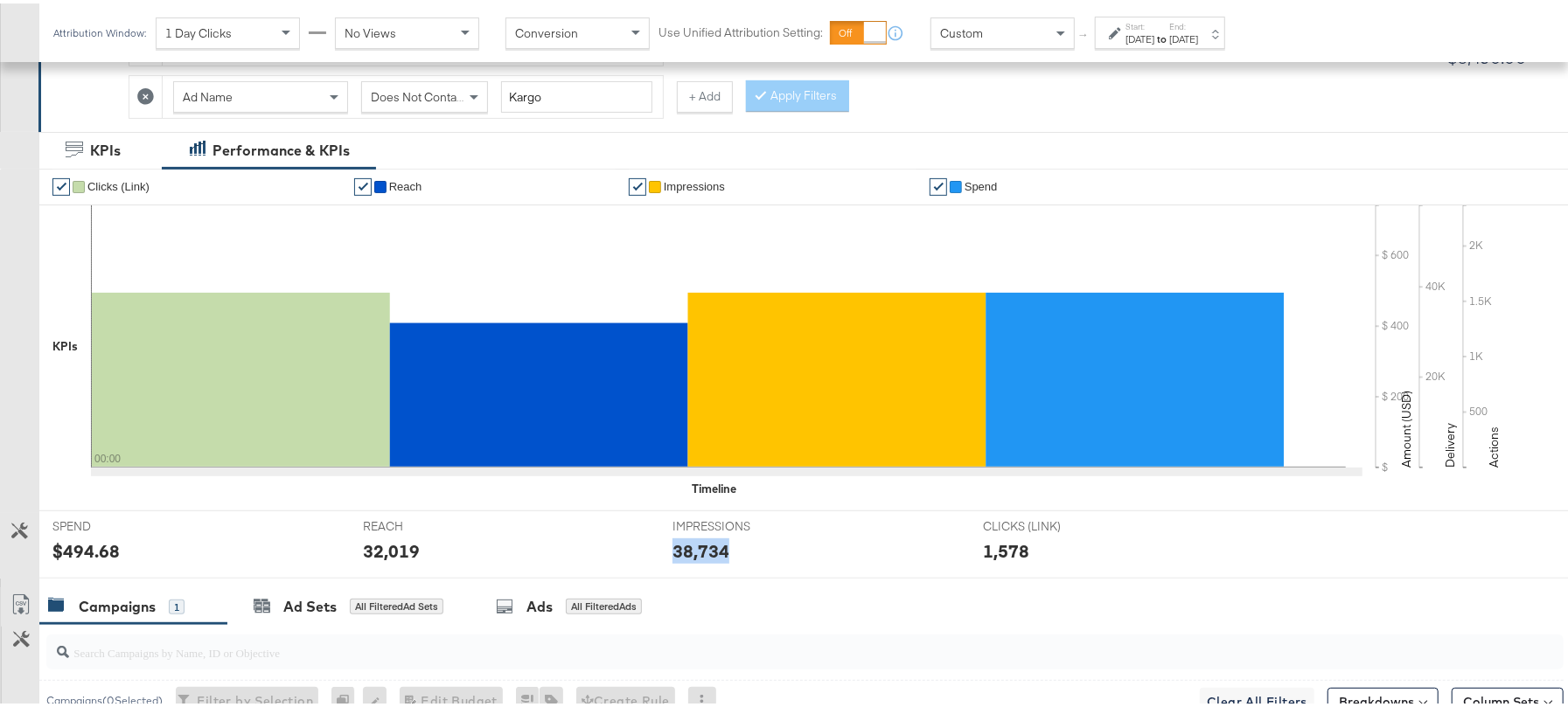 click on "38,734" at bounding box center [700, 547] 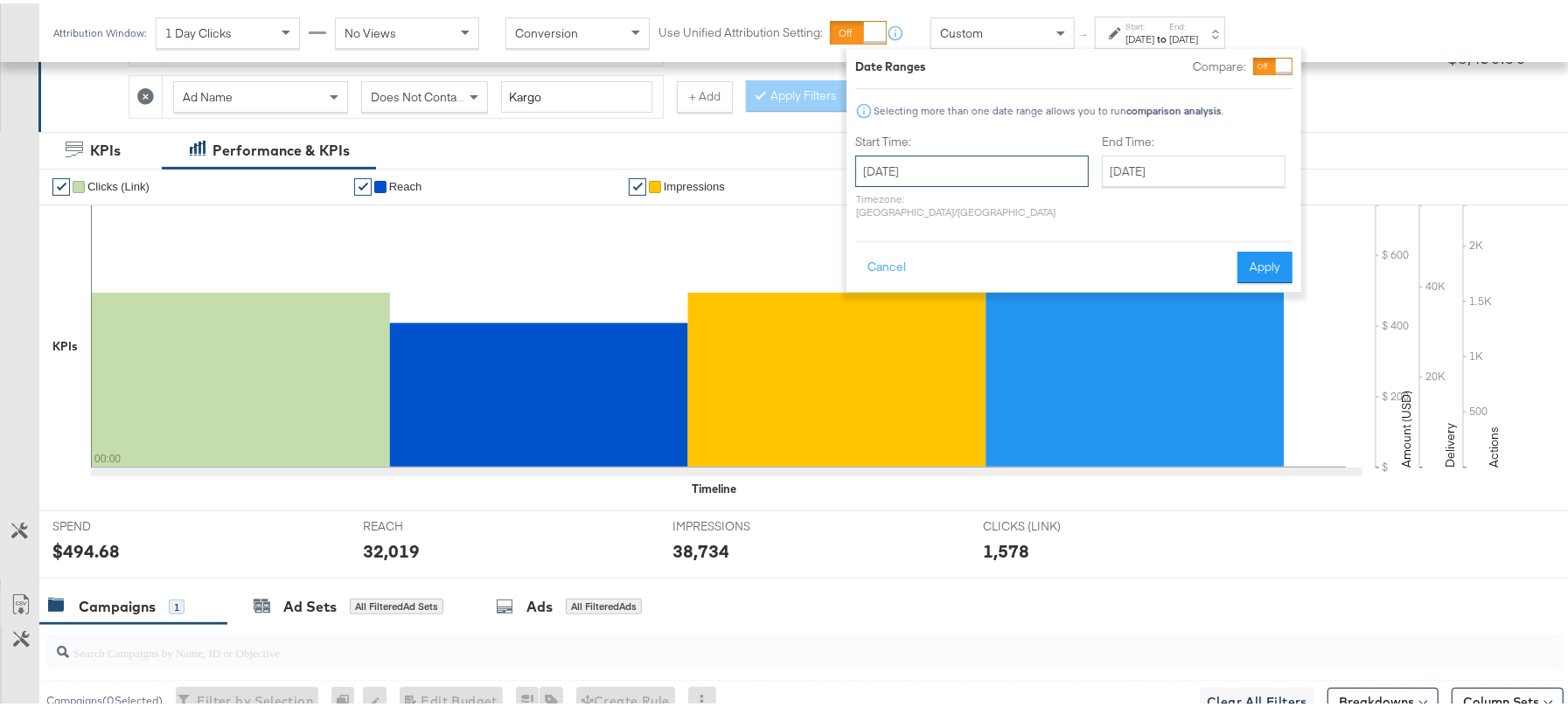 click on "June 30th 2025" at bounding box center (972, 168) 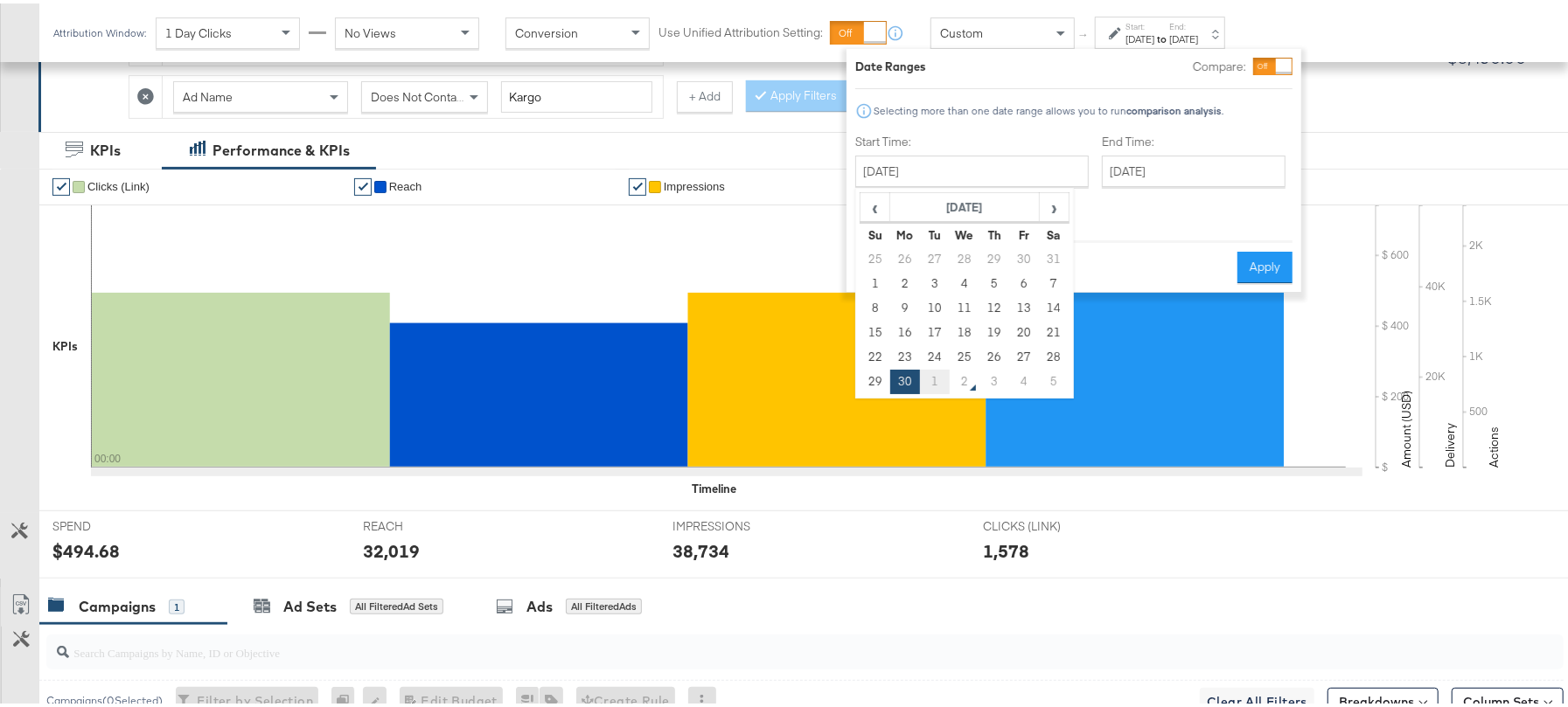 click on "1" at bounding box center (935, 378) 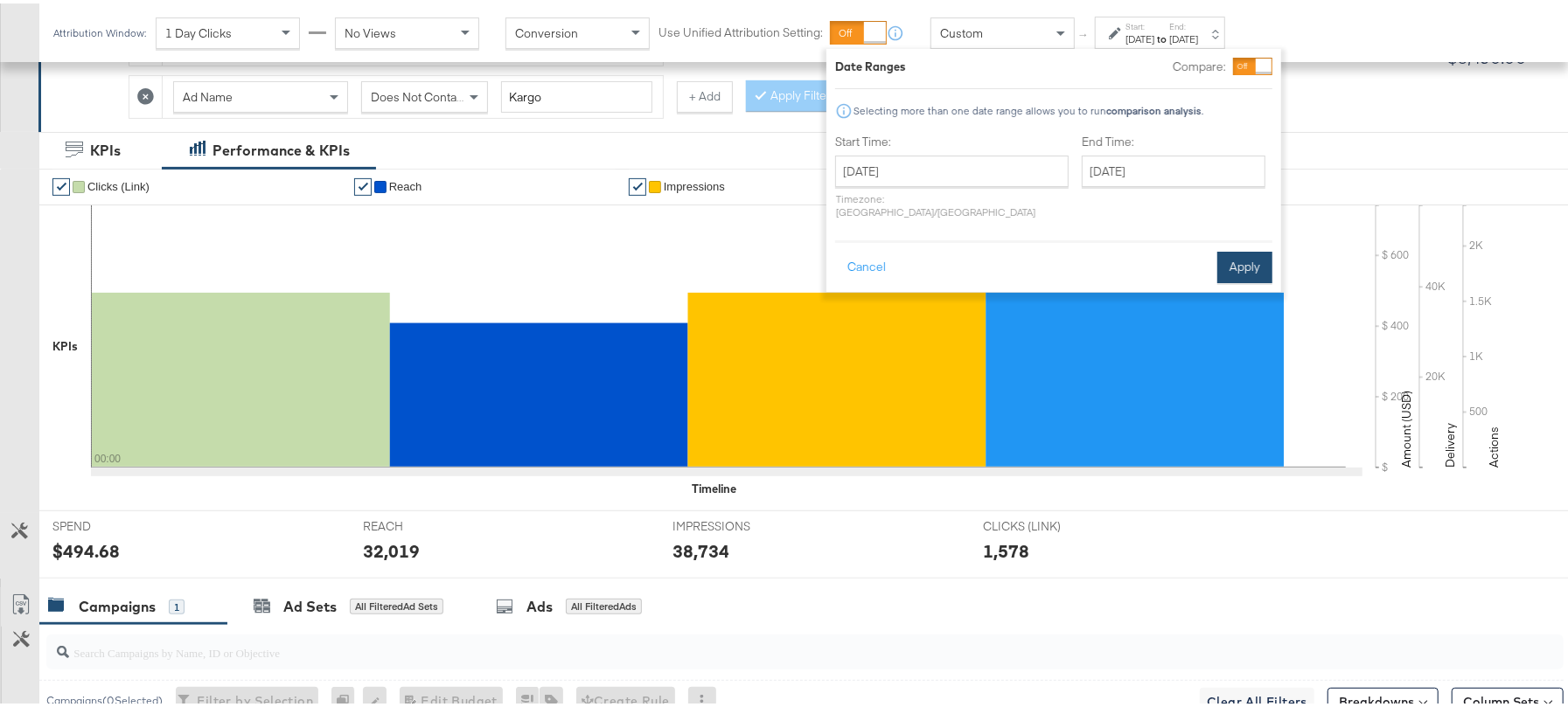 click on "Apply" at bounding box center [1244, 264] 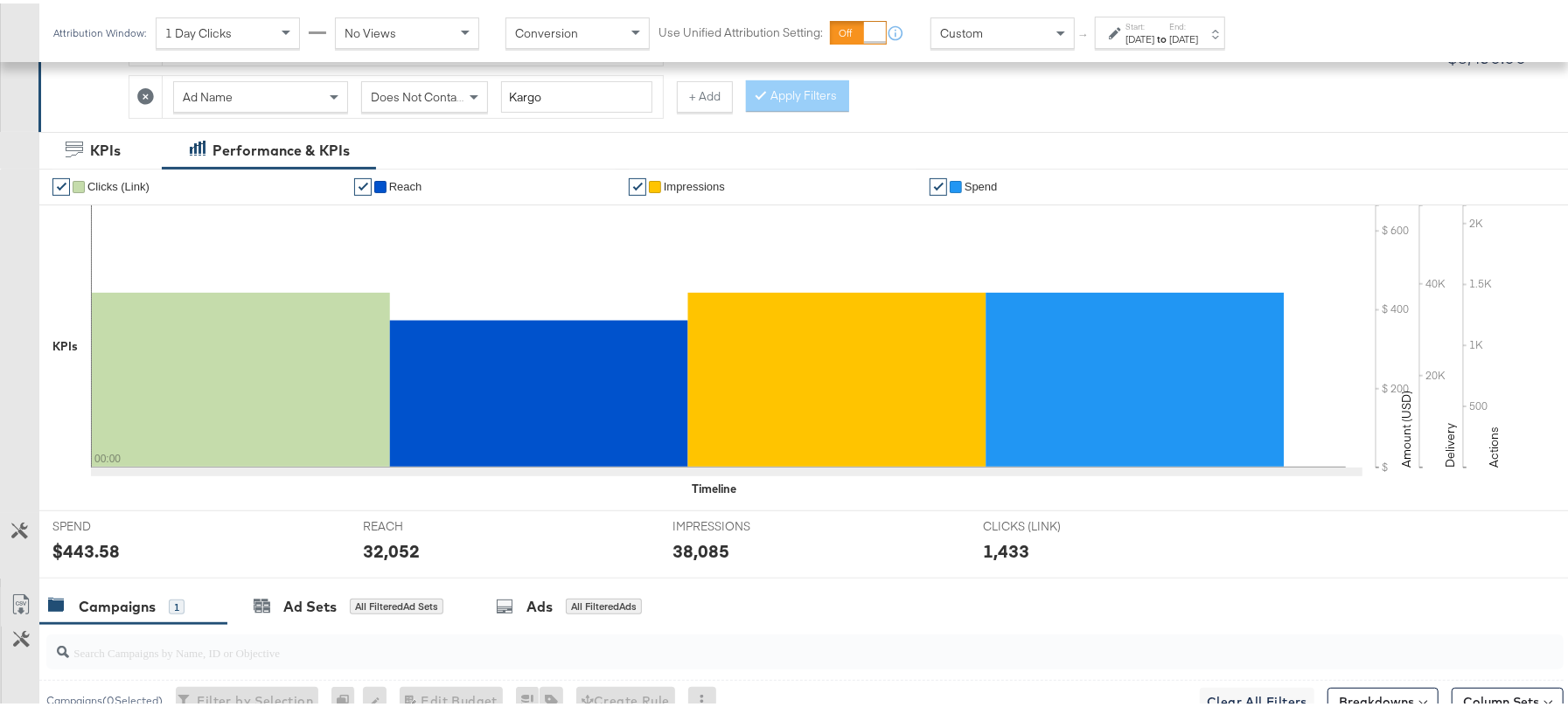 click on "$443.58" at bounding box center (86, 547) 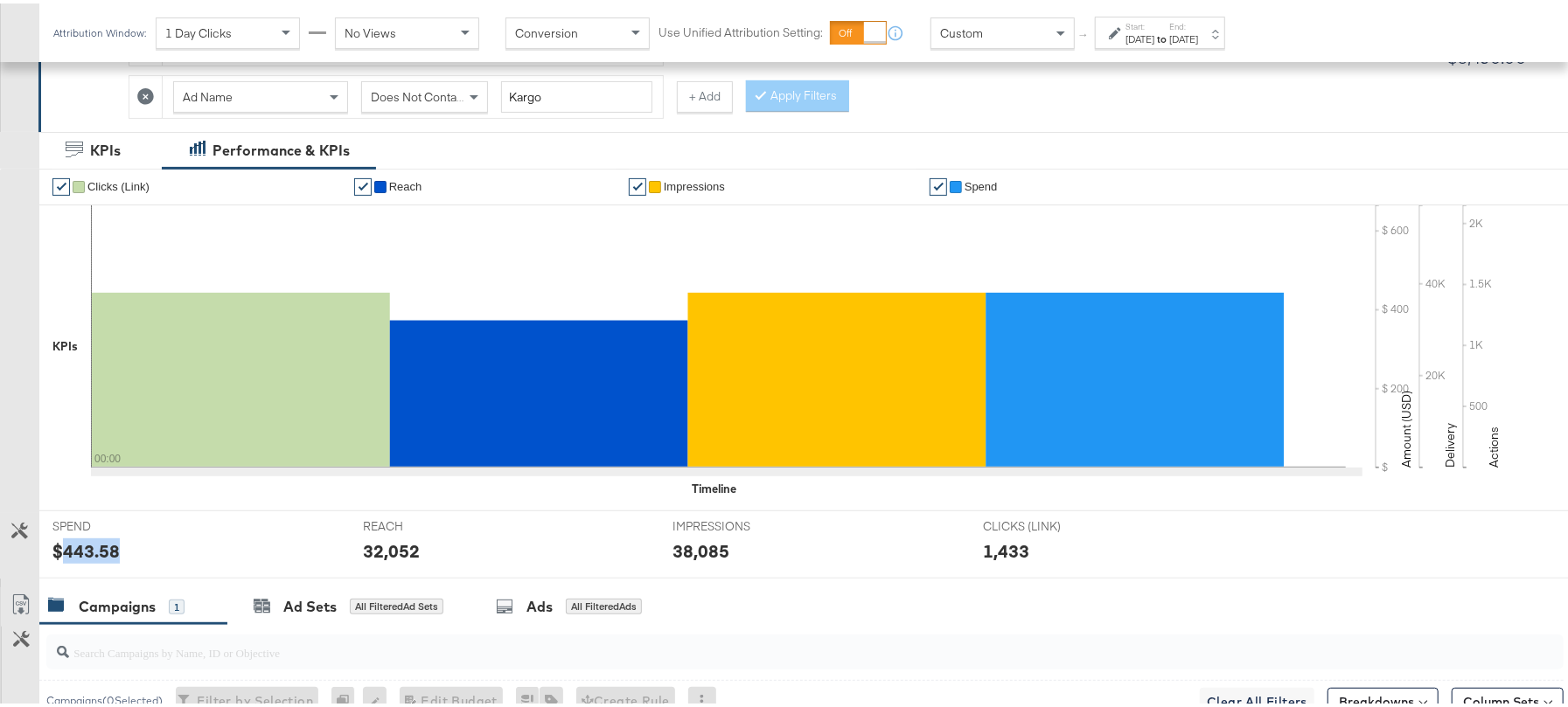 click on "$443.58" at bounding box center (86, 547) 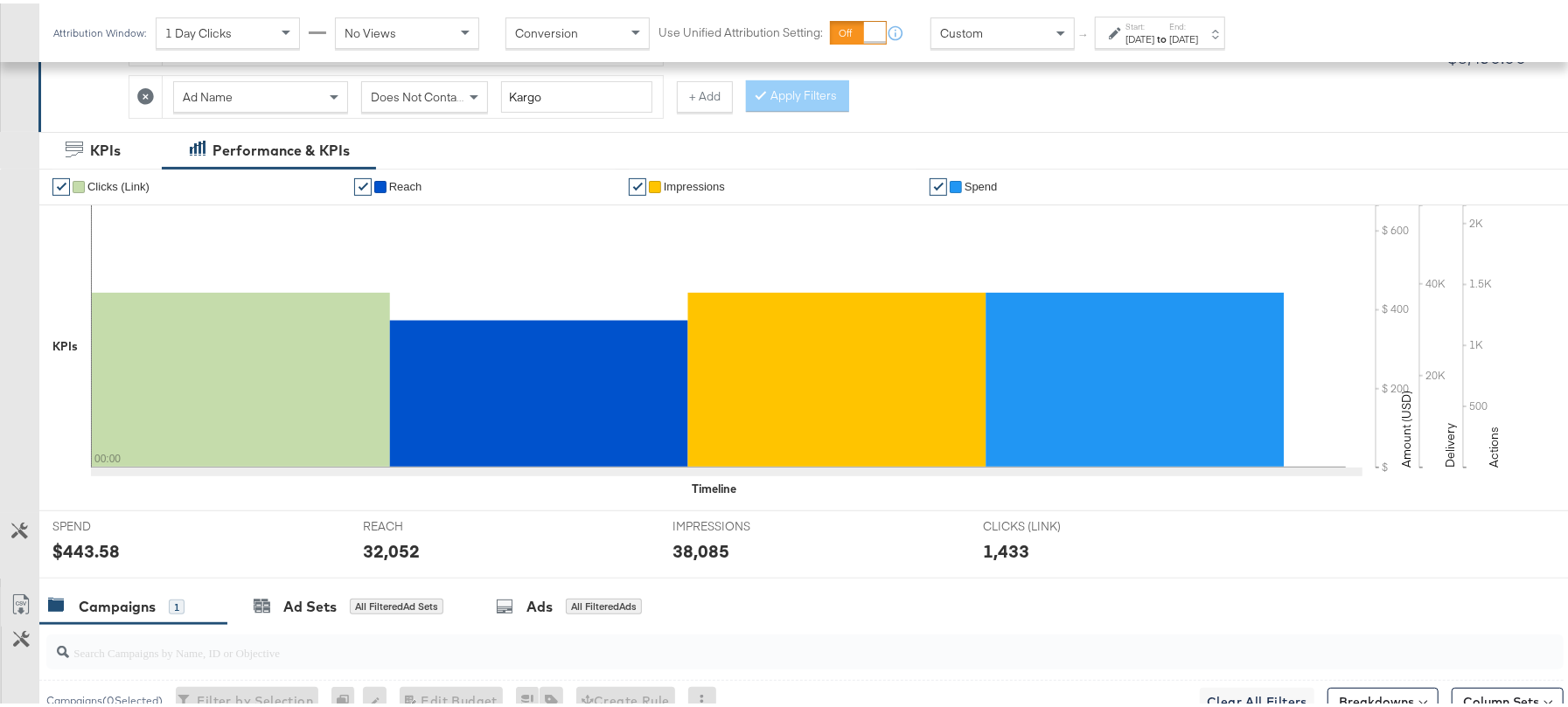 click on "32,052" at bounding box center [391, 547] 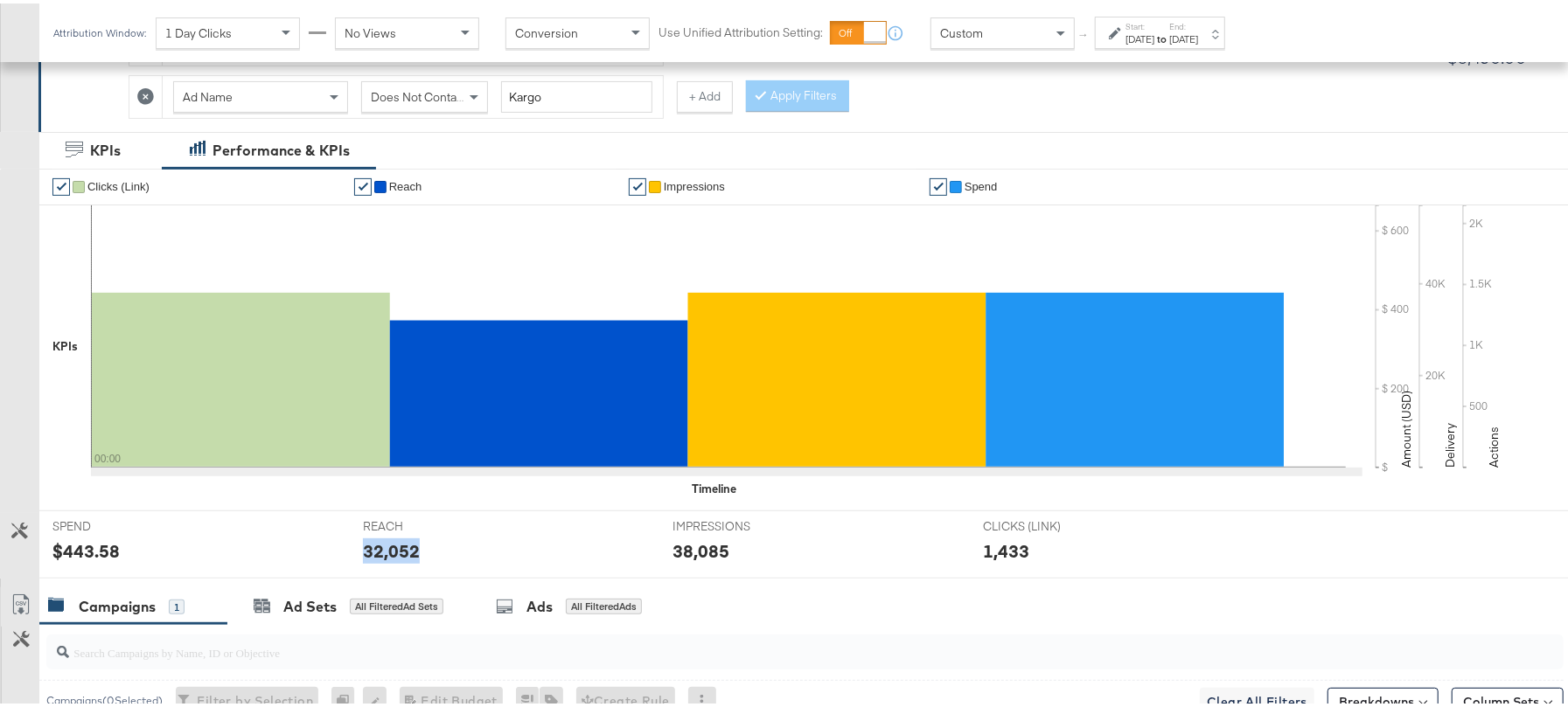 click on "32,052" at bounding box center (391, 547) 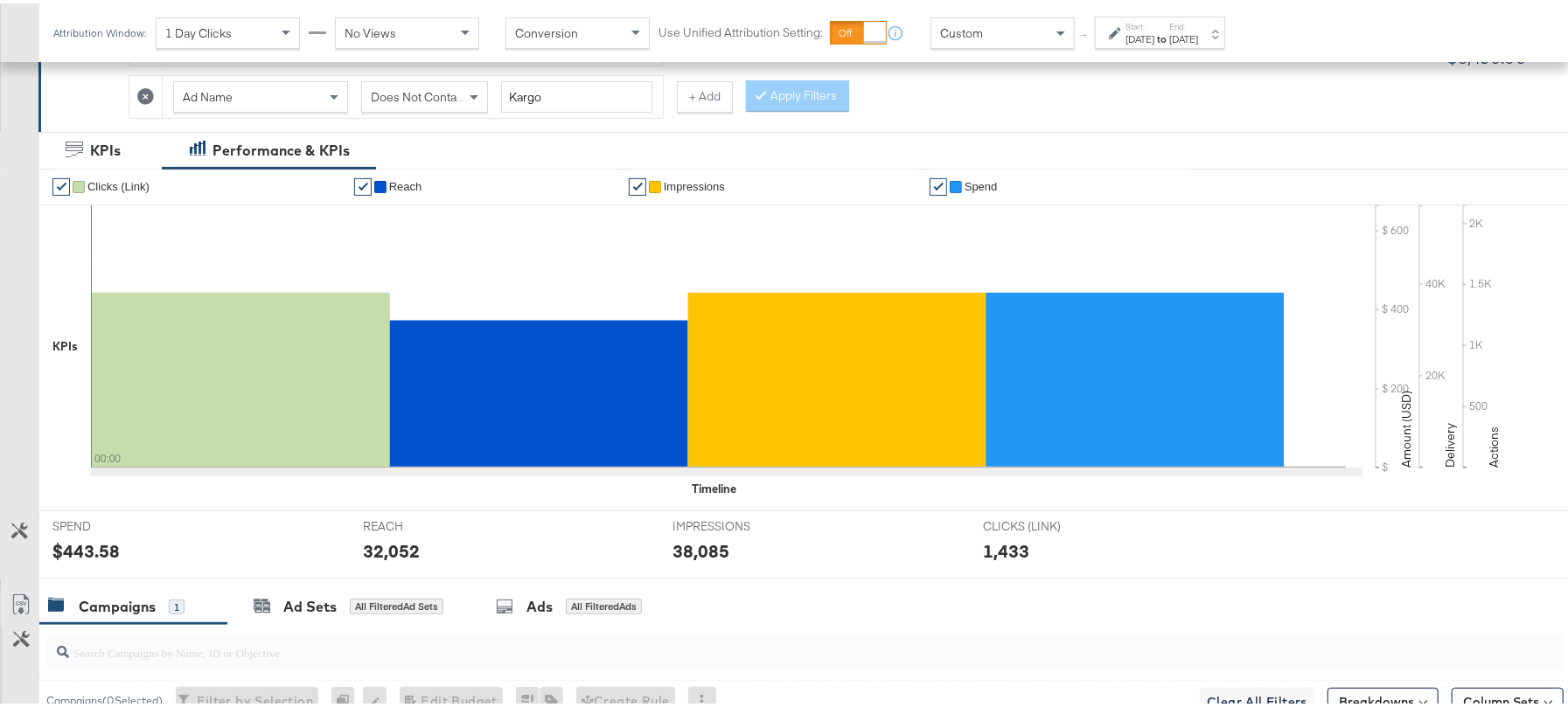 click on "38,085" at bounding box center (700, 547) 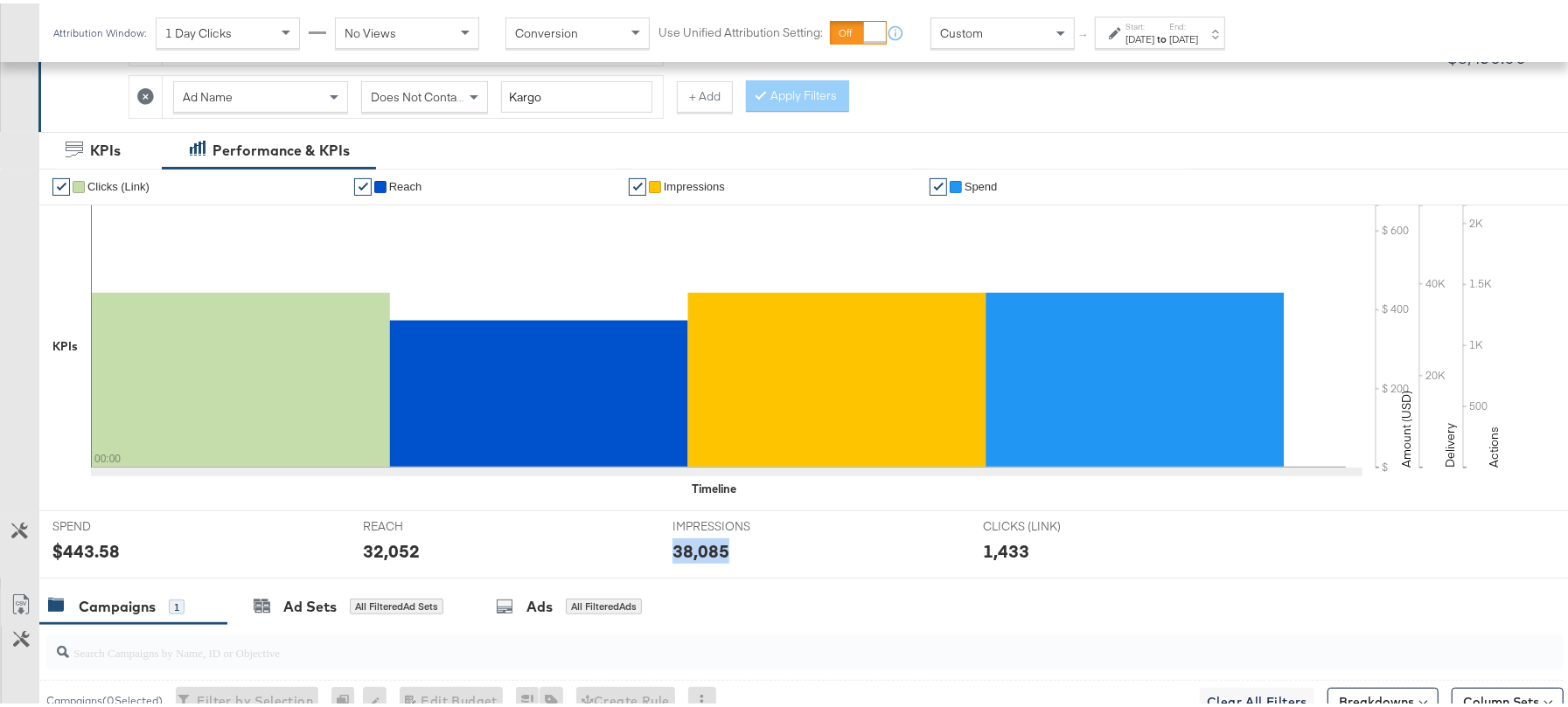 click on "38,085" at bounding box center [700, 547] 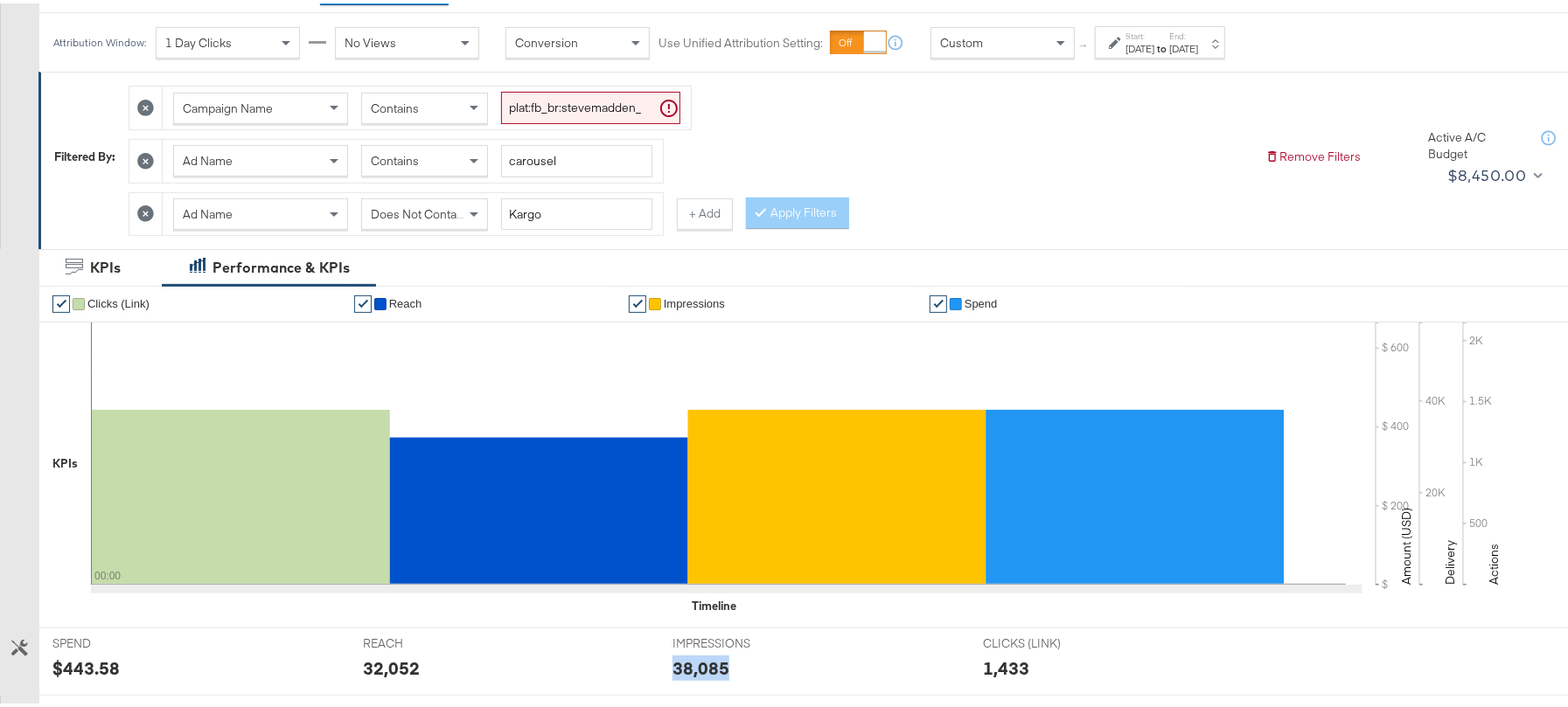 scroll, scrollTop: 0, scrollLeft: 0, axis: both 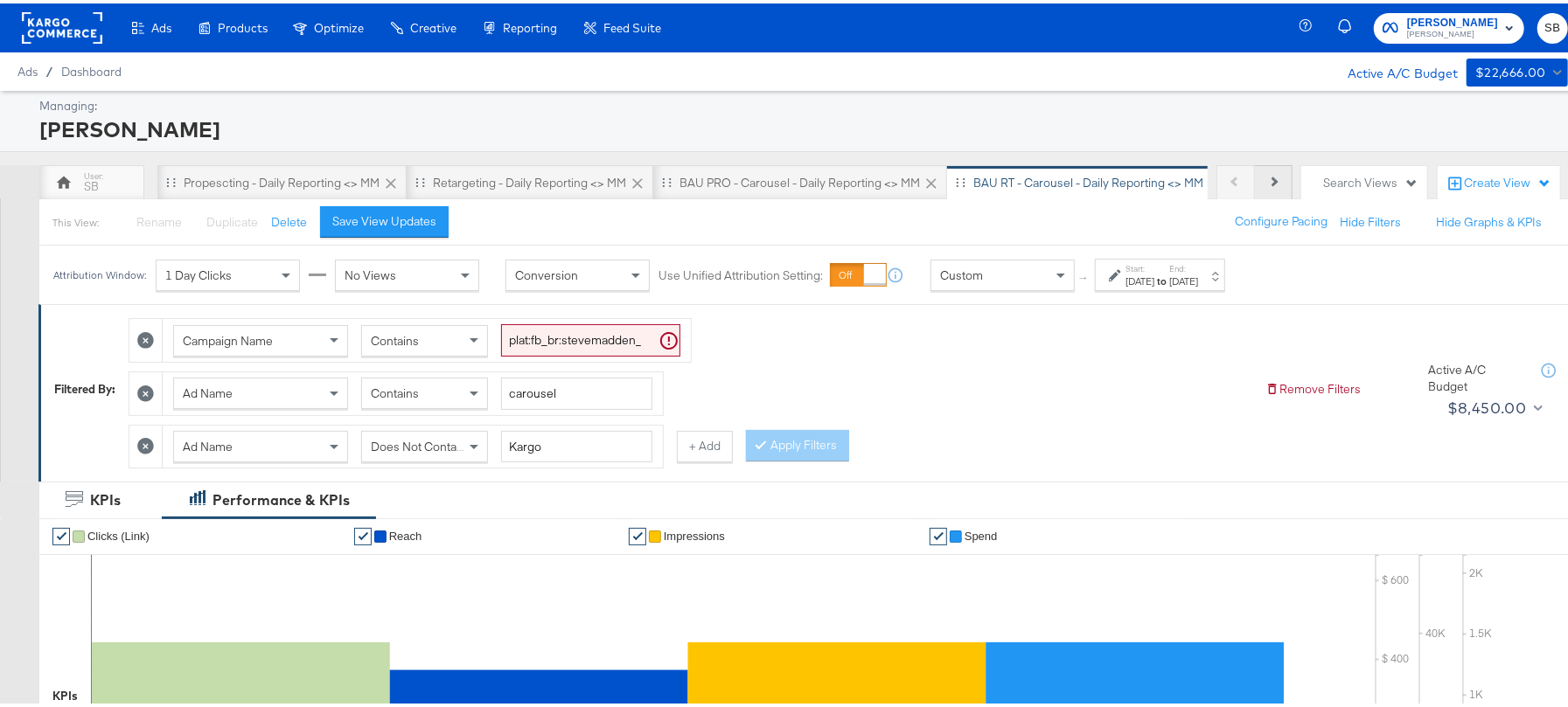 click on "Next" at bounding box center (1273, 179) 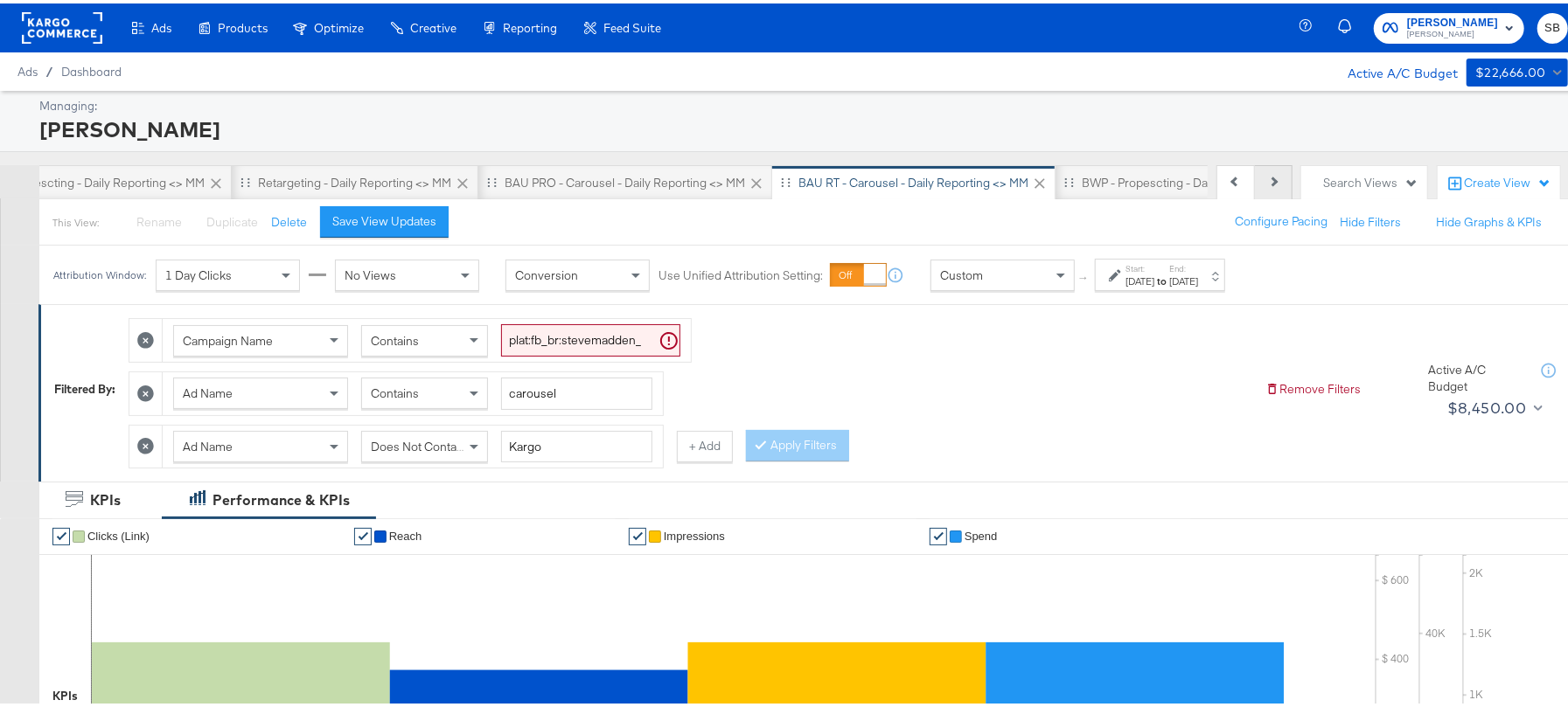 click on "Next" at bounding box center (1273, 179) 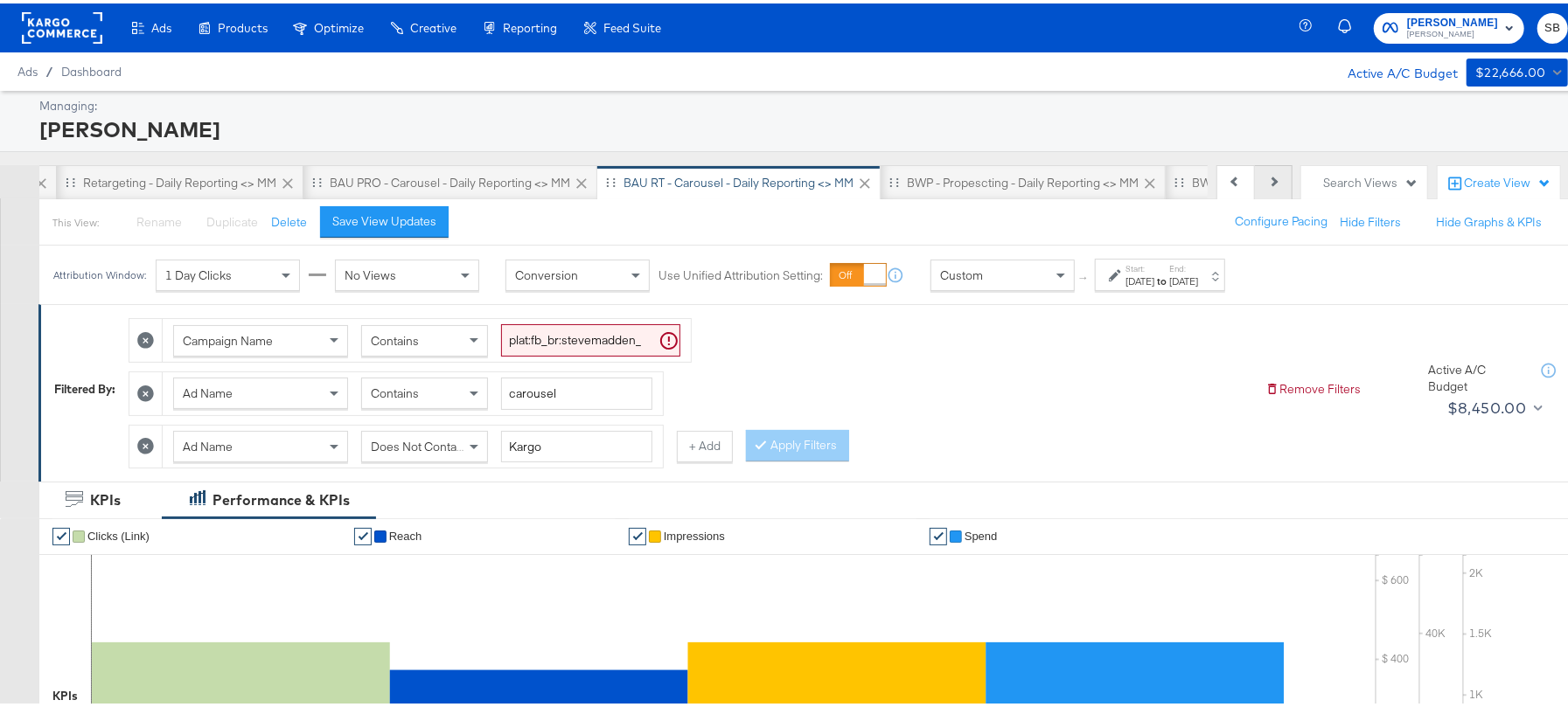 click on "Next" at bounding box center (1273, 179) 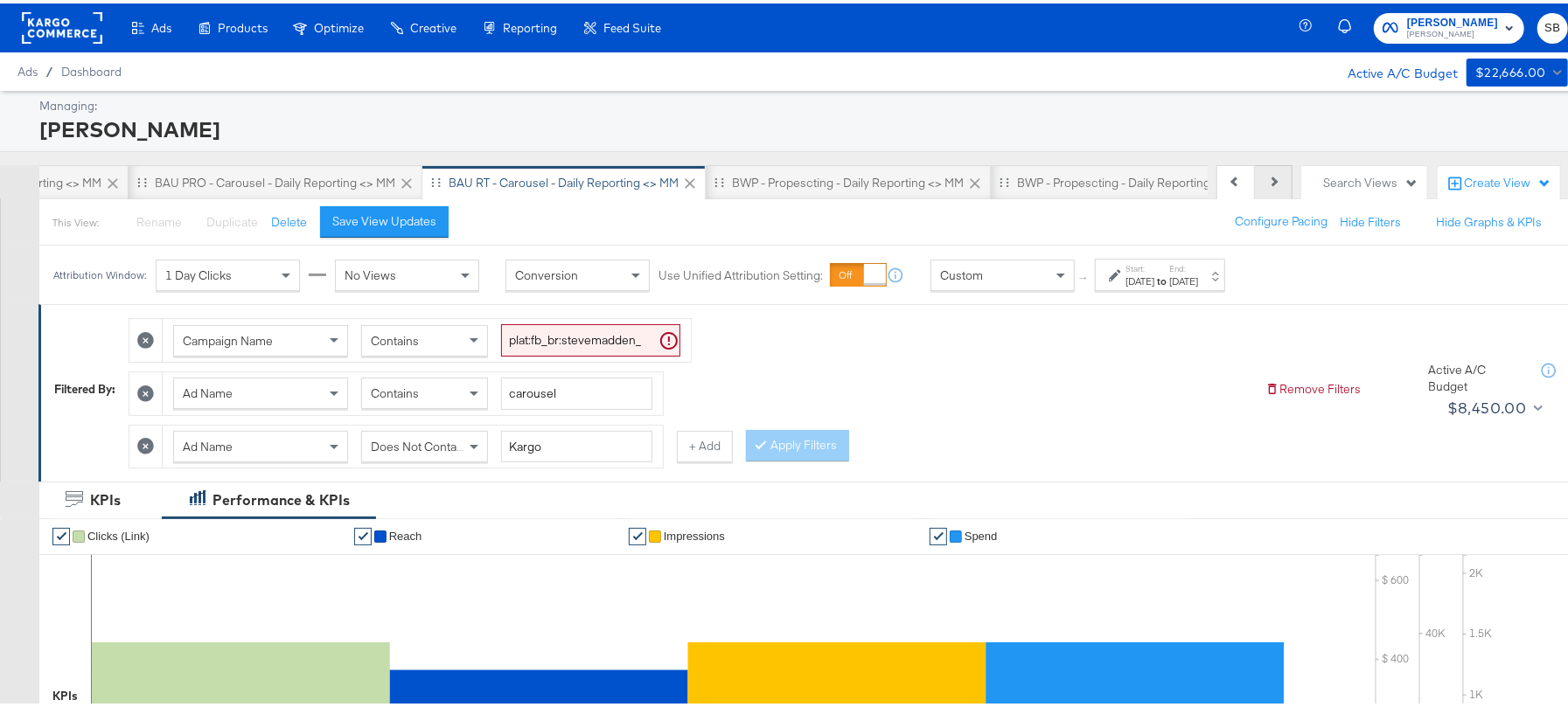 click on "Next" at bounding box center (1273, 179) 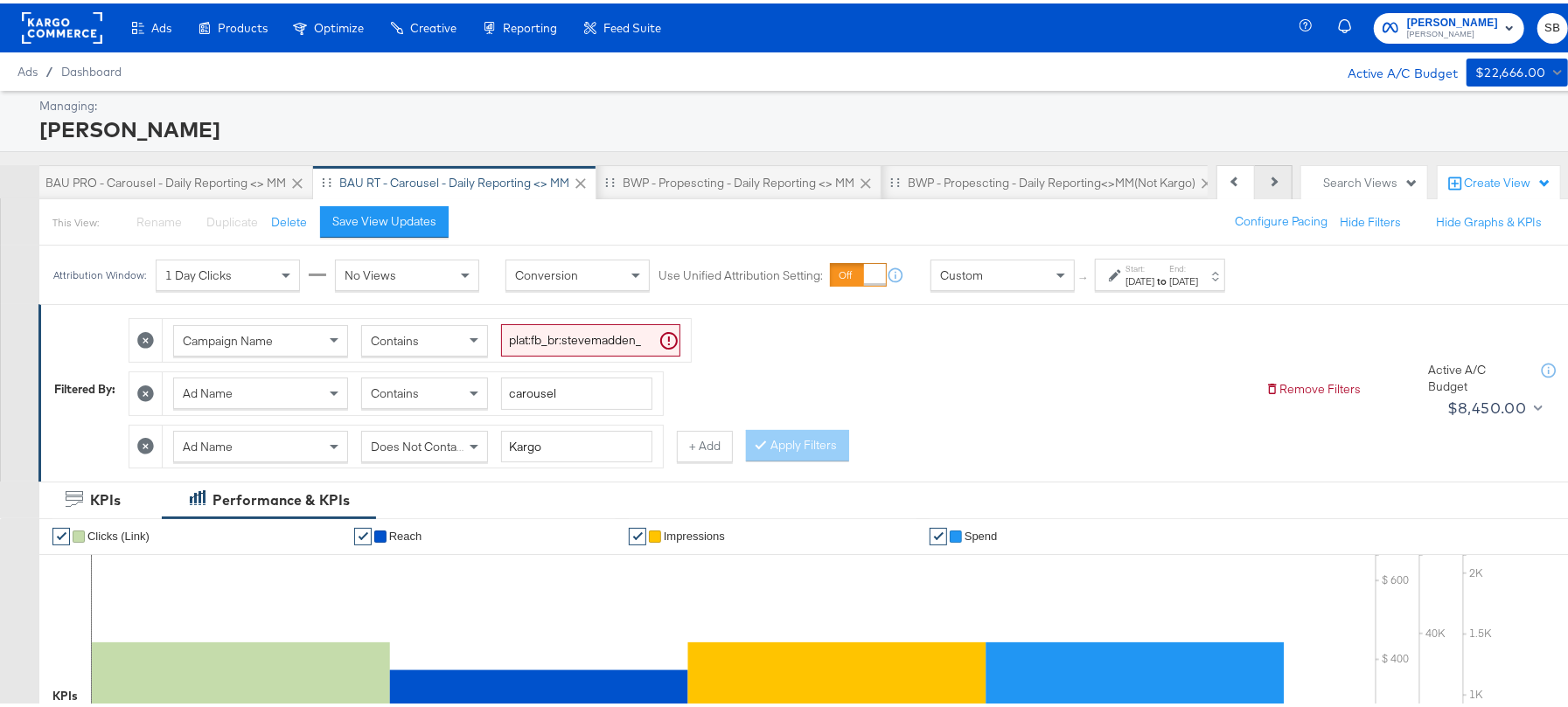 click on "Next" at bounding box center (1273, 179) 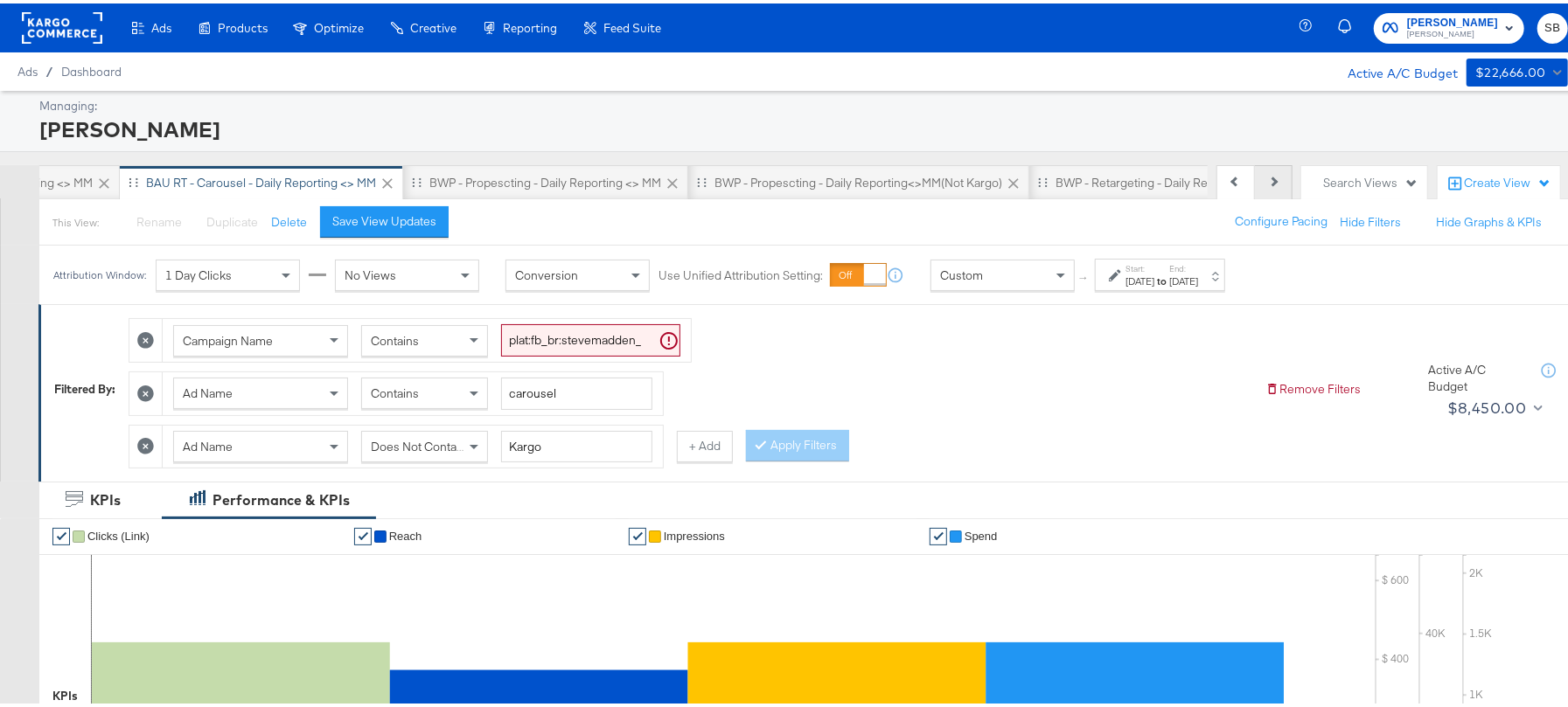 click on "Next" at bounding box center (1273, 179) 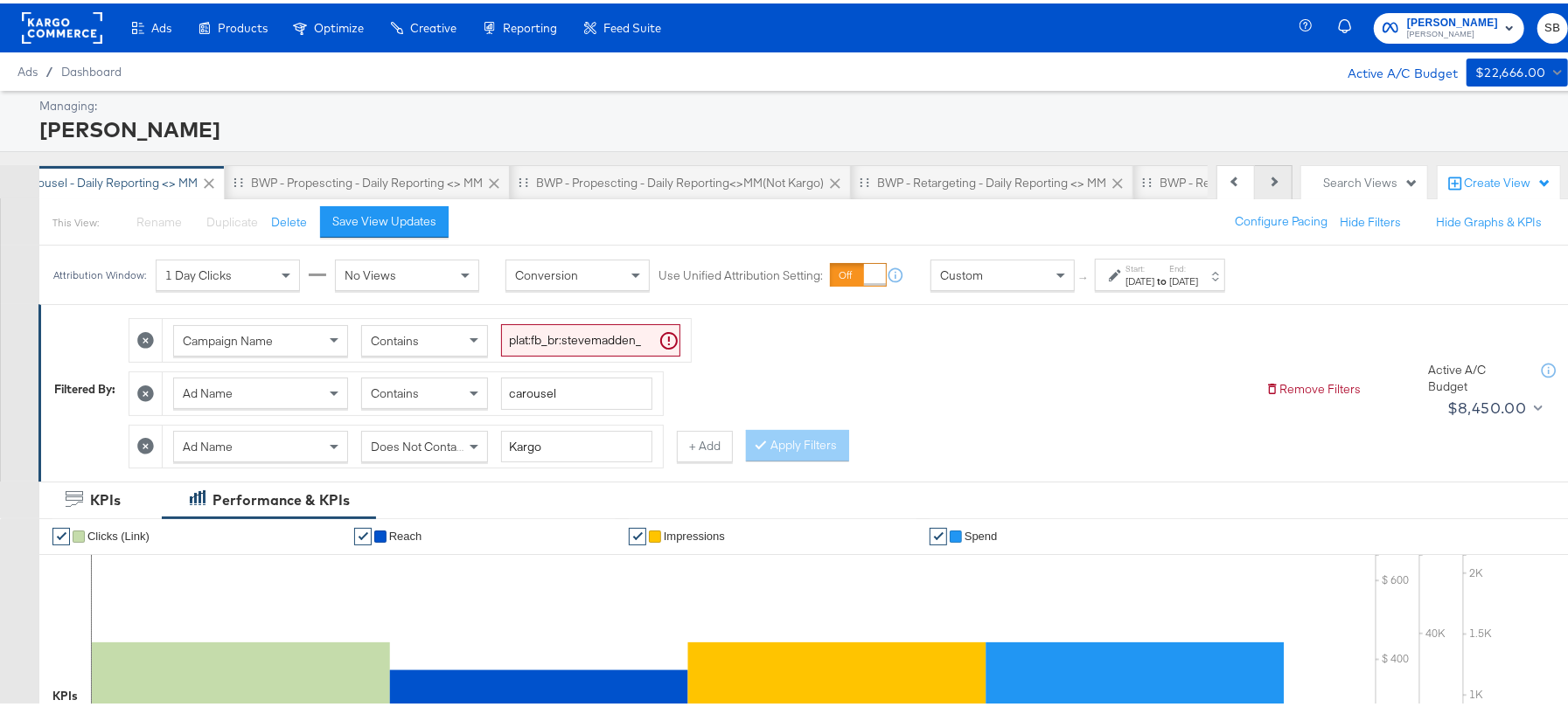 click on "Next" at bounding box center (1273, 179) 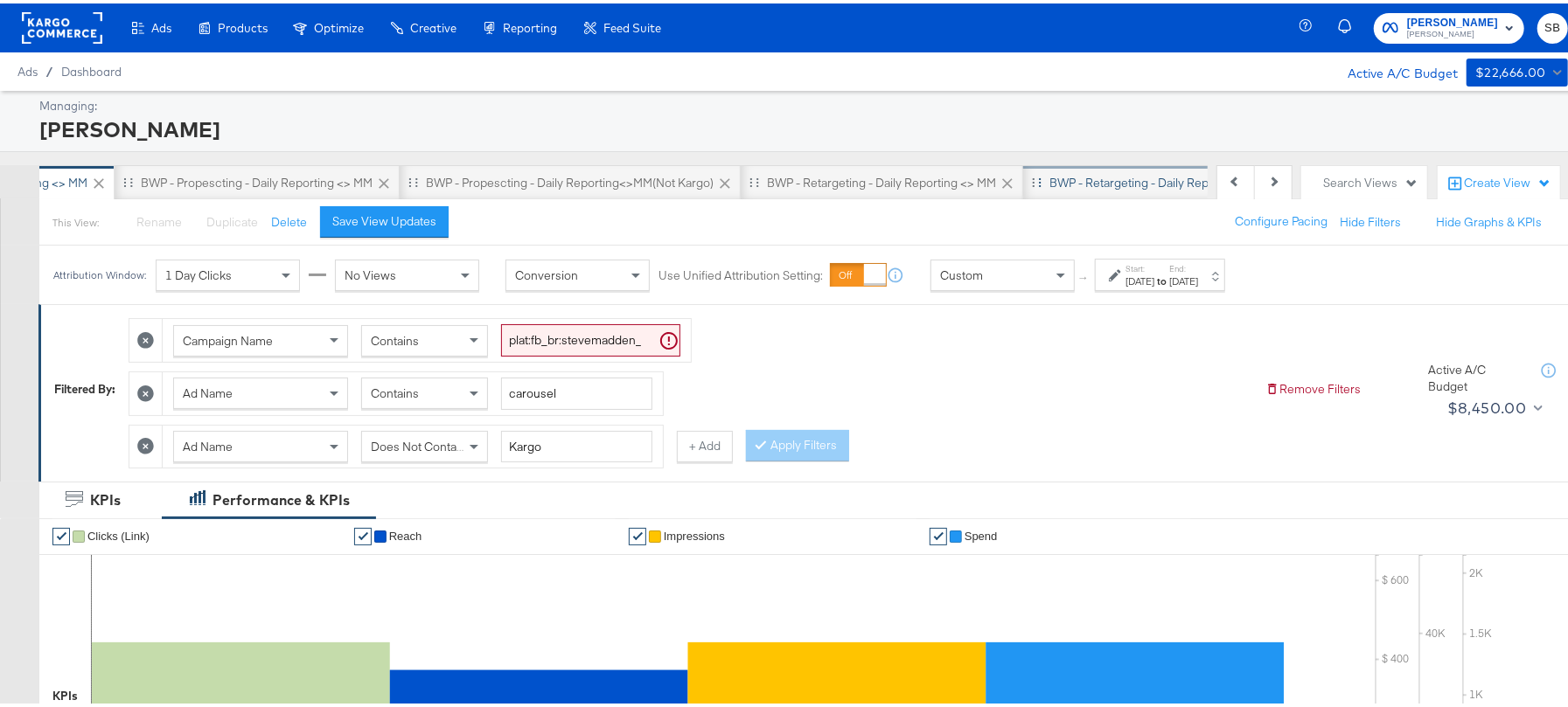 scroll, scrollTop: 0, scrollLeft: 1181, axis: horizontal 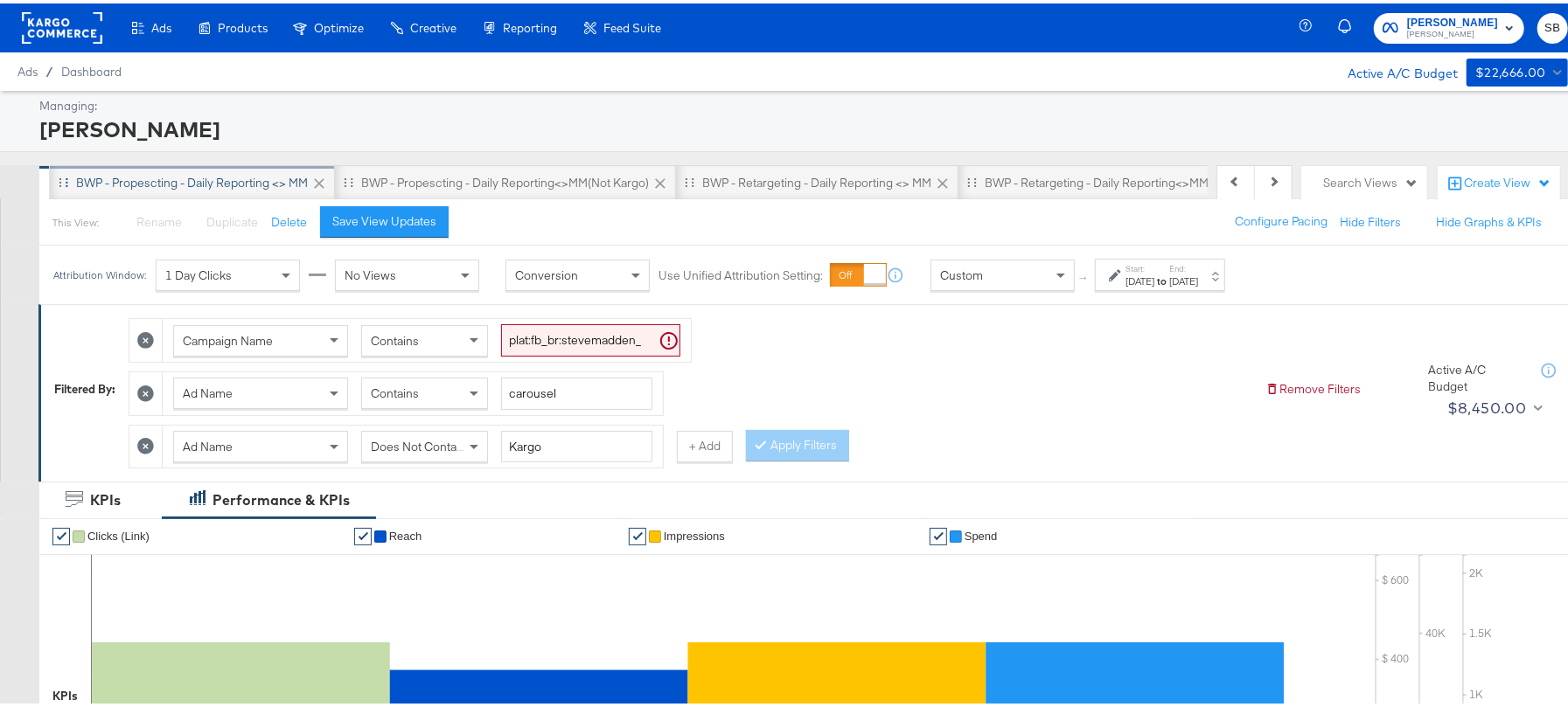 click on "BWP - Propescting - Daily Reporting <> MM" at bounding box center (192, 179) 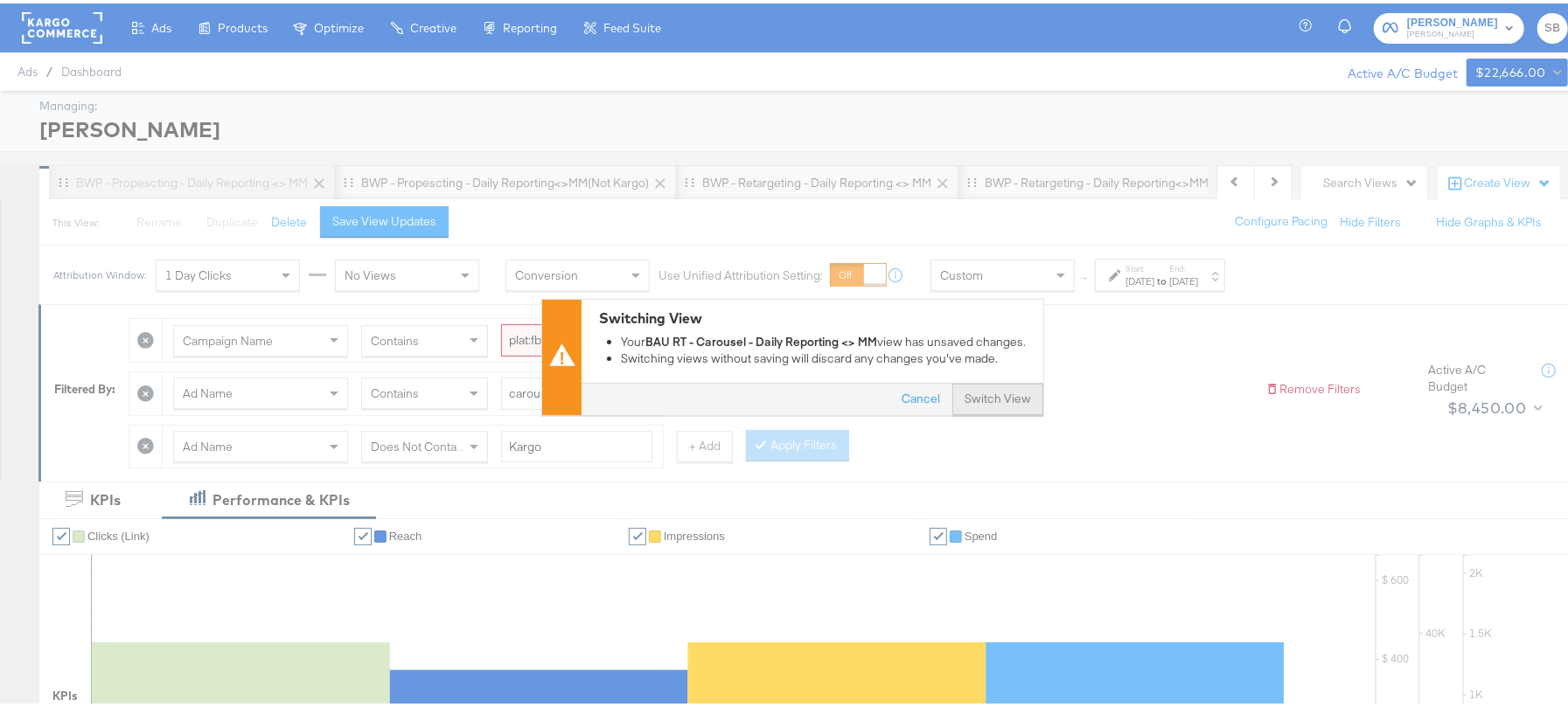 click on "Switch View" at bounding box center (998, 396) 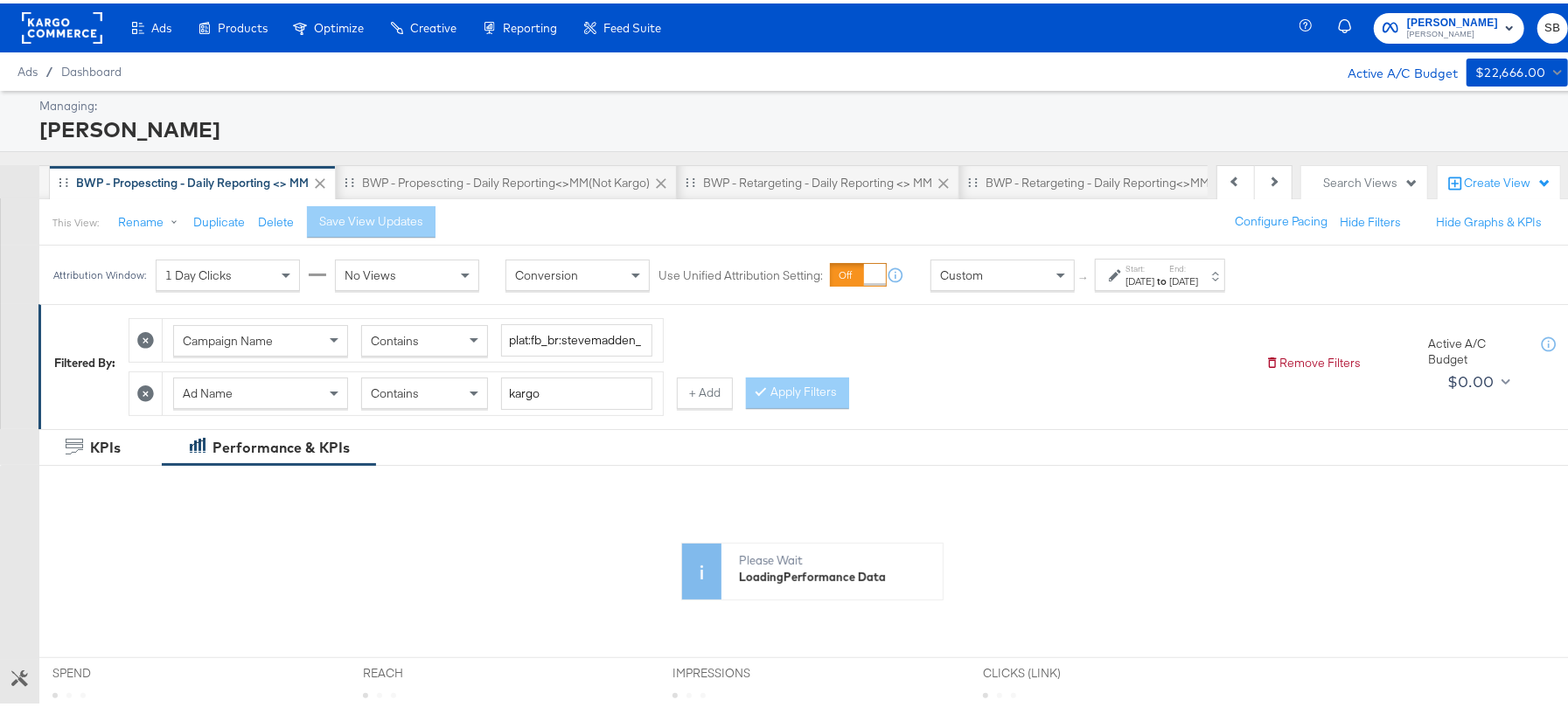 click on "to" at bounding box center [1161, 277] 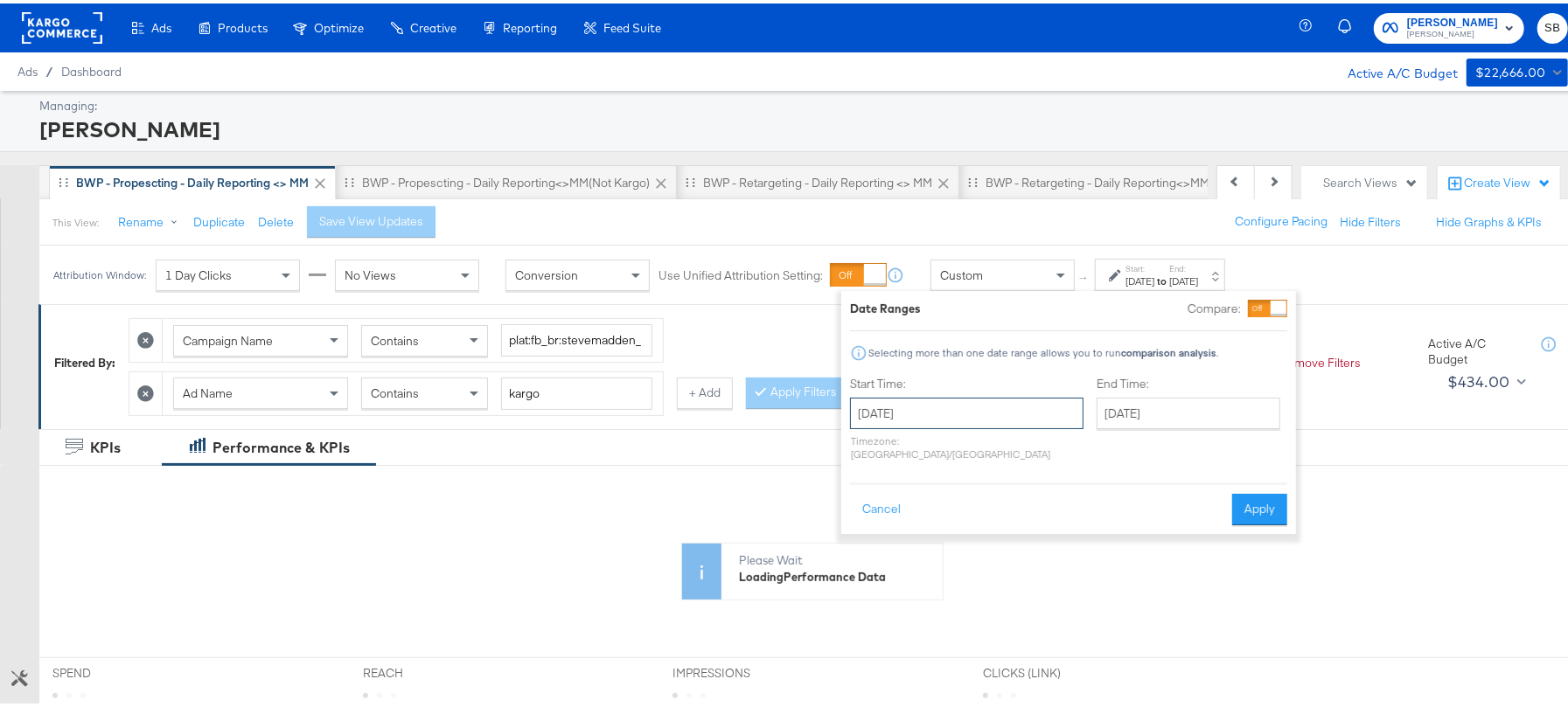 click on "June 5th 2025" at bounding box center [966, 410] 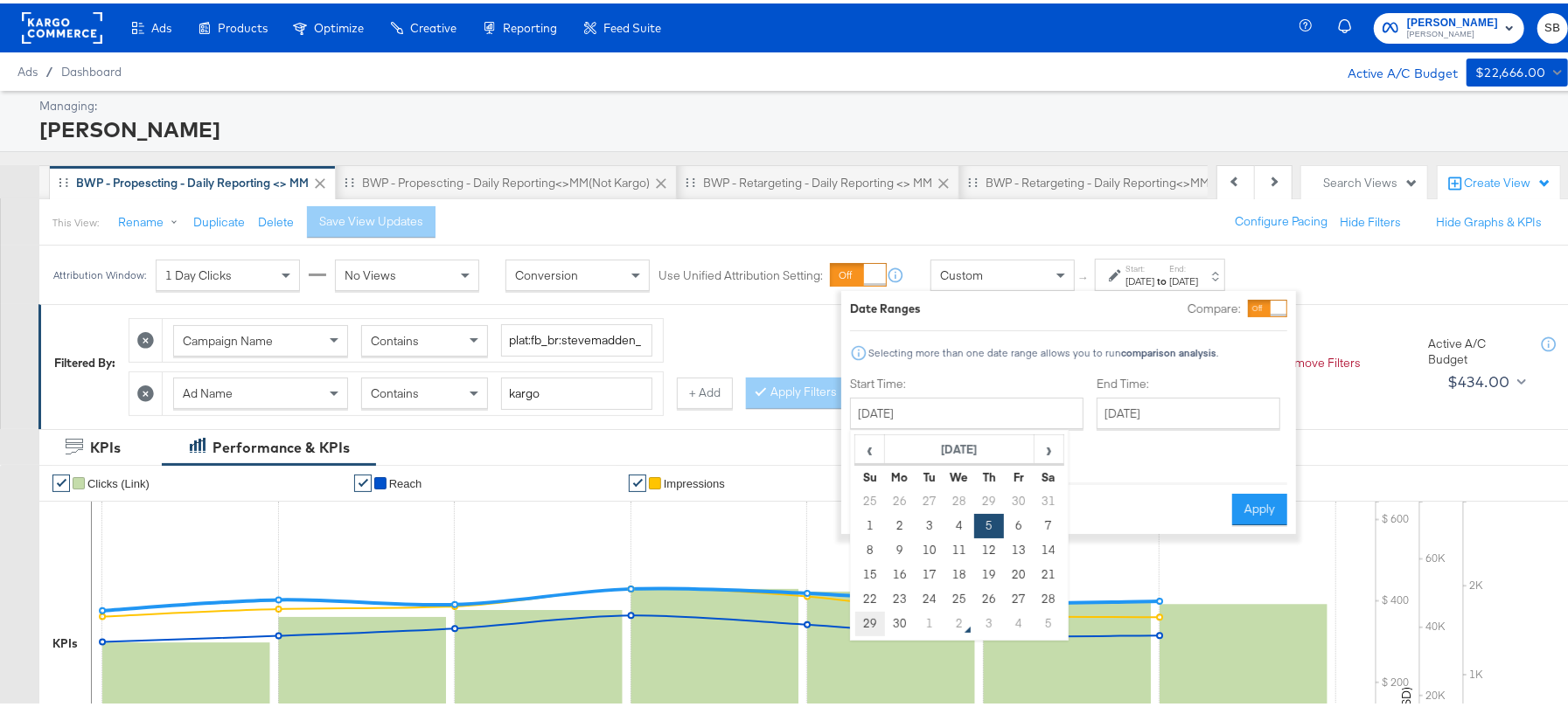 click on "29" at bounding box center (870, 620) 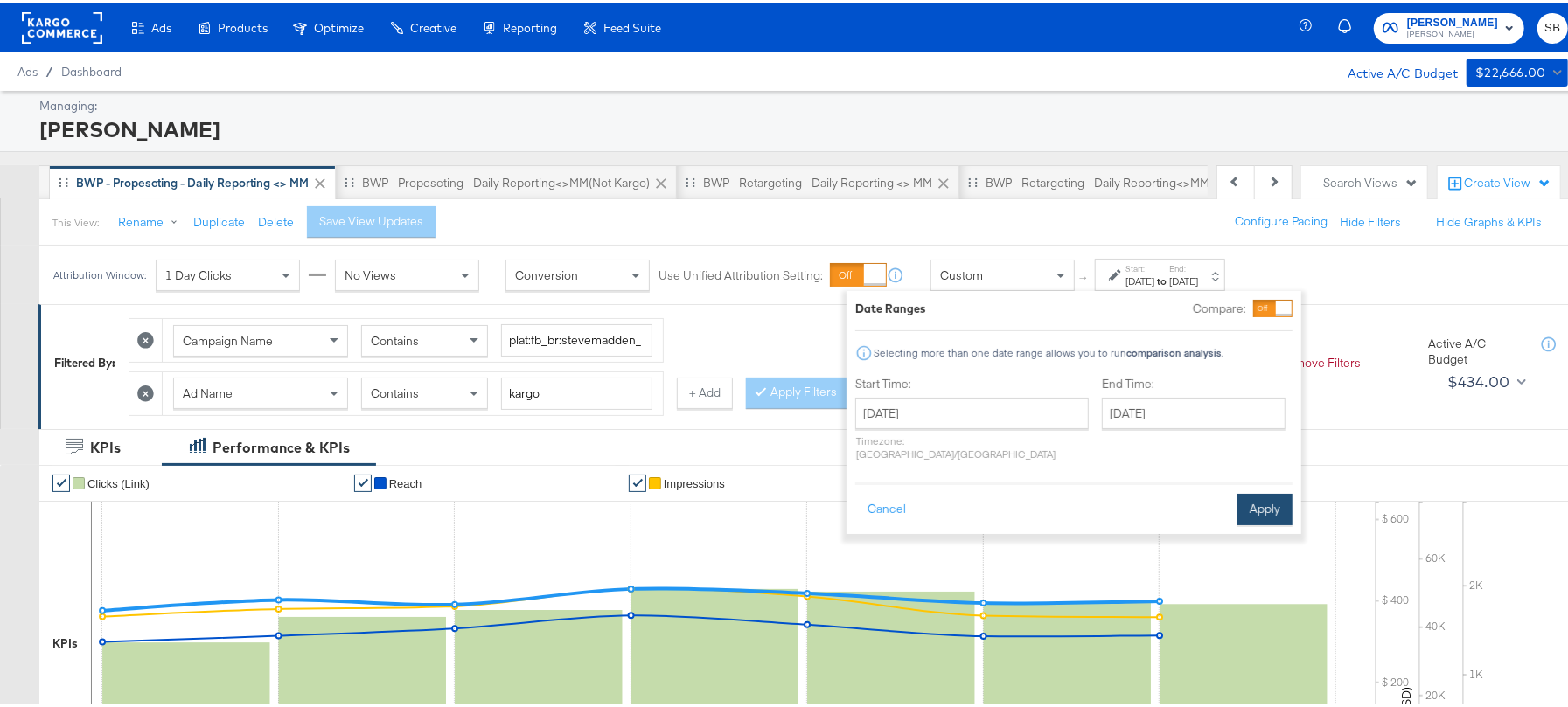 click on "Apply" at bounding box center (1265, 506) 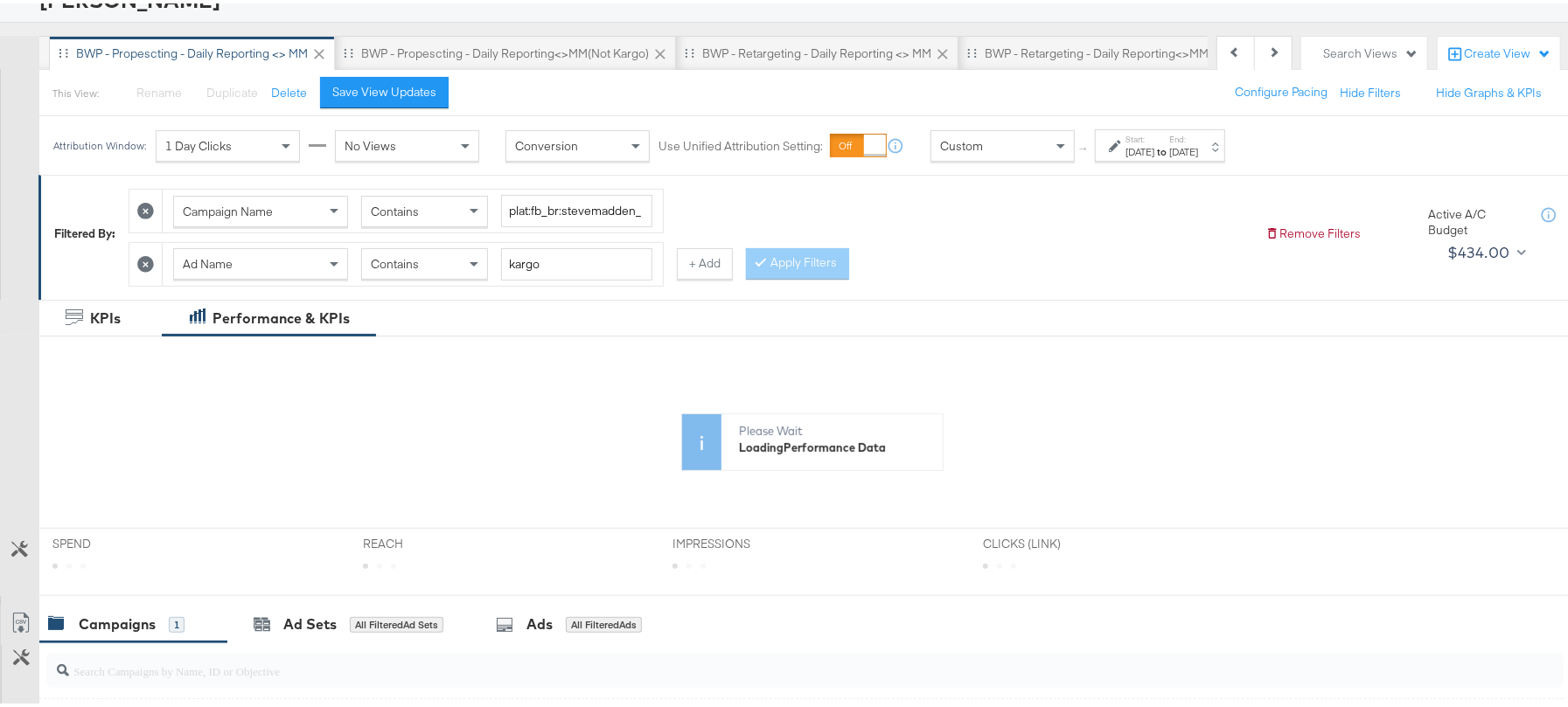 scroll, scrollTop: 232, scrollLeft: 0, axis: vertical 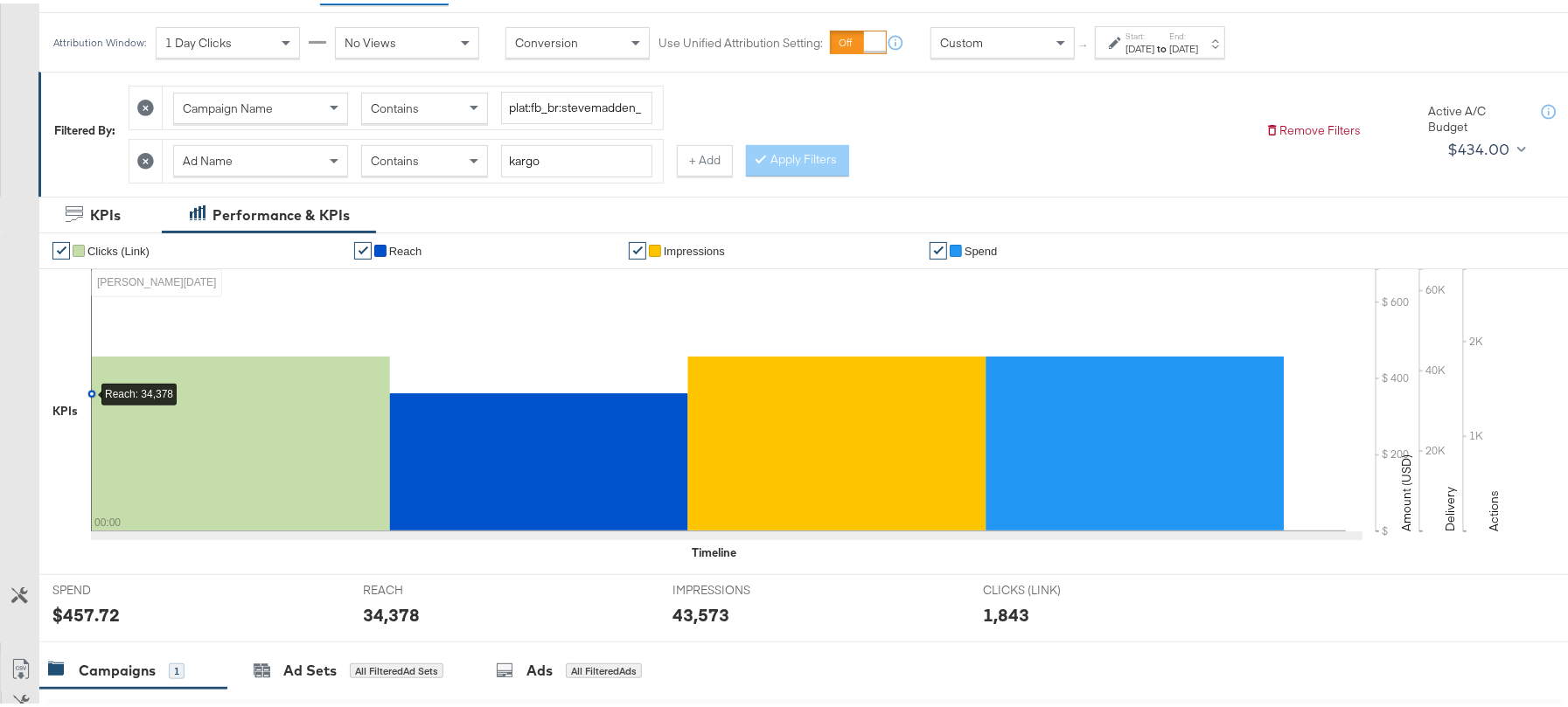 click on "[DATE]" at bounding box center (1139, 45) 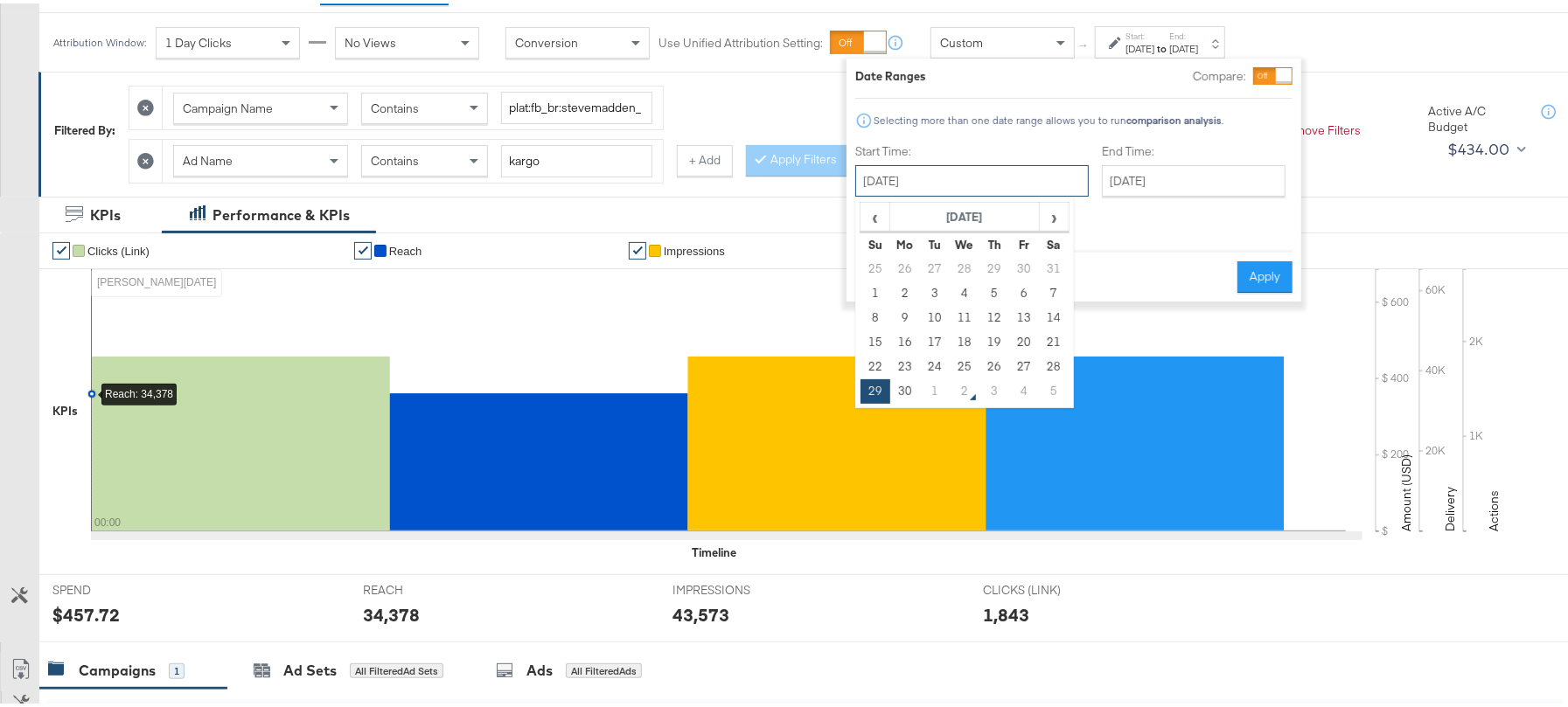 click on "[DATE]" at bounding box center (972, 177) 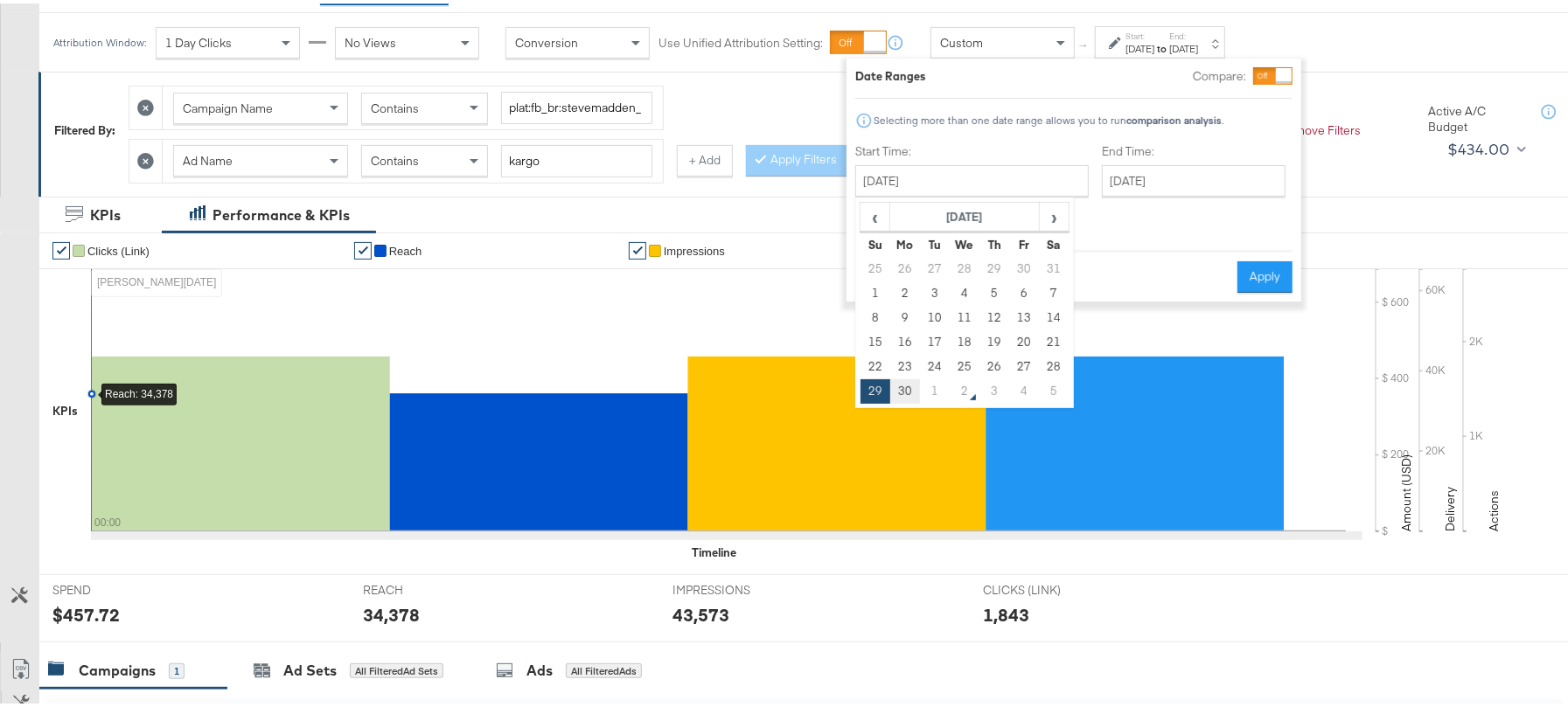 click on "30" at bounding box center [905, 388] 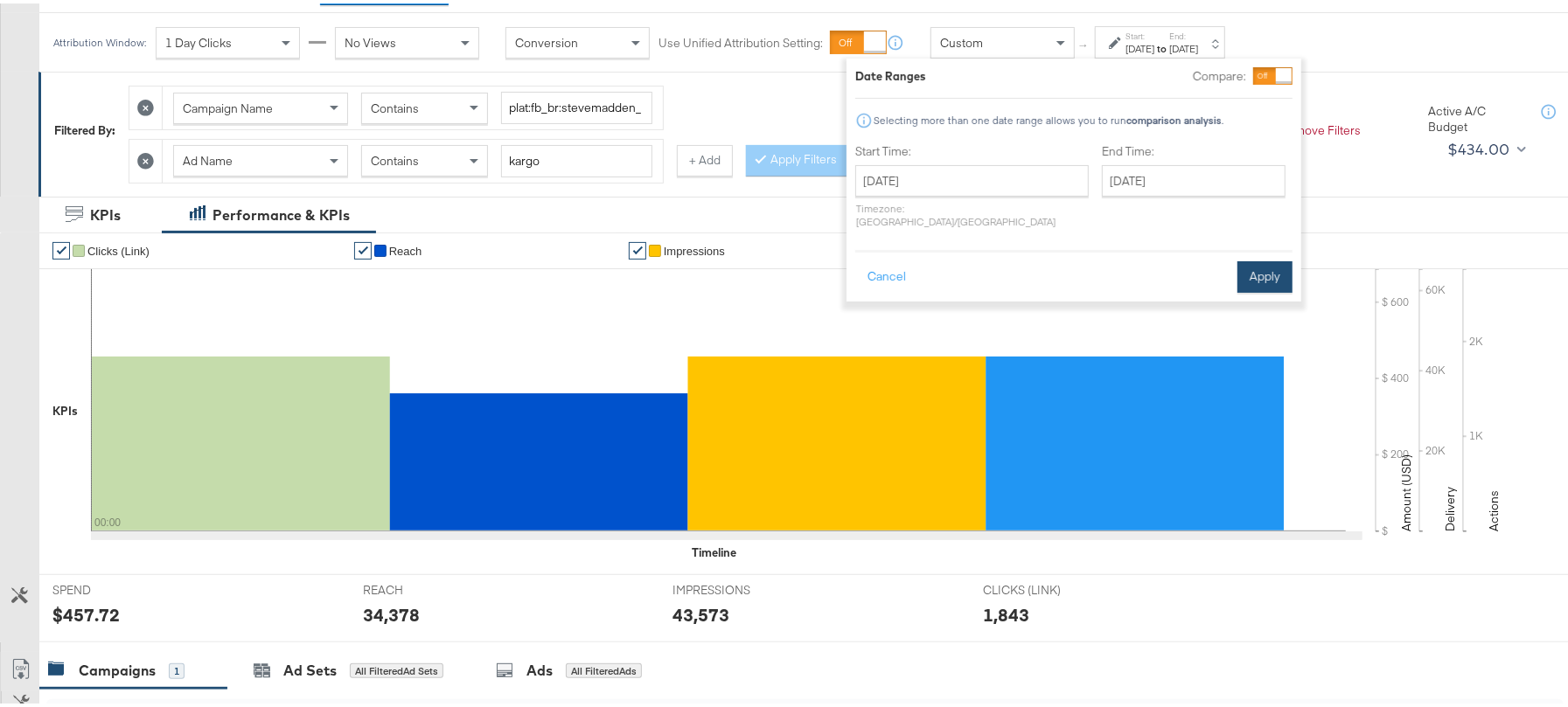 click on "Apply" at bounding box center [1265, 274] 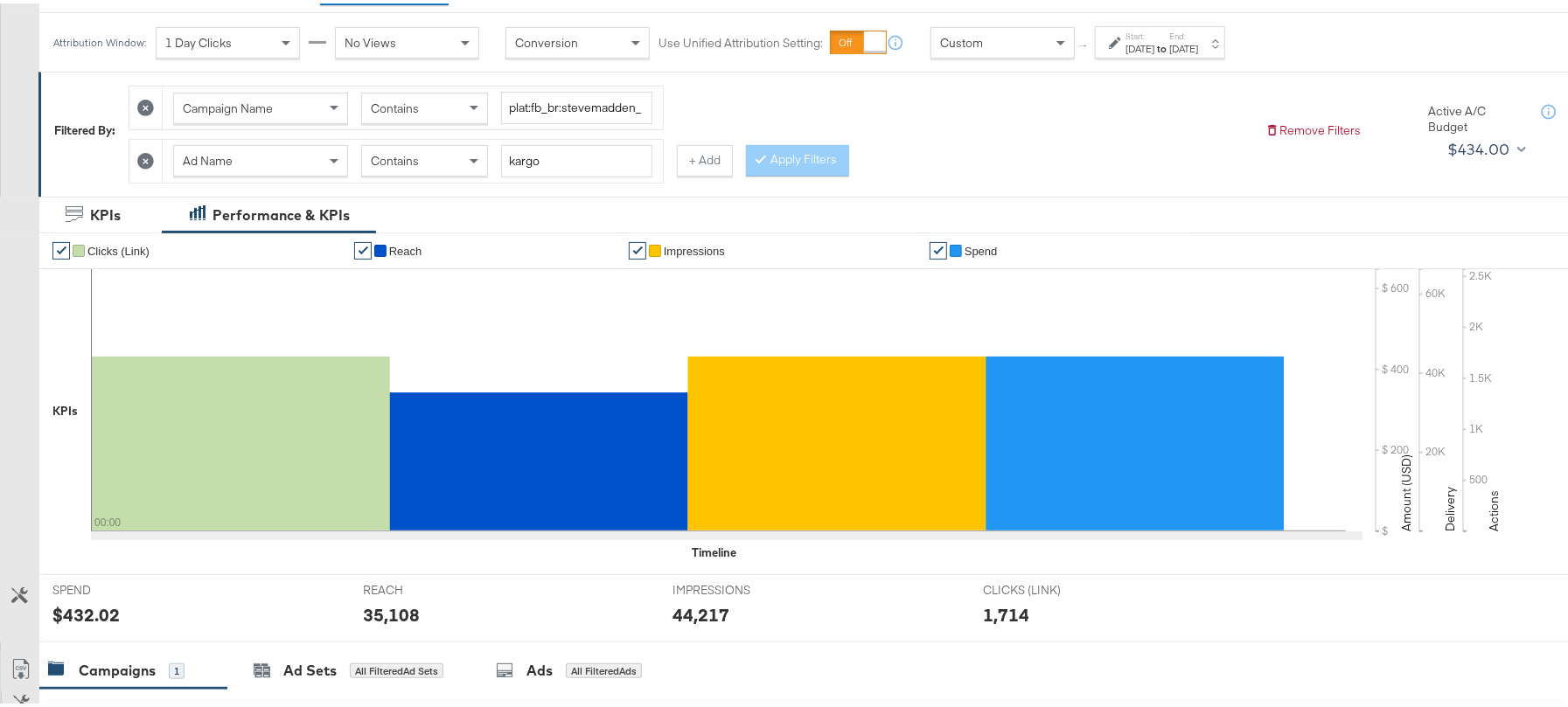 click on "$432.02" at bounding box center (86, 611) 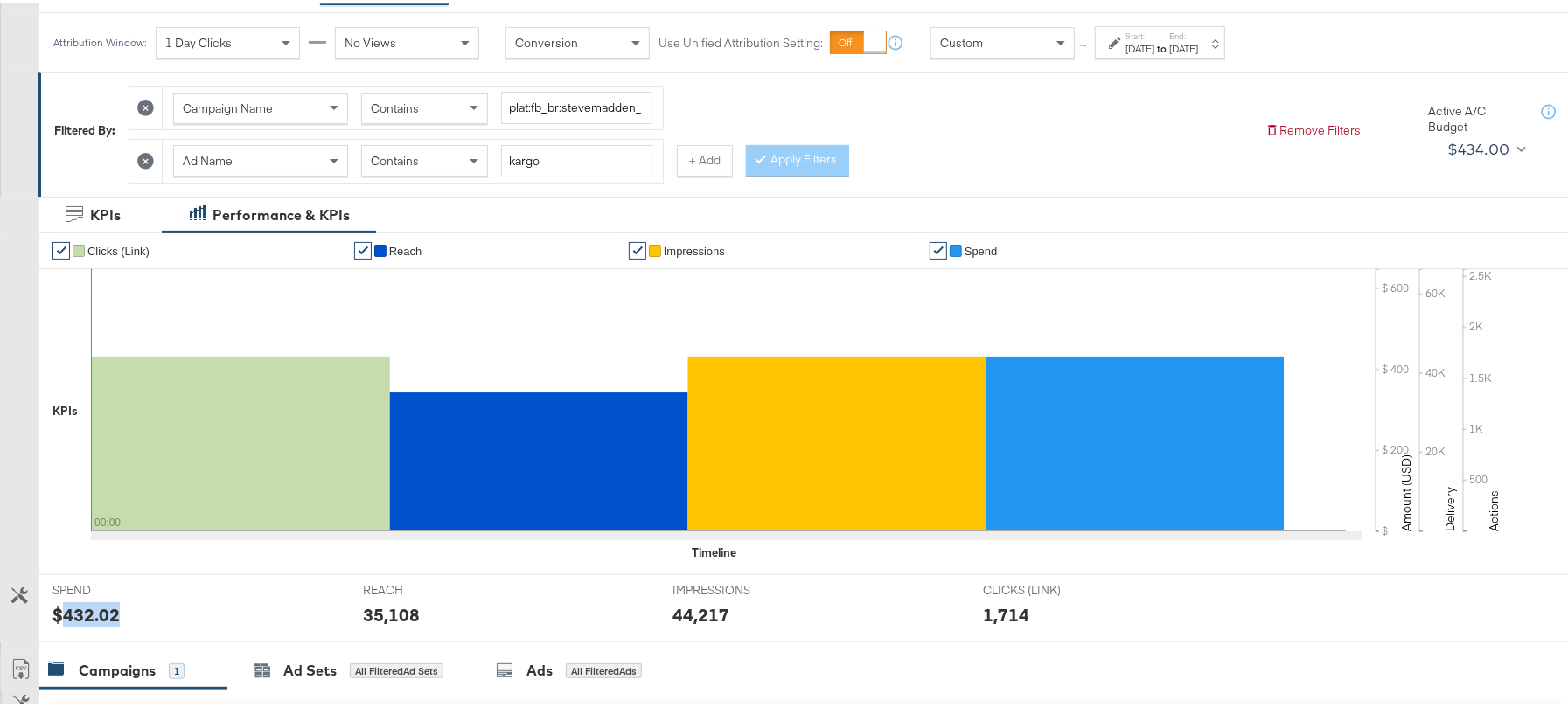 click on "$432.02" at bounding box center (86, 611) 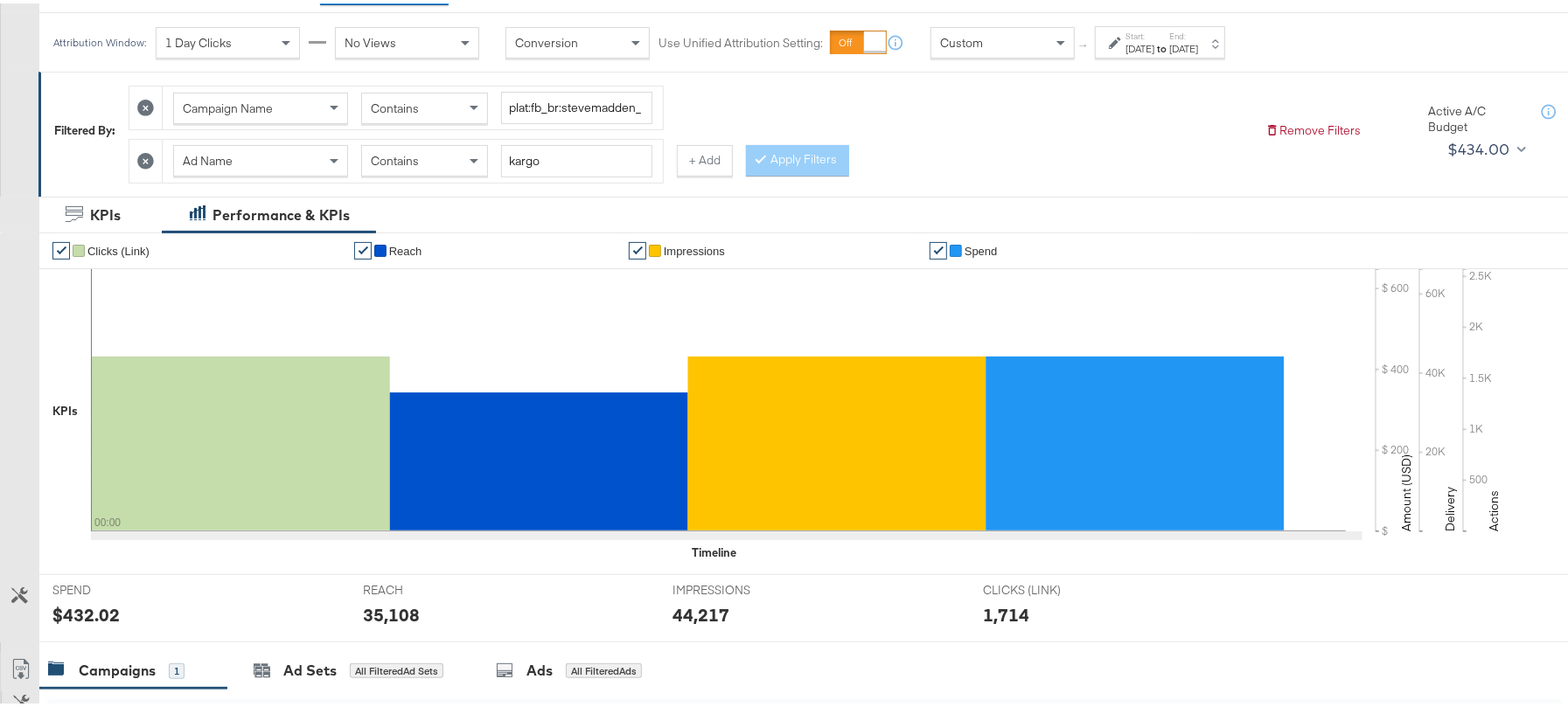 click on "35,108" at bounding box center [391, 611] 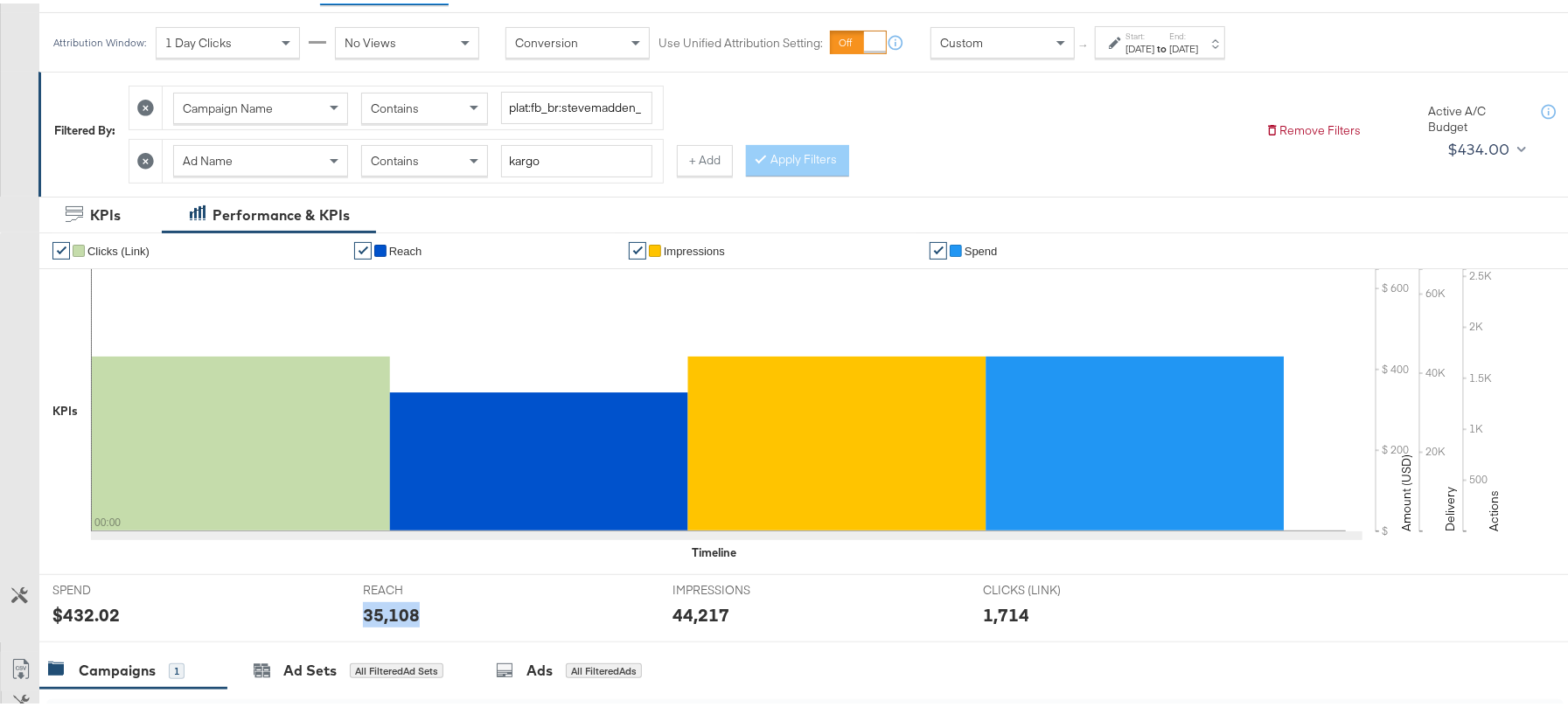 click on "35,108" at bounding box center (391, 611) 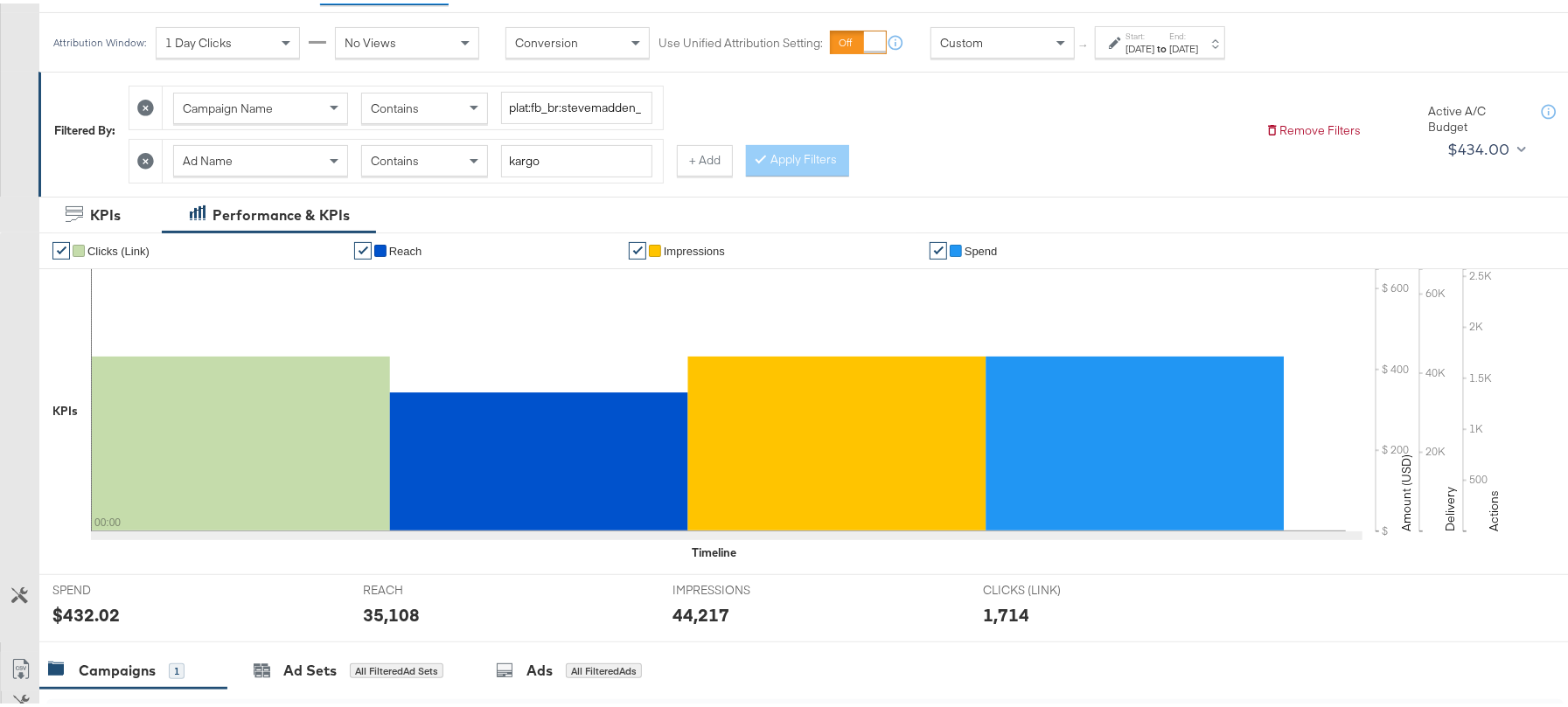 click on "44,217" at bounding box center [700, 611] 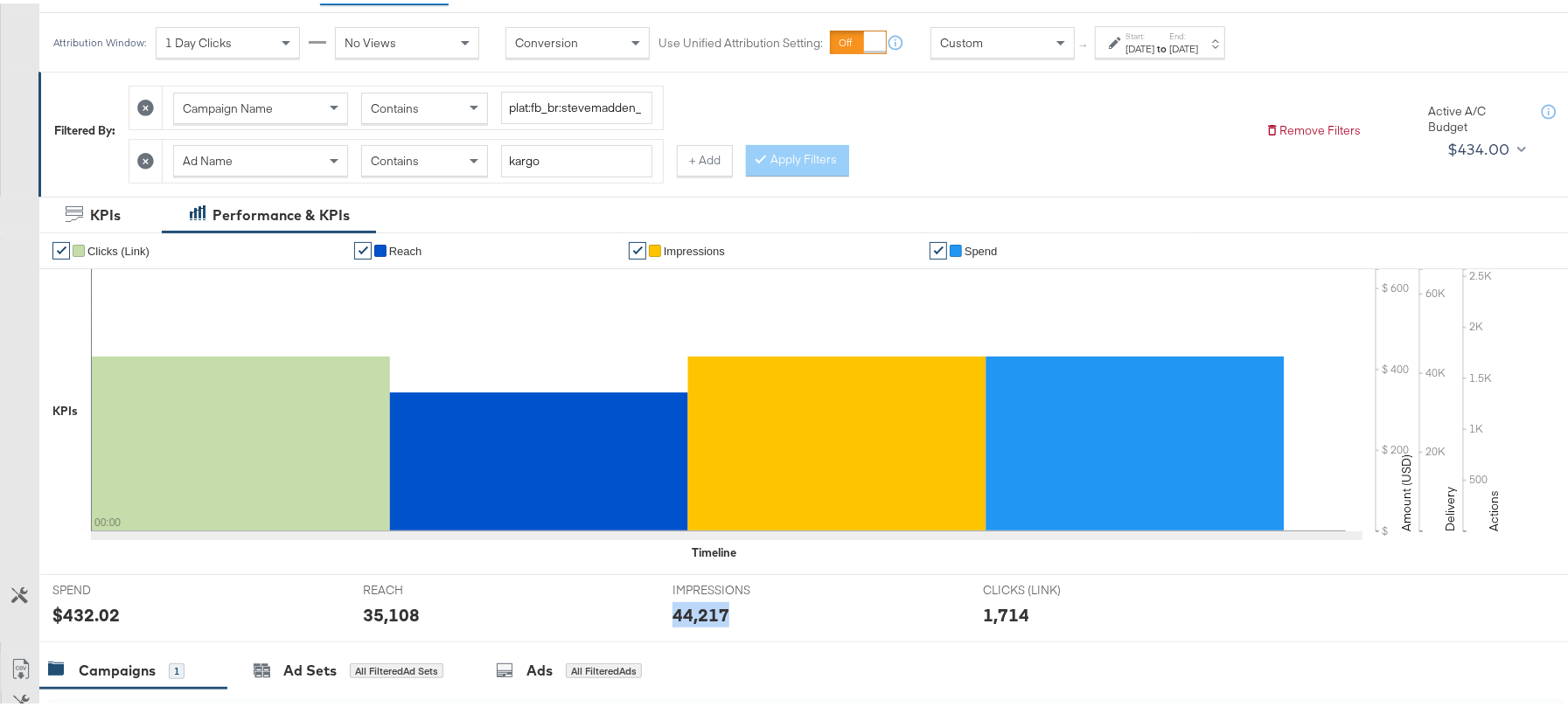 click on "44,217" at bounding box center [700, 611] 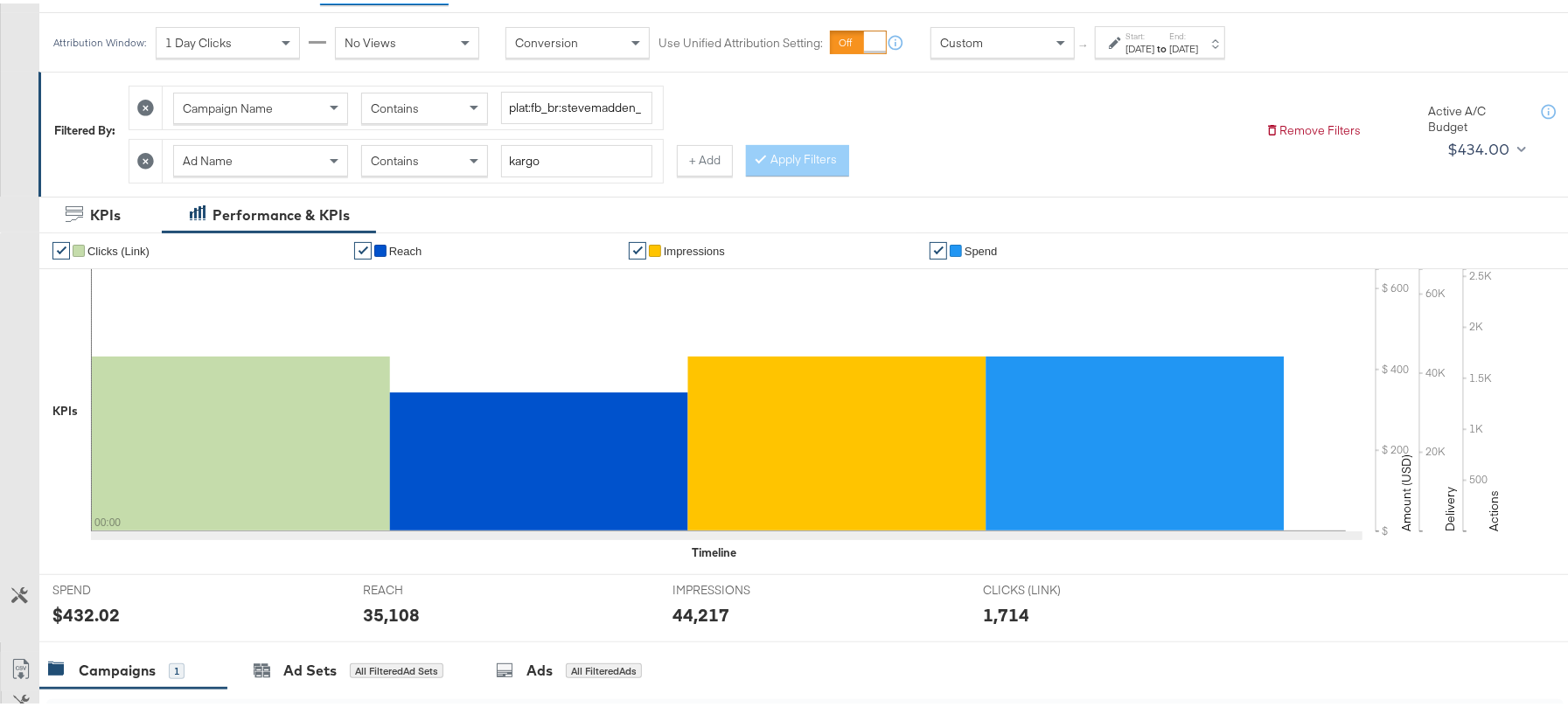 click on "Start:  Jun 30th 2025    to     End:  Jun 30th 2025" at bounding box center [1160, 38] 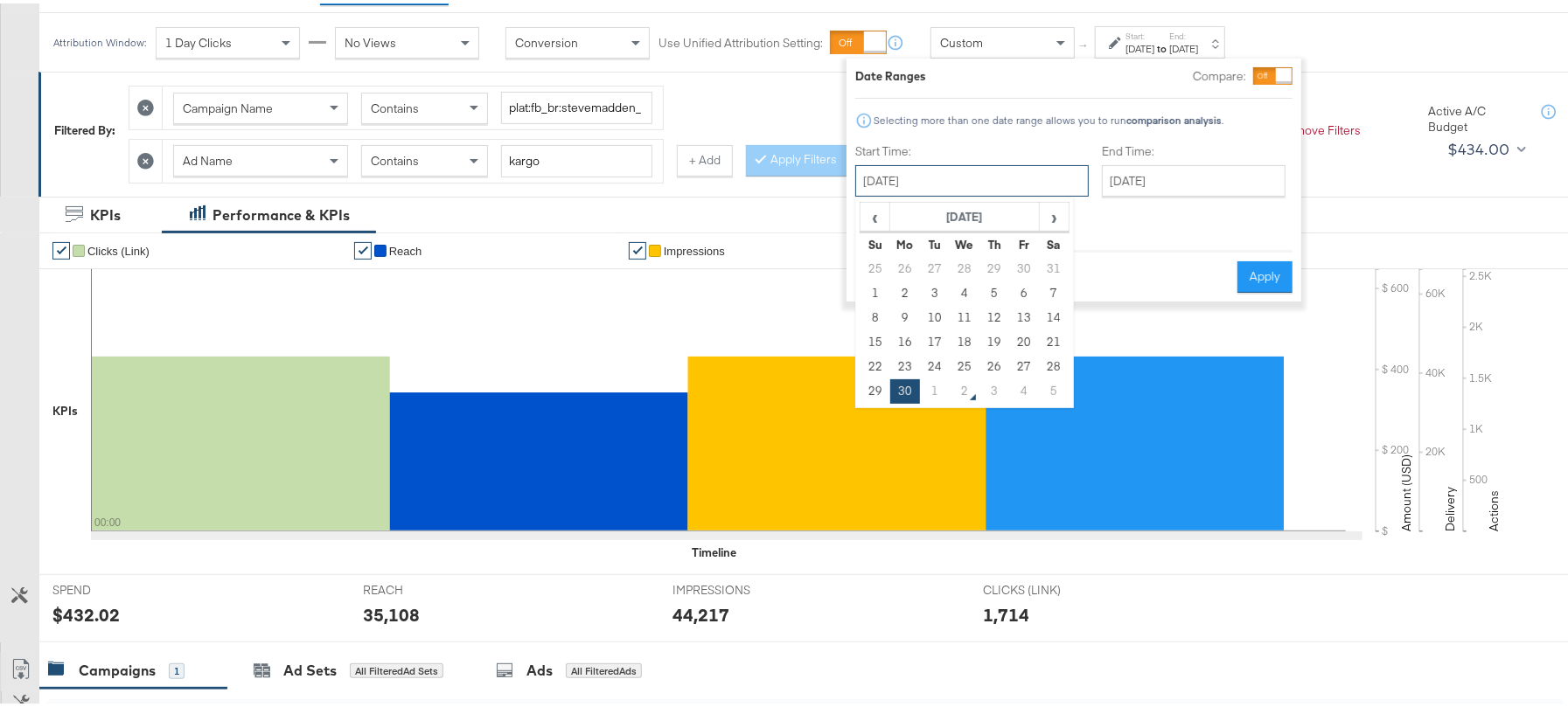 click on "June 30th 2025" at bounding box center (972, 177) 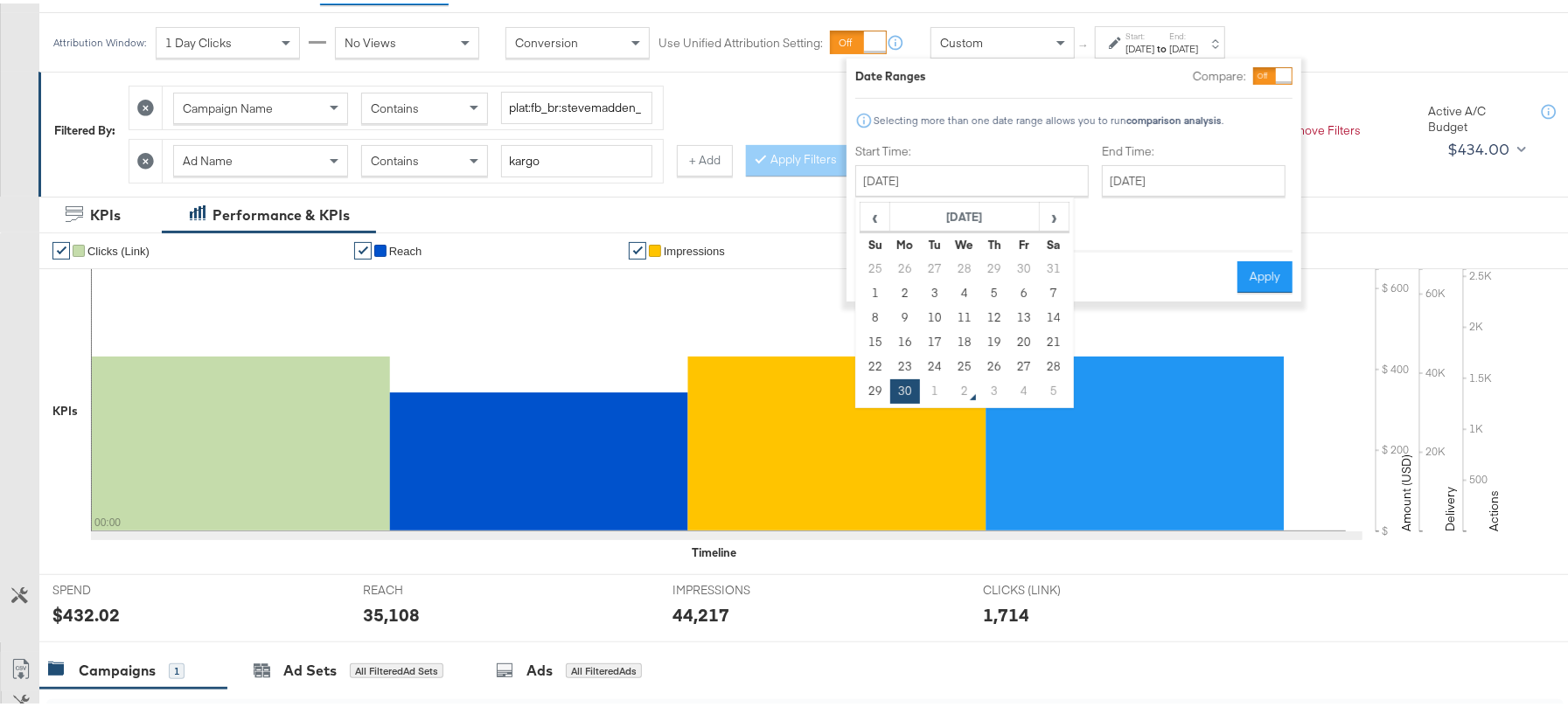 click on "1" at bounding box center [935, 388] 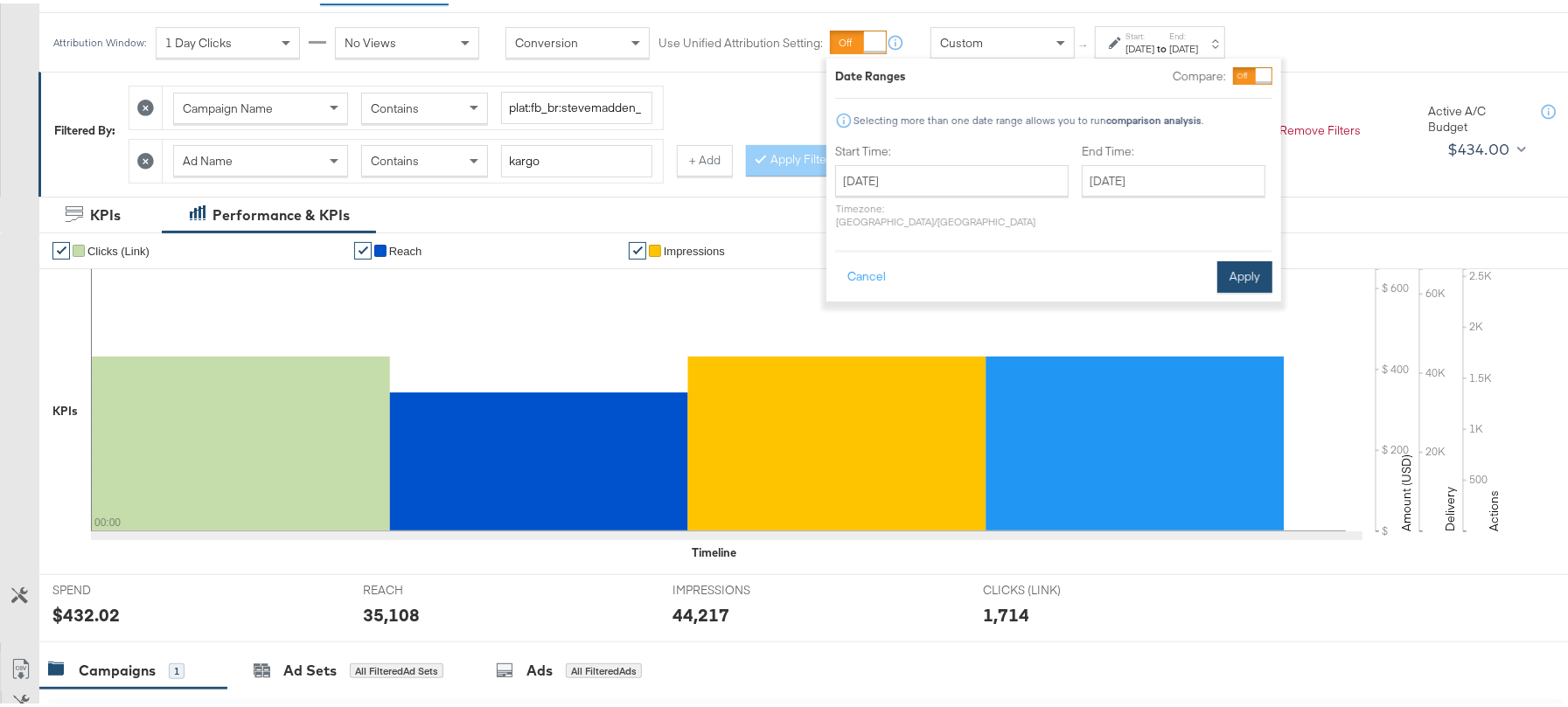 click on "Apply" at bounding box center (1244, 274) 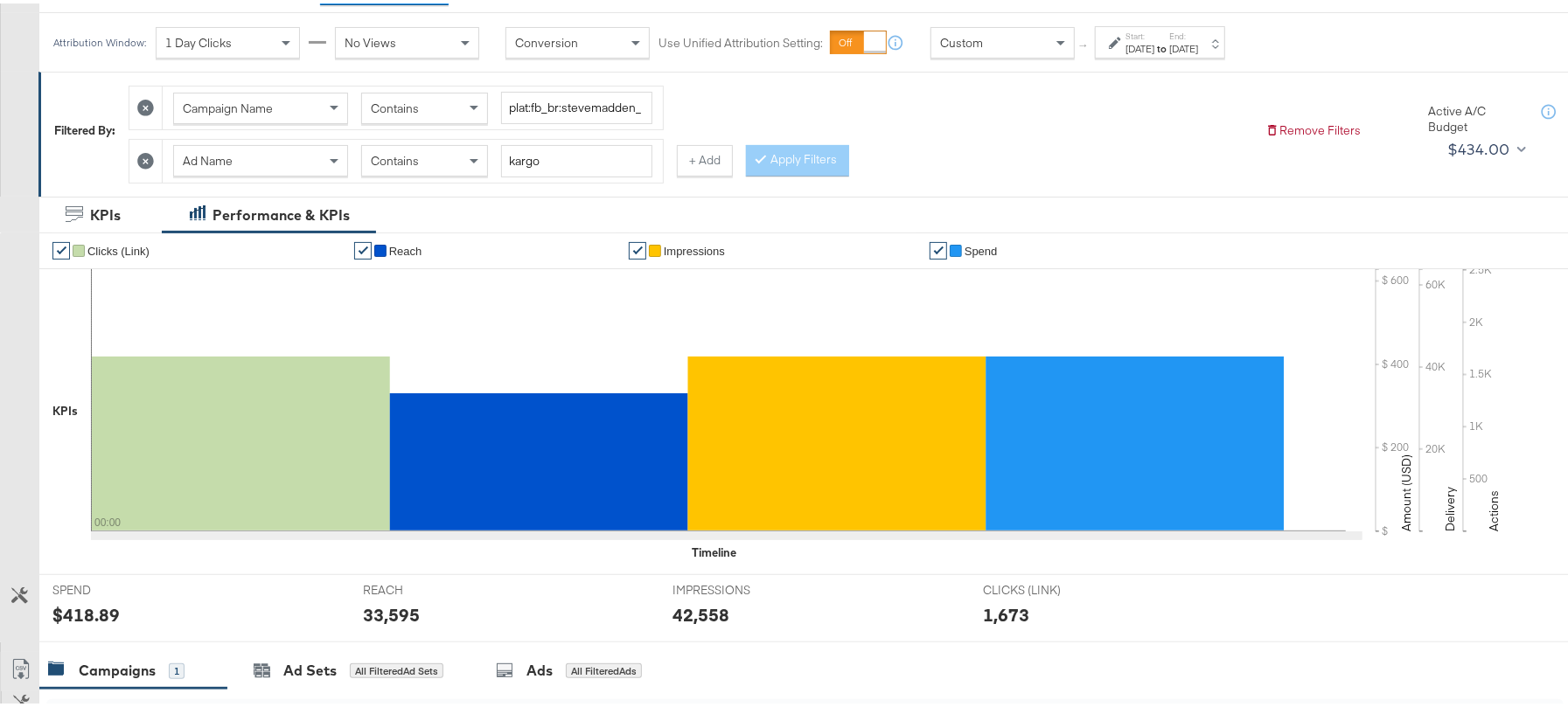 click on "$418.89" at bounding box center [86, 611] 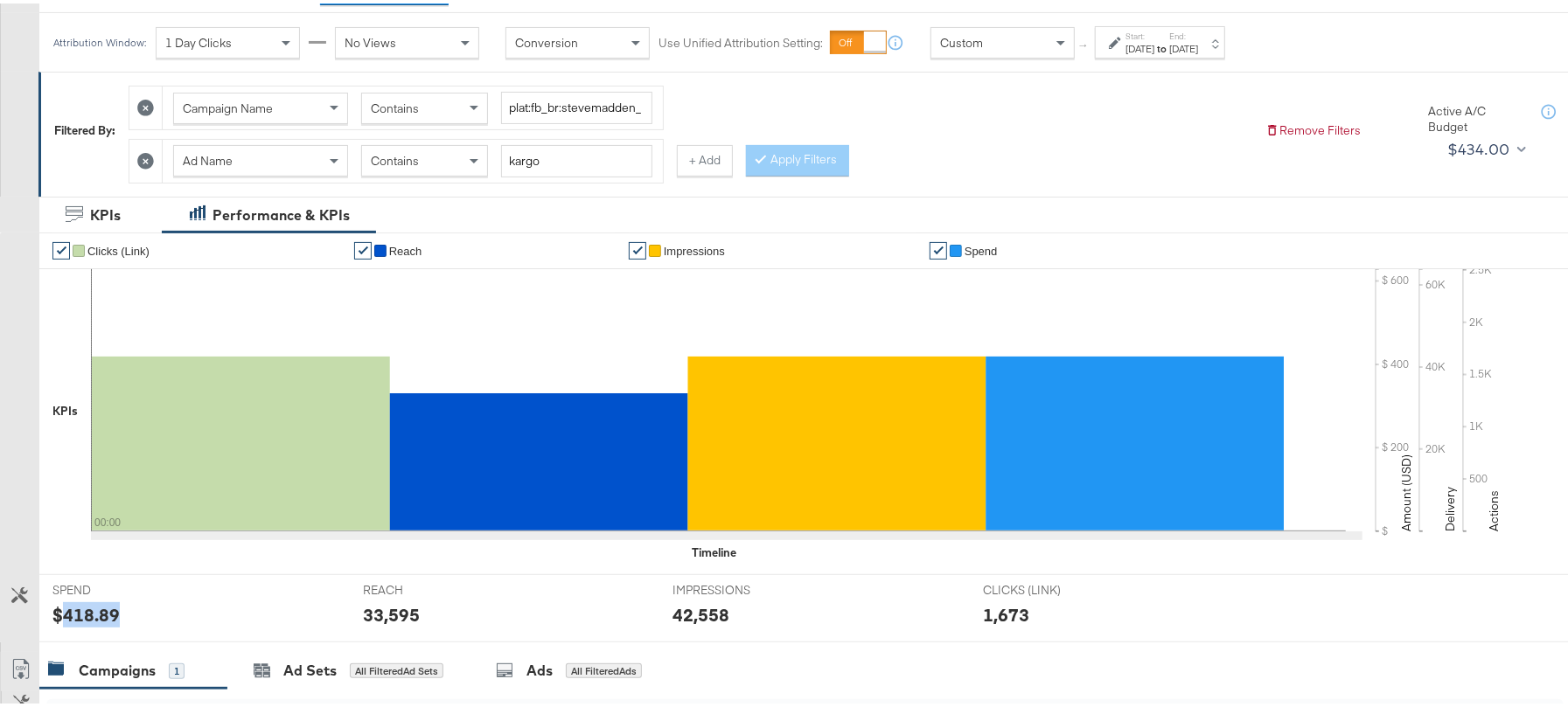 click on "$418.89" at bounding box center (86, 611) 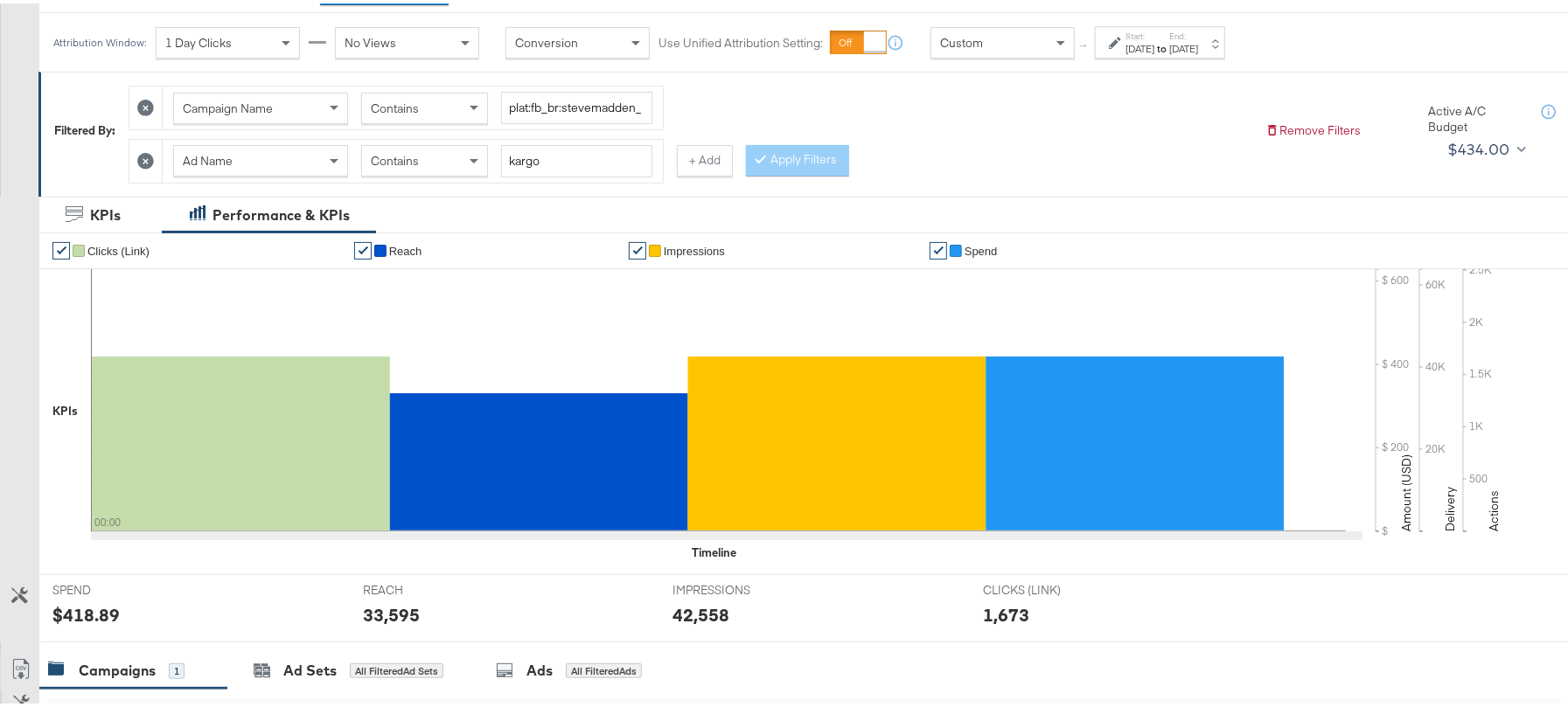 click on "33,595" at bounding box center [391, 611] 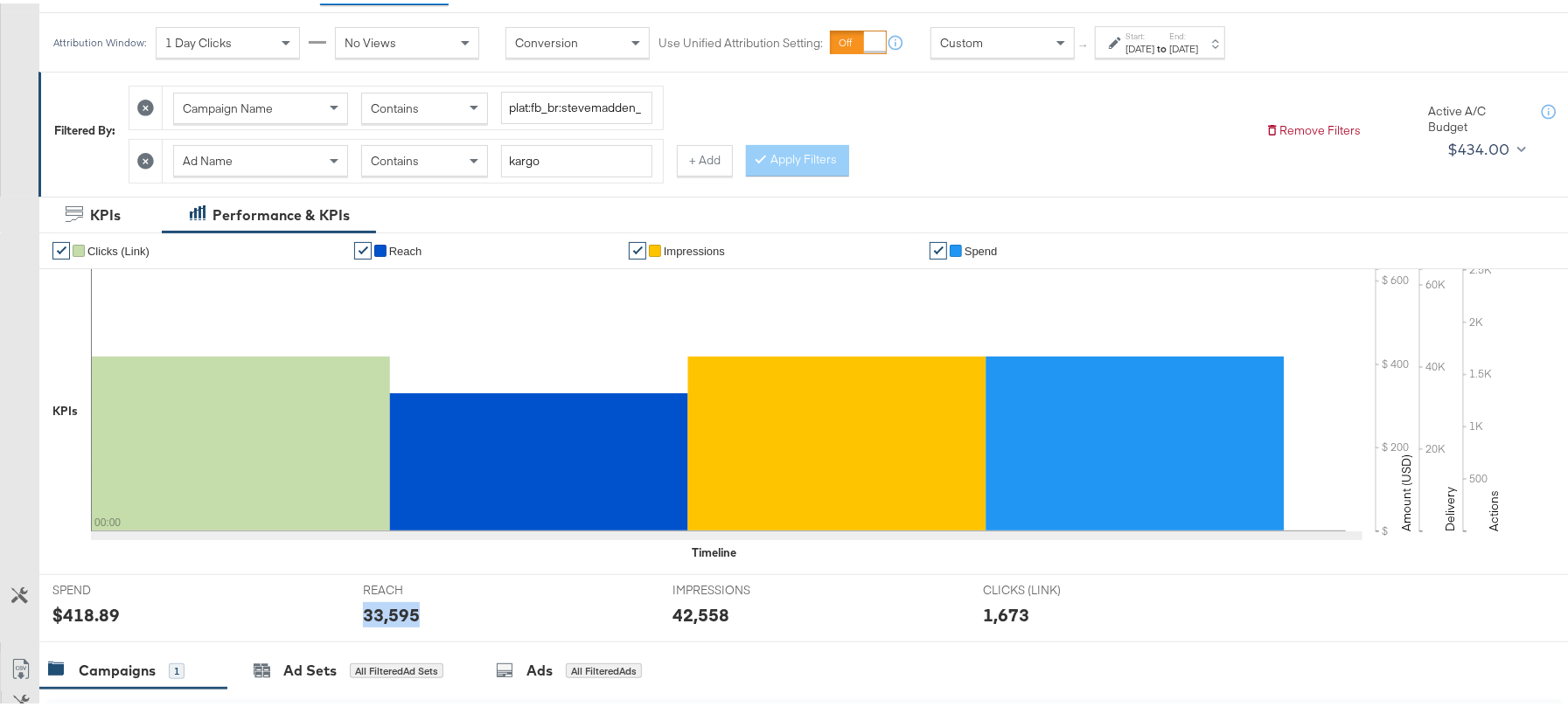 click on "33,595" at bounding box center (391, 611) 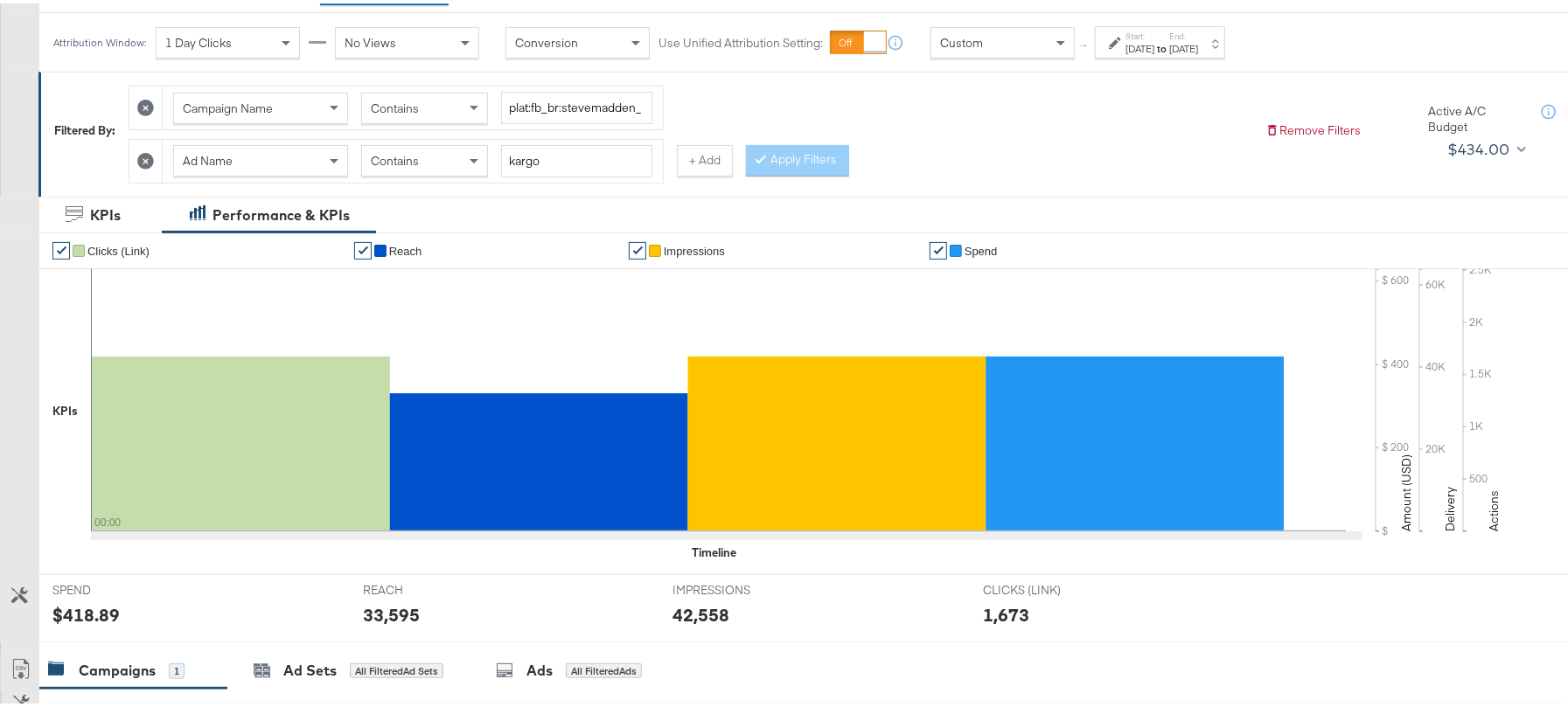 click on "42,558" at bounding box center (700, 611) 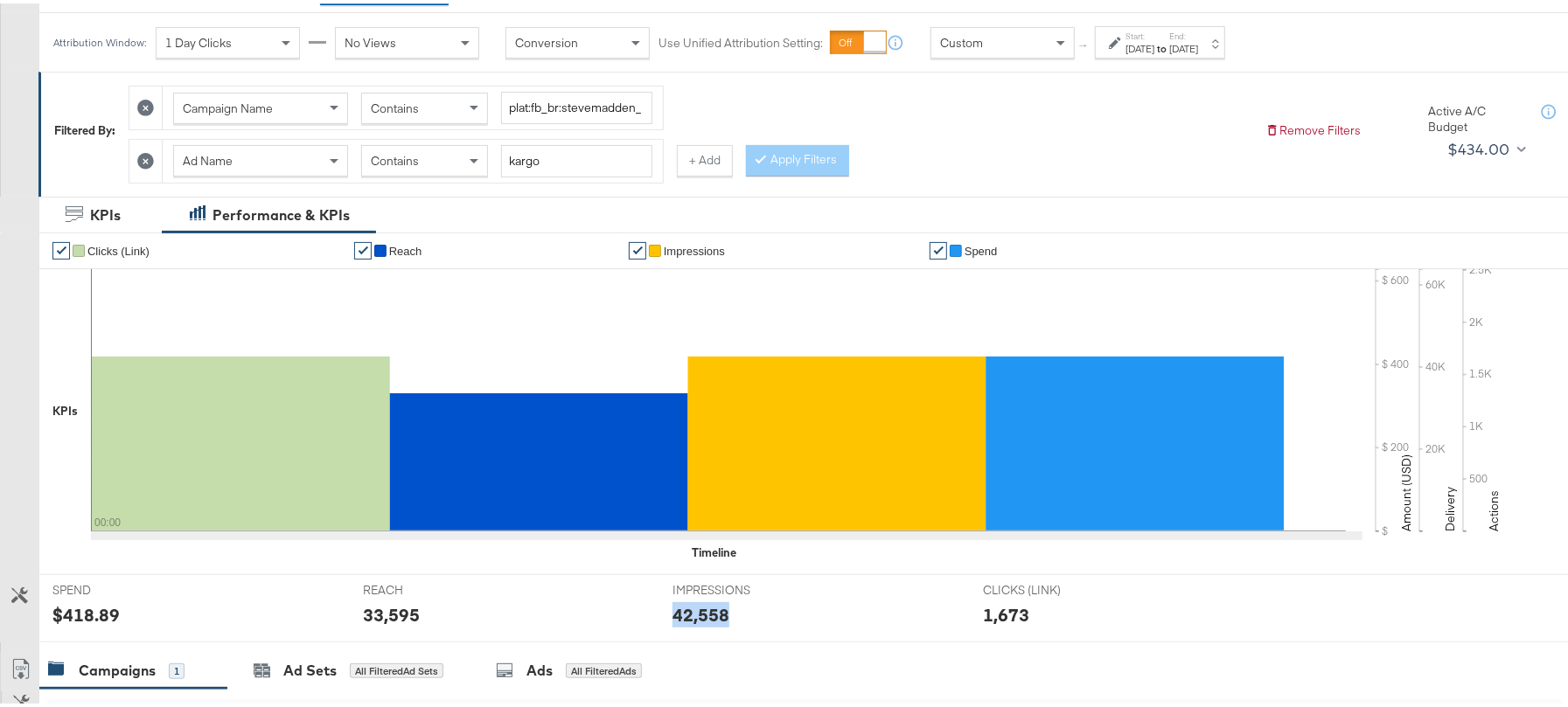 click on "42,558" at bounding box center [700, 611] 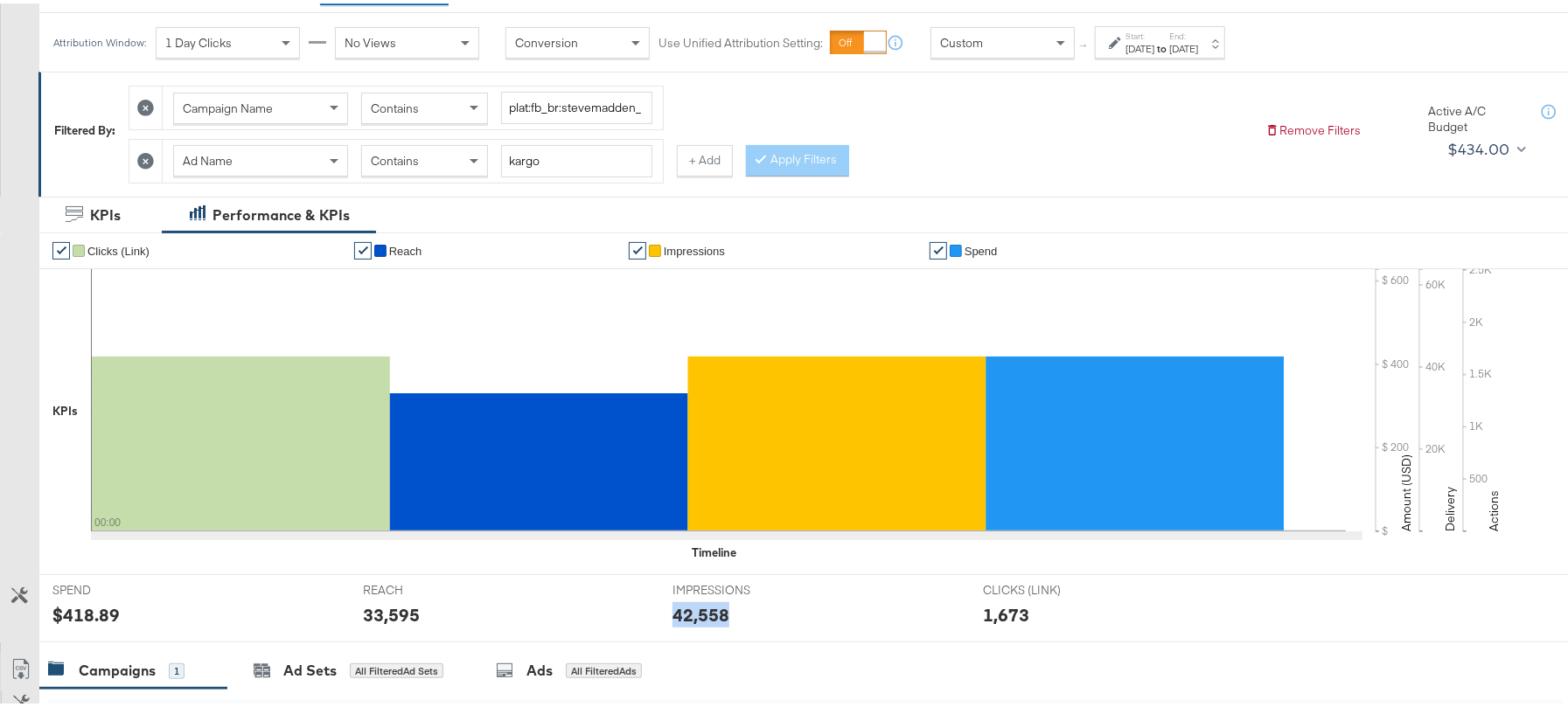 scroll, scrollTop: 0, scrollLeft: 0, axis: both 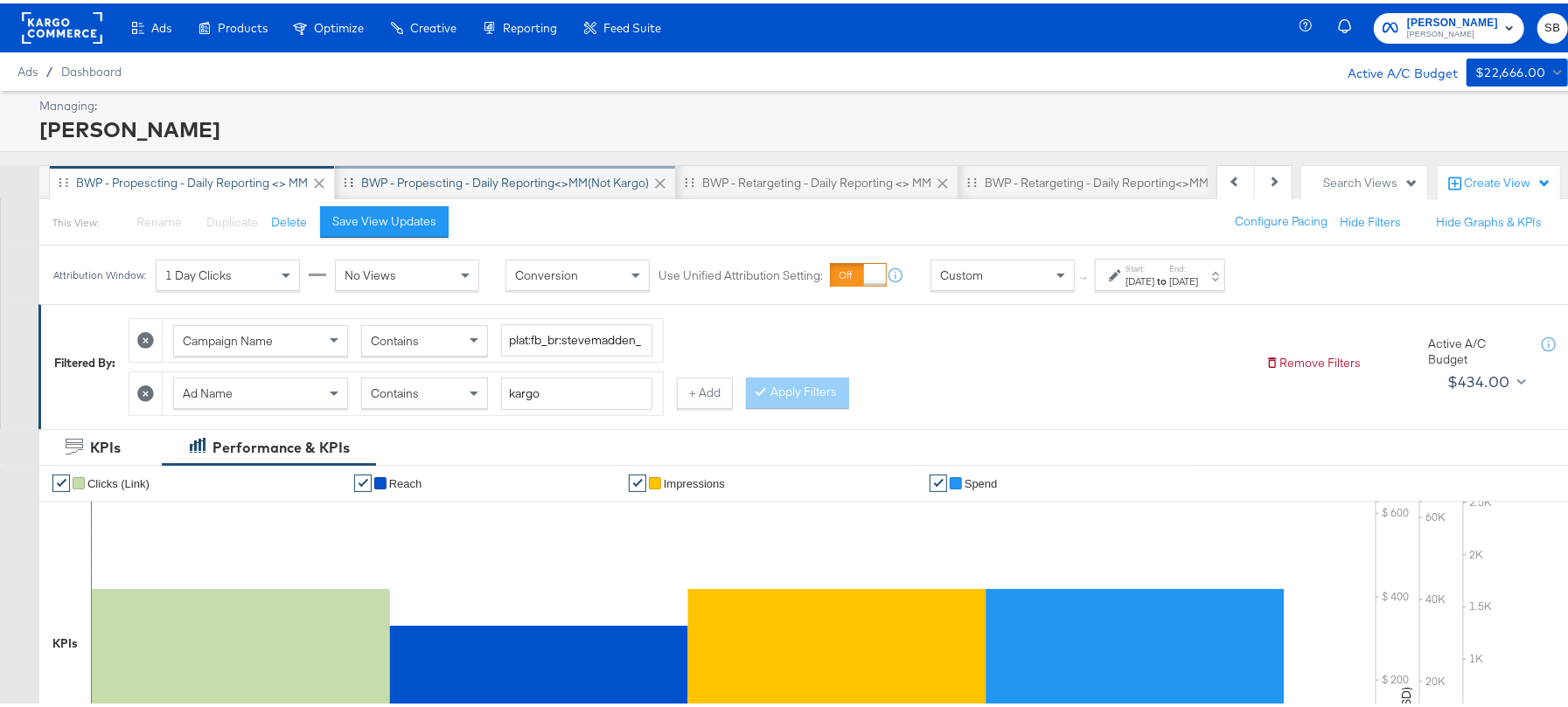 click on "BWP - Propescting - Daily Reporting<>MM(not kargo)" at bounding box center (505, 179) 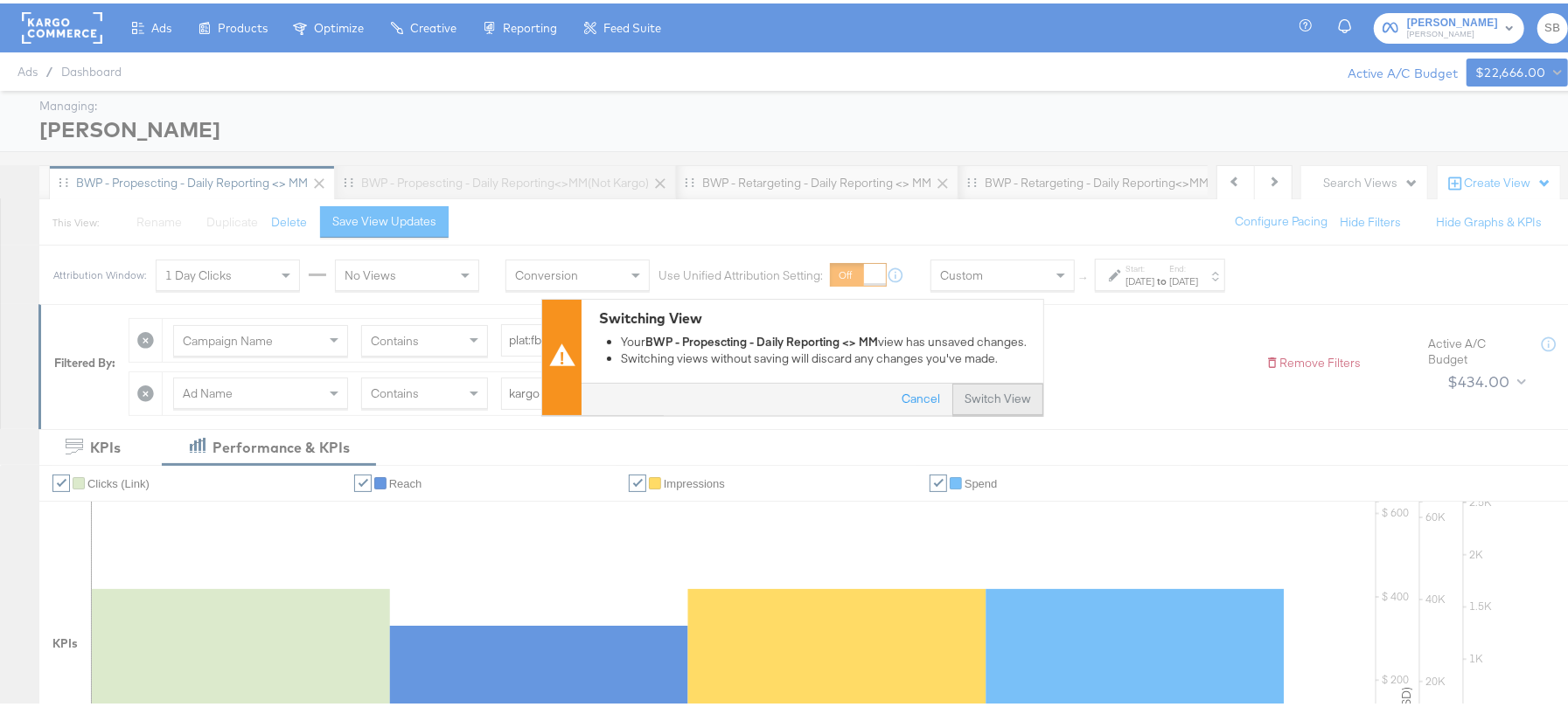 click on "Switch View" at bounding box center [998, 396] 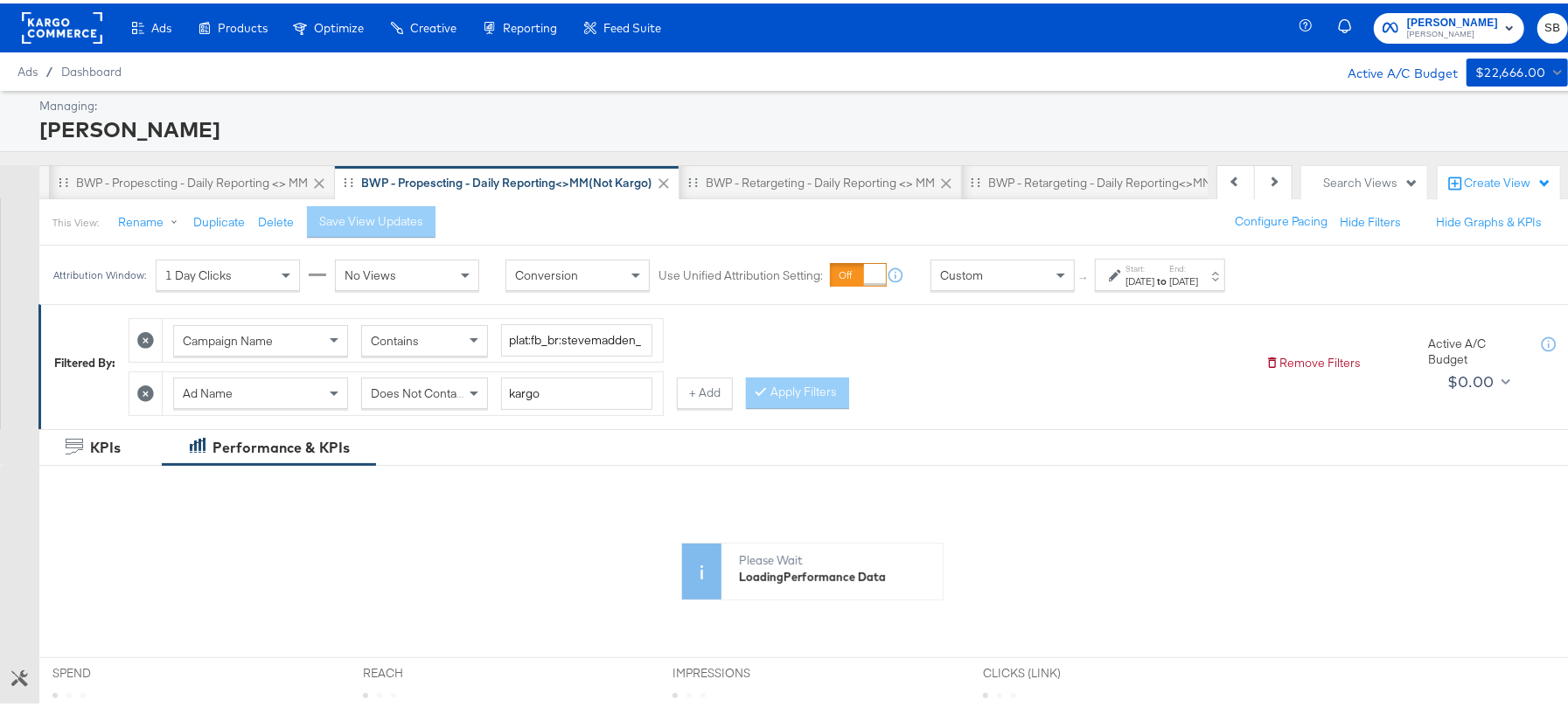 click on "to" at bounding box center [1161, 277] 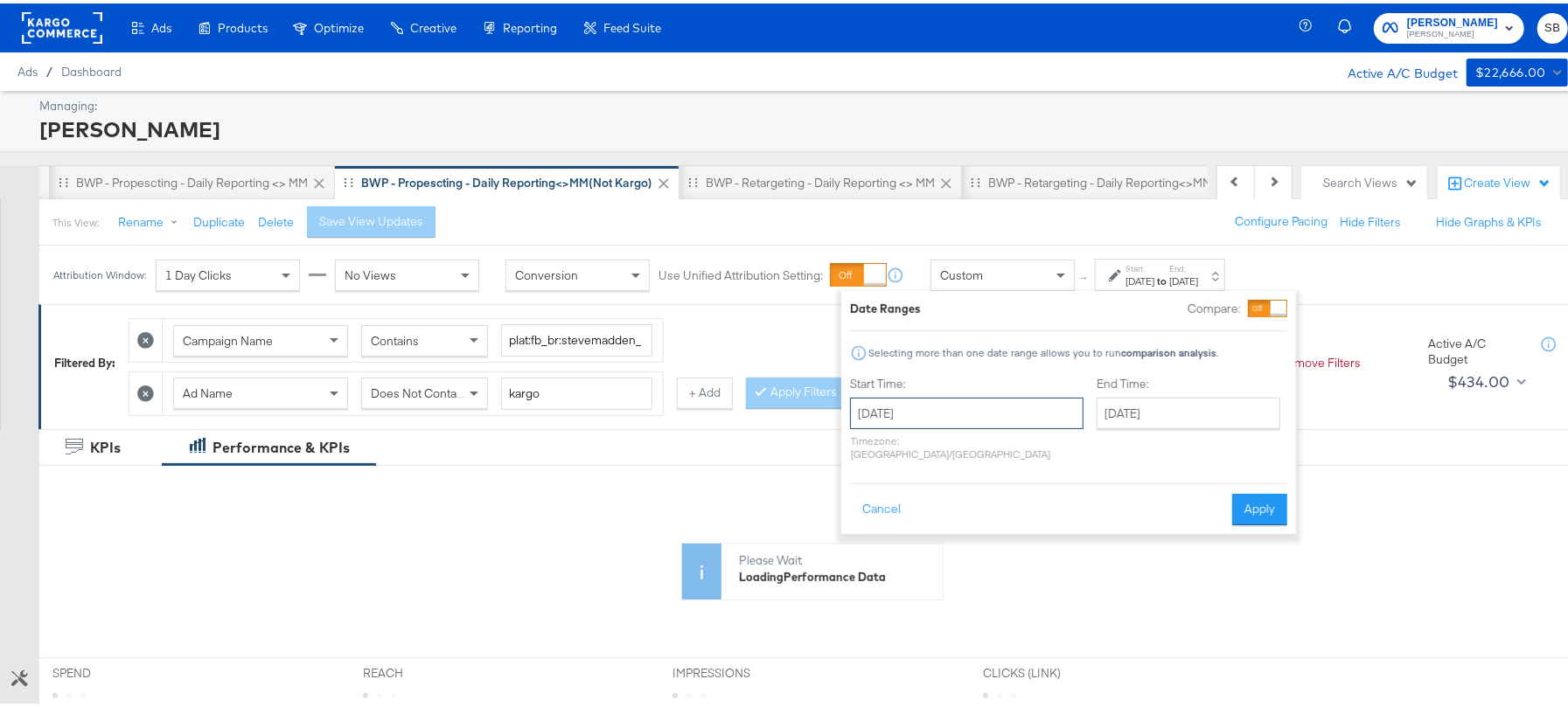 click on "June 5th 2025" at bounding box center (966, 410) 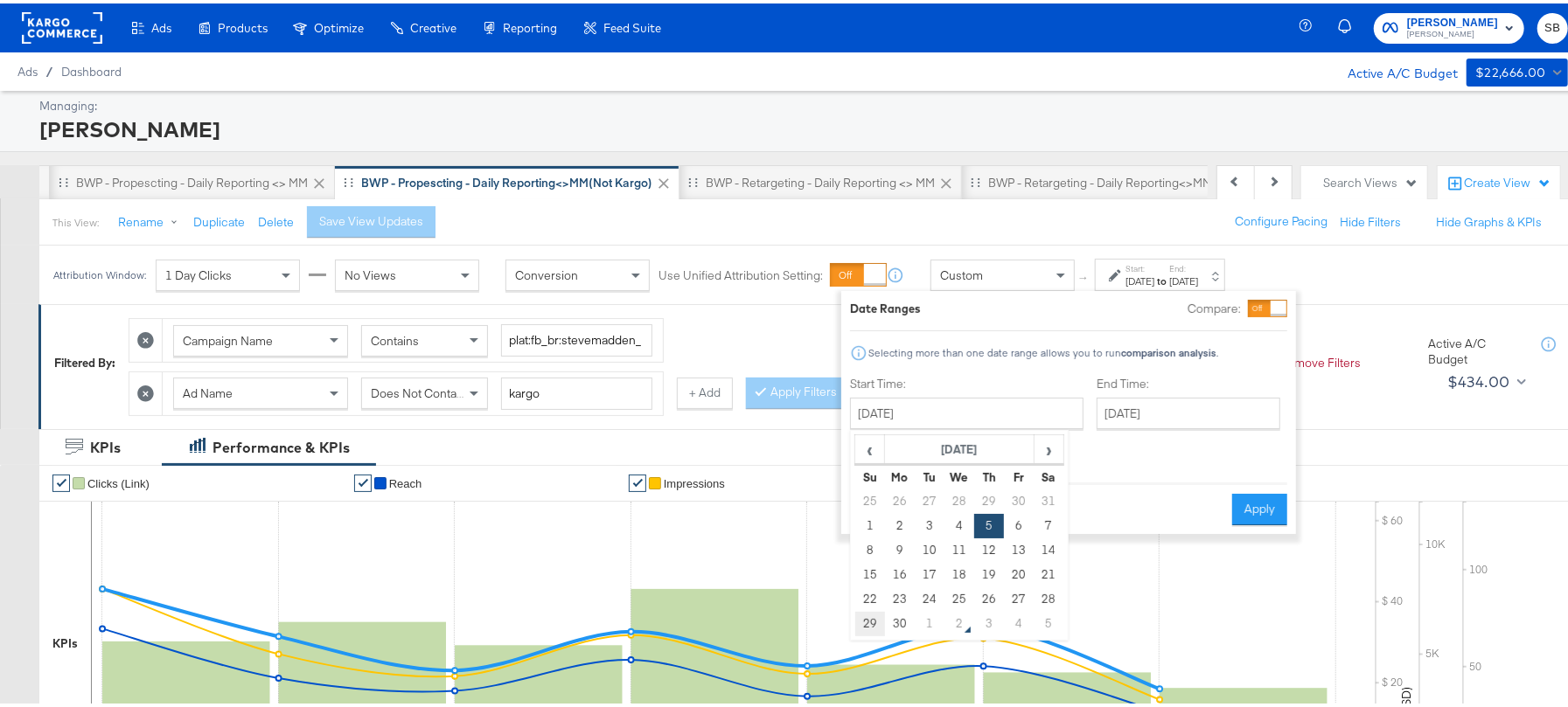 click on "29" at bounding box center [870, 620] 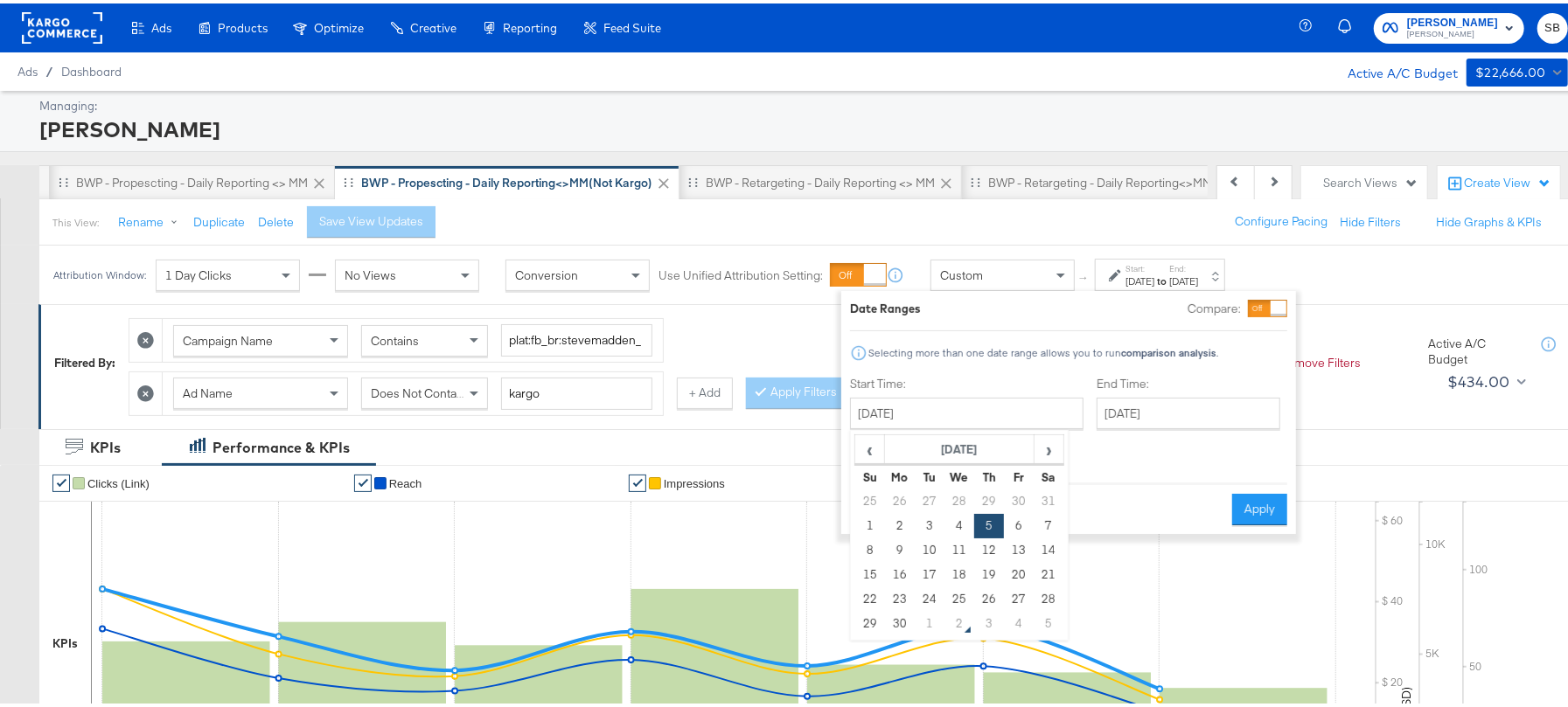 type on "[DATE]" 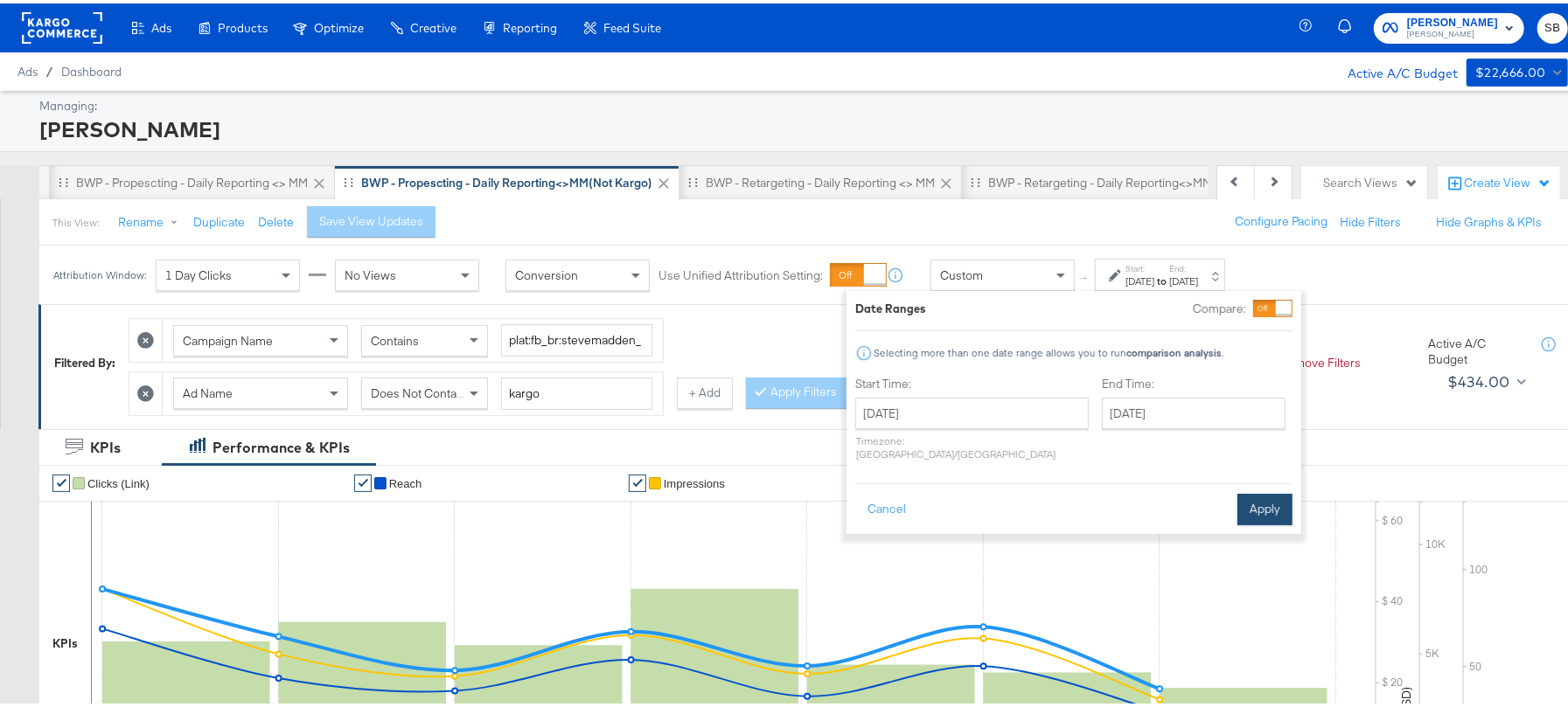 click on "Apply" at bounding box center [1265, 506] 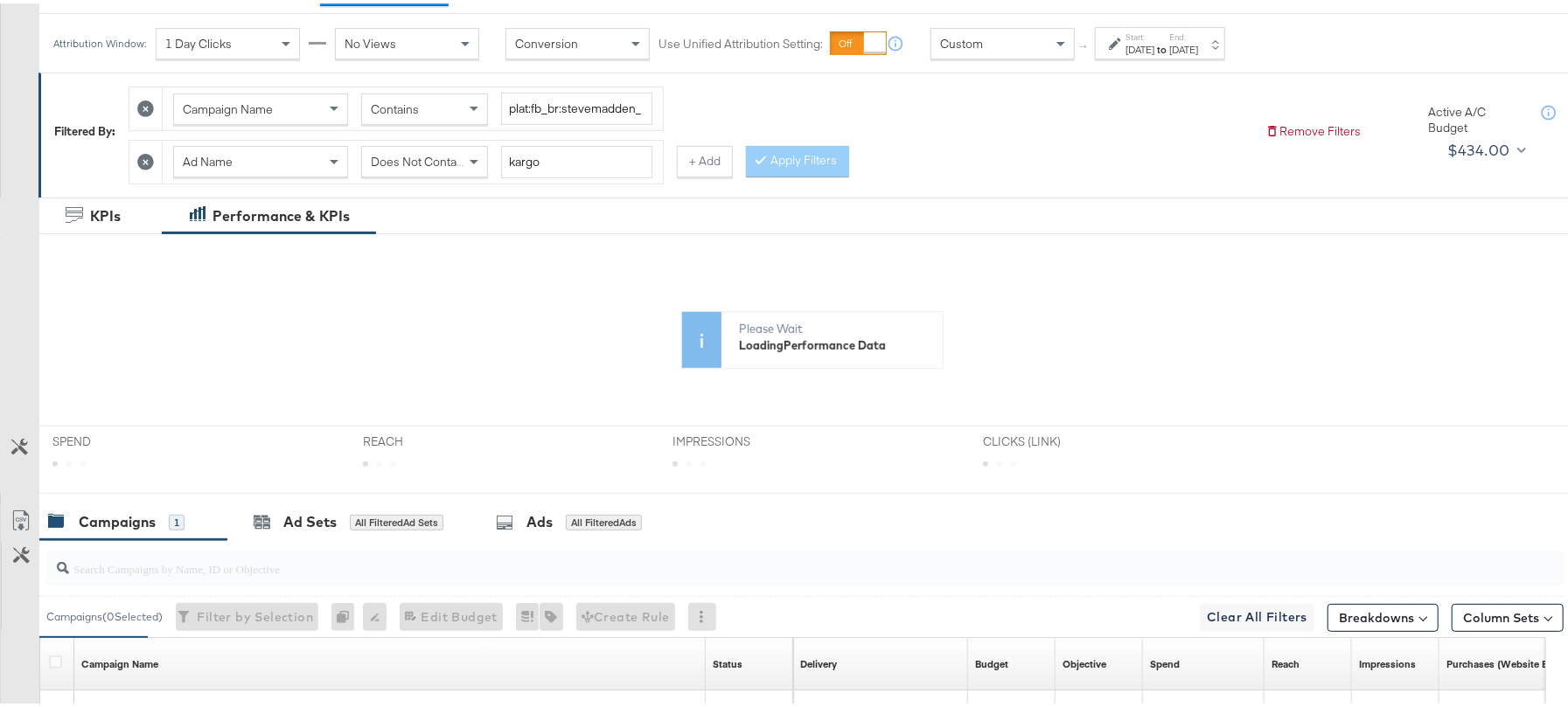 scroll, scrollTop: 232, scrollLeft: 0, axis: vertical 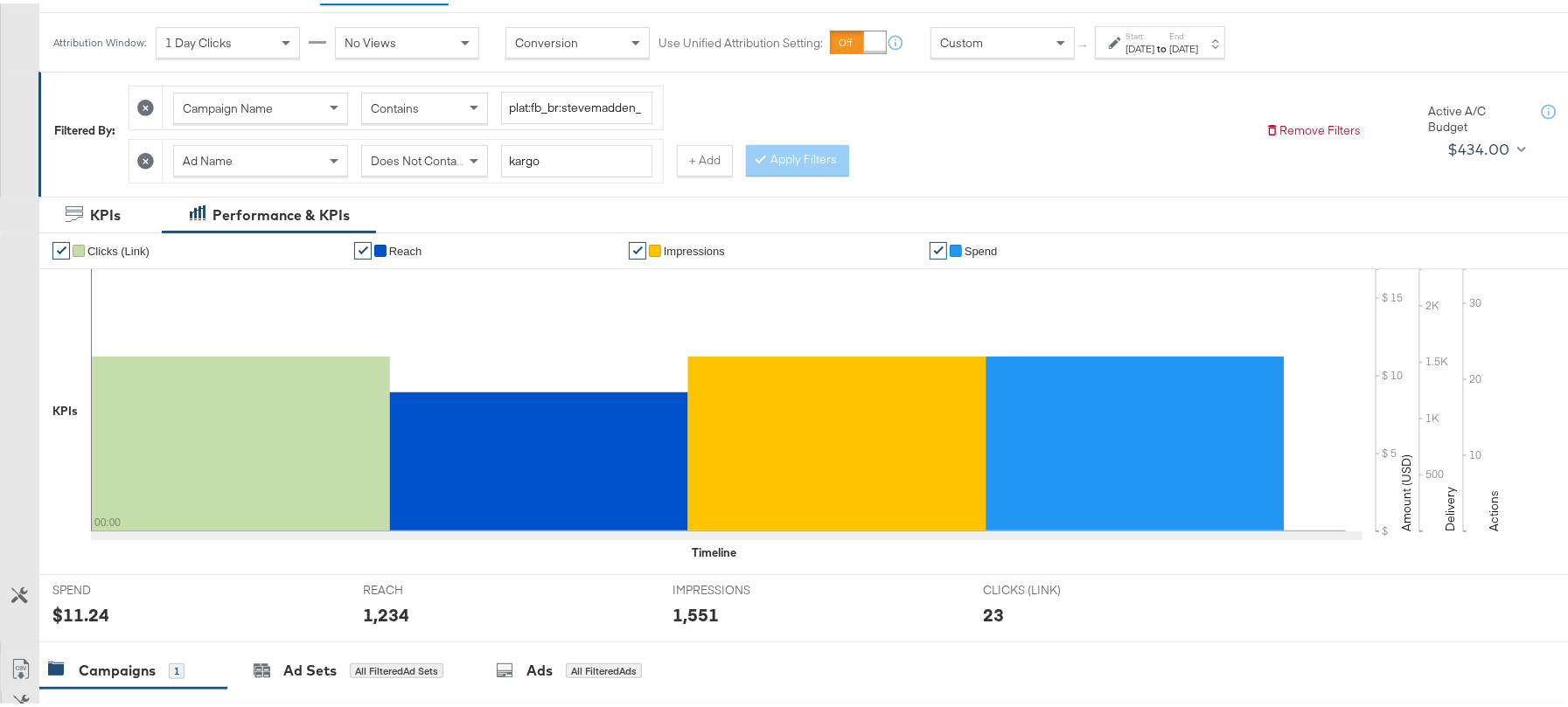 click on "Start:" at bounding box center [1139, 32] 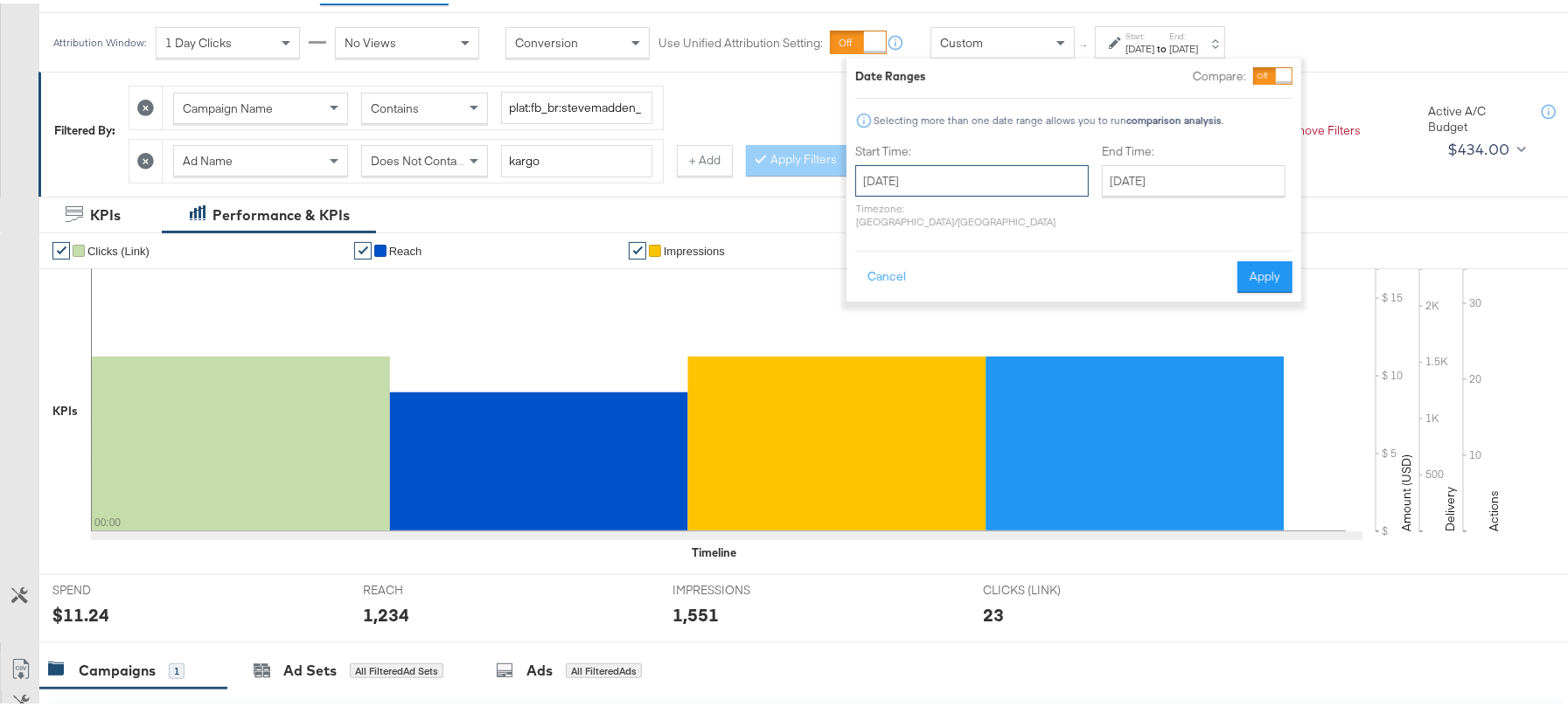 click on "[DATE]" at bounding box center [972, 177] 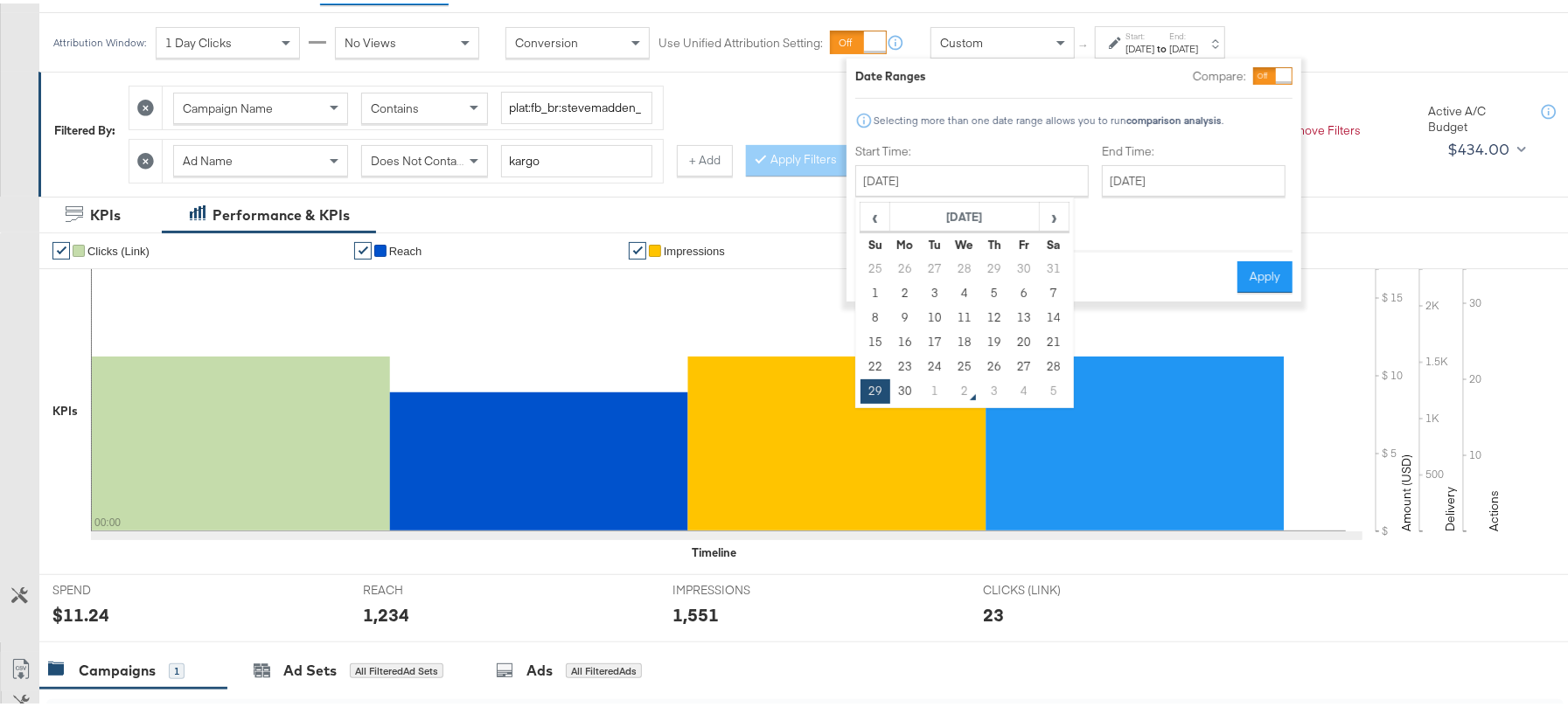 drag, startPoint x: 908, startPoint y: 390, endPoint x: 1173, endPoint y: 325, distance: 272.85527 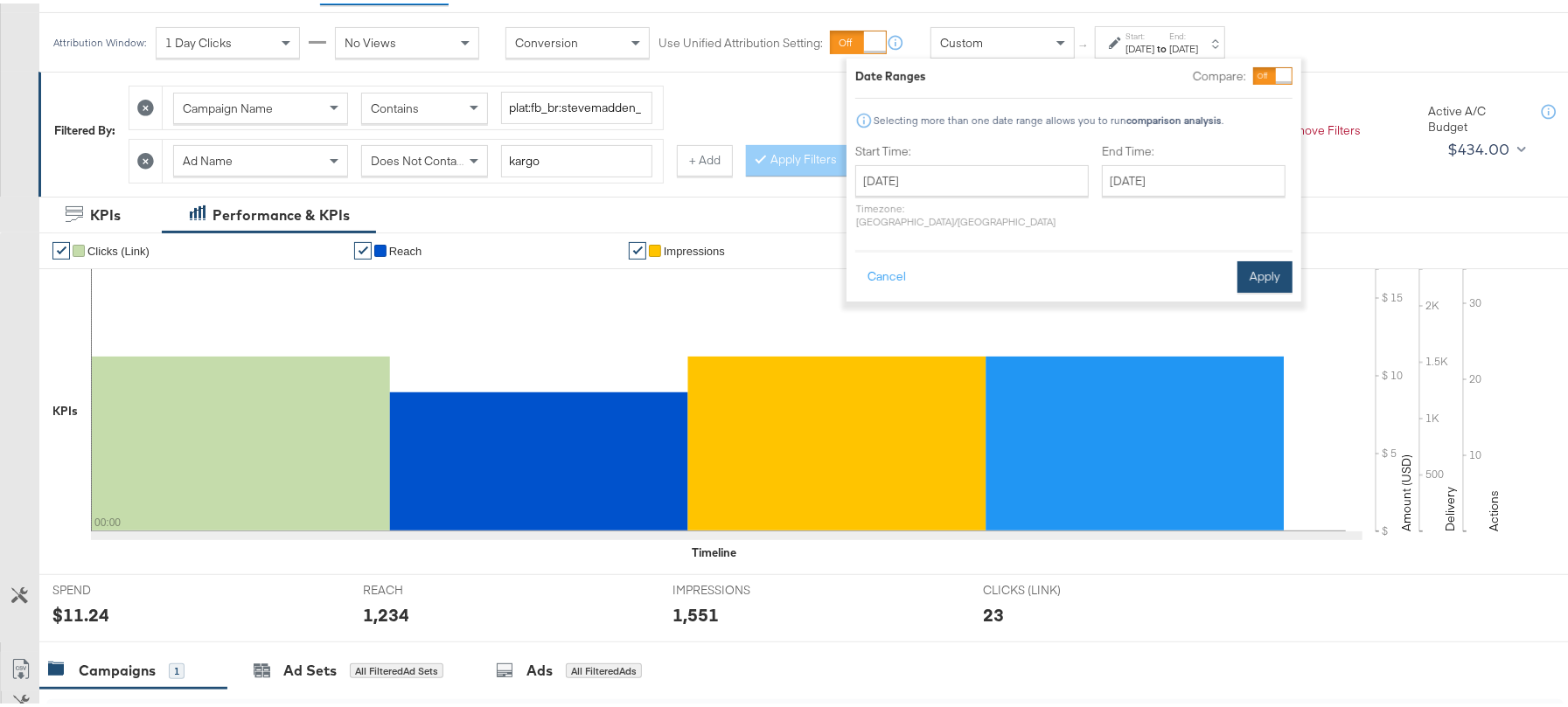 click on "Apply" at bounding box center (1265, 274) 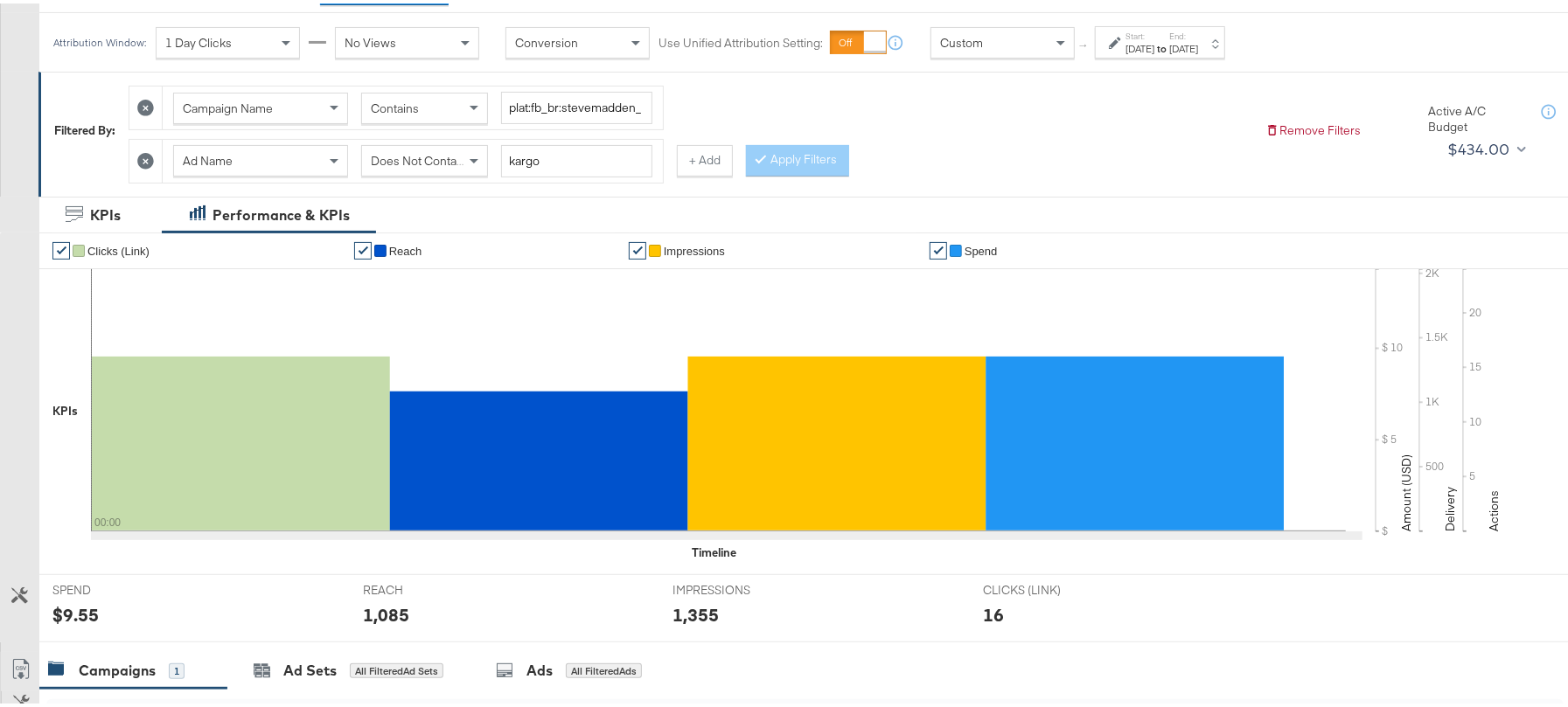 click on "$9.55" at bounding box center [75, 611] 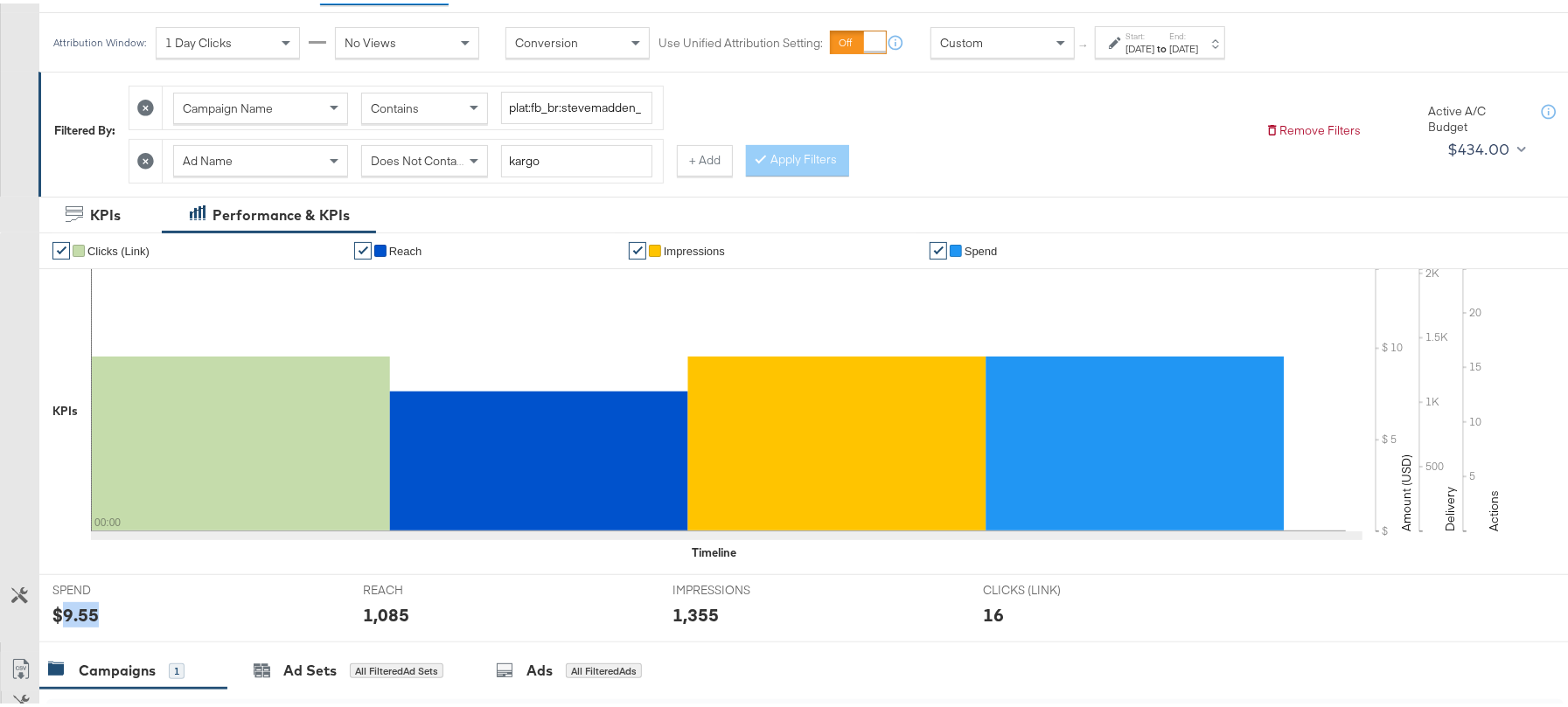 click on "$9.55" at bounding box center (75, 611) 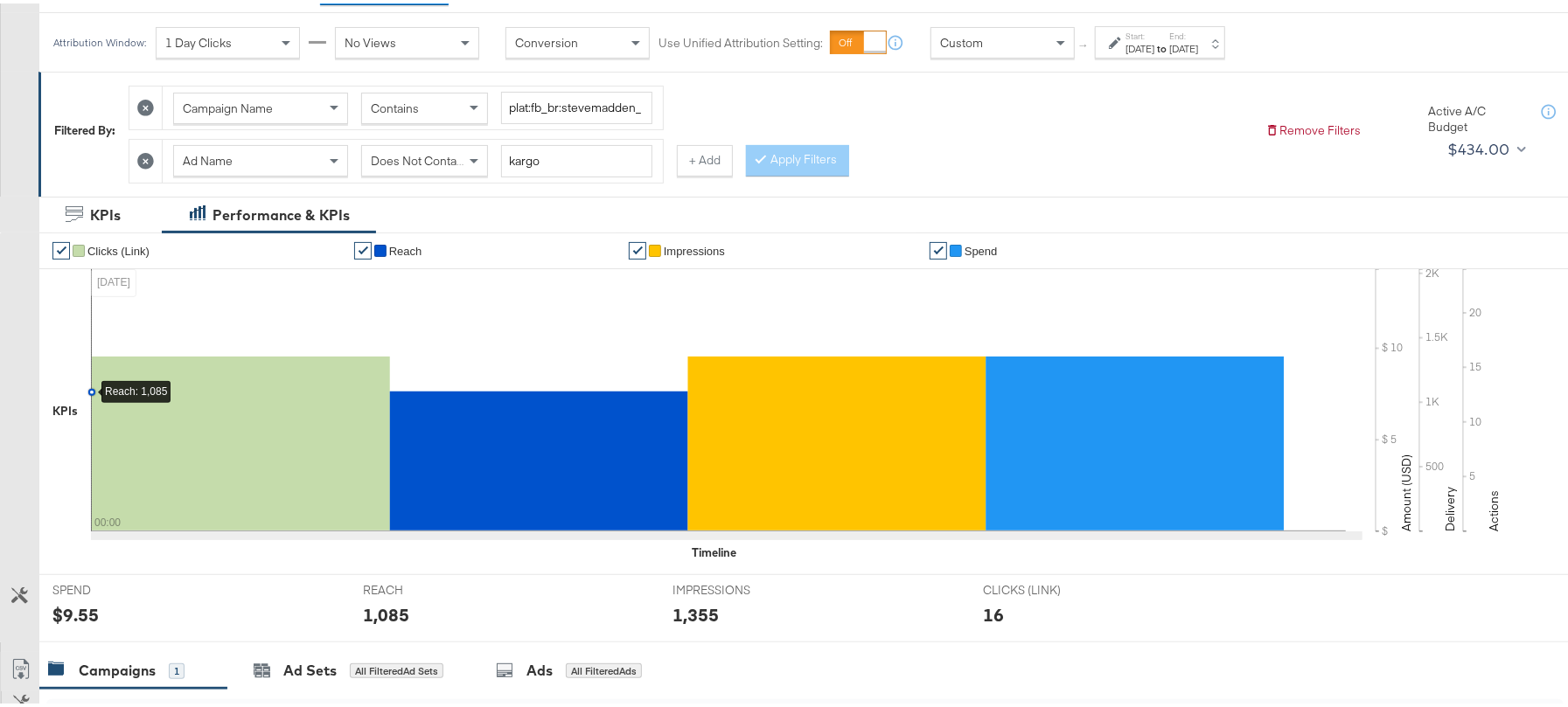 click on "1,355" at bounding box center (695, 611) 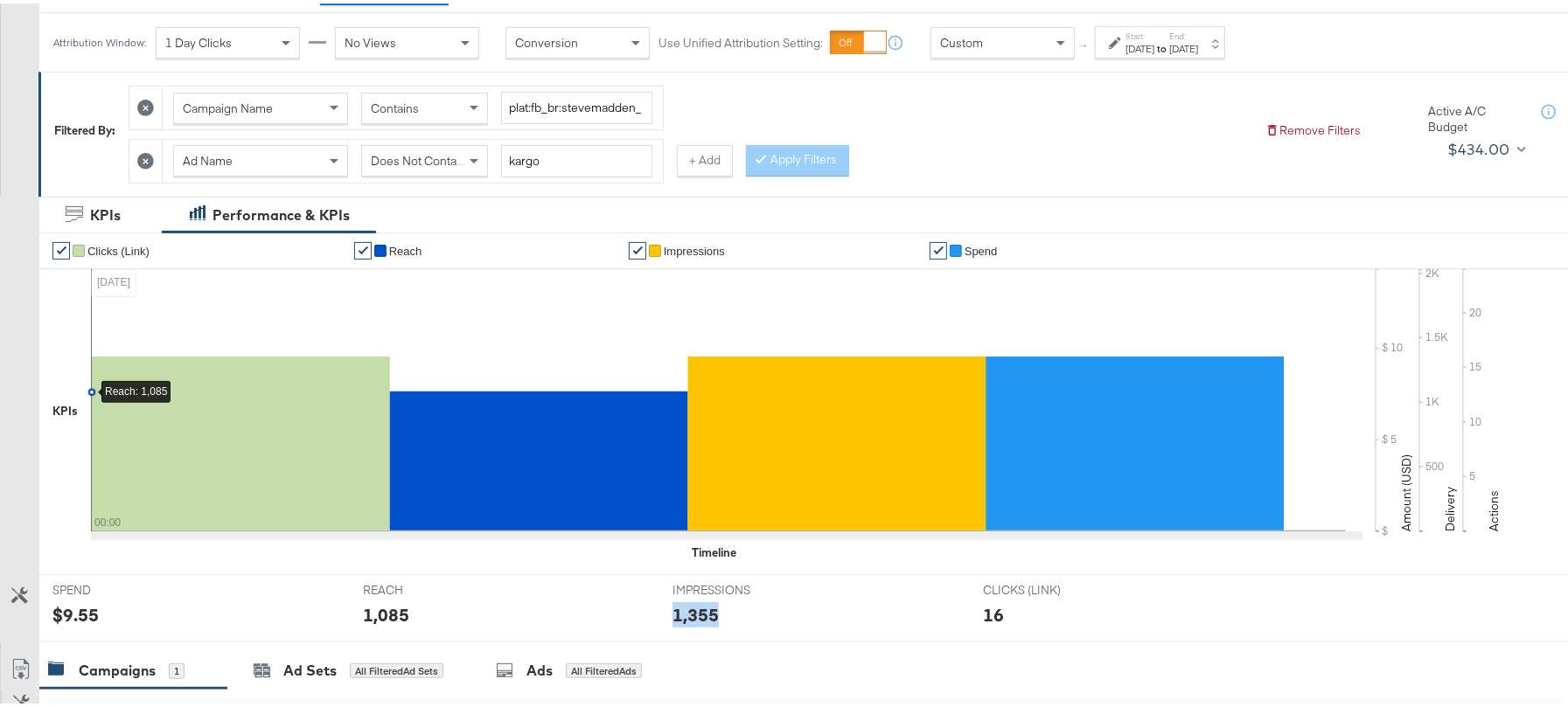 click on "1,355" at bounding box center (695, 611) 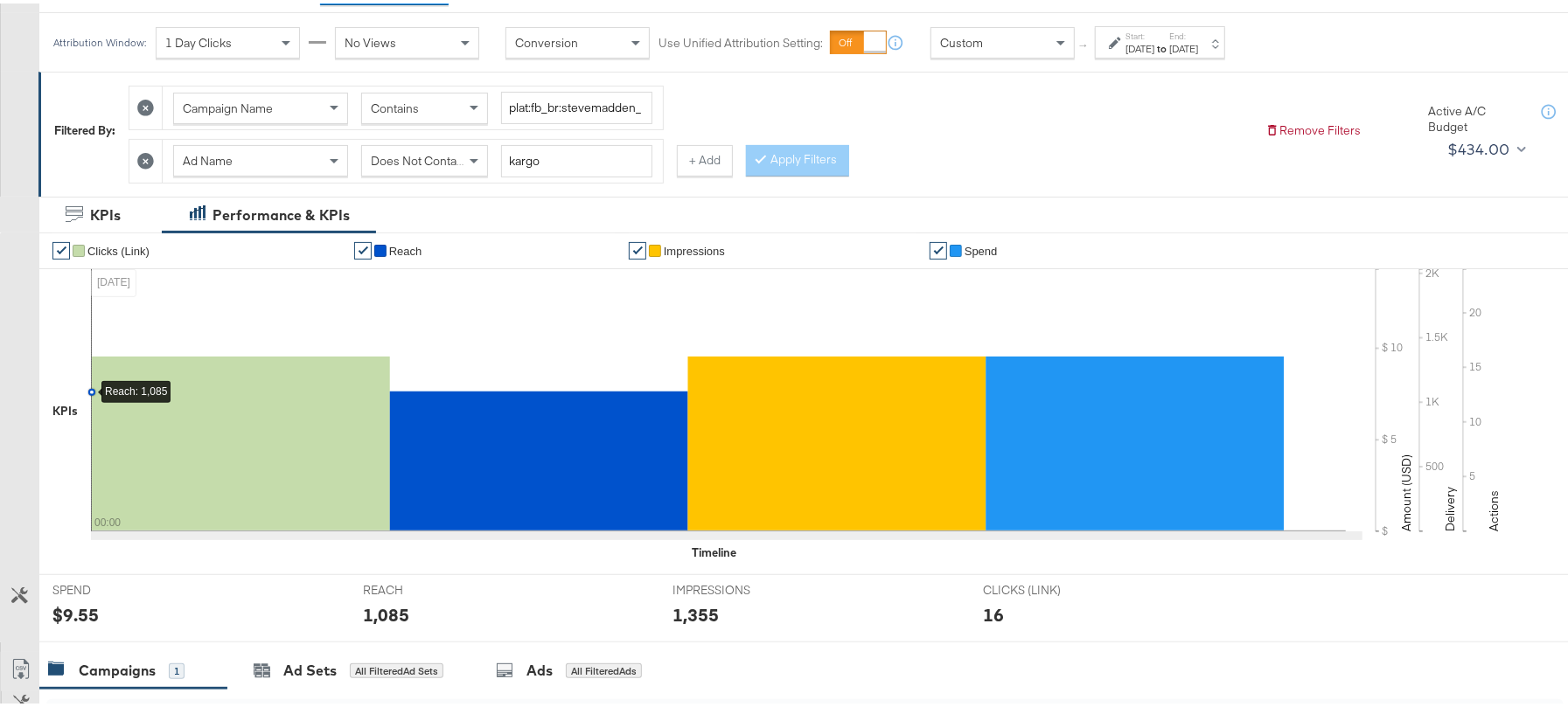 click on "1,085" at bounding box center (386, 611) 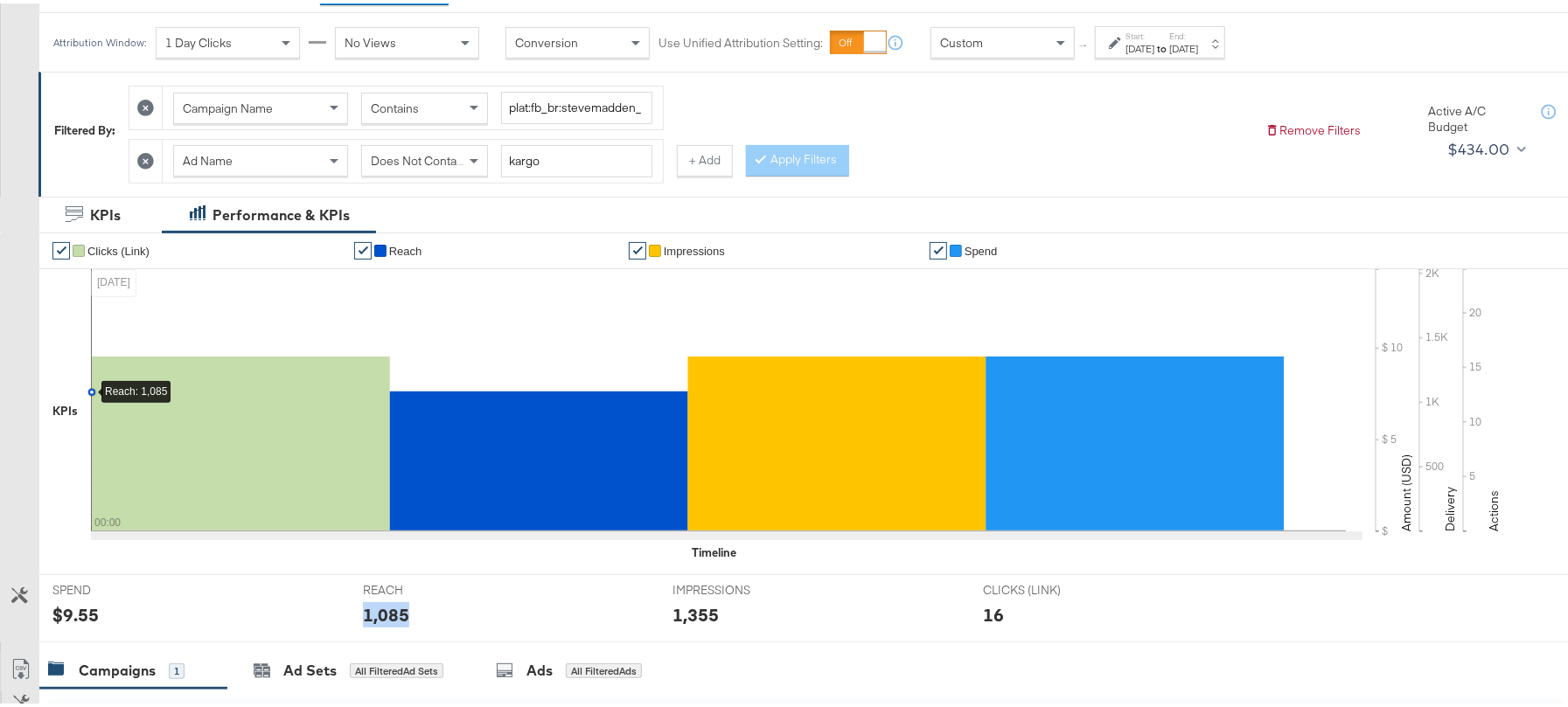 click on "1,085" at bounding box center (386, 611) 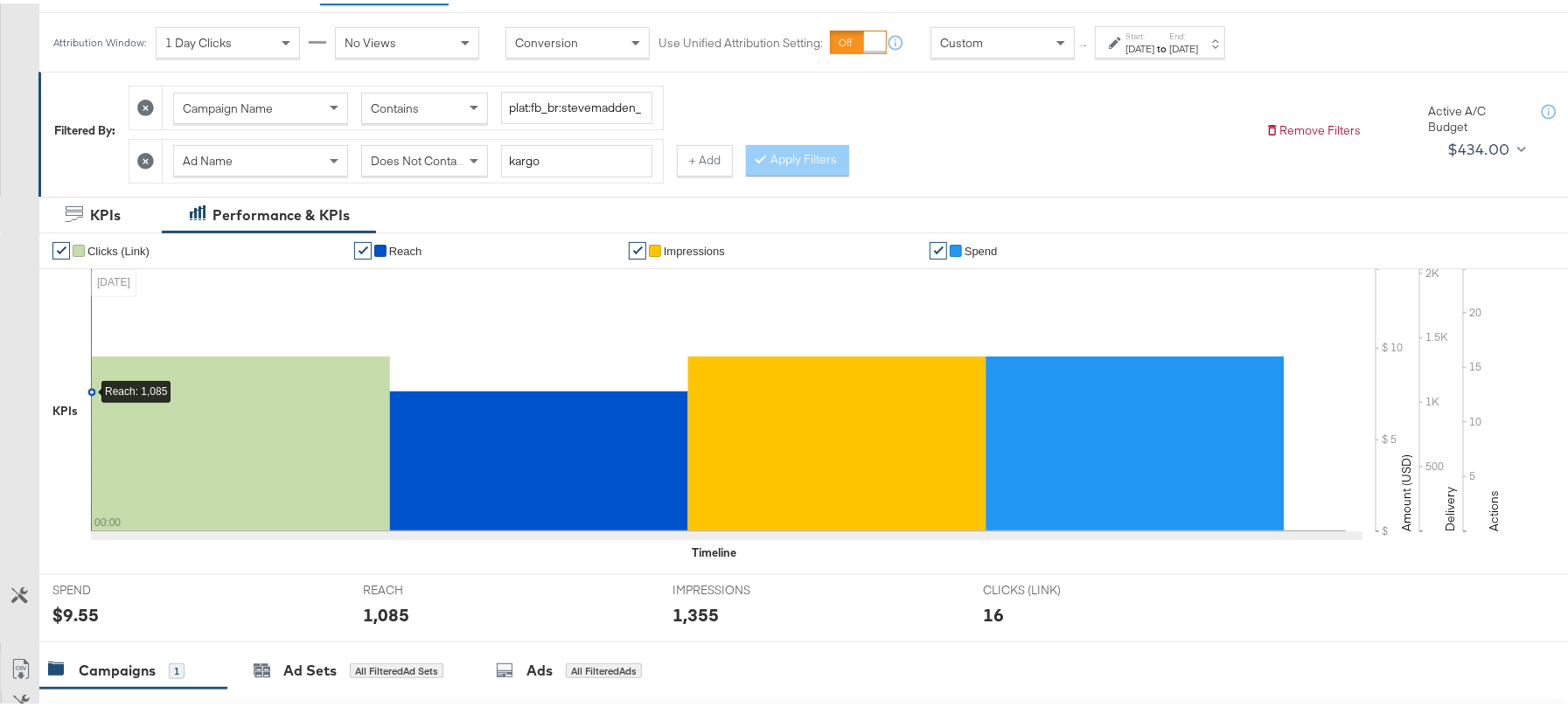 click on "Start:" at bounding box center (1139, 32) 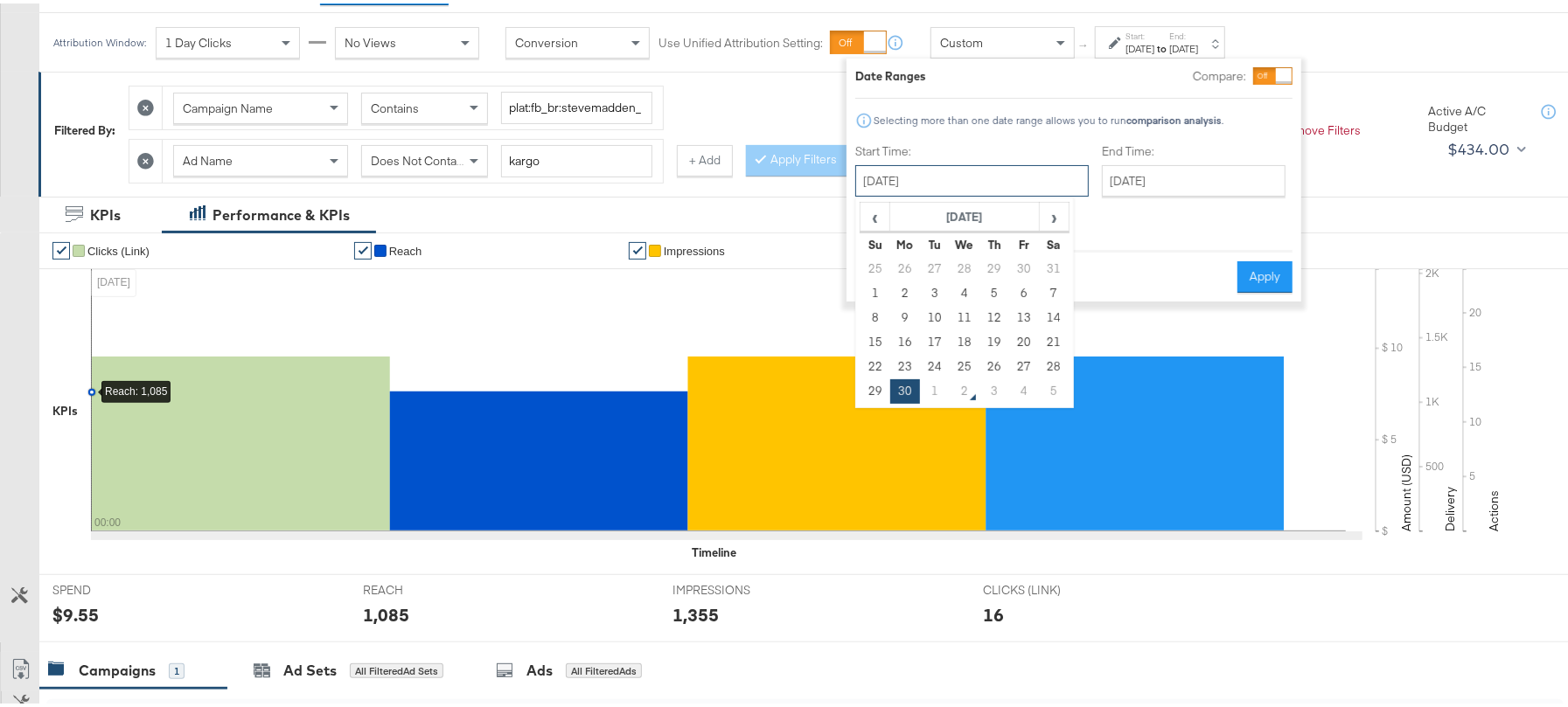 click on "June 30th 2025" at bounding box center [972, 177] 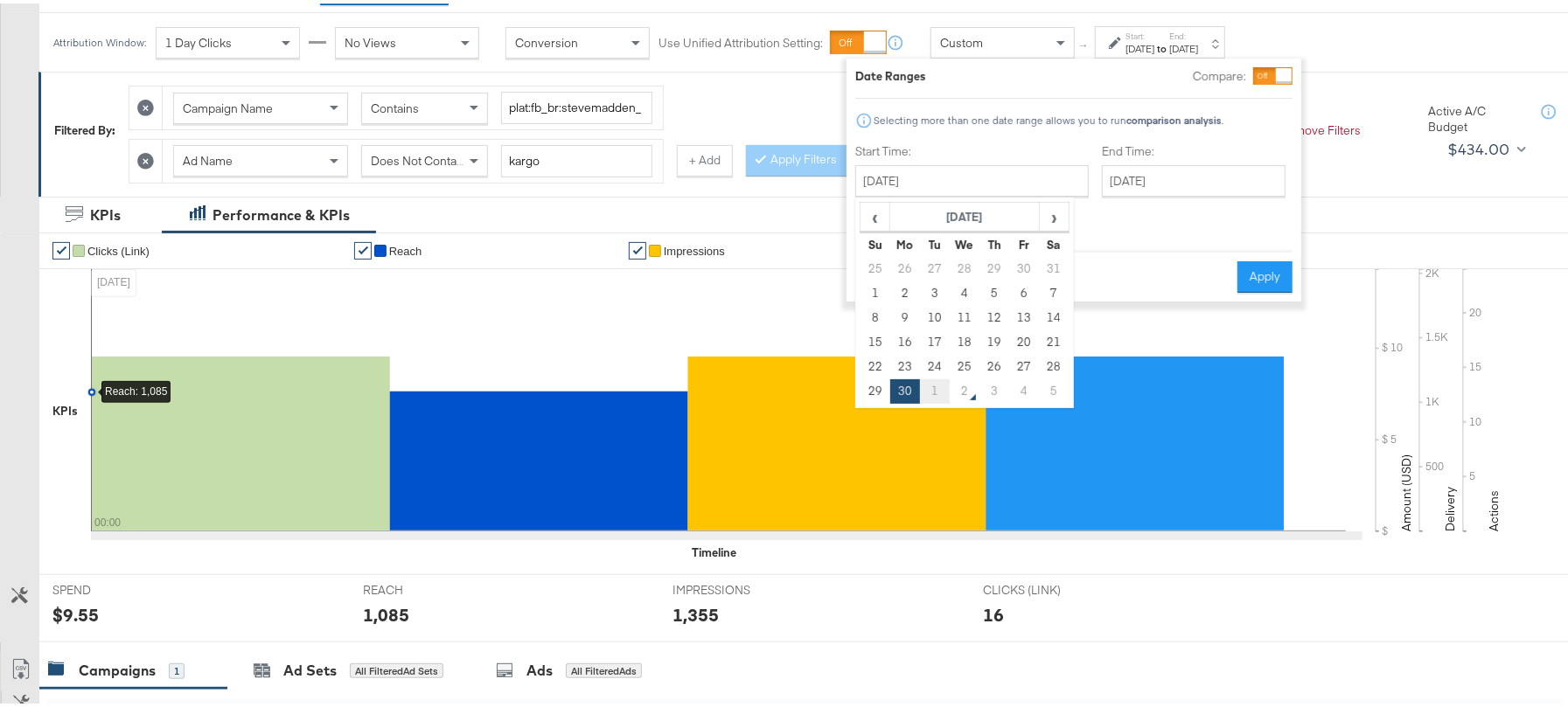 click on "1" at bounding box center [935, 388] 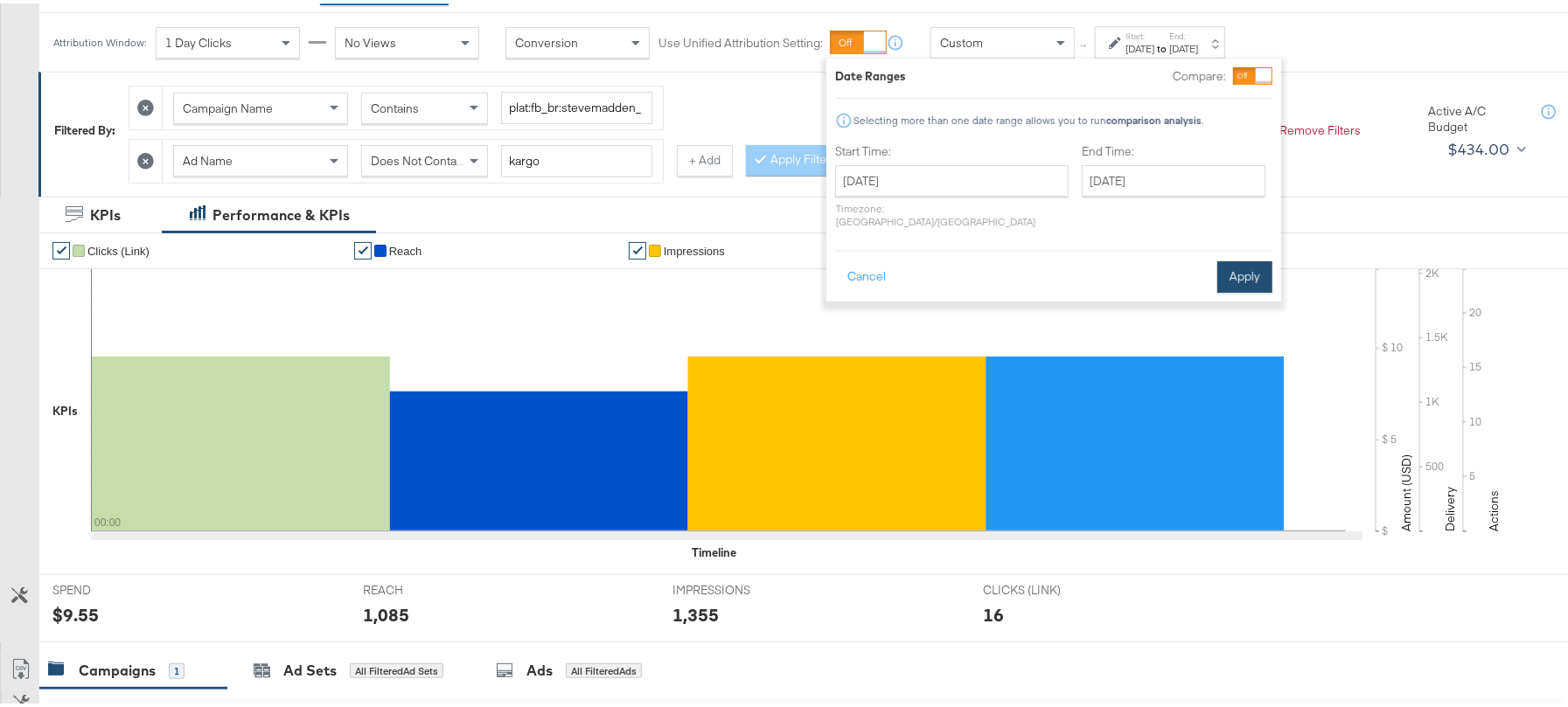 click on "Apply" at bounding box center [1244, 274] 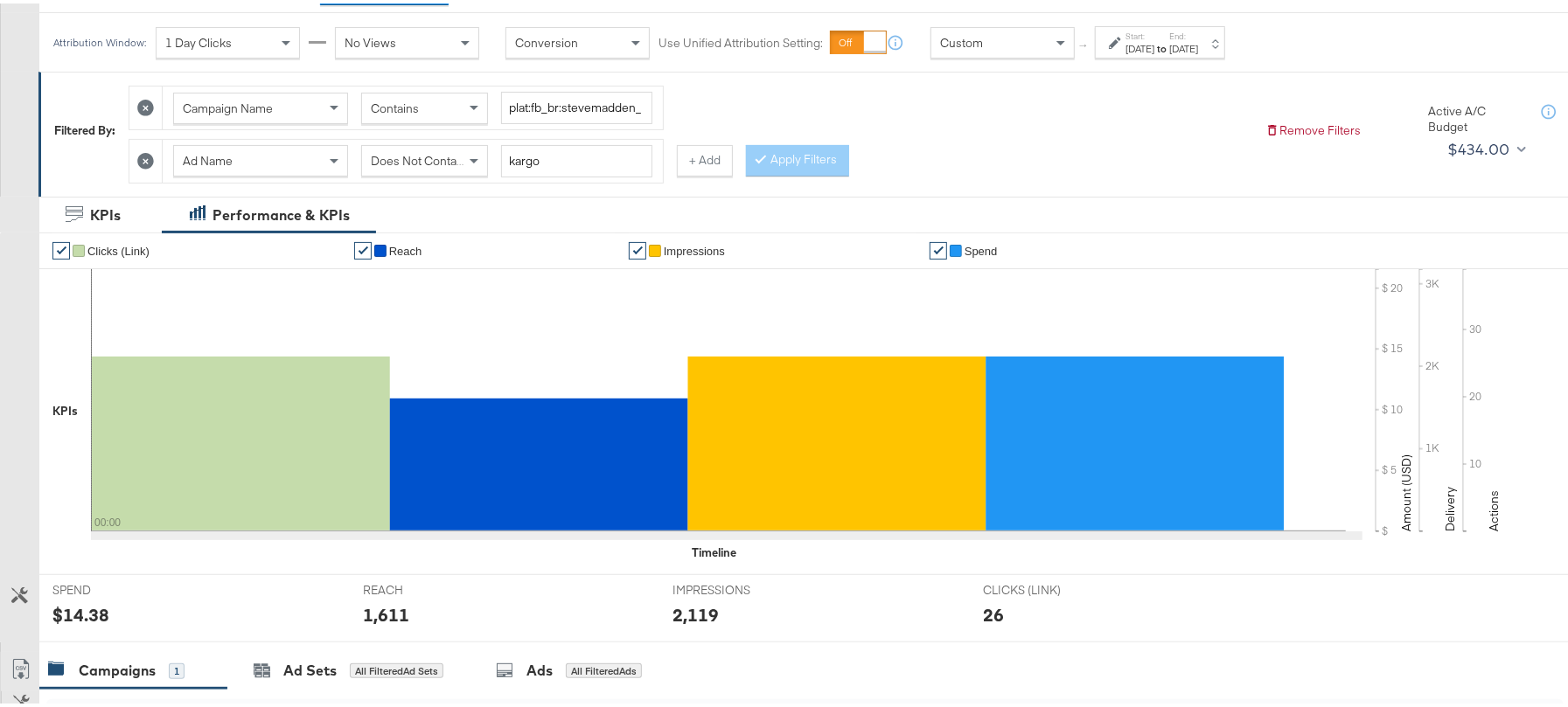 click on "$14.38" at bounding box center [80, 611] 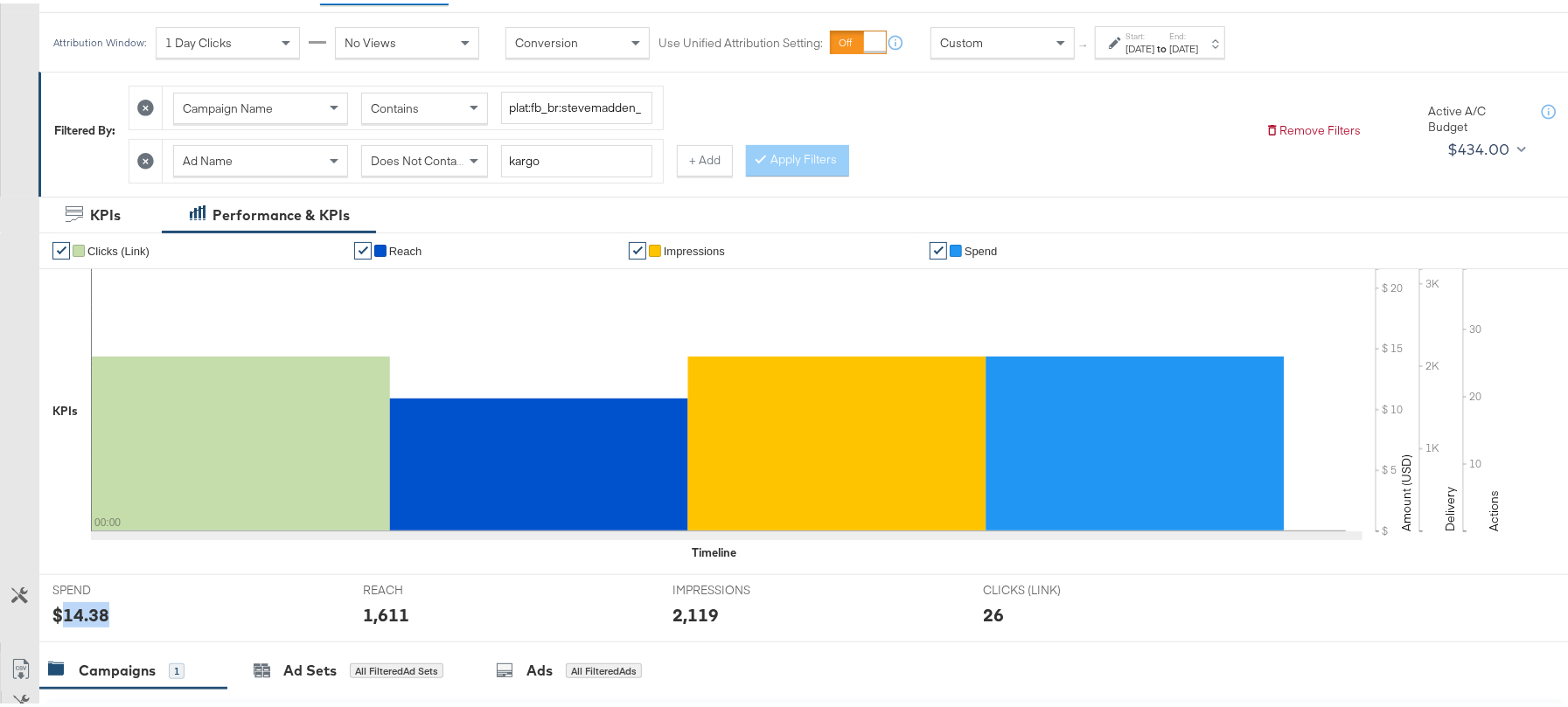 click on "$14.38" at bounding box center (80, 611) 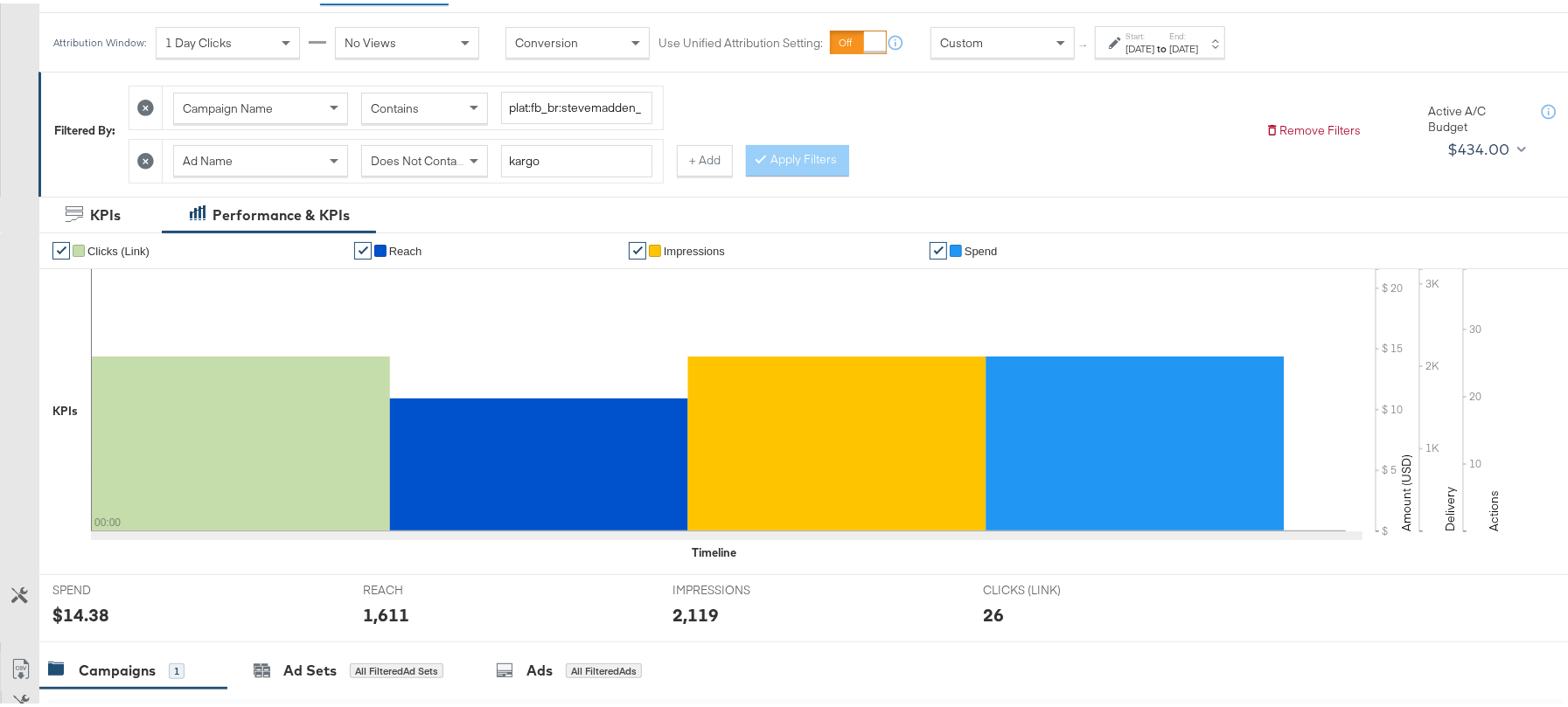 click on "1,611" at bounding box center (386, 611) 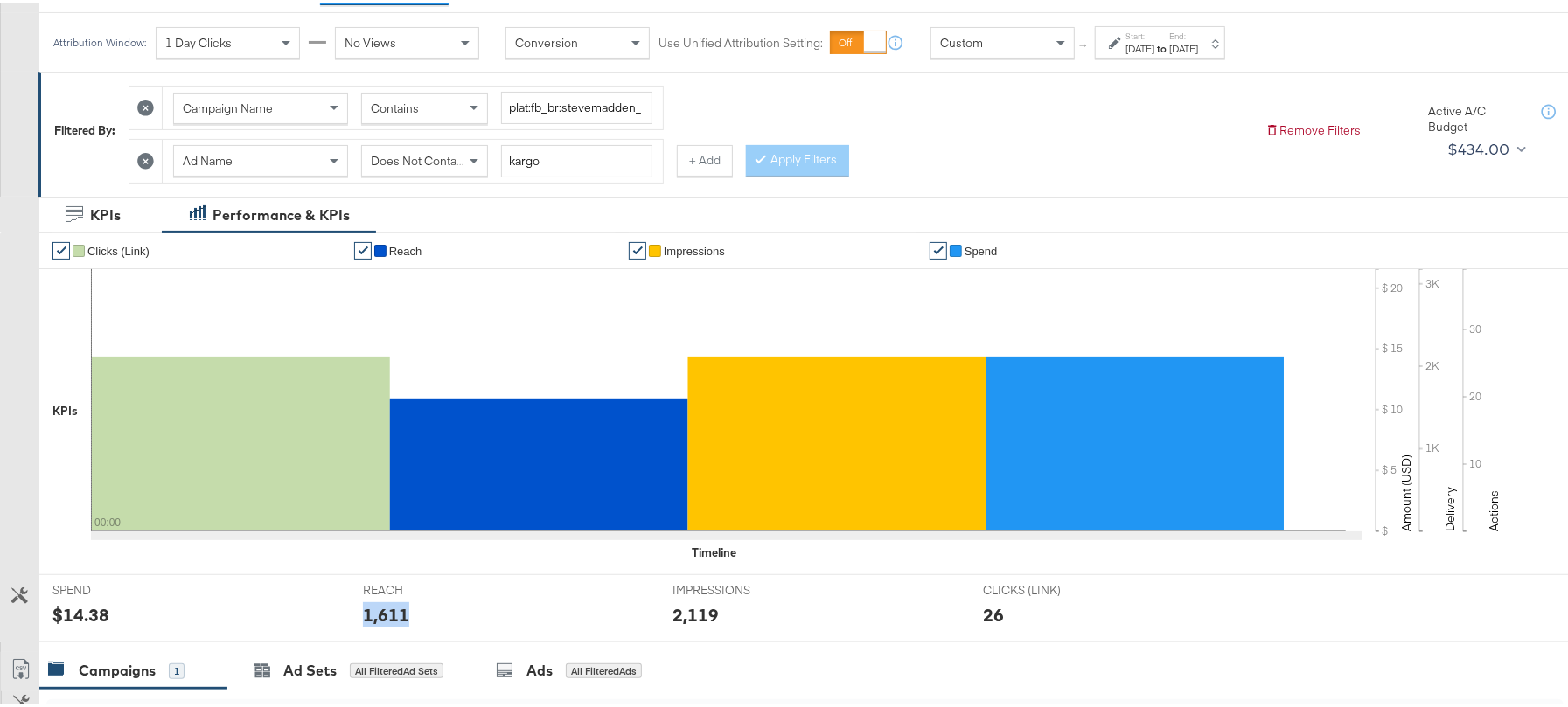click on "1,611" at bounding box center [386, 611] 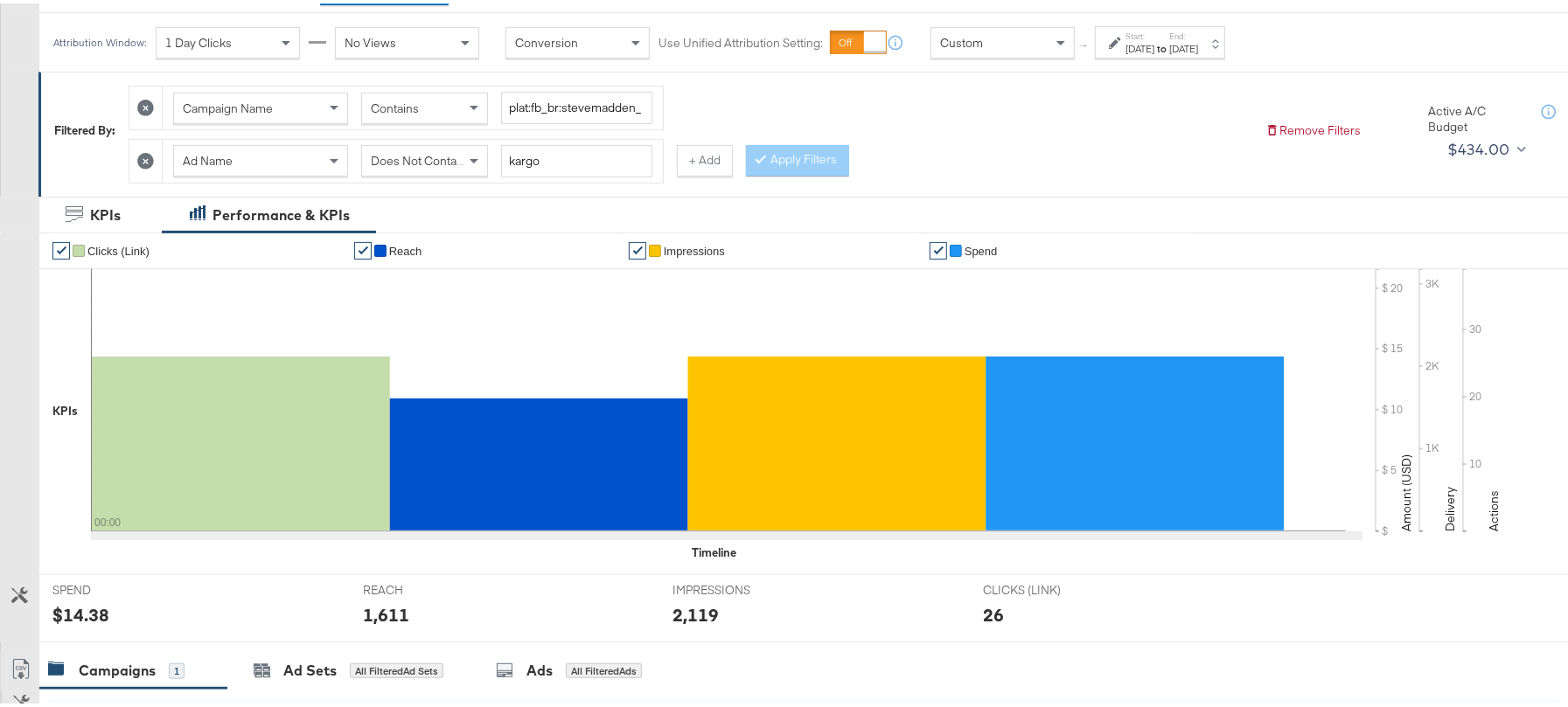 click on "2,119" at bounding box center [695, 611] 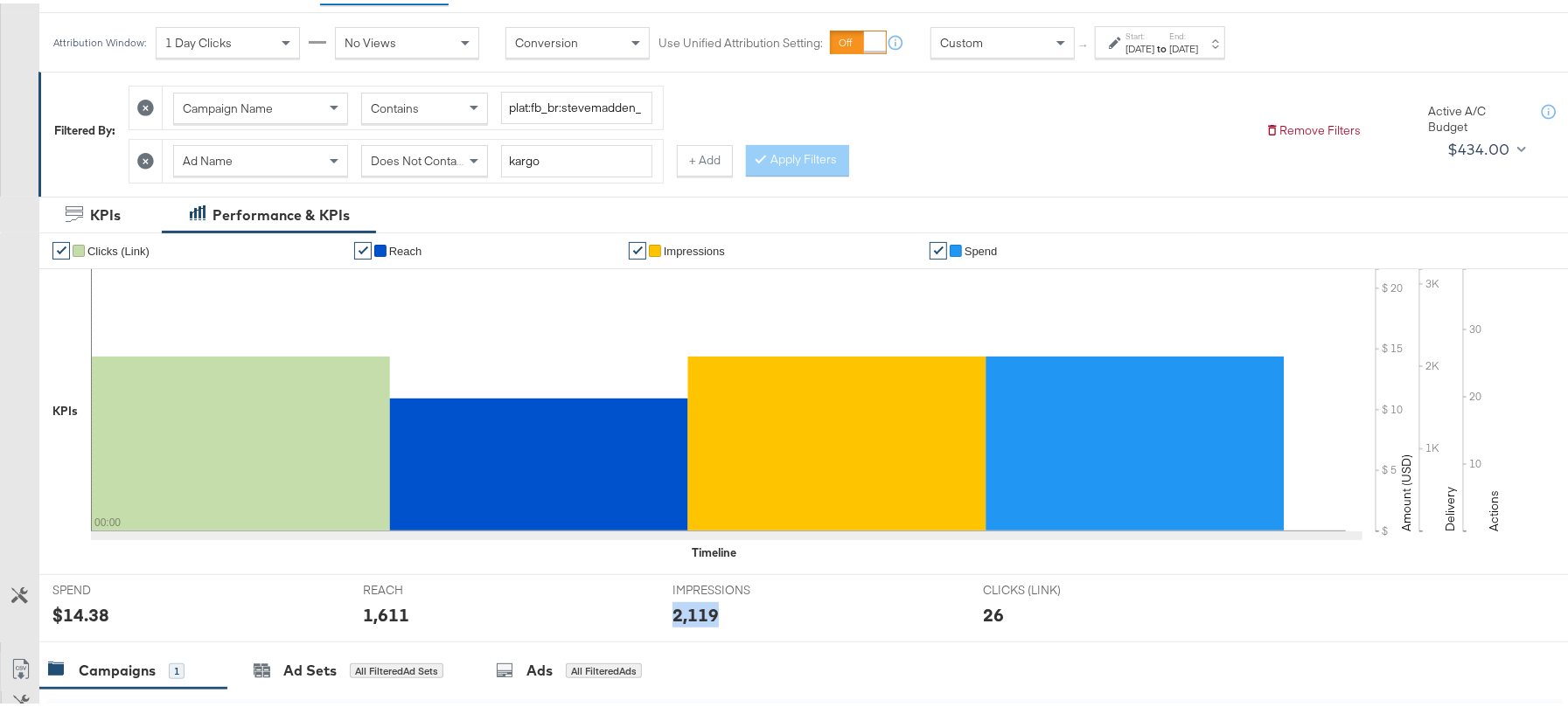 click on "2,119" at bounding box center (695, 611) 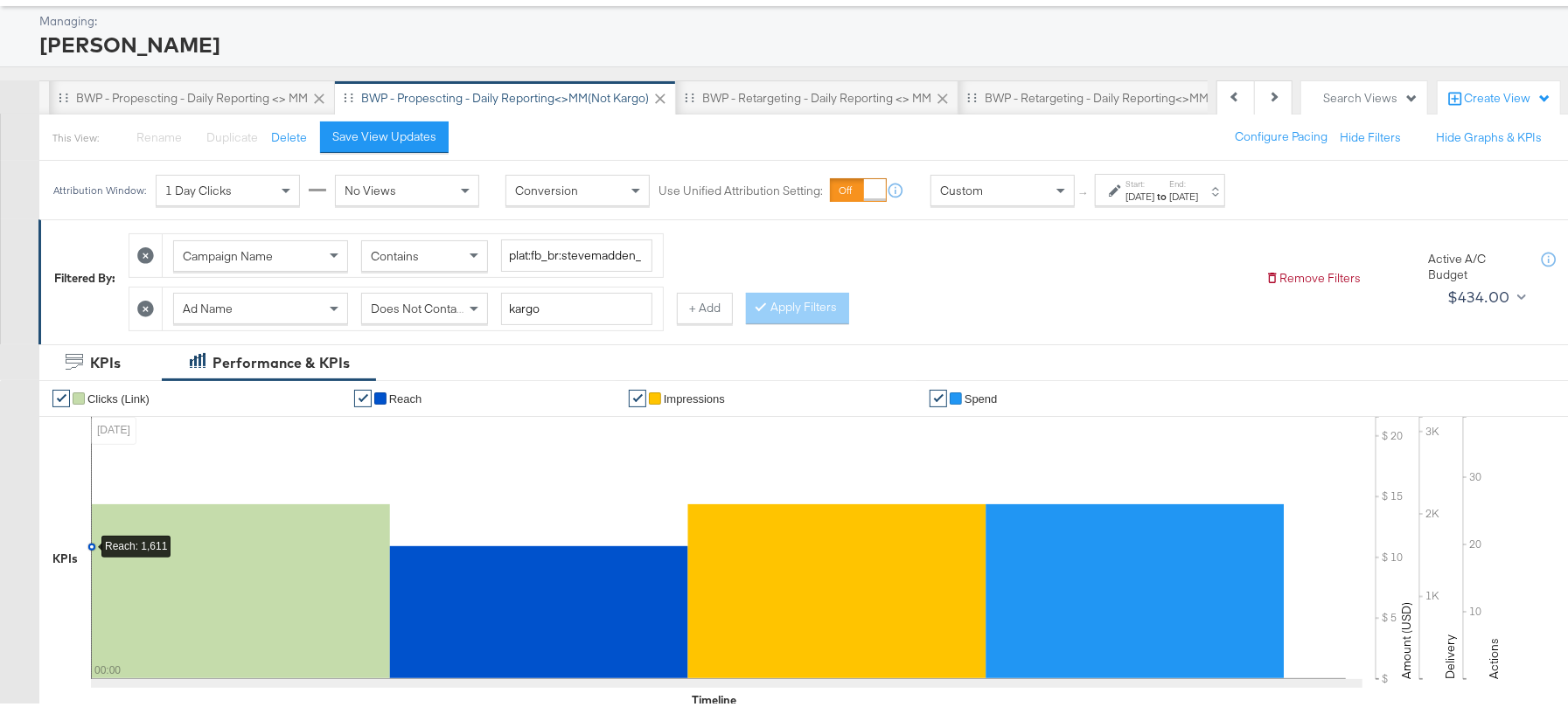 scroll, scrollTop: 0, scrollLeft: 0, axis: both 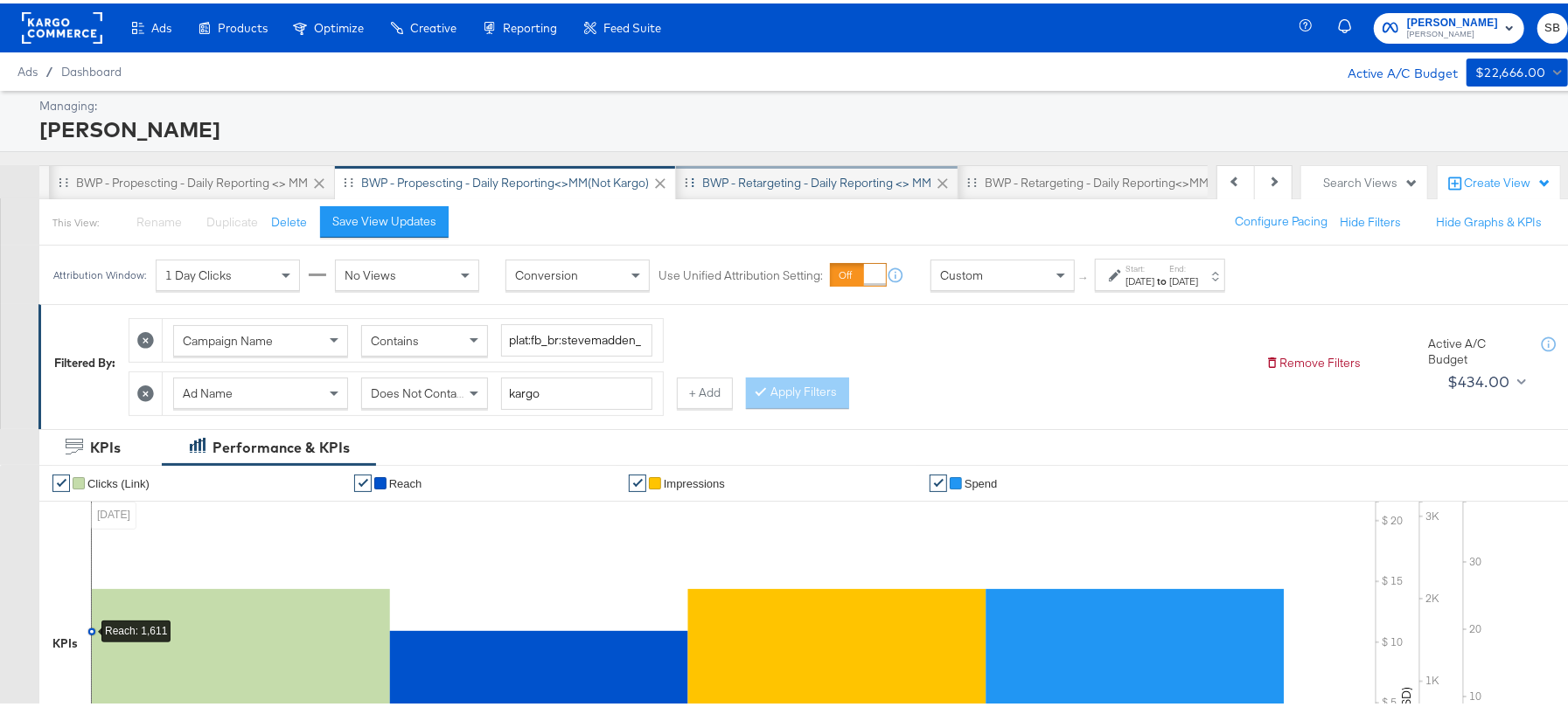 click on "BWP - Retargeting - Daily Reporting <> MM" at bounding box center [817, 179] 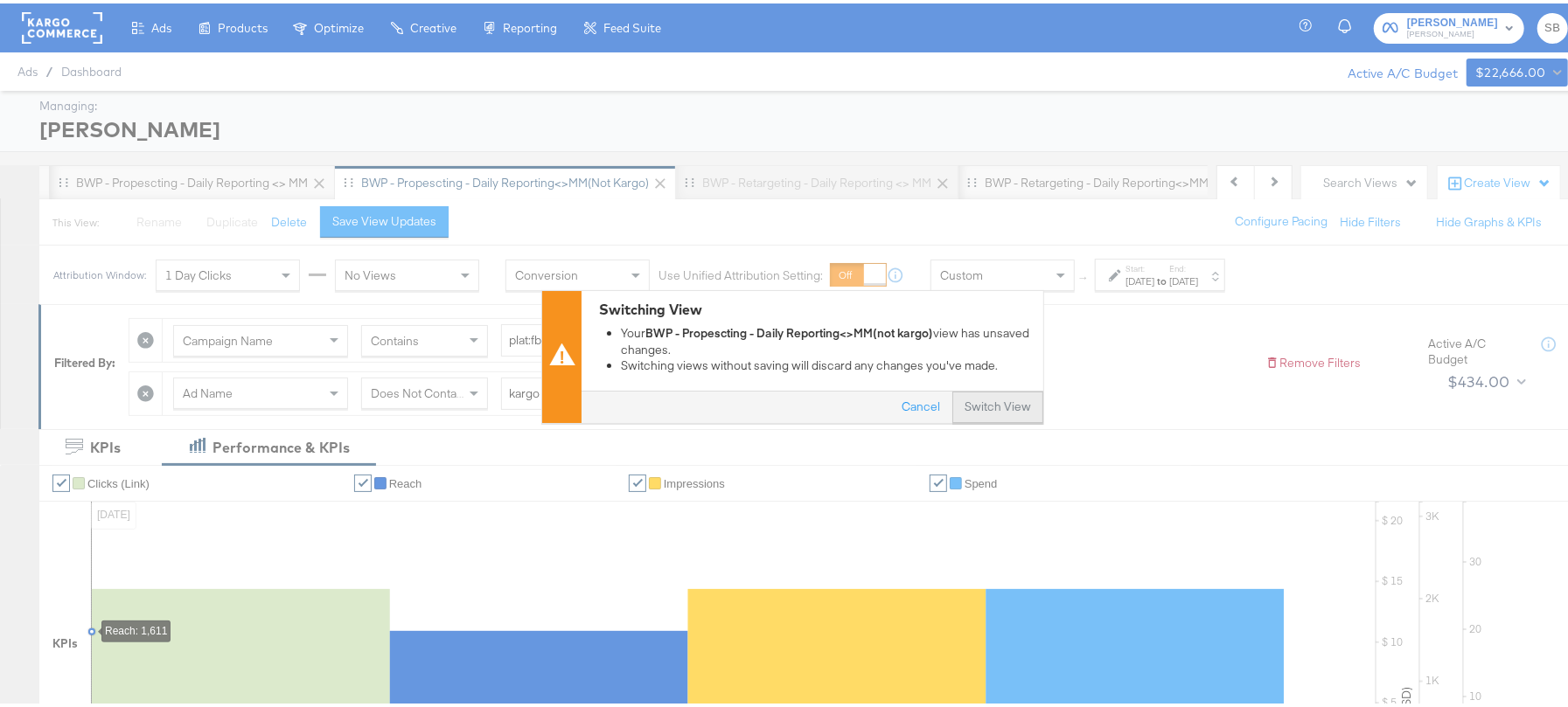 click on "Switch View" at bounding box center [998, 405] 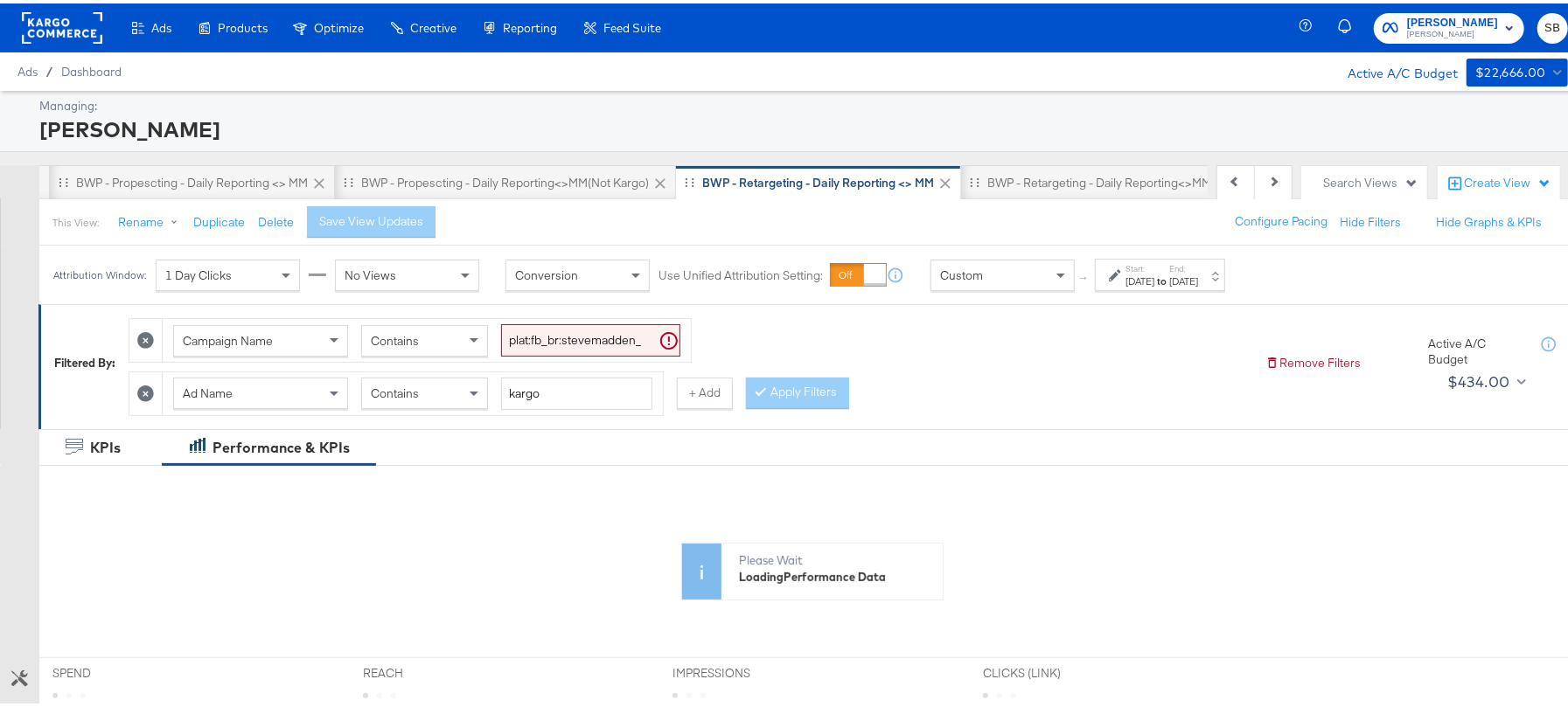 click on "Start:" at bounding box center [1139, 265] 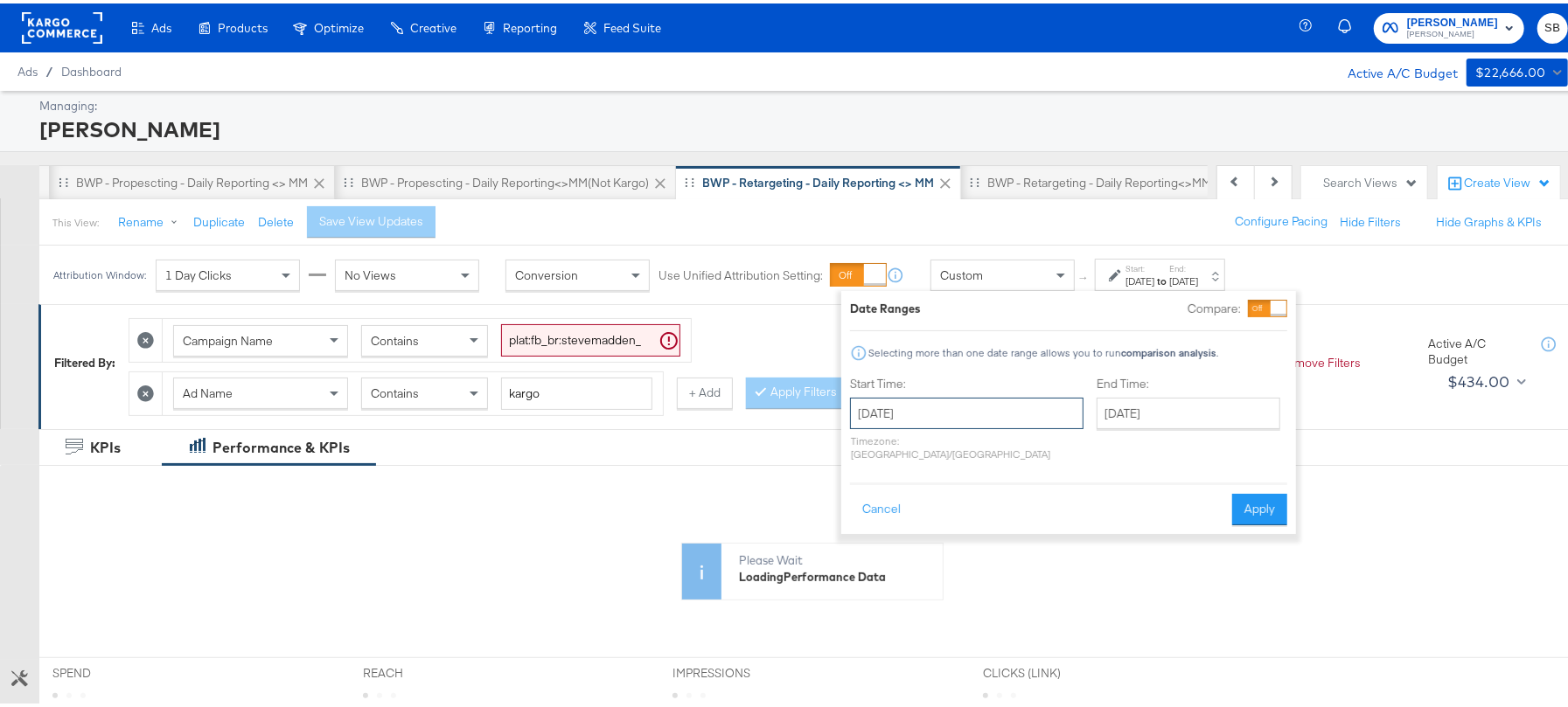 click on "June 5th 2025" at bounding box center (966, 410) 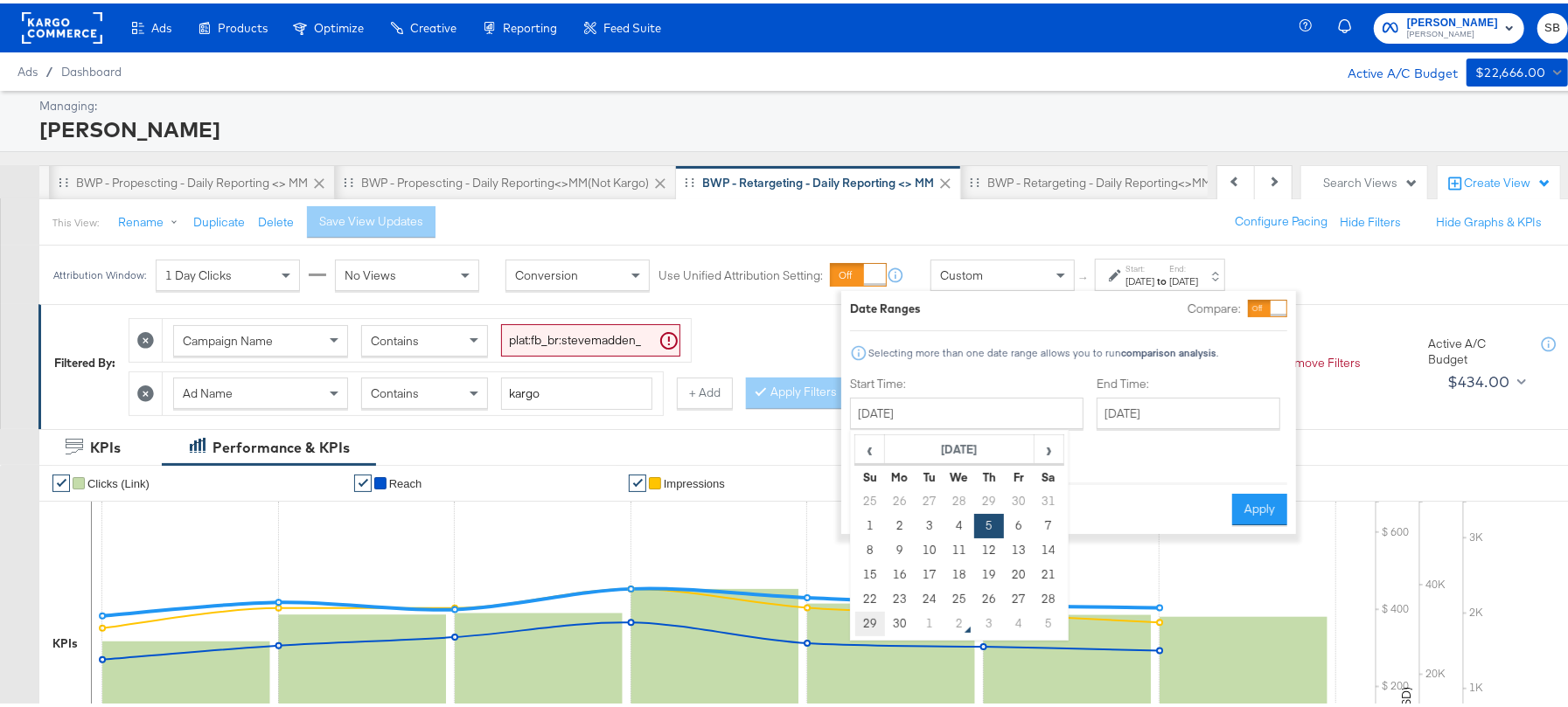 click on "29" at bounding box center (870, 620) 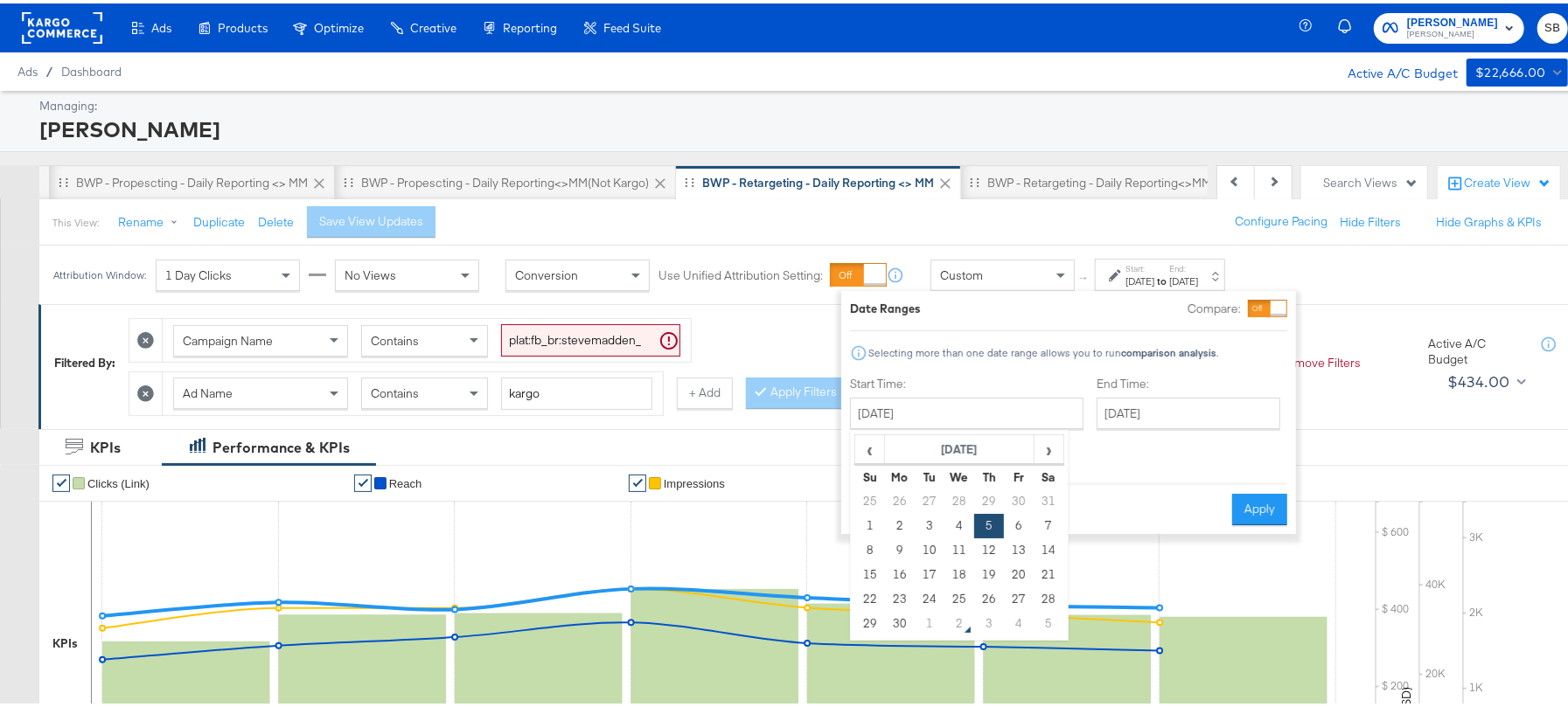 type on "[DATE]" 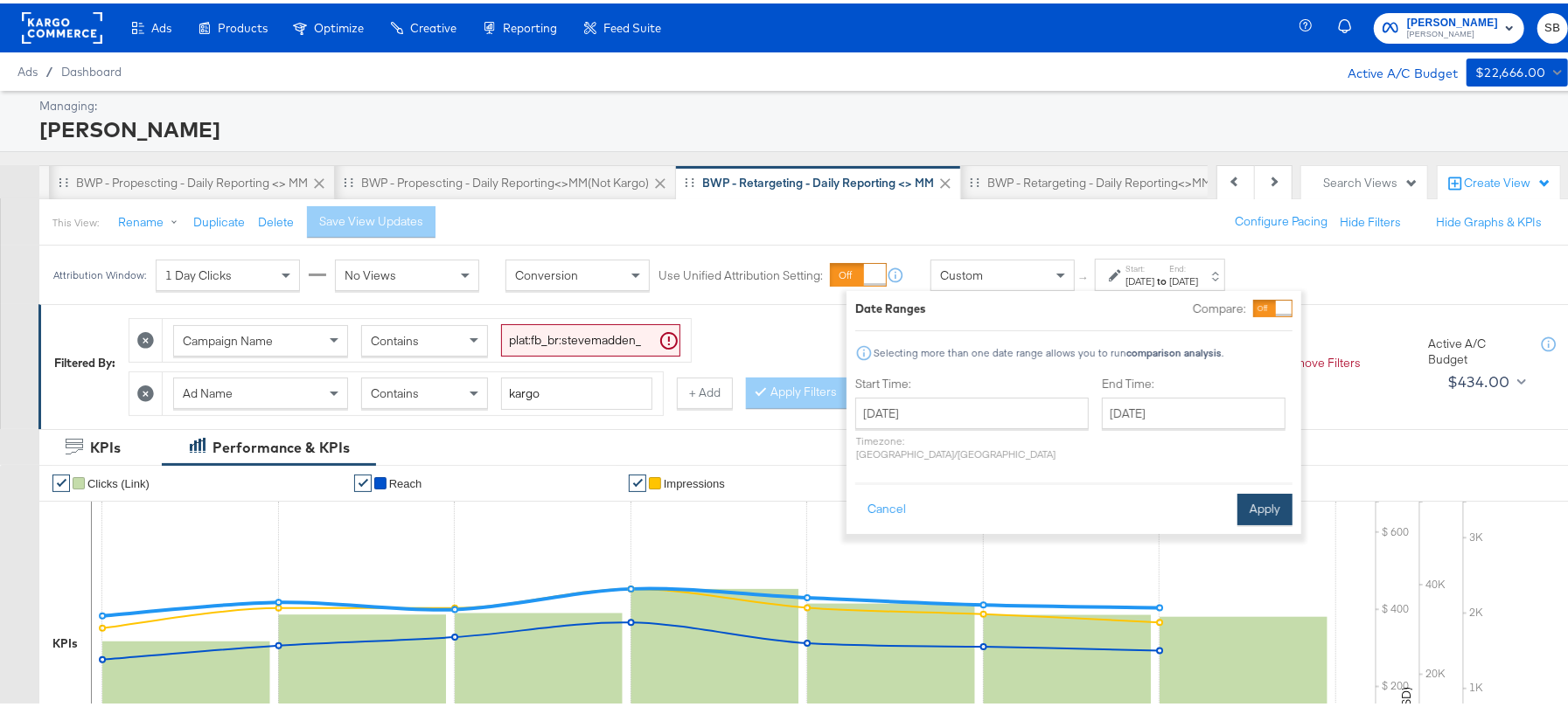 click on "Apply" at bounding box center (1265, 506) 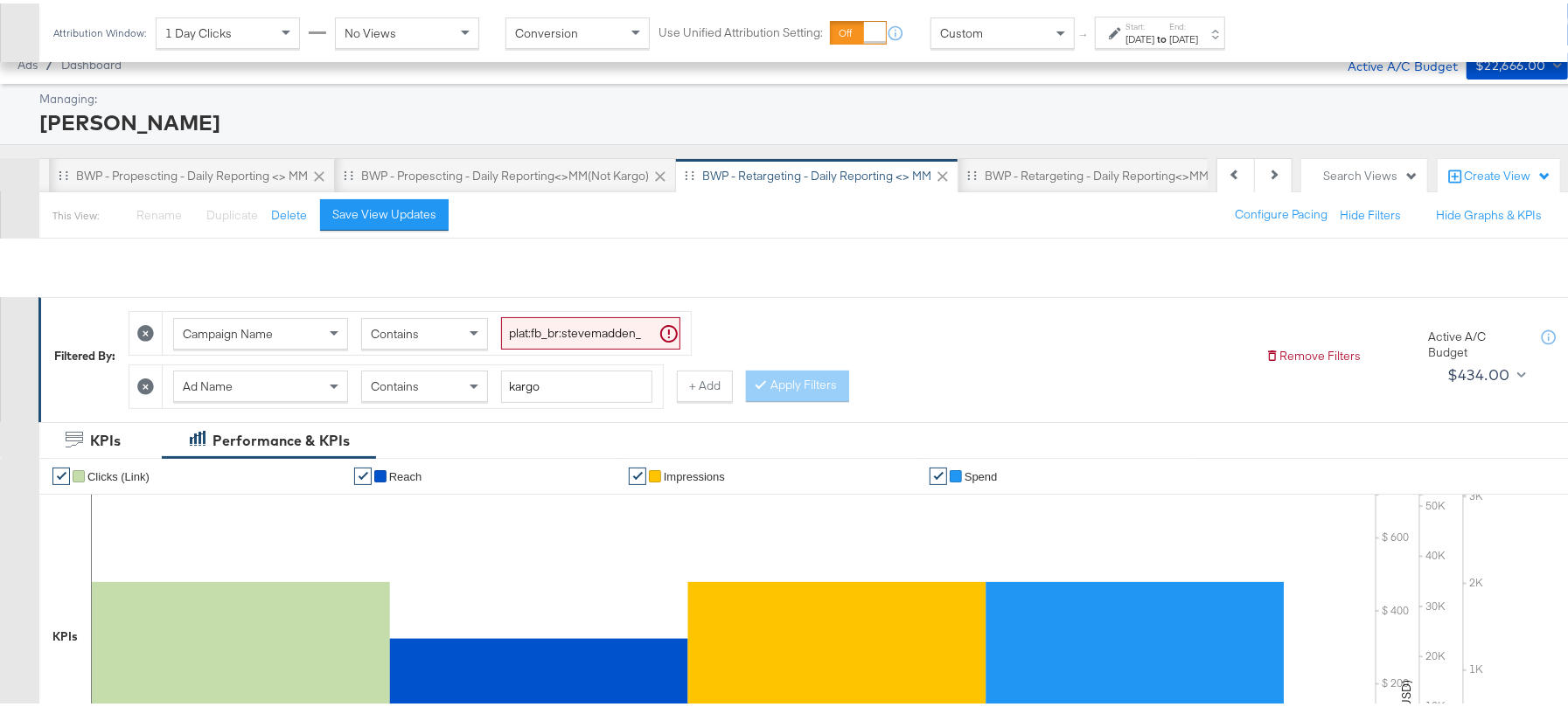 scroll, scrollTop: 466, scrollLeft: 0, axis: vertical 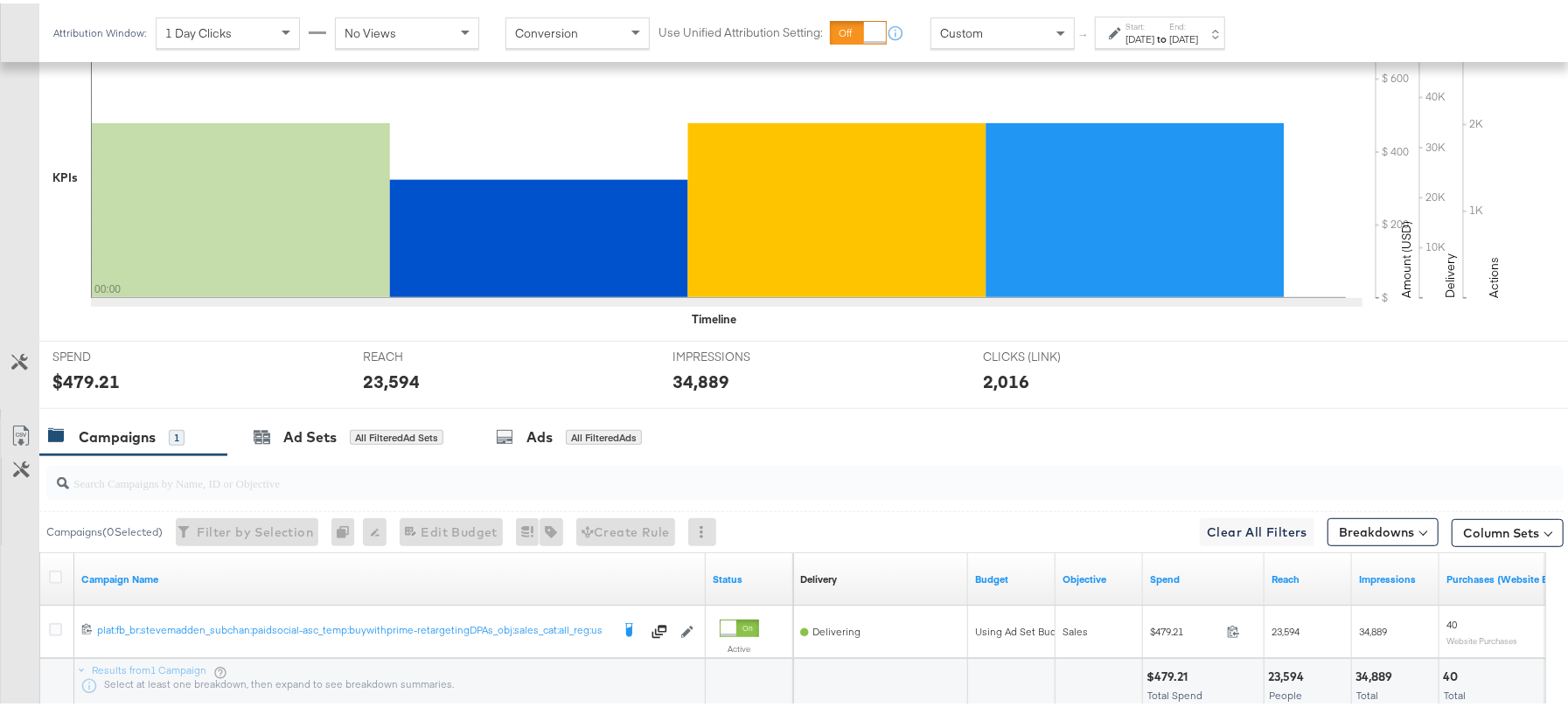 click on "[DATE]" at bounding box center (1183, 36) 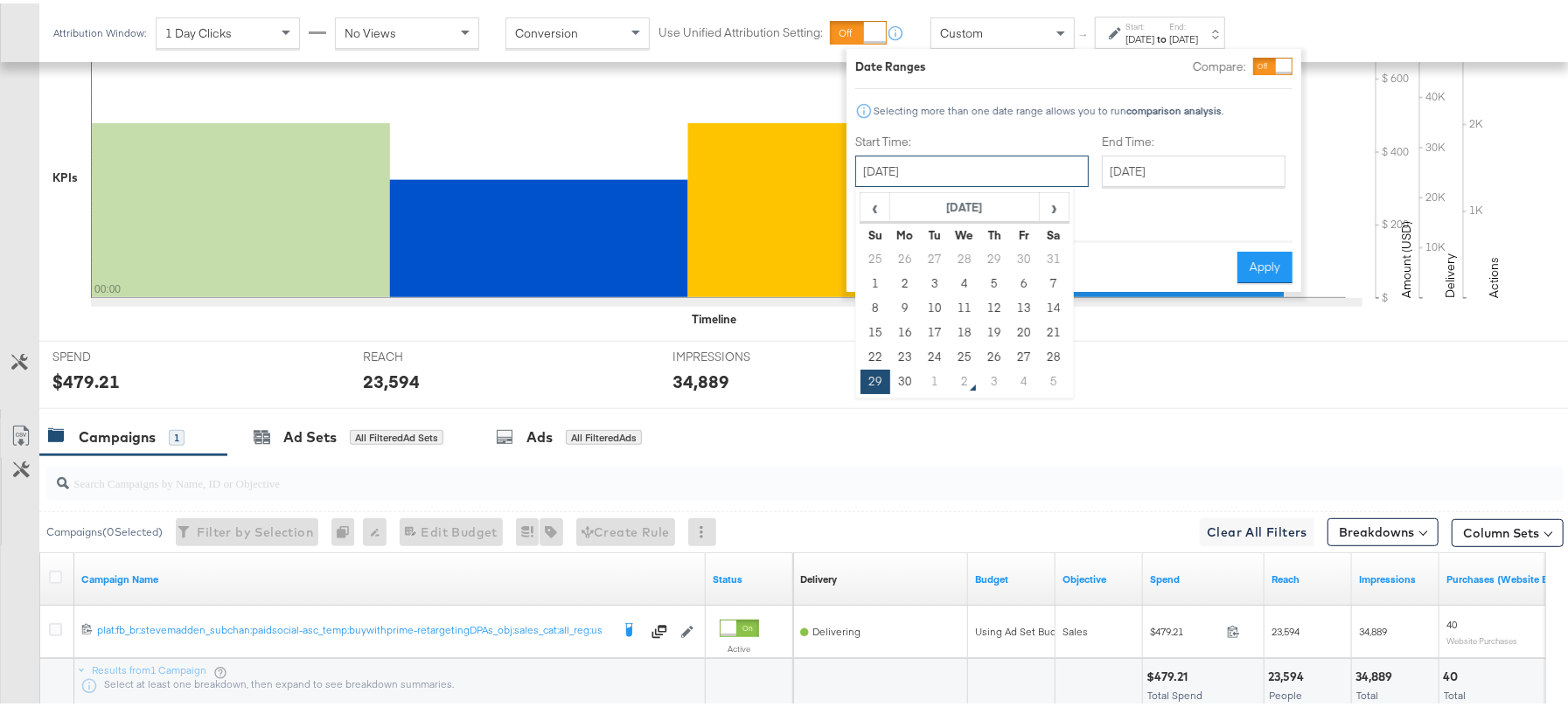click on "[DATE]" at bounding box center (972, 168) 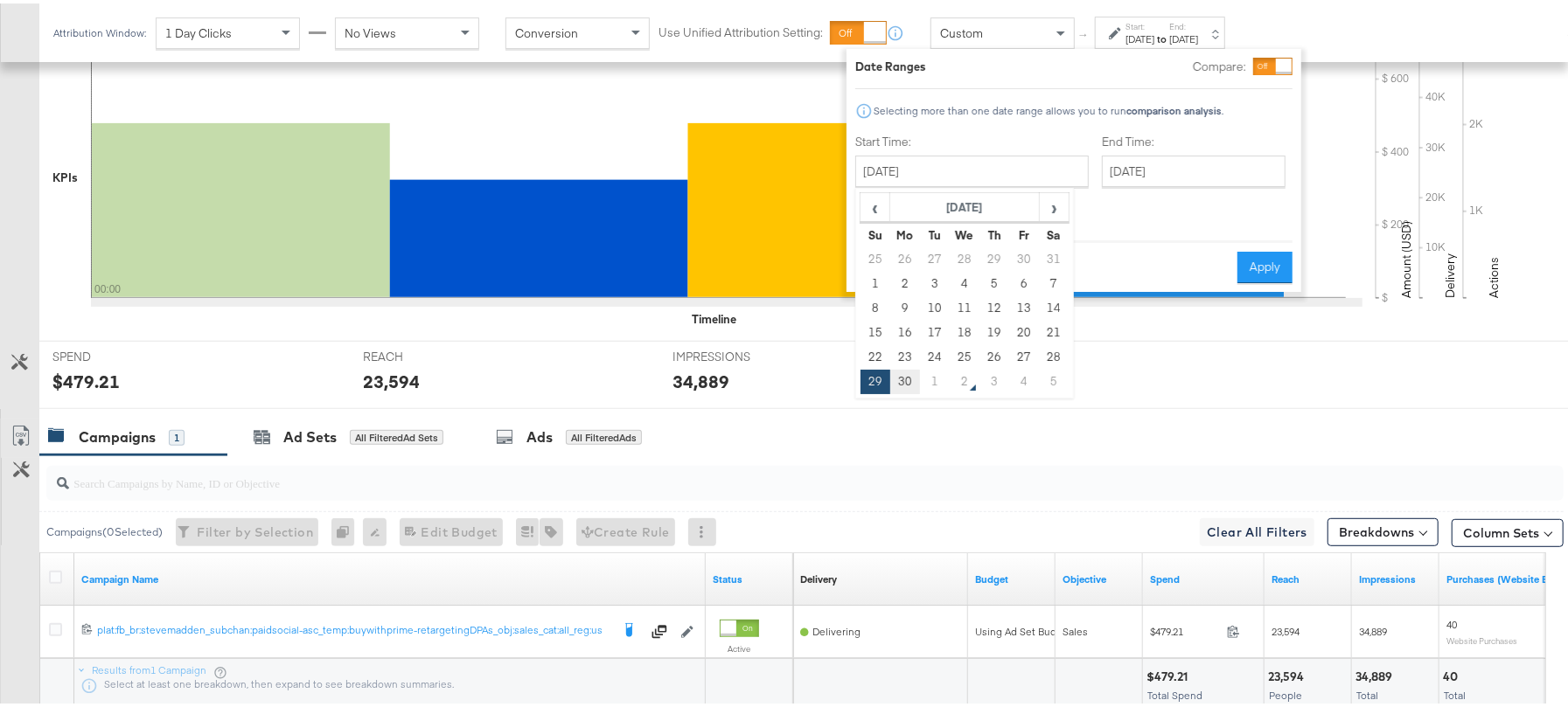 click on "30" at bounding box center [905, 378] 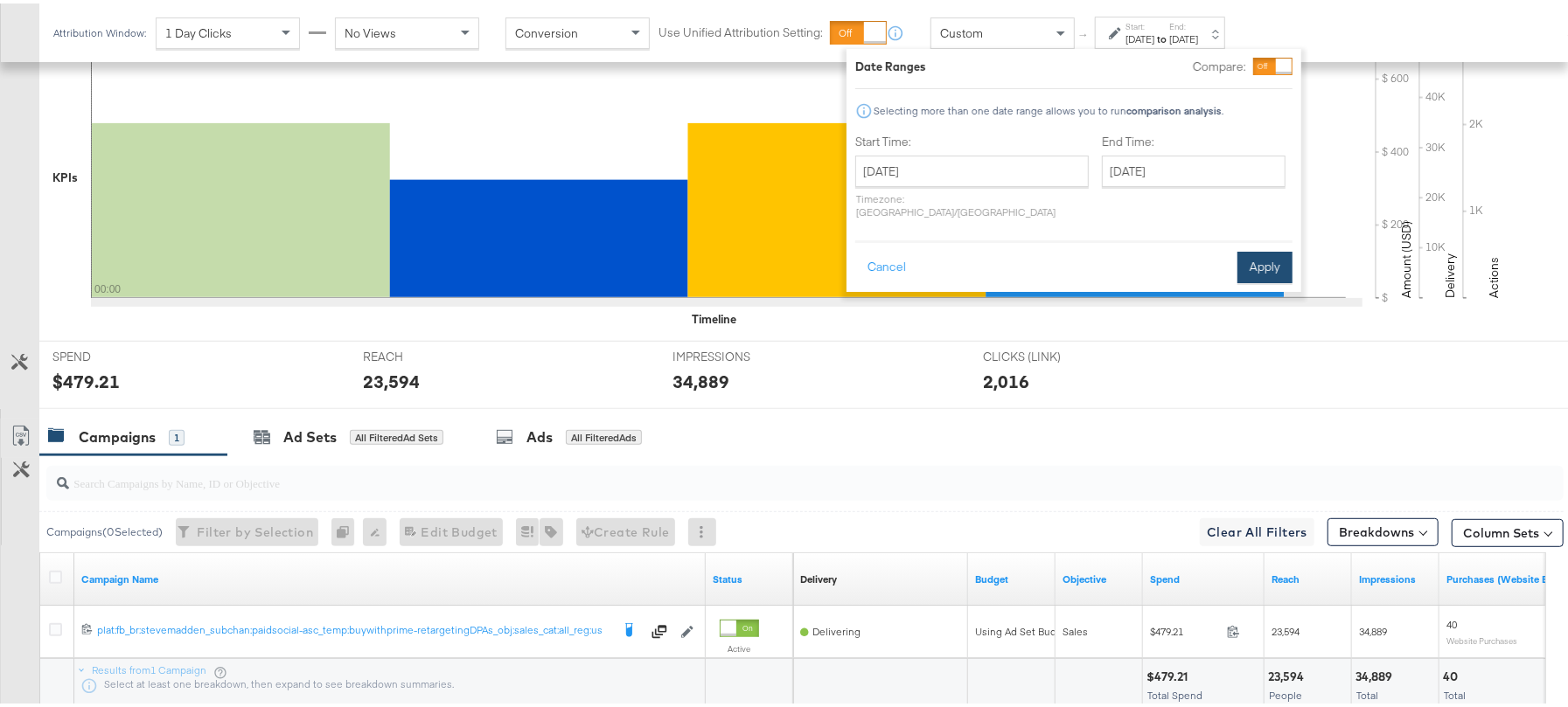click on "Apply" at bounding box center [1265, 264] 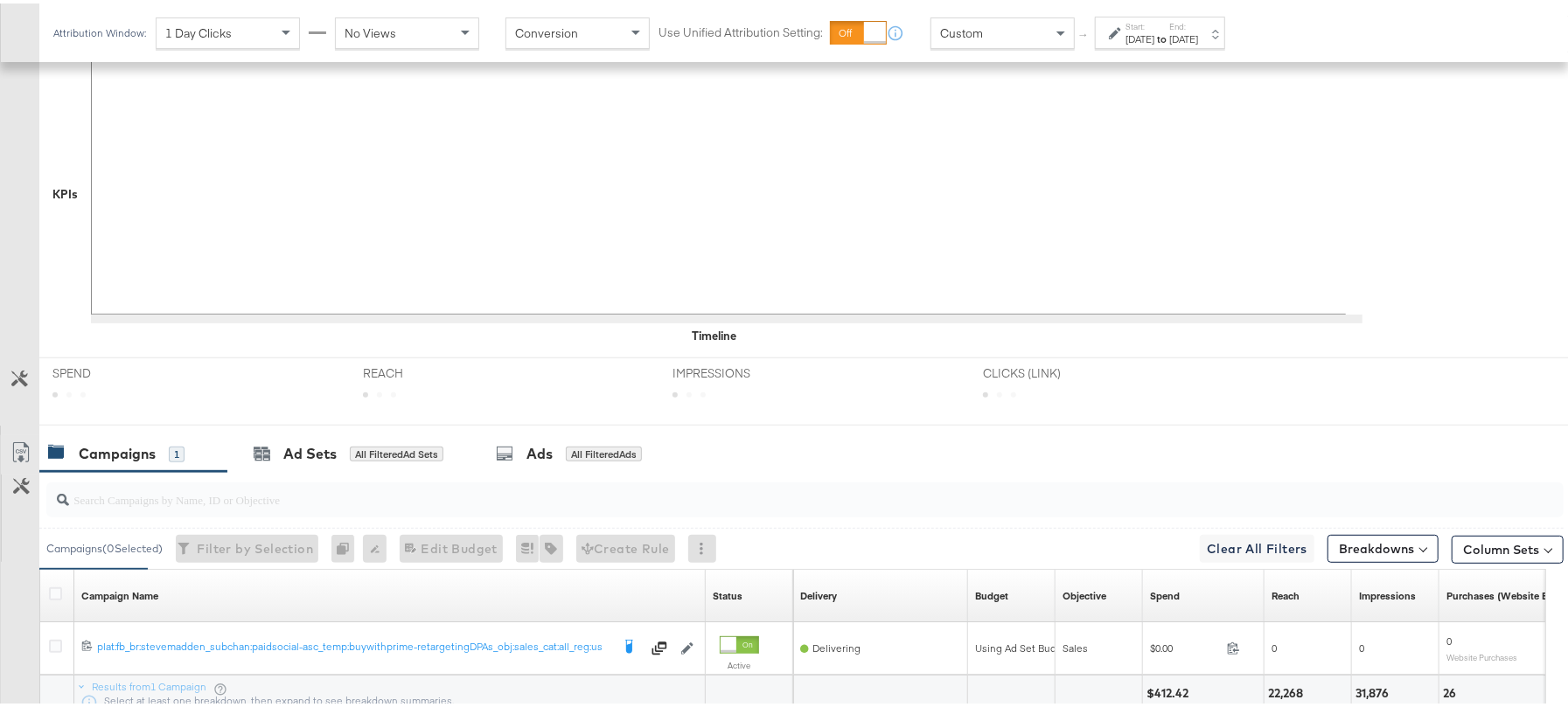 scroll, scrollTop: 466, scrollLeft: 0, axis: vertical 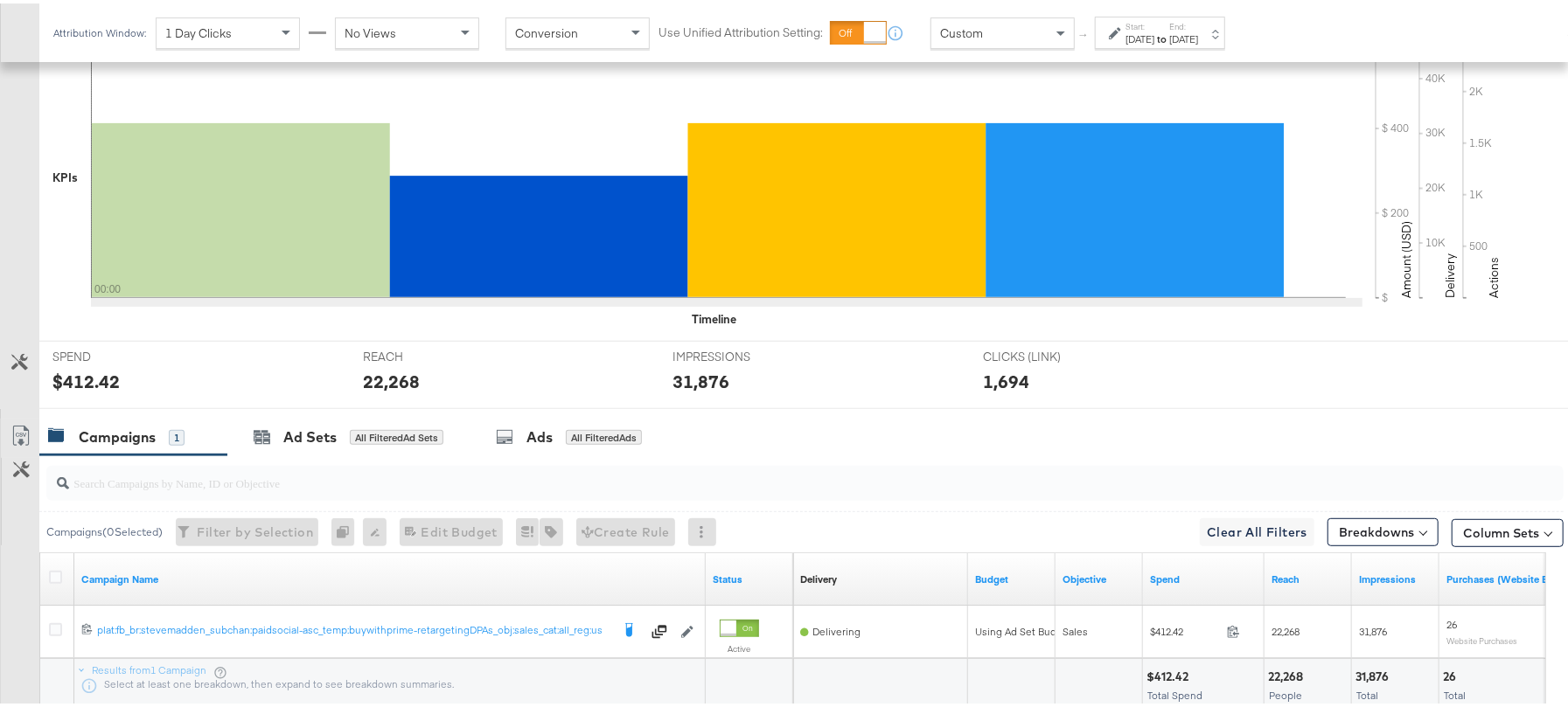 click on "$412.42" at bounding box center [86, 378] 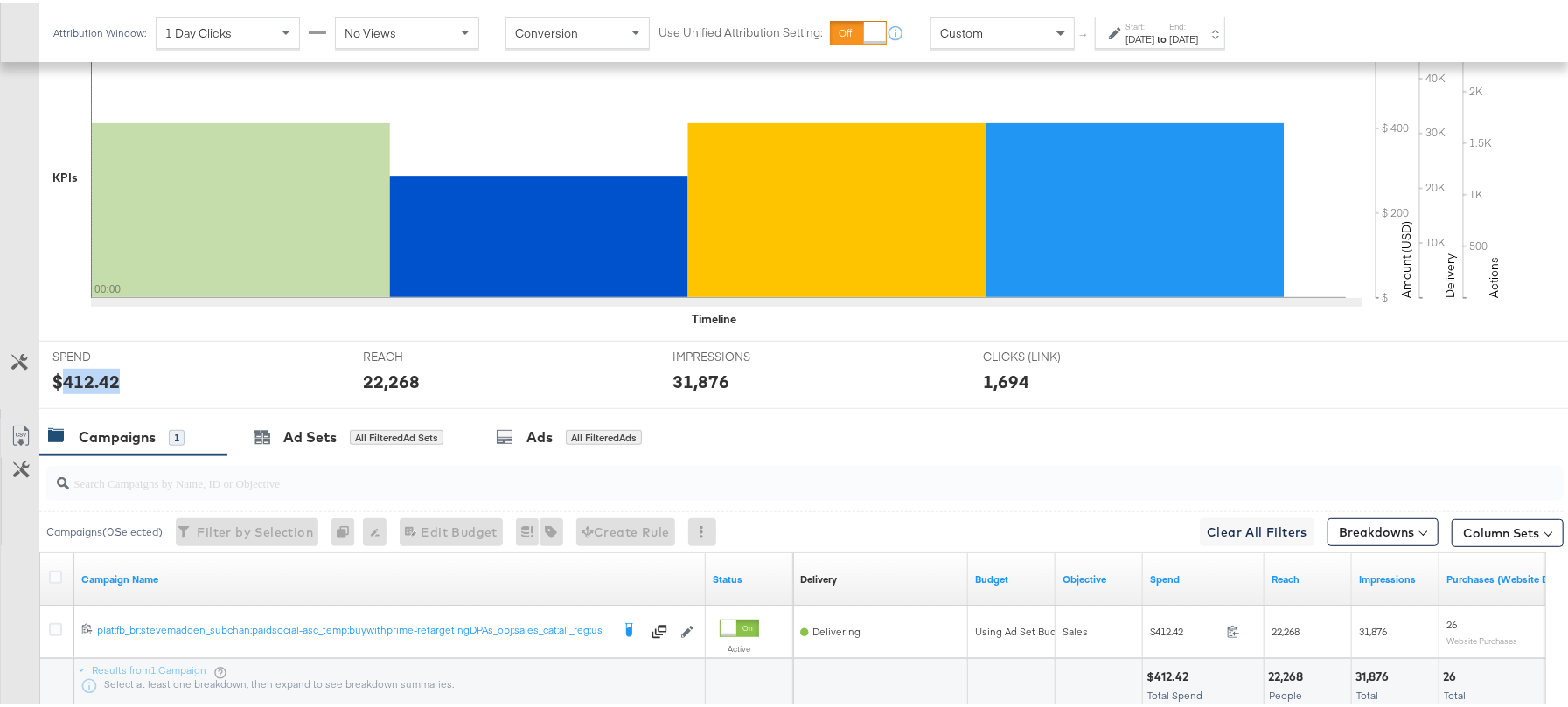 click on "$412.42" at bounding box center (86, 378) 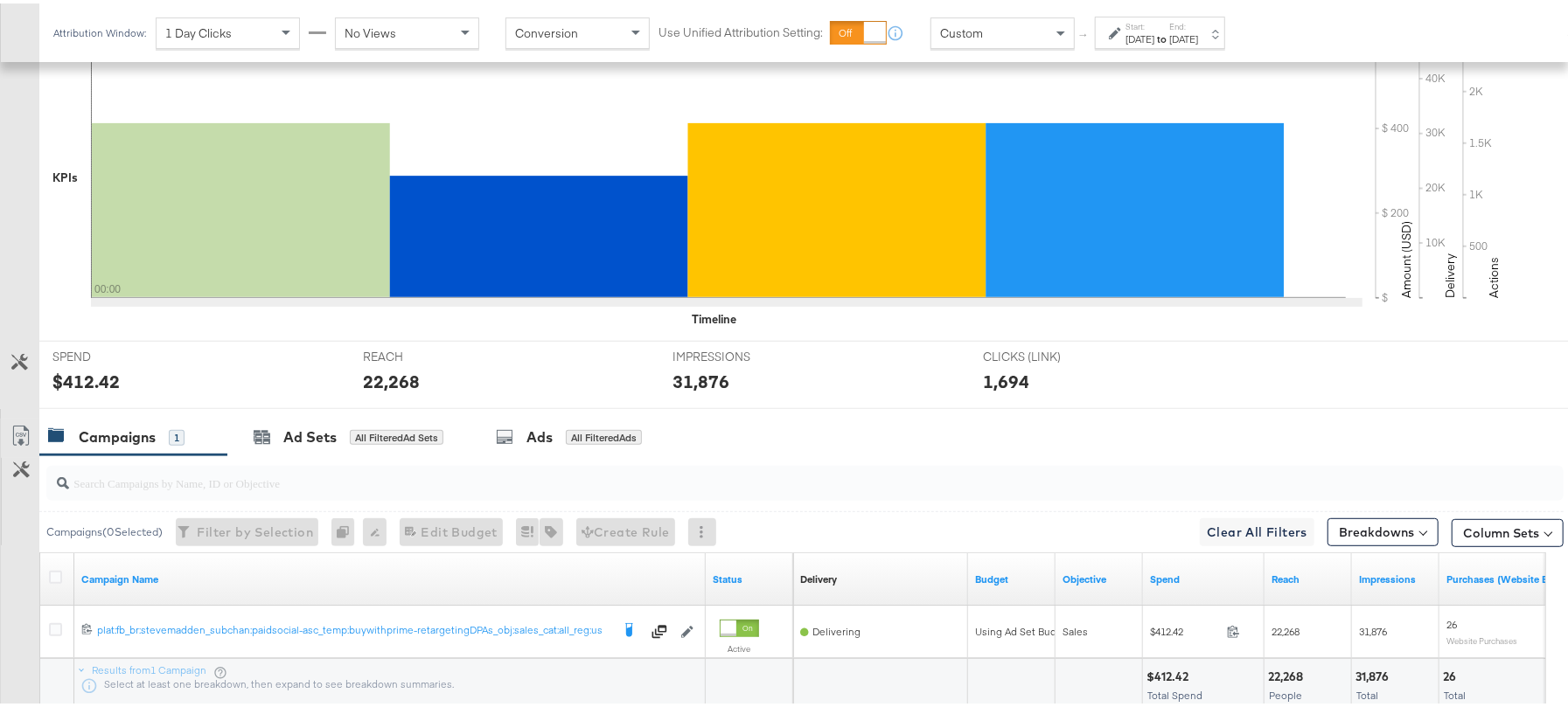 click on "22,268" at bounding box center (391, 378) 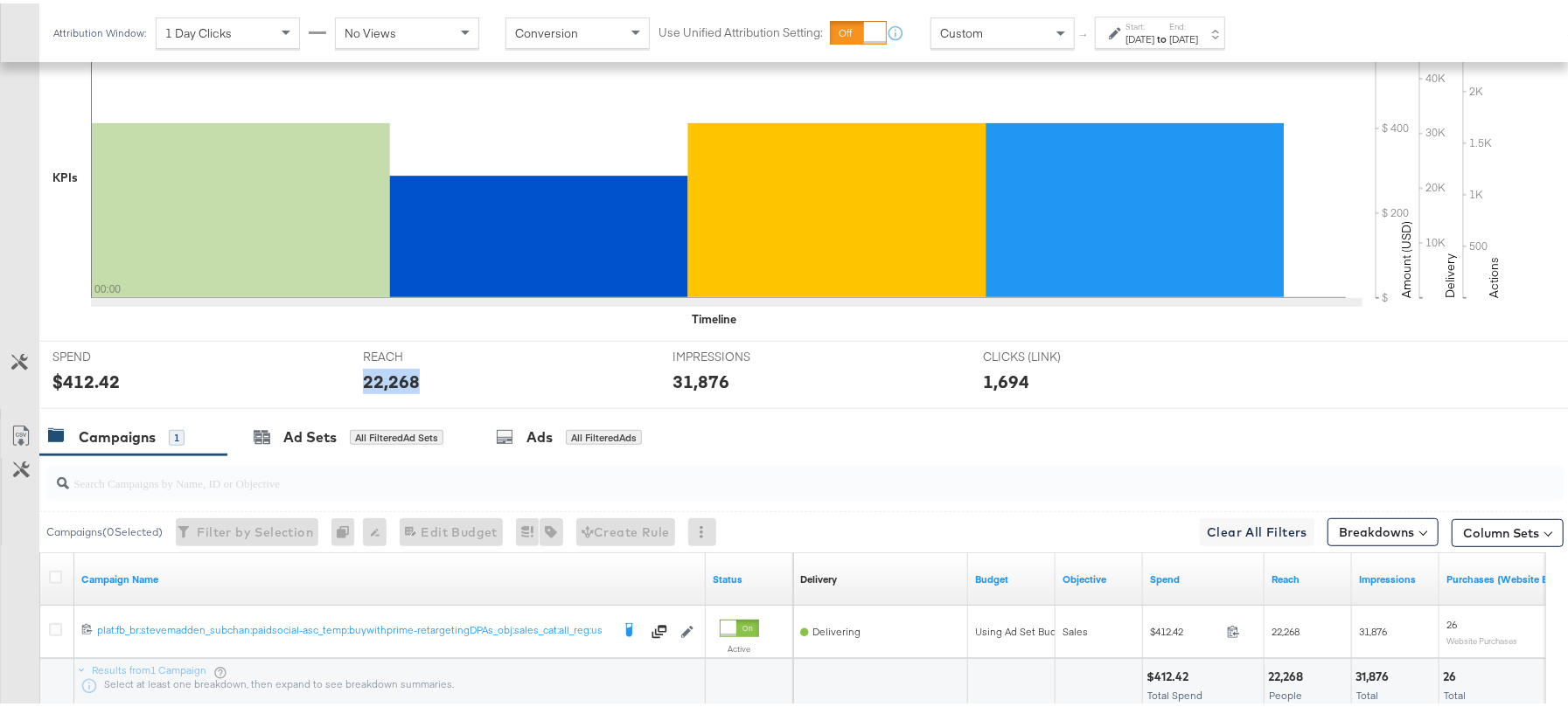 click on "22,268" at bounding box center [391, 378] 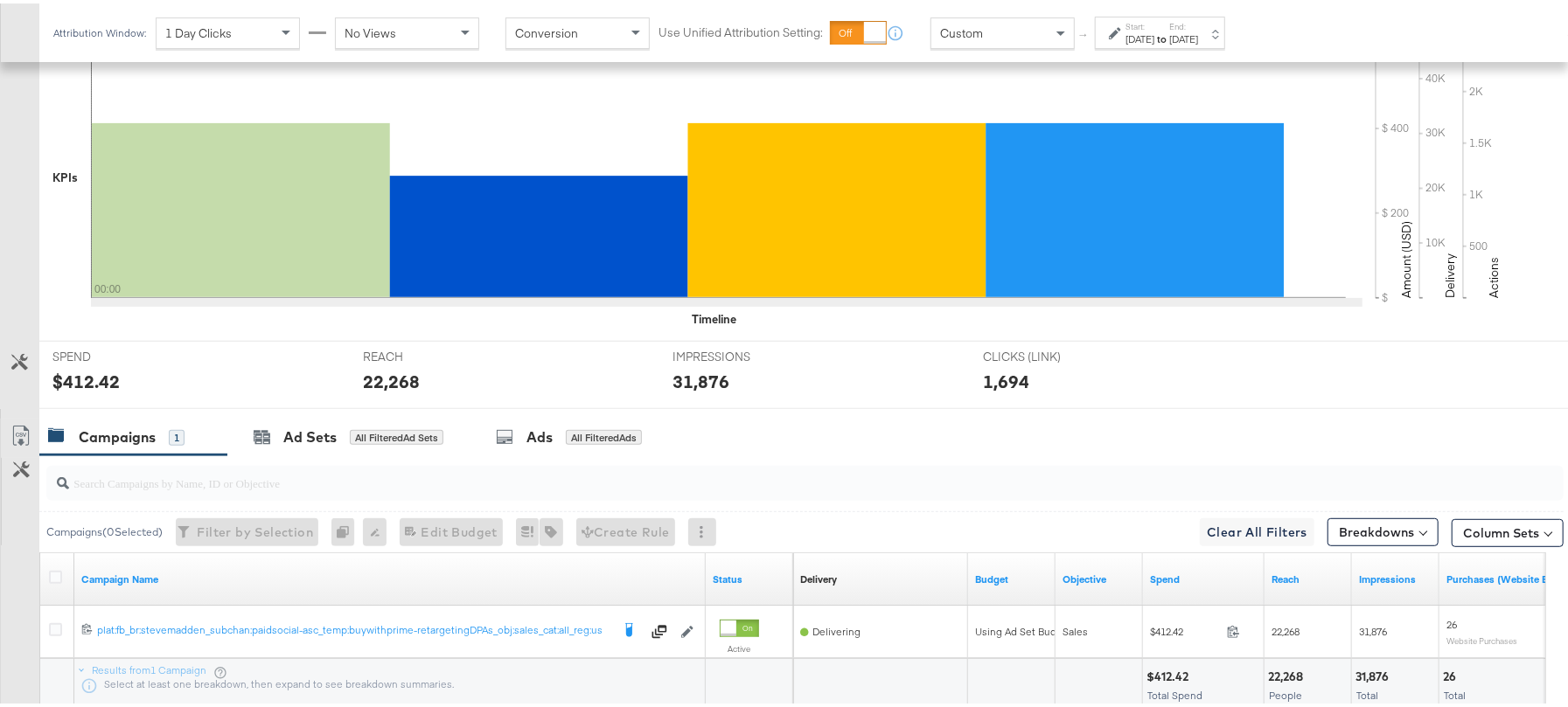 click on "31,876" at bounding box center (700, 378) 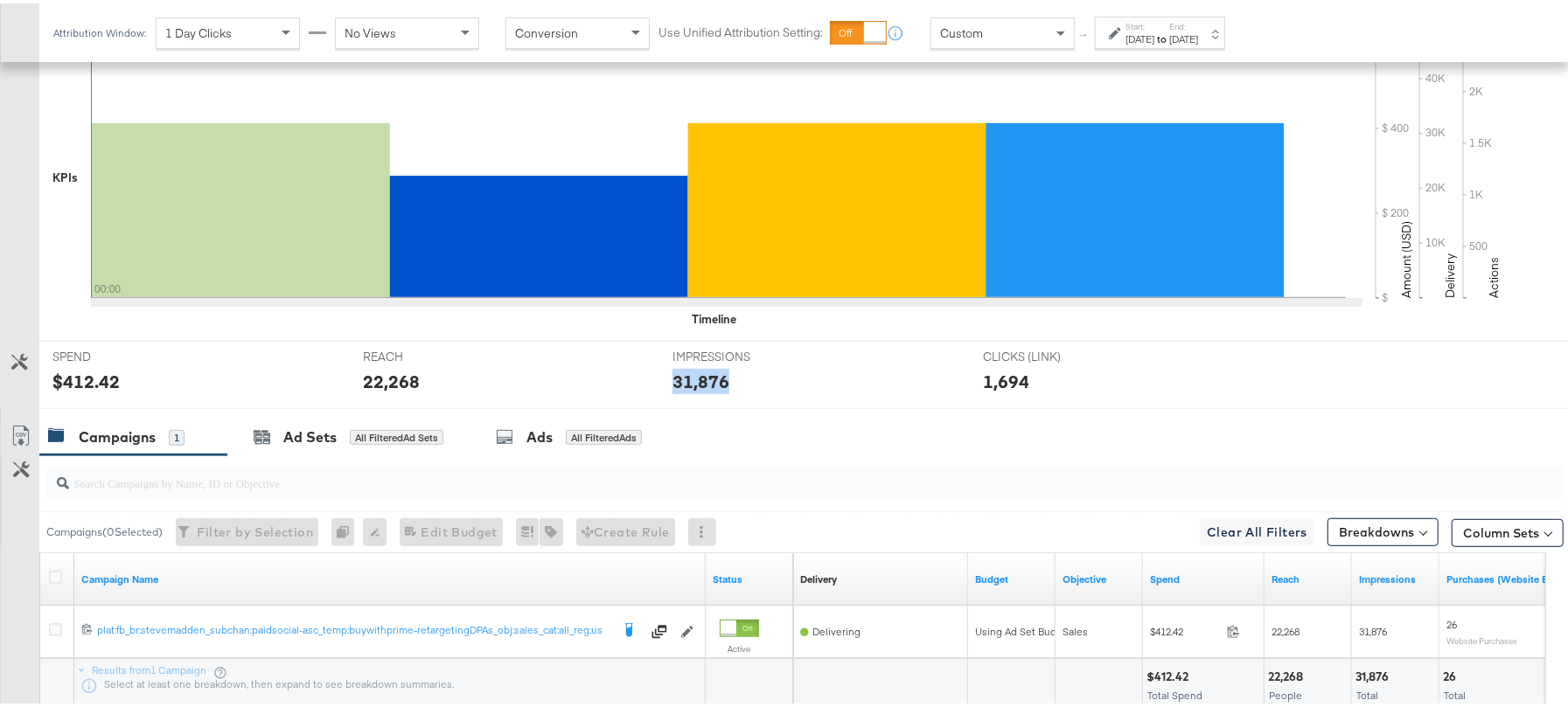 click on "31,876" at bounding box center [700, 378] 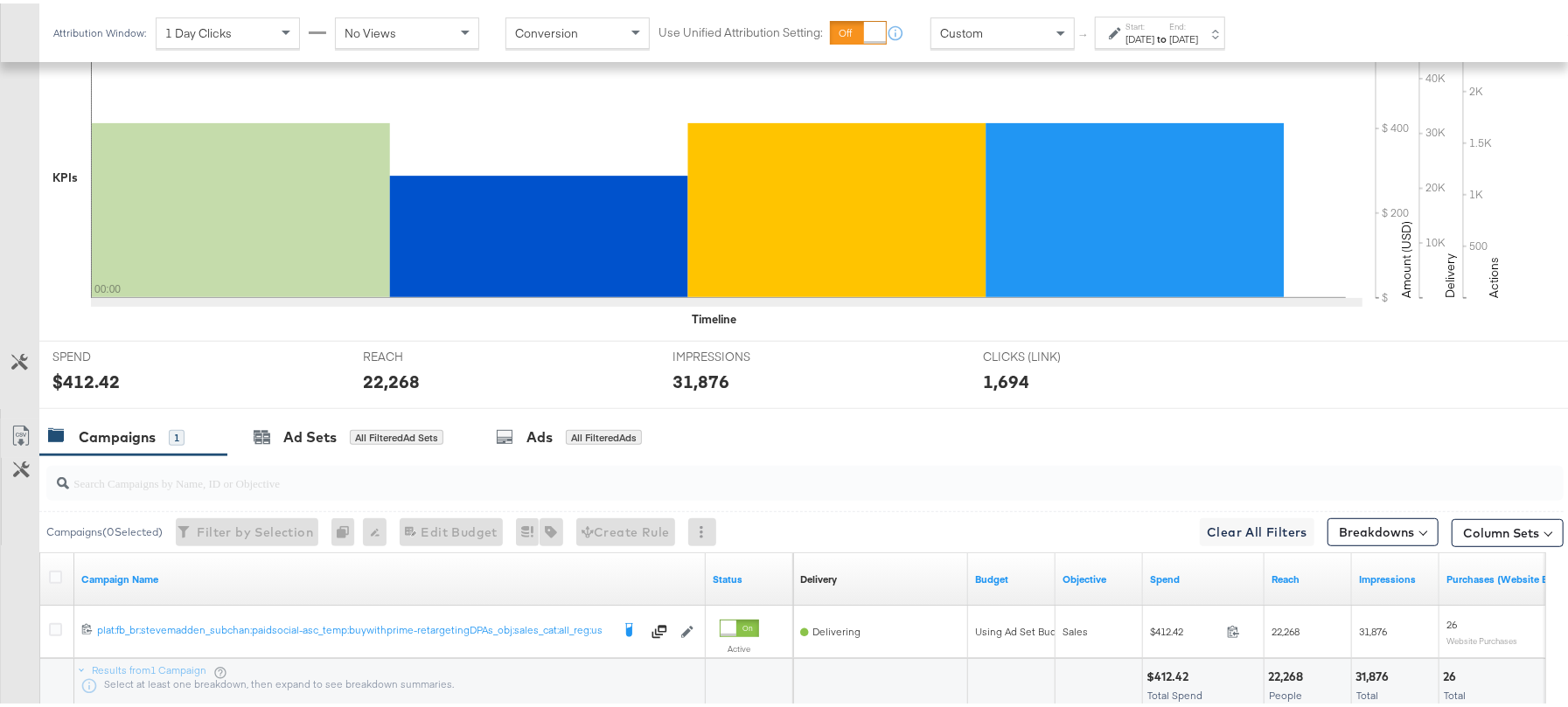 click on "Jun 30th 2025" at bounding box center (1139, 36) 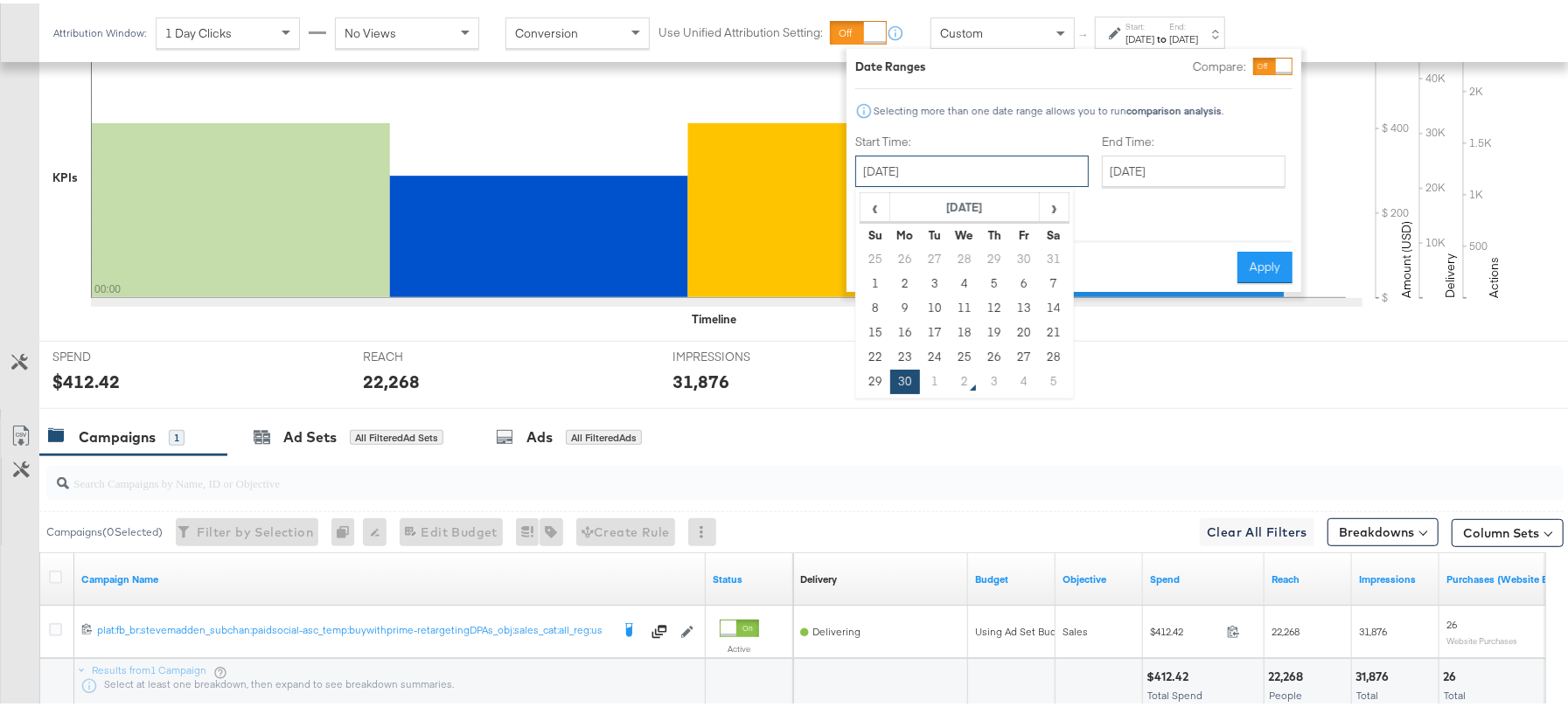 click on "June 30th 2025" at bounding box center [972, 168] 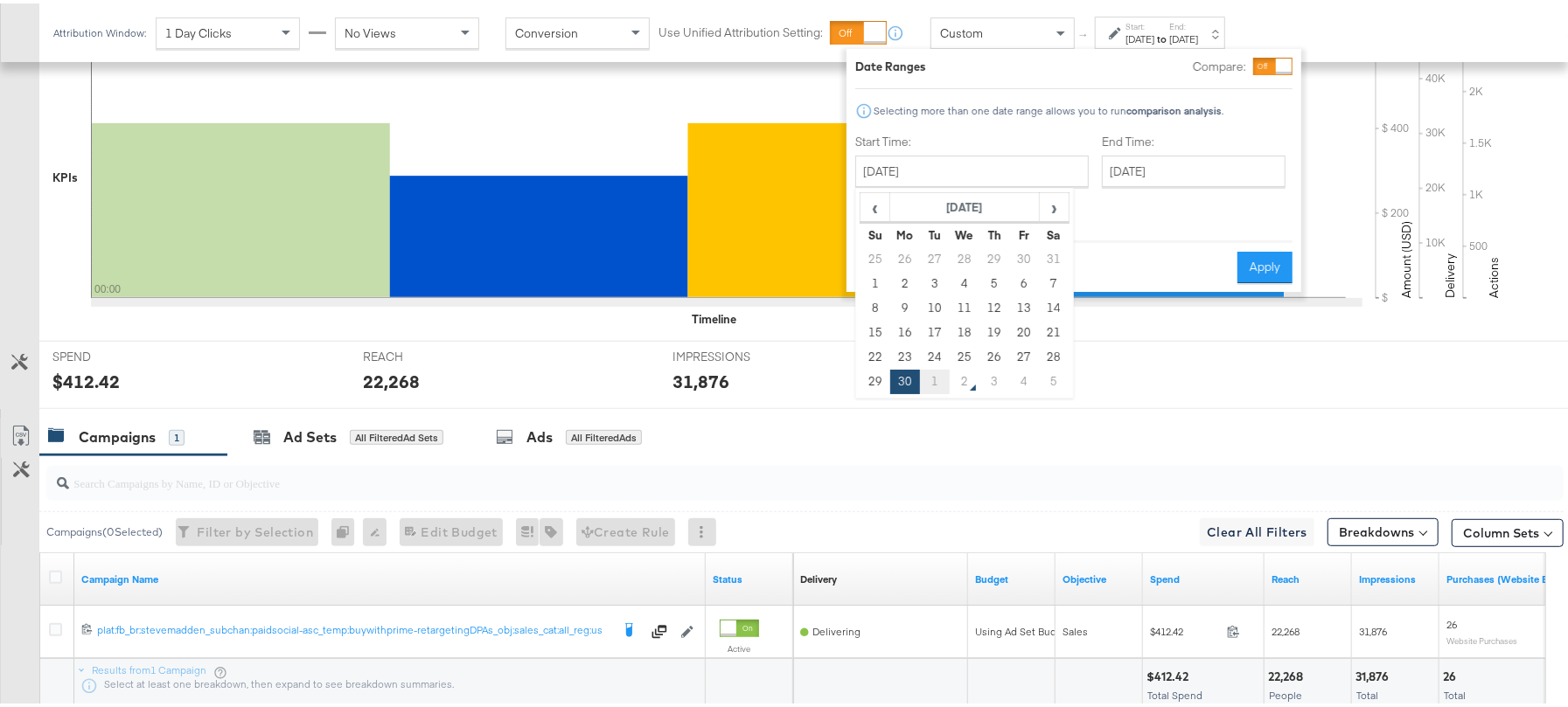 click on "1" at bounding box center [935, 378] 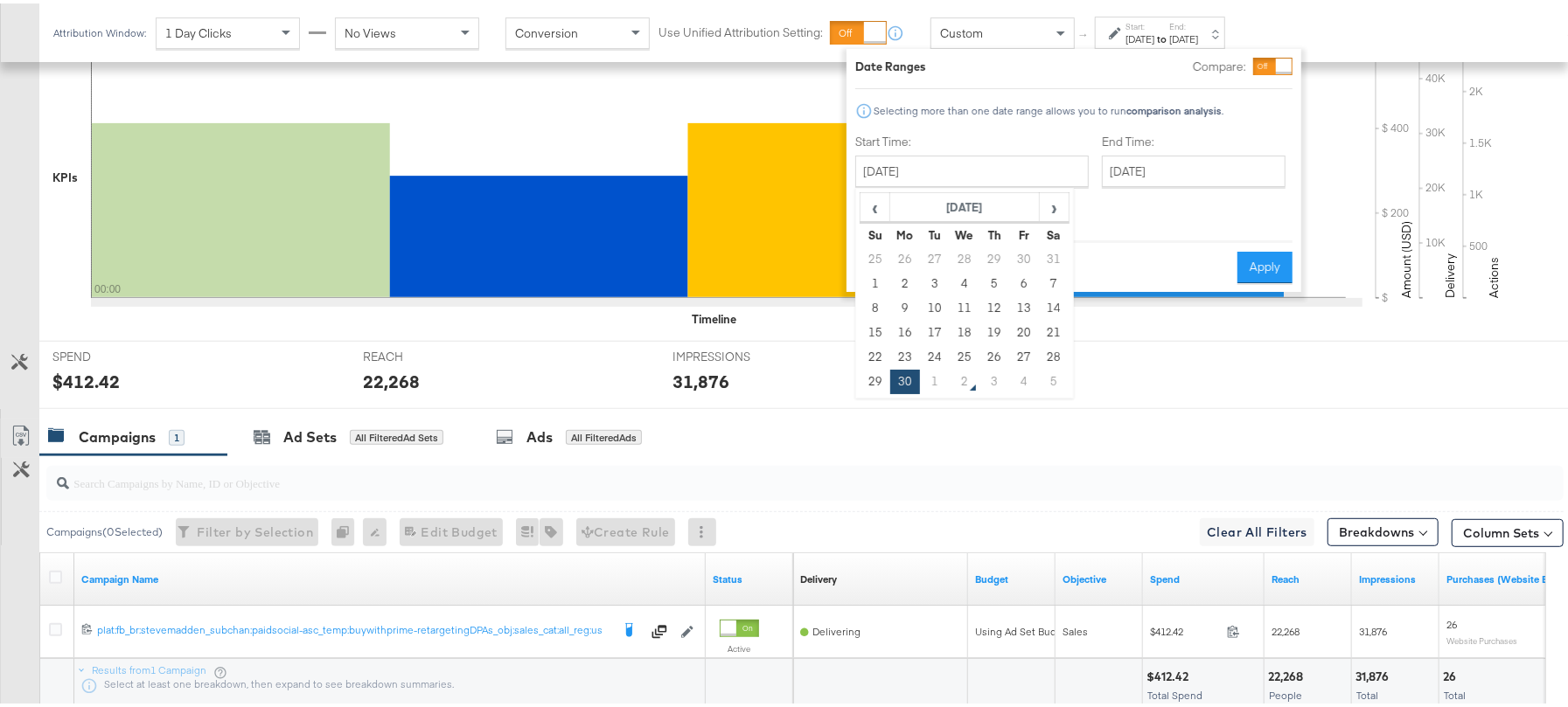 type on "[DATE]" 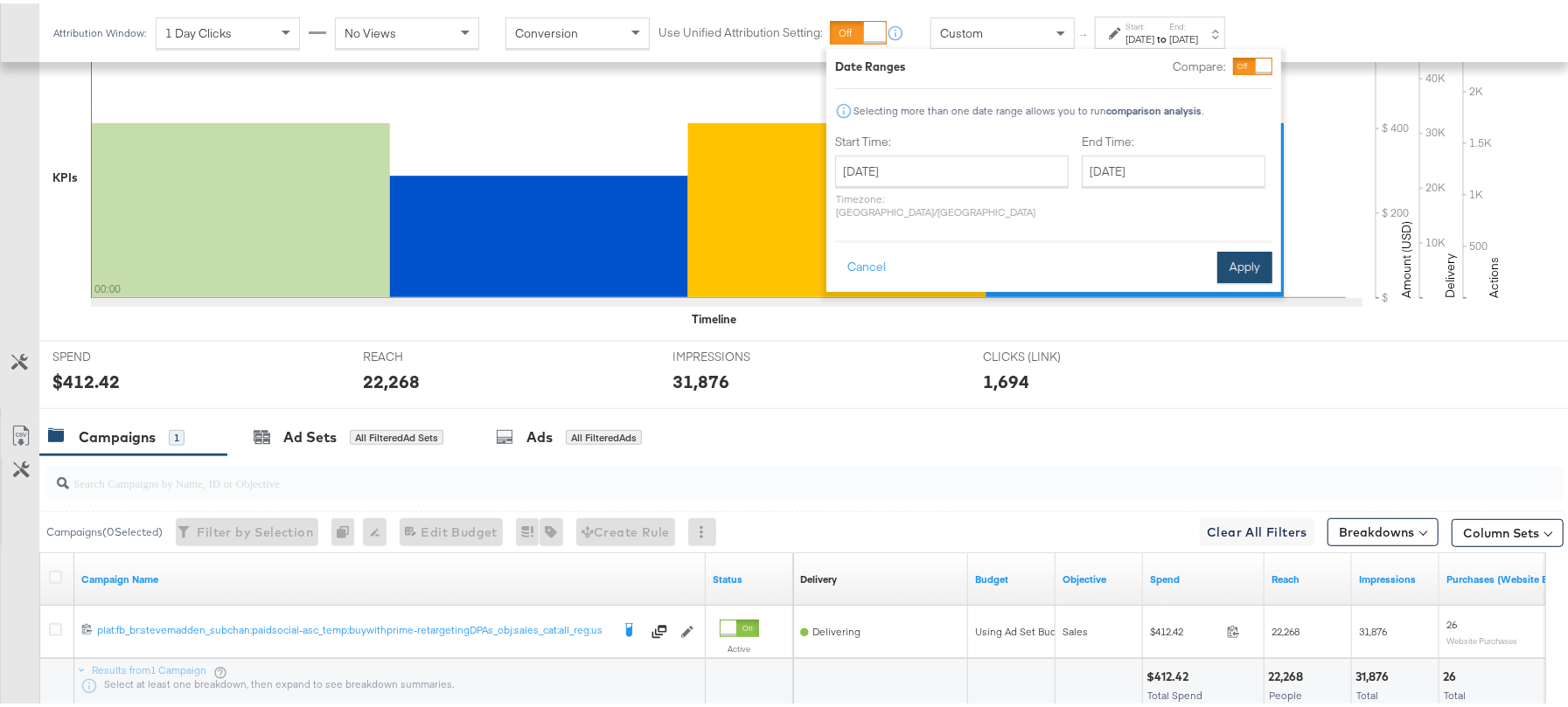 click on "Apply" at bounding box center [1244, 264] 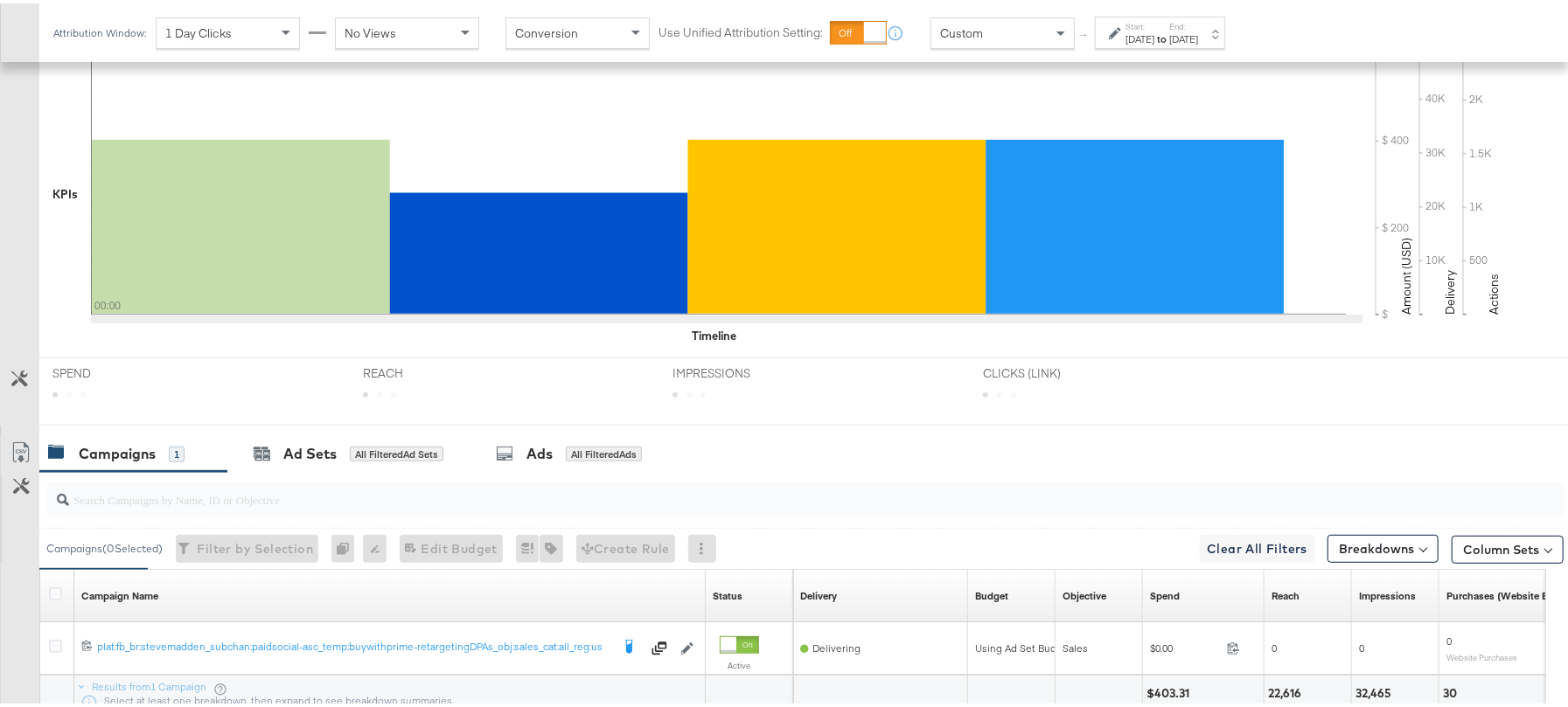 scroll, scrollTop: 466, scrollLeft: 0, axis: vertical 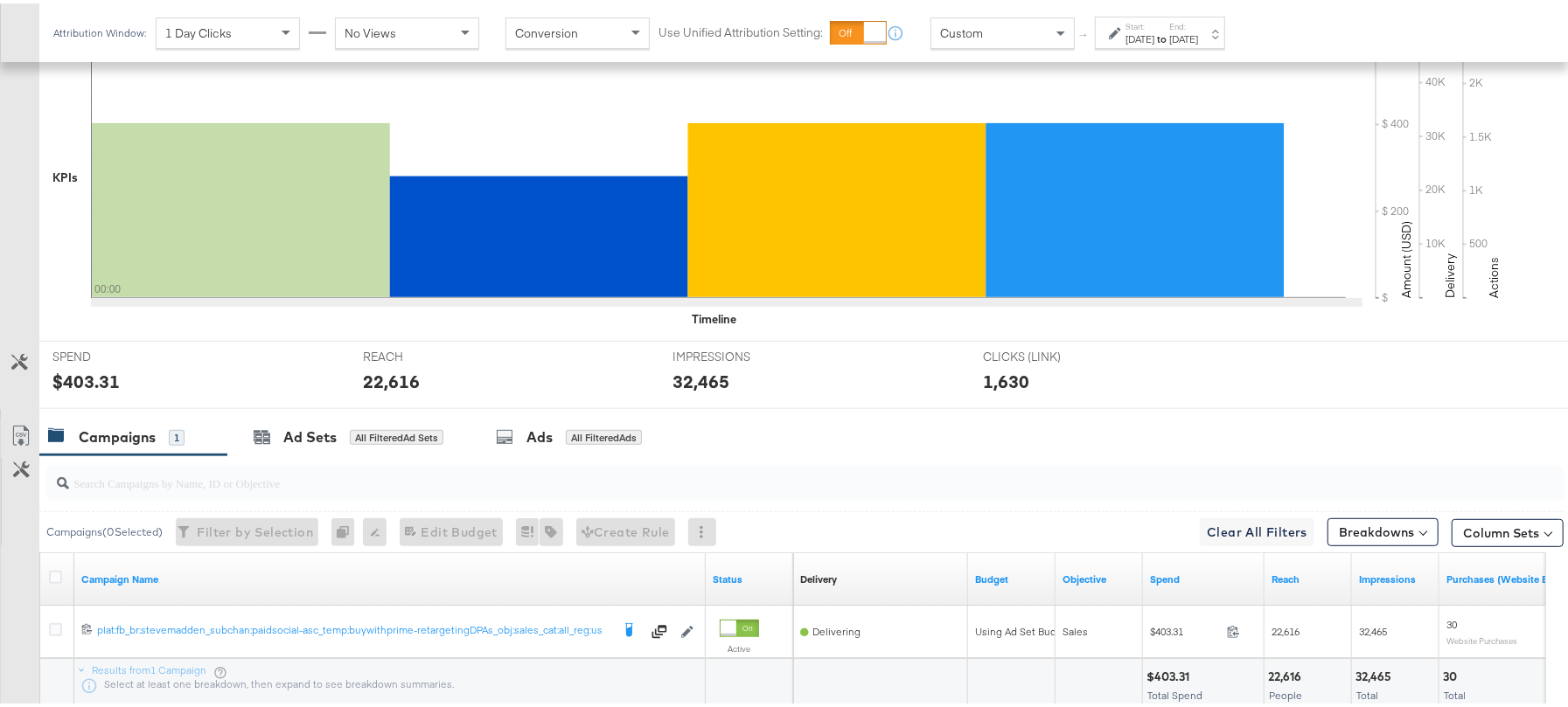 click on "$403.31" at bounding box center (86, 378) 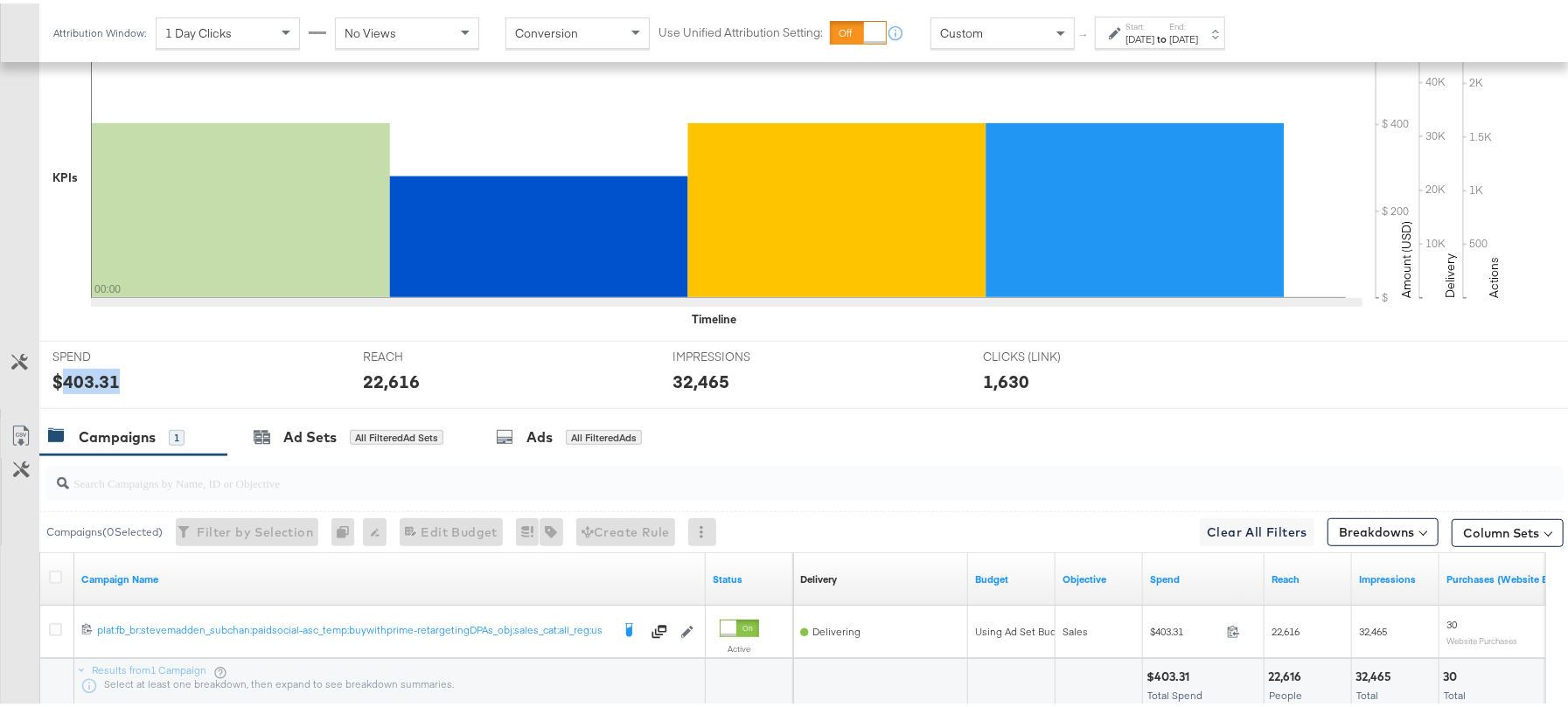 click on "$403.31" at bounding box center [86, 378] 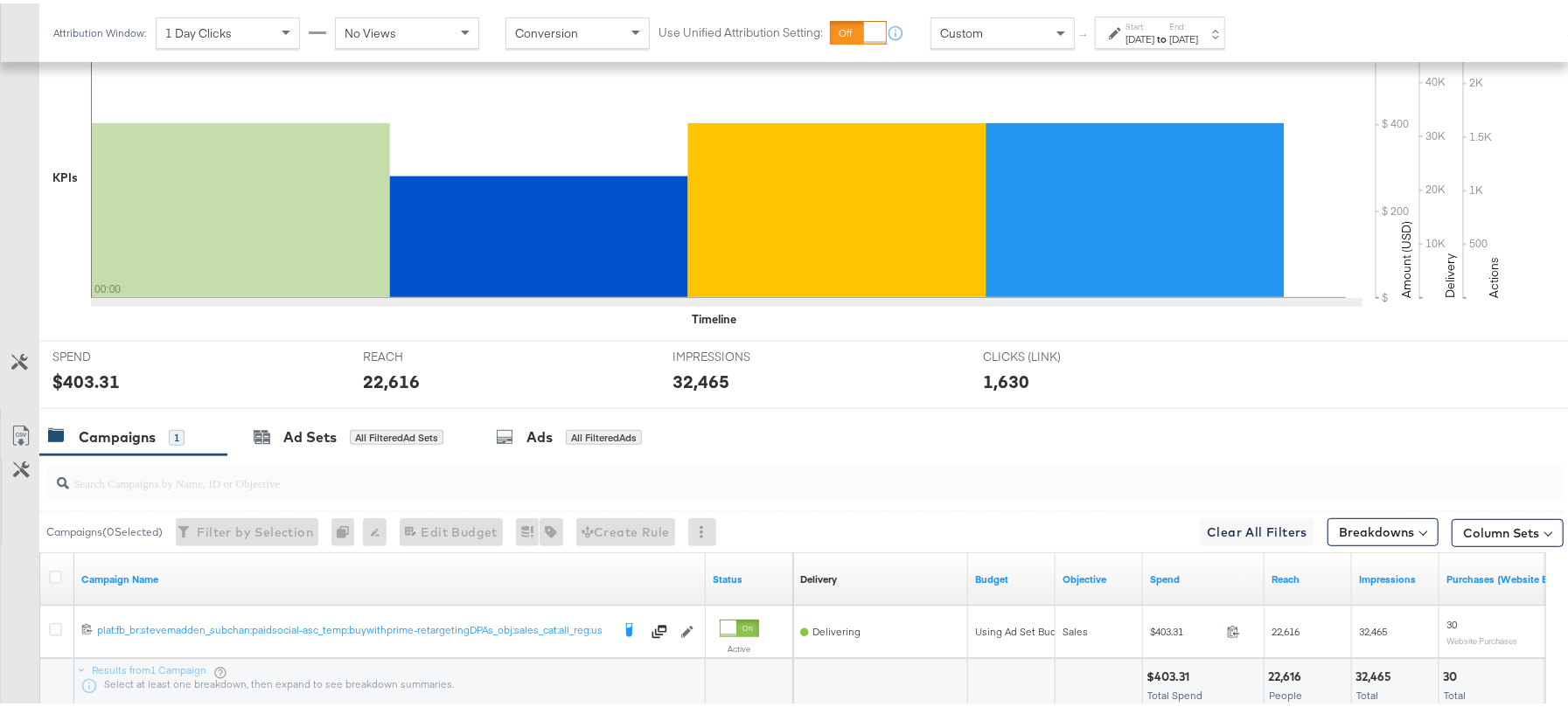 click on "22,616" at bounding box center [391, 378] 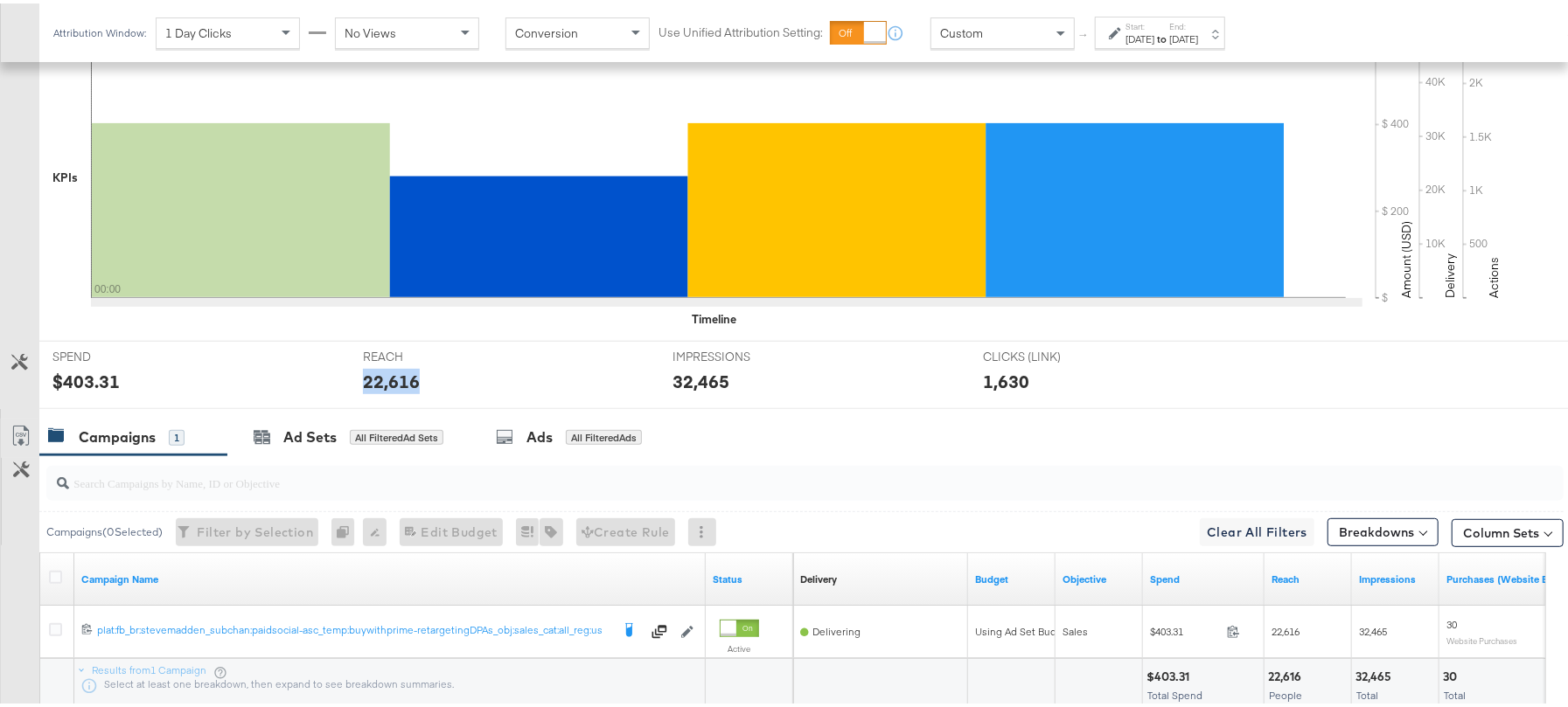click on "22,616" at bounding box center (391, 378) 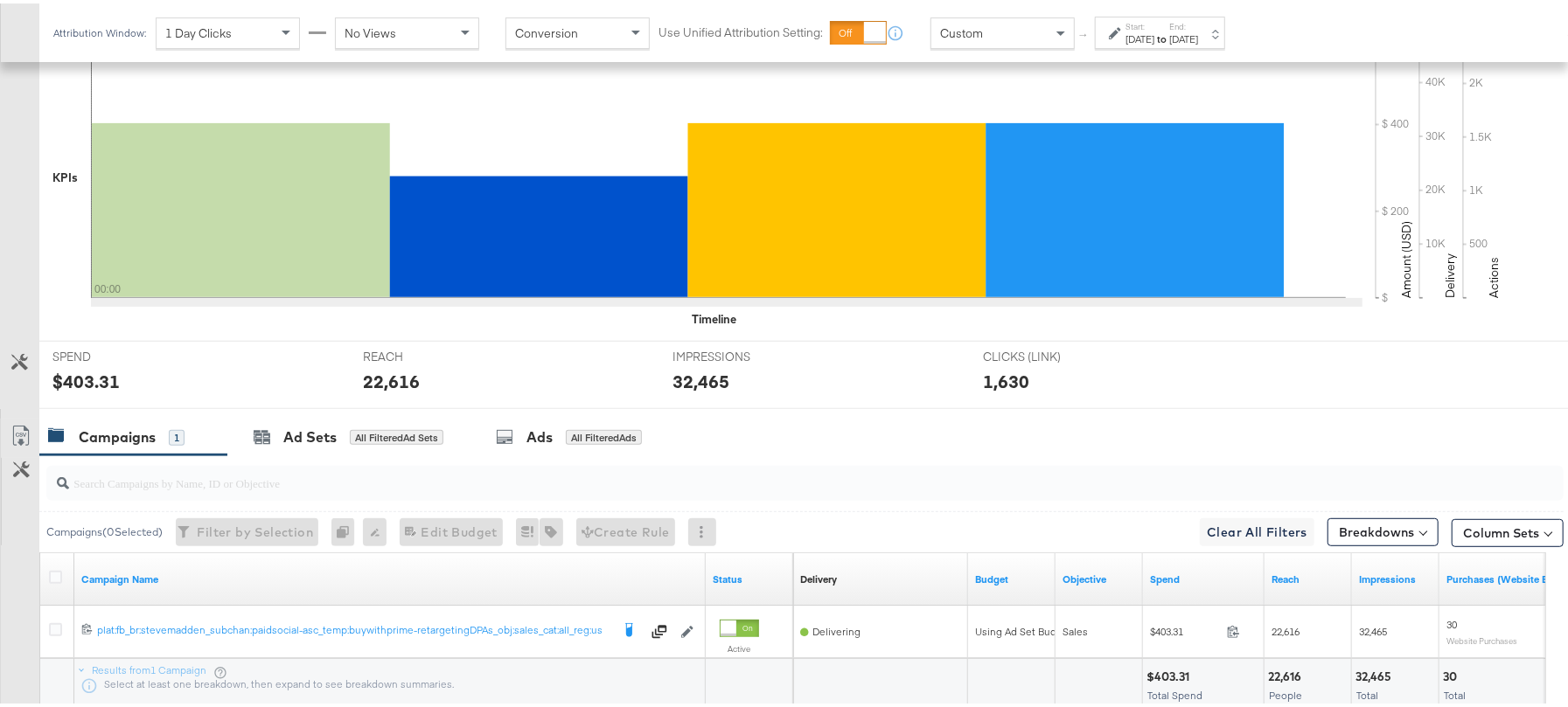 click on "32,465" at bounding box center (700, 378) 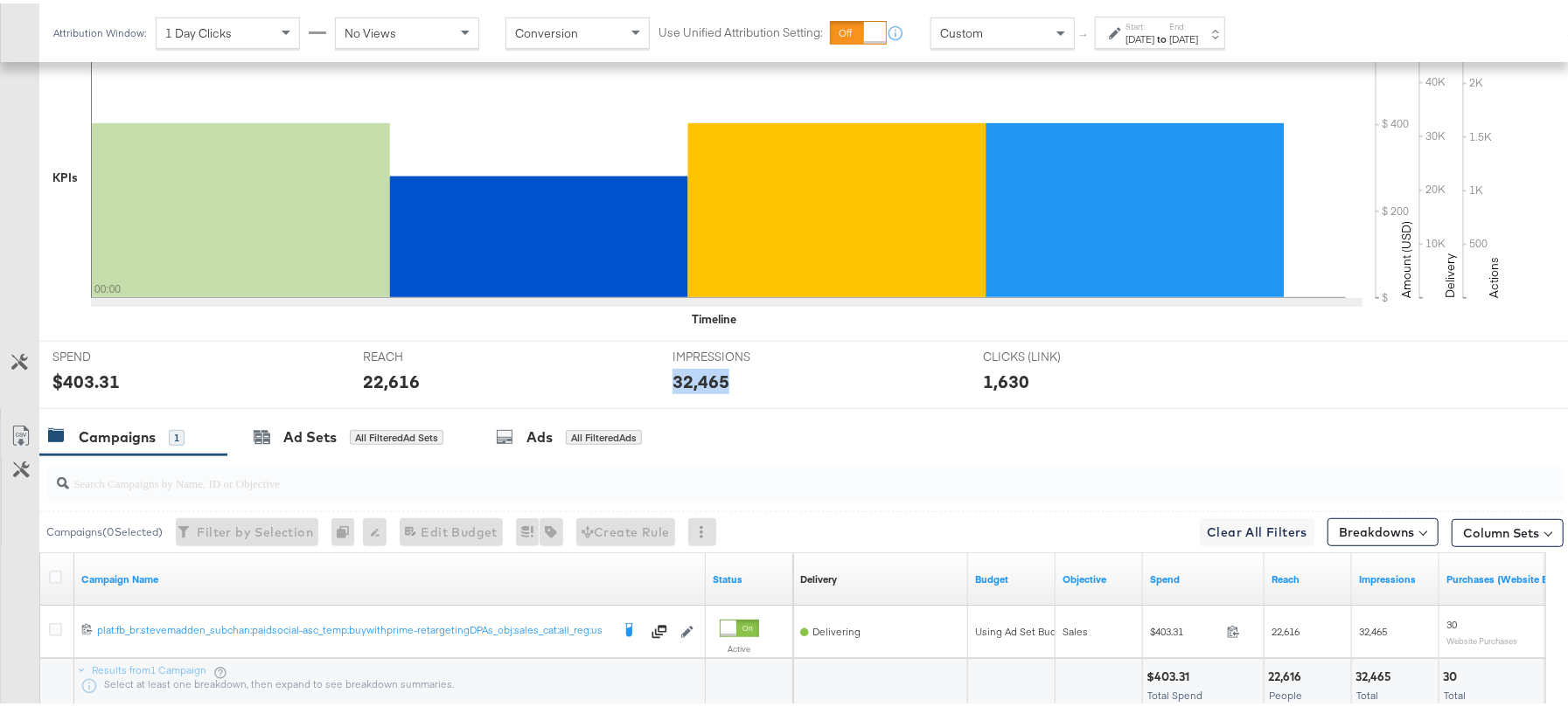 click on "32,465" at bounding box center [700, 378] 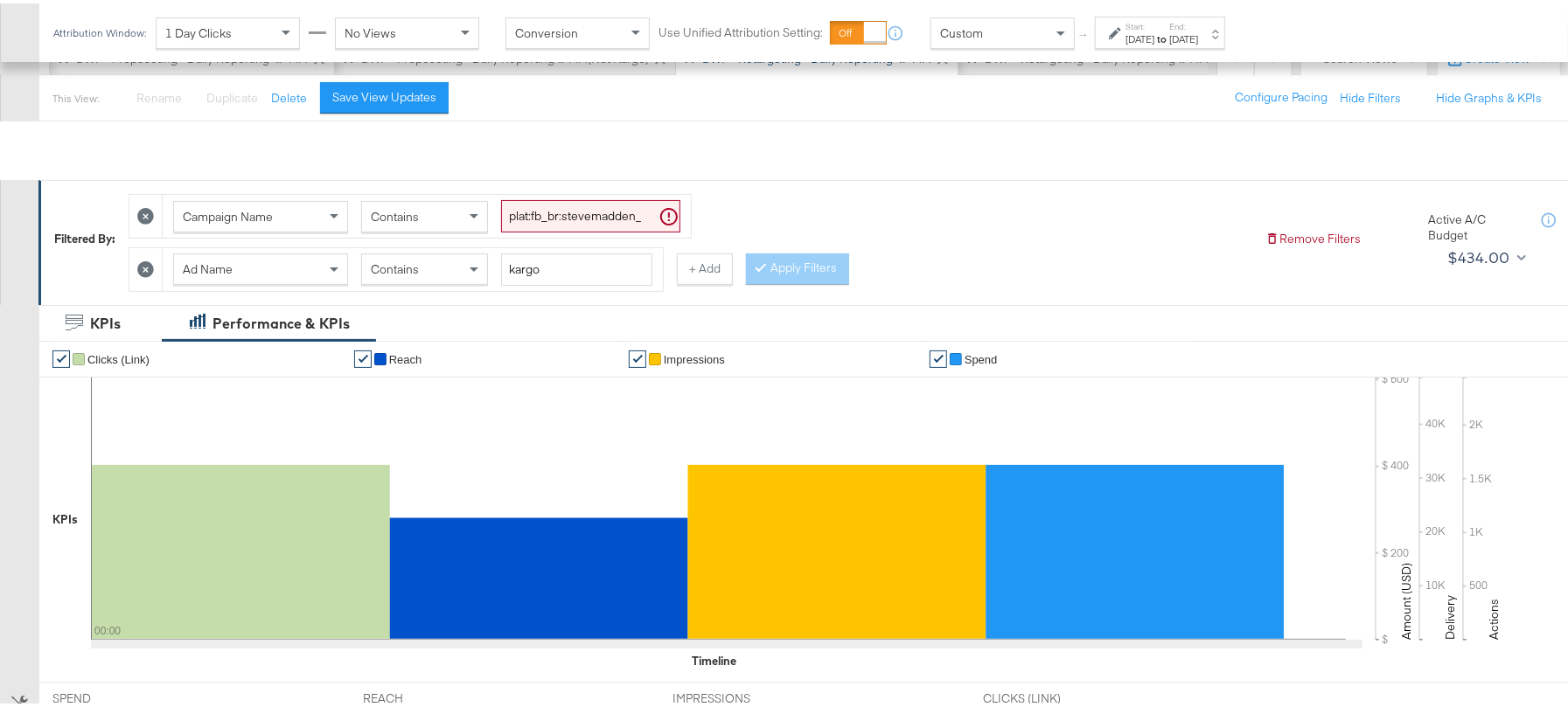 scroll, scrollTop: 0, scrollLeft: 0, axis: both 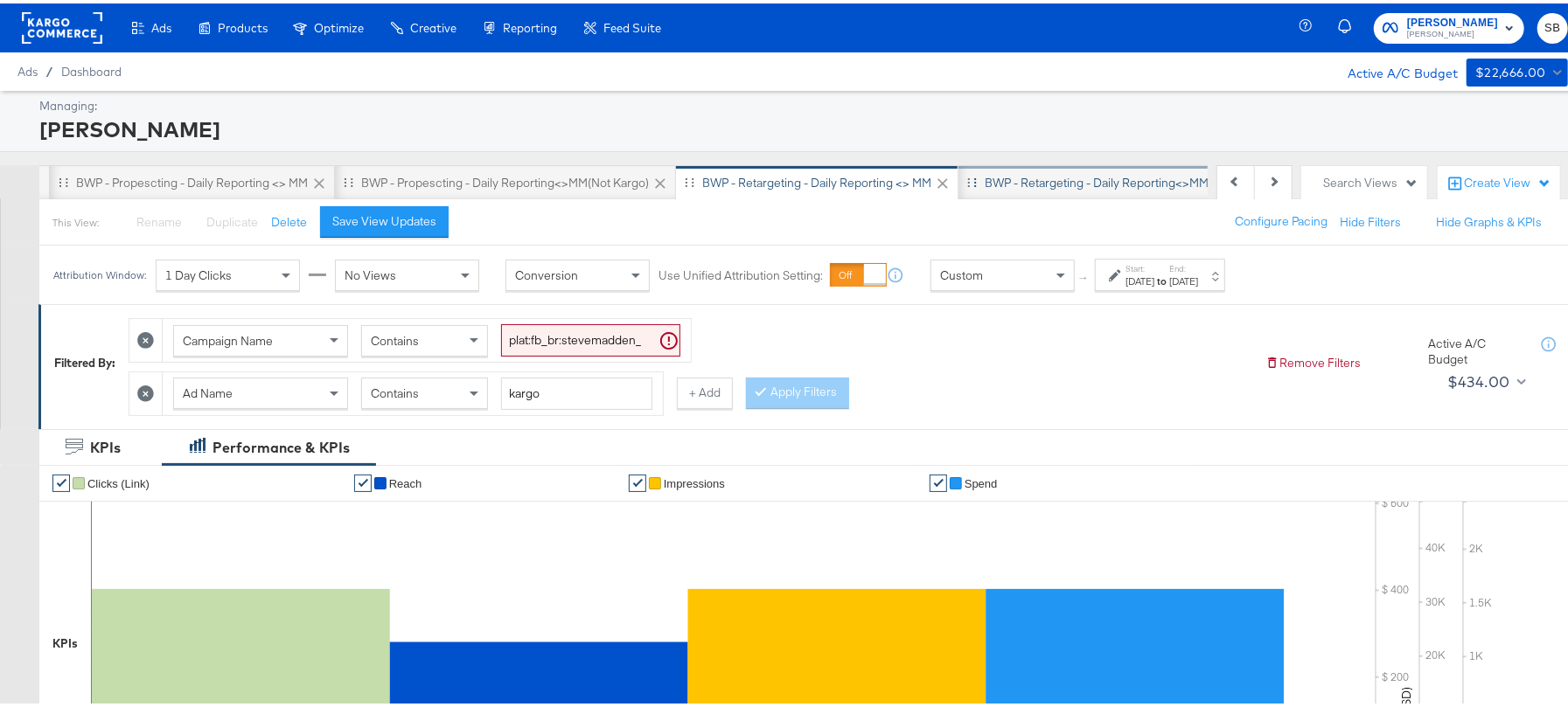 click on "BWP - Retargeting - Daily Reporting<>MM(not kargo)" at bounding box center (1127, 179) 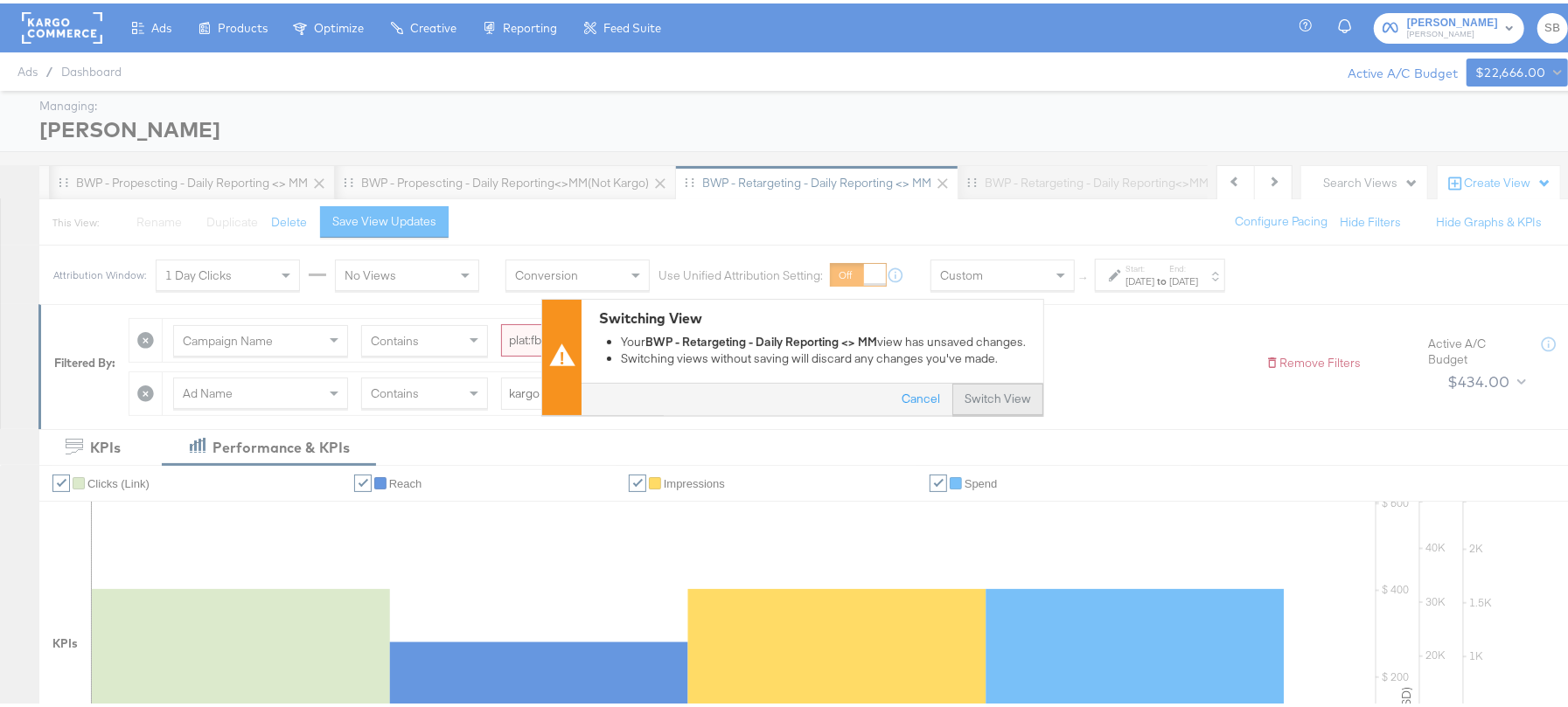 click on "Switch View" at bounding box center (998, 396) 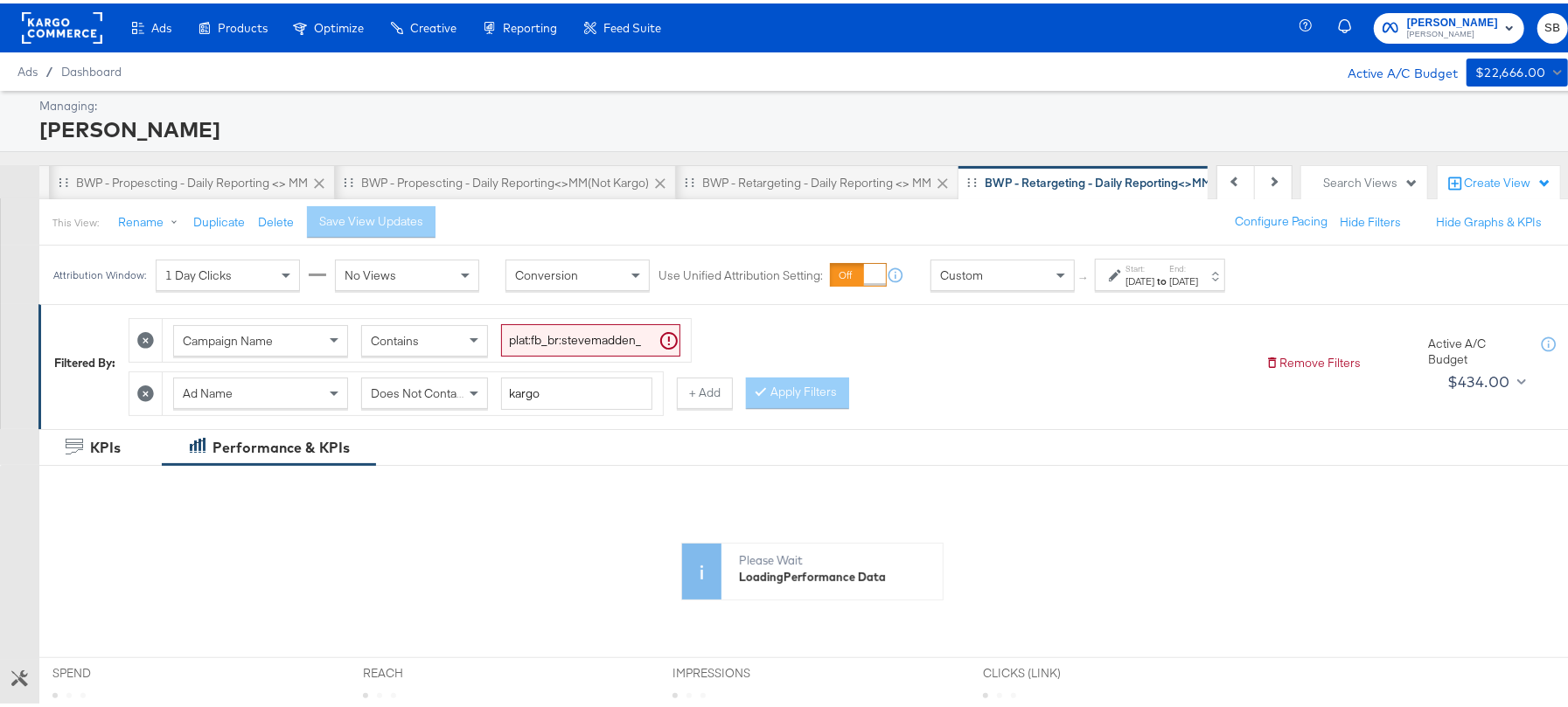 click on "Jun 11th 2025" at bounding box center (1183, 278) 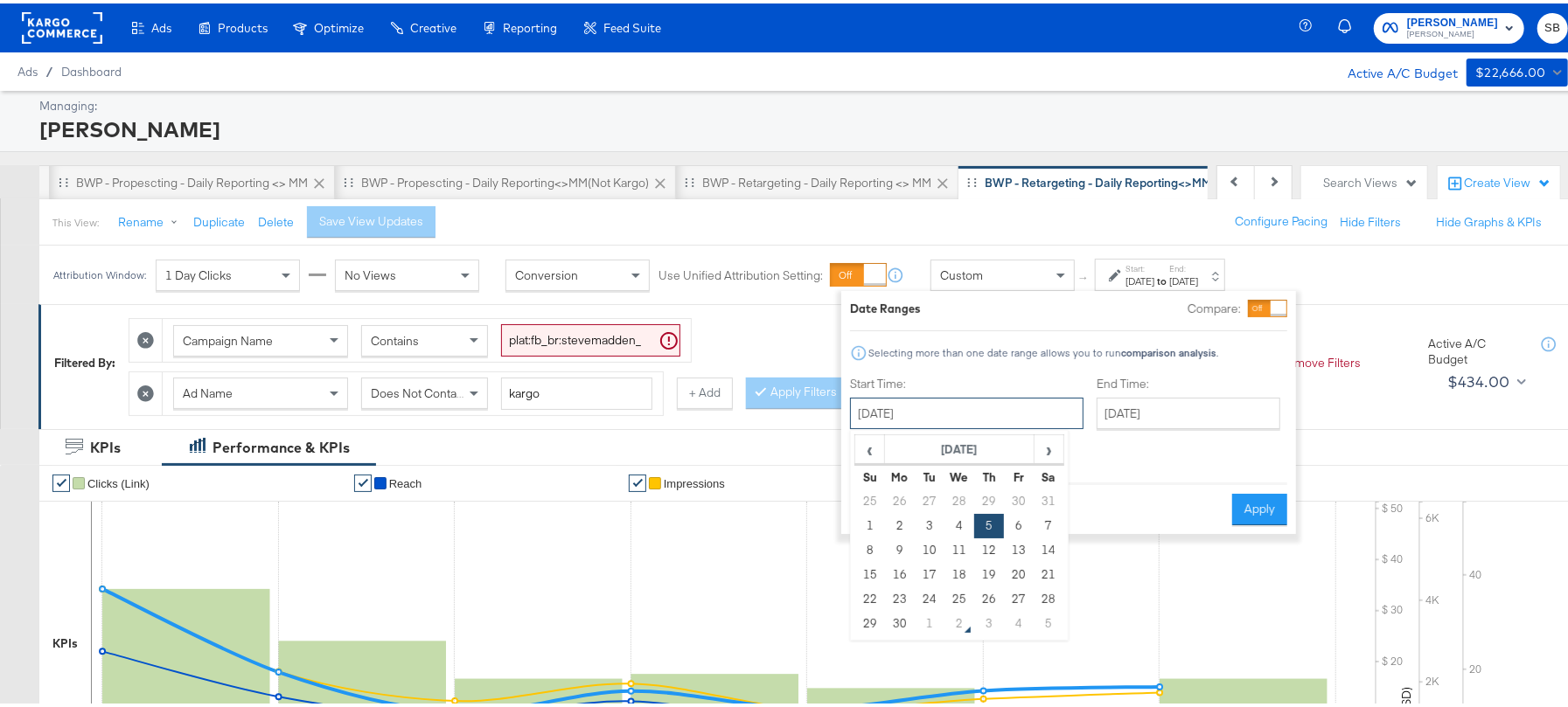 click on "June 5th 2025" at bounding box center [966, 410] 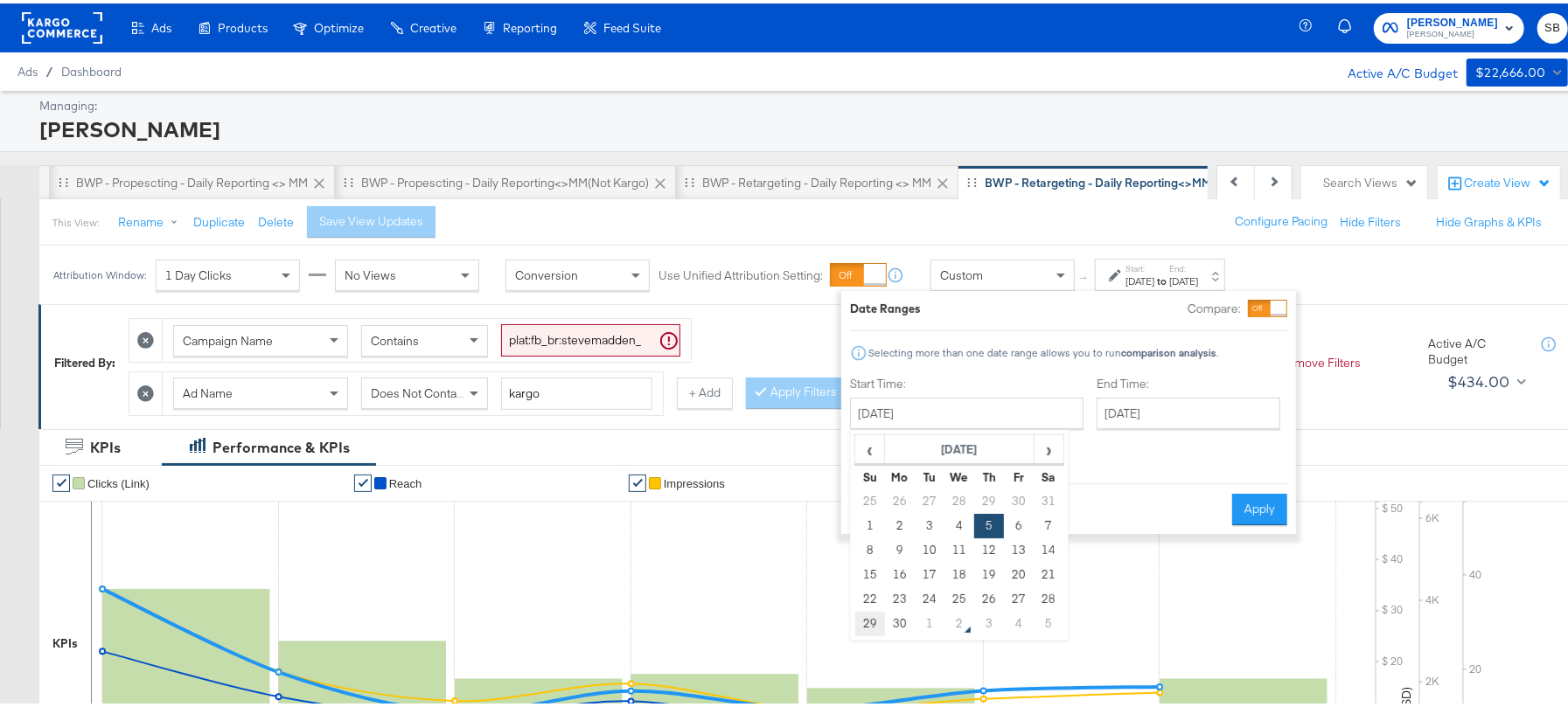 click on "29" at bounding box center (870, 620) 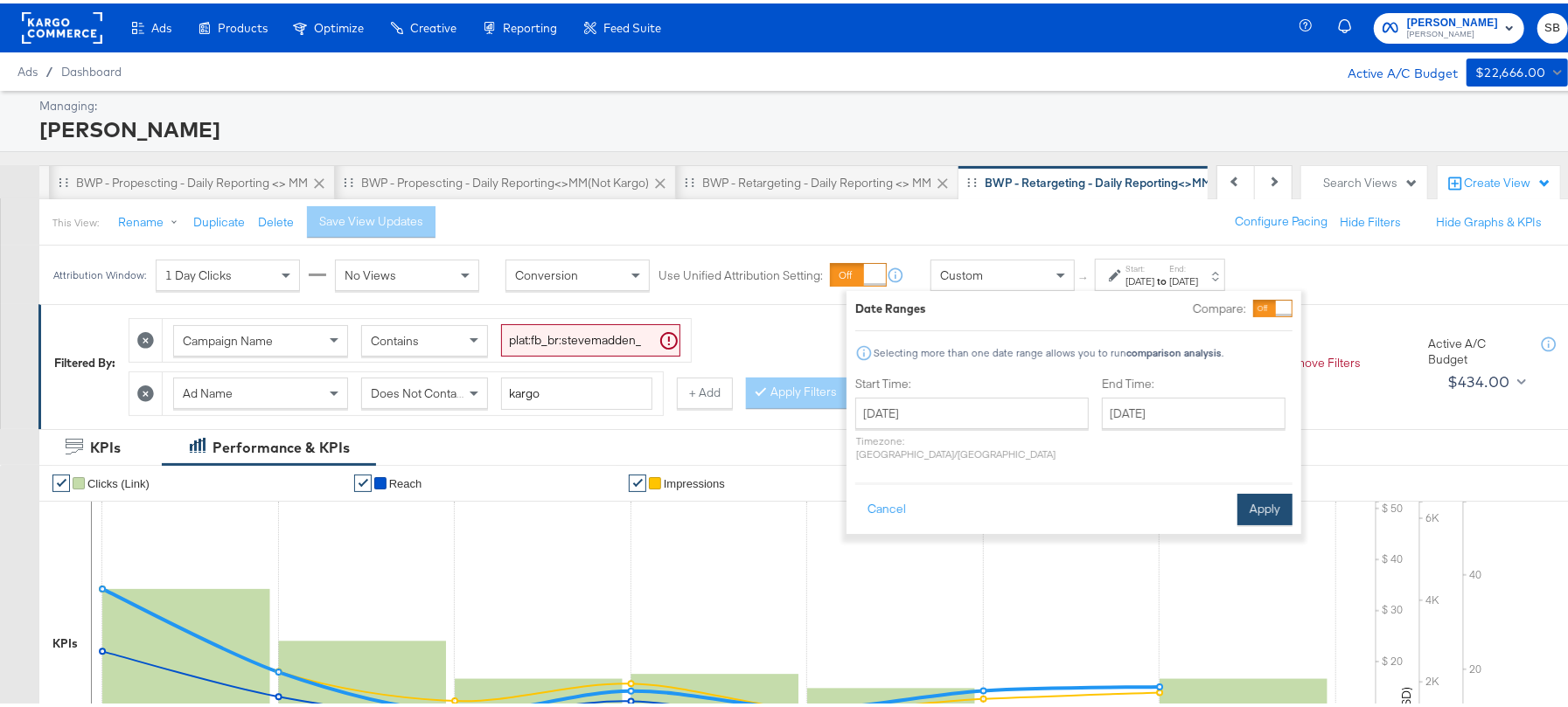 click on "Apply" at bounding box center (1265, 506) 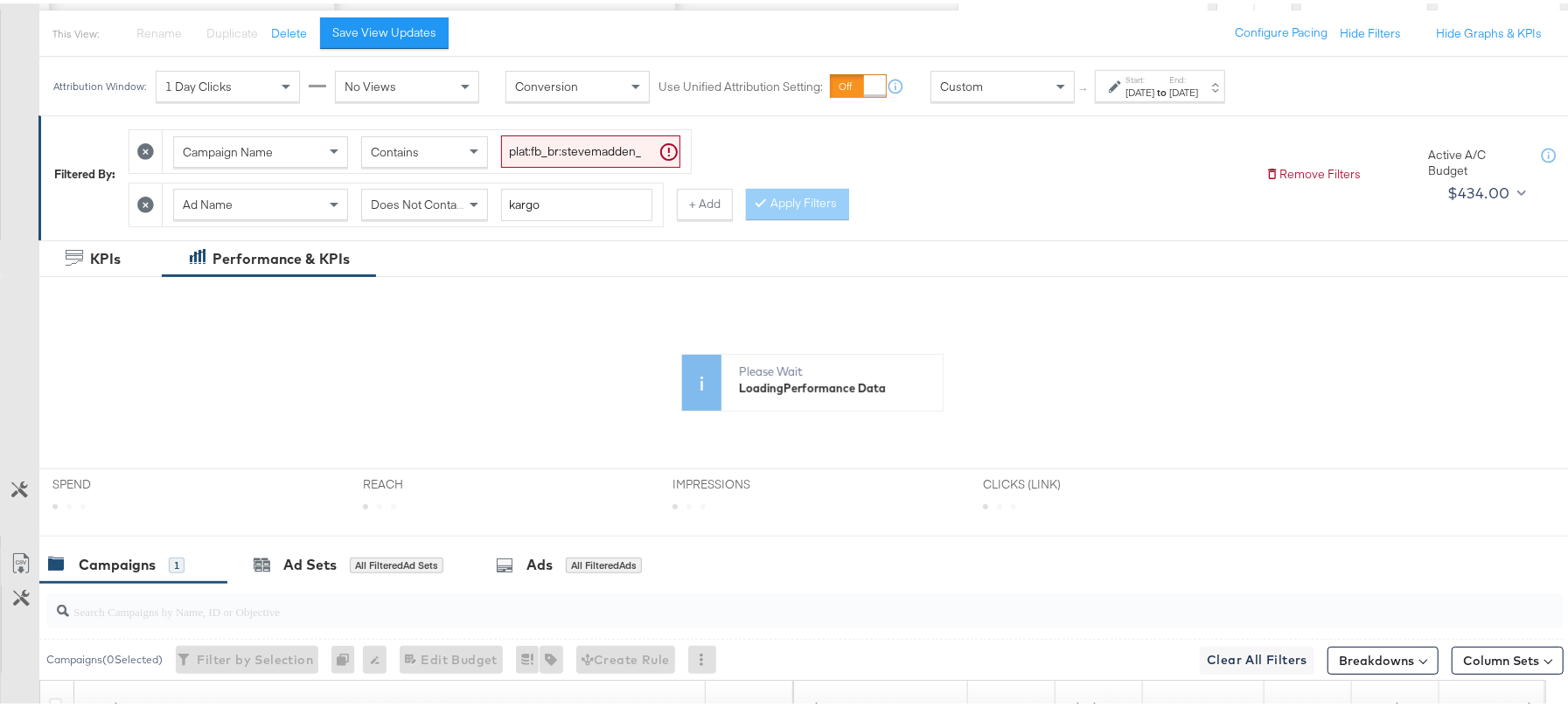 scroll, scrollTop: 232, scrollLeft: 0, axis: vertical 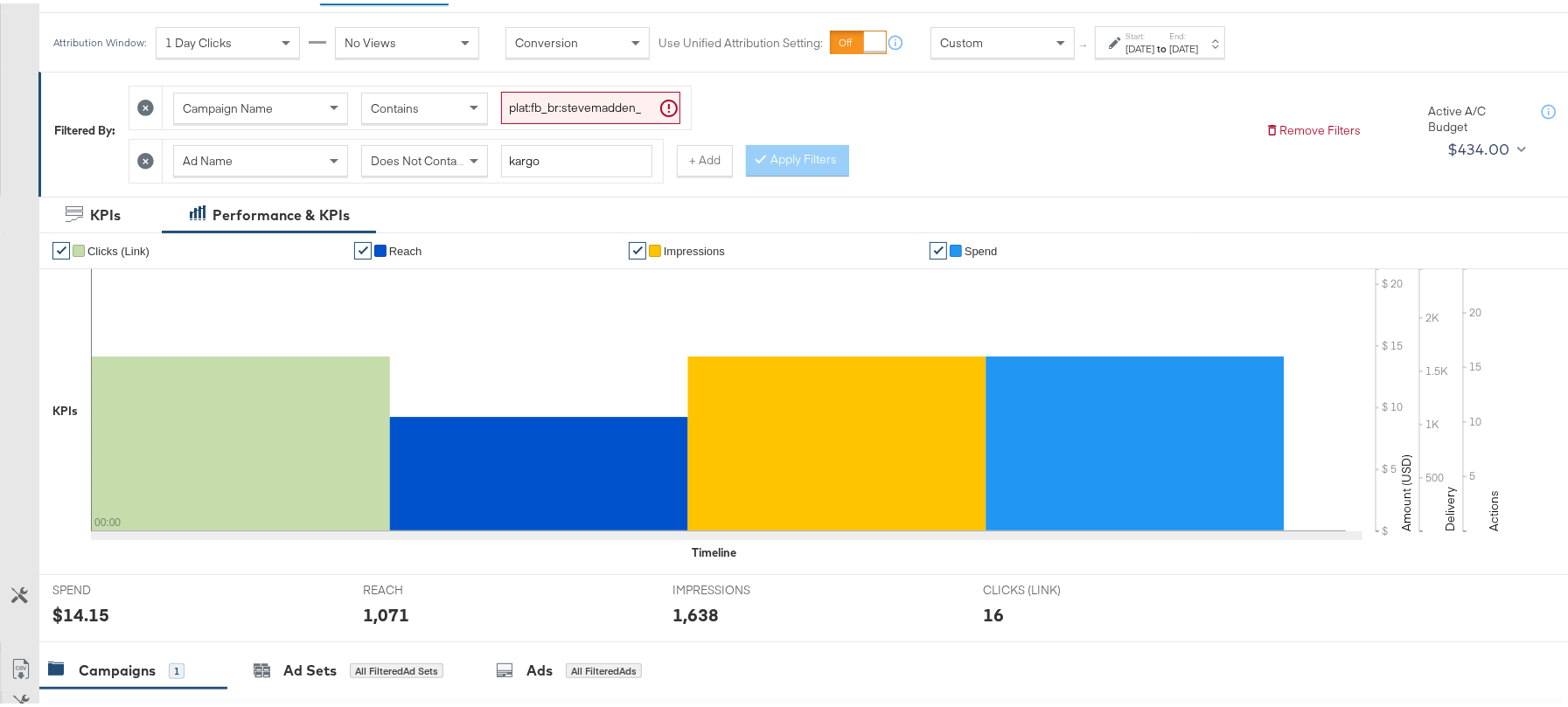 click on "End:" at bounding box center (1183, 32) 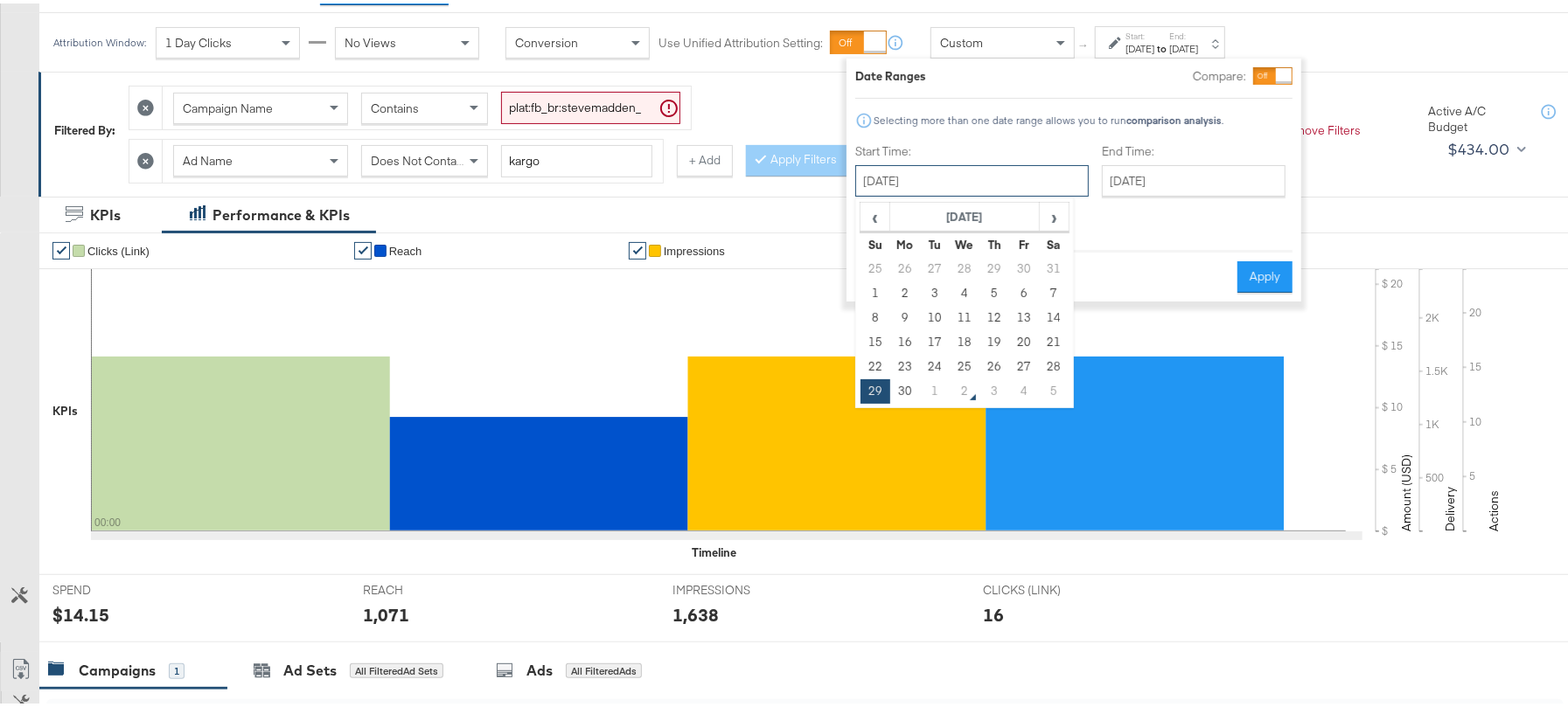 click on "[DATE]" at bounding box center (972, 177) 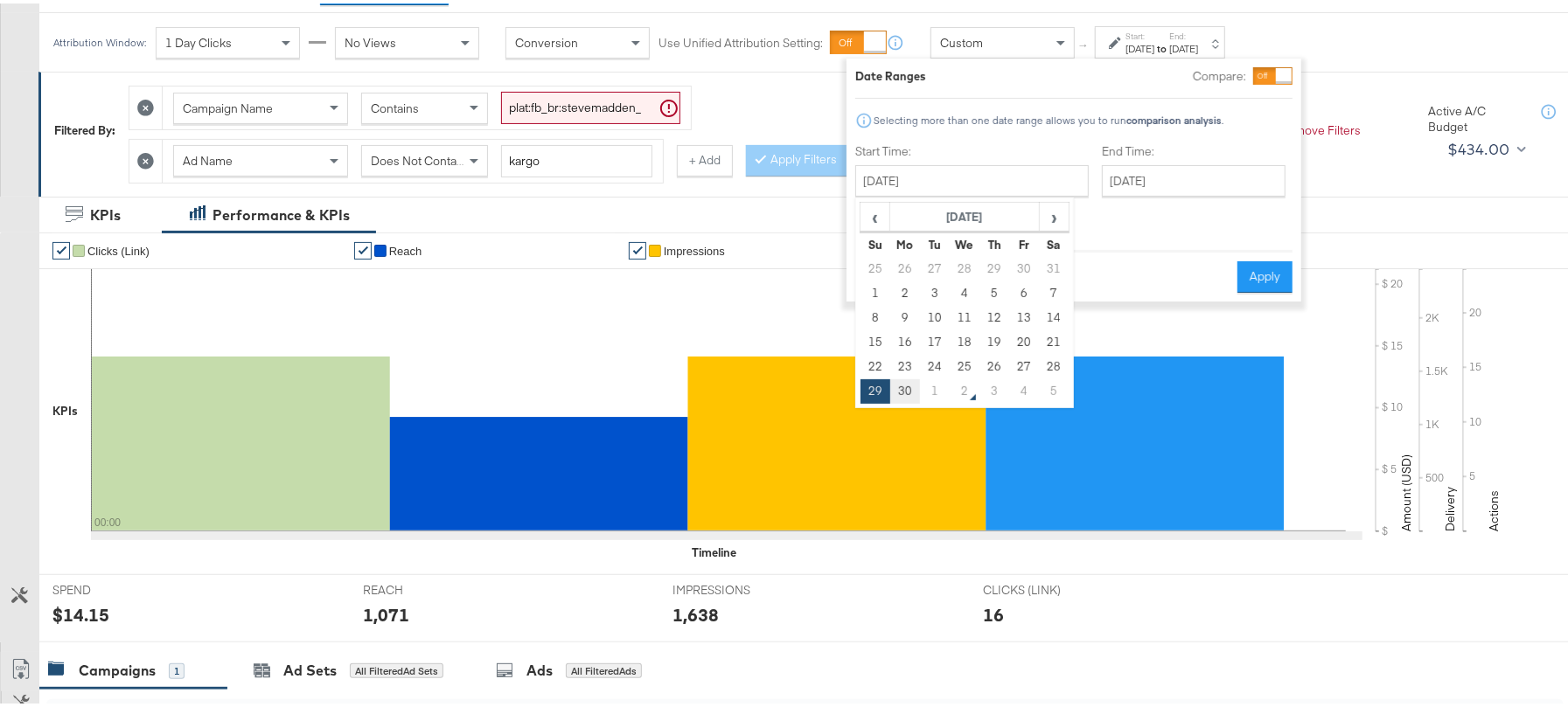 click on "30" at bounding box center (905, 388) 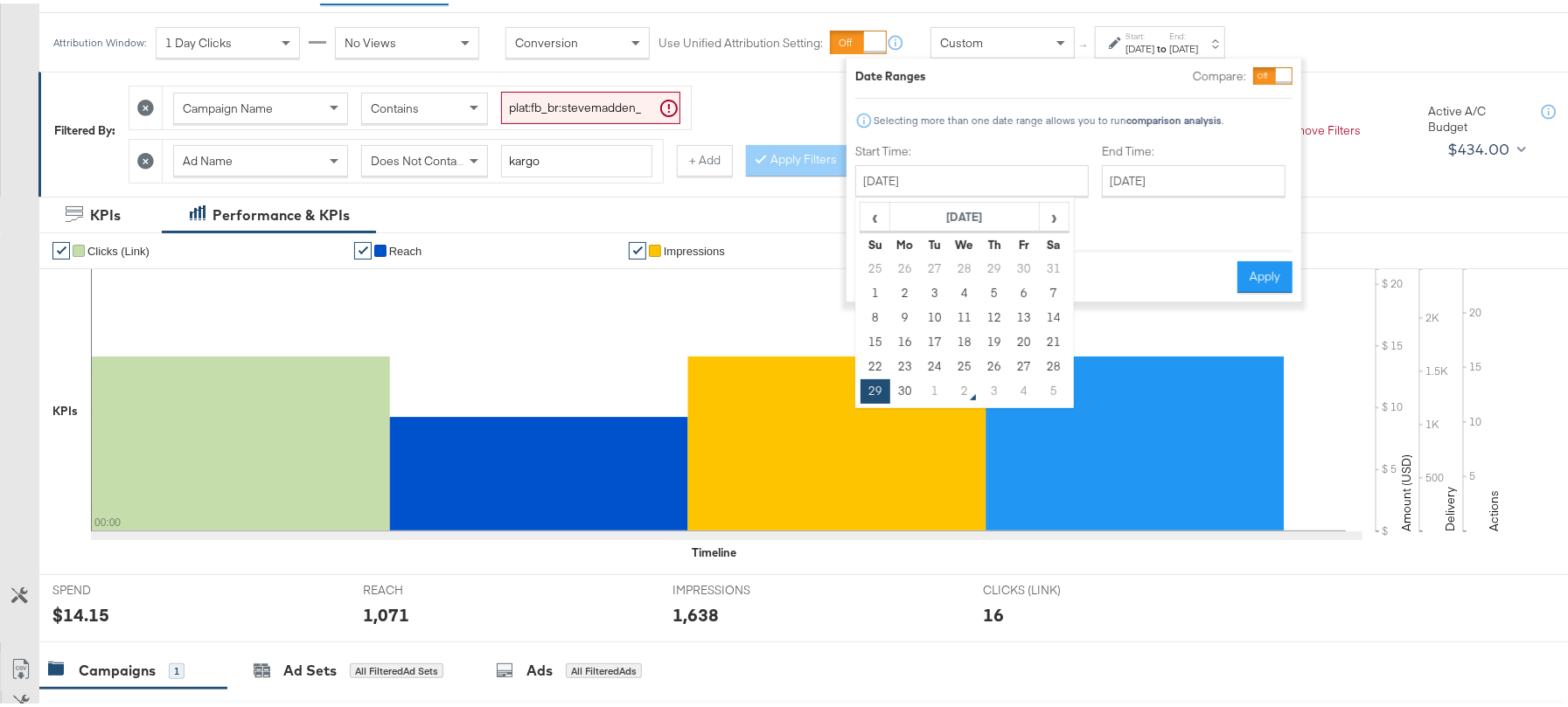type on "June 30th 2025" 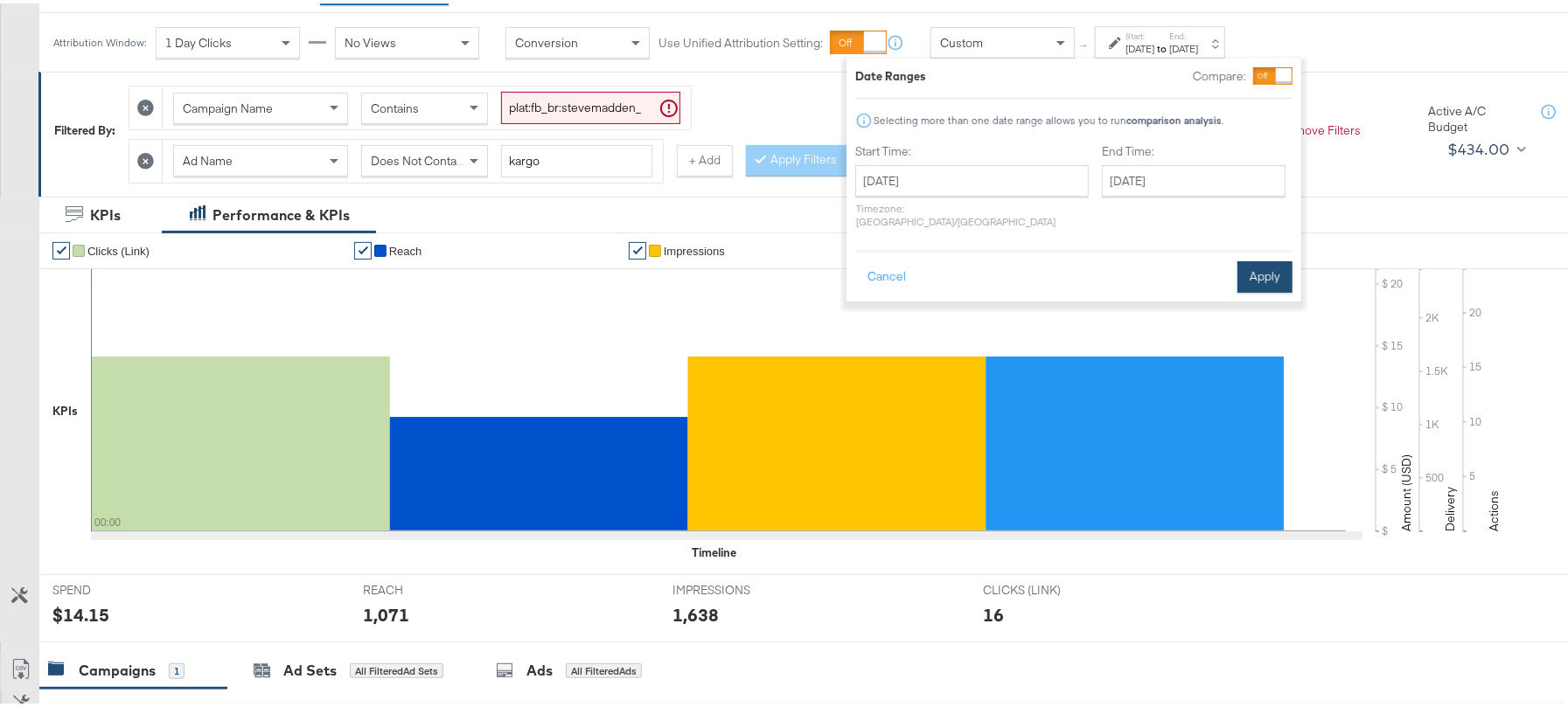 click on "Apply" at bounding box center (1265, 274) 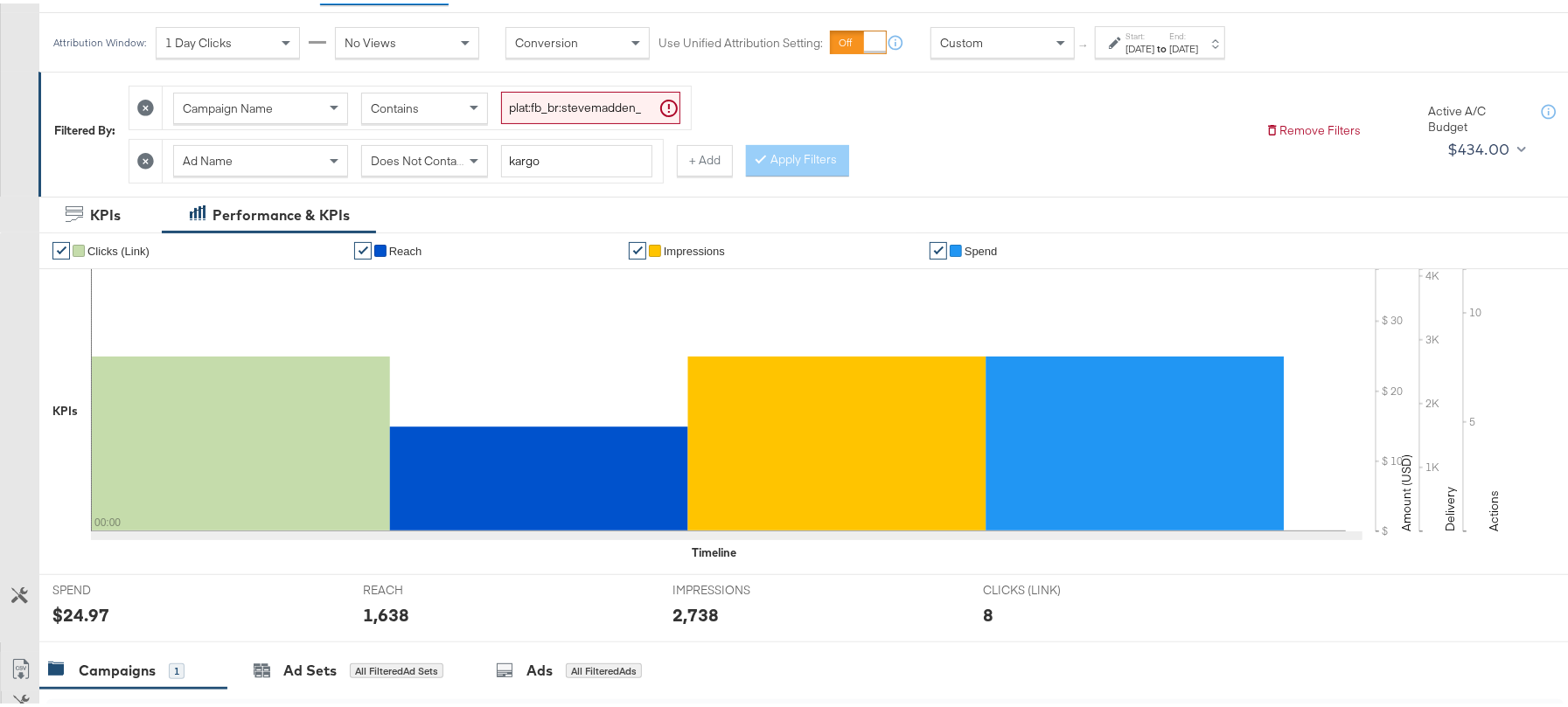 click on "$24.97" at bounding box center (80, 611) 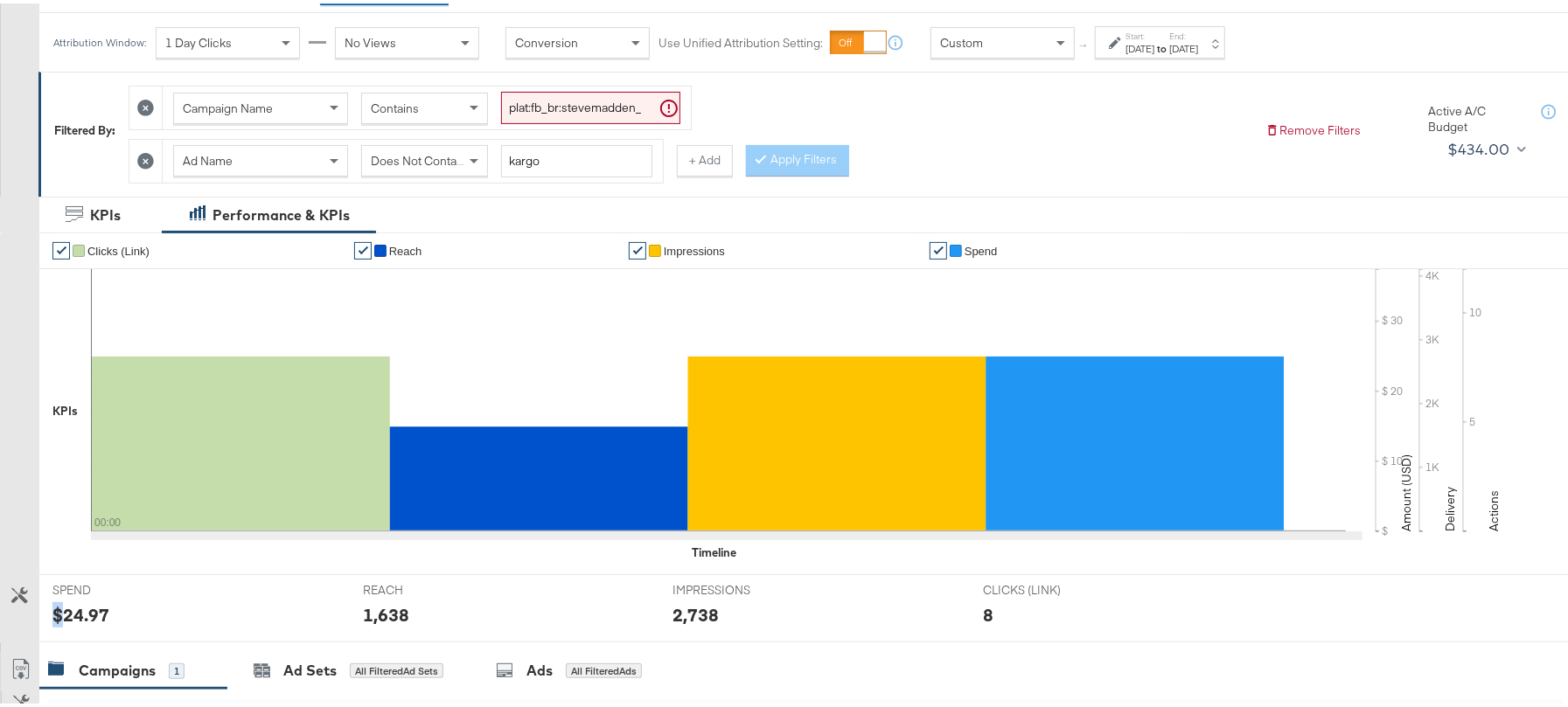click on "$24.97" at bounding box center [80, 611] 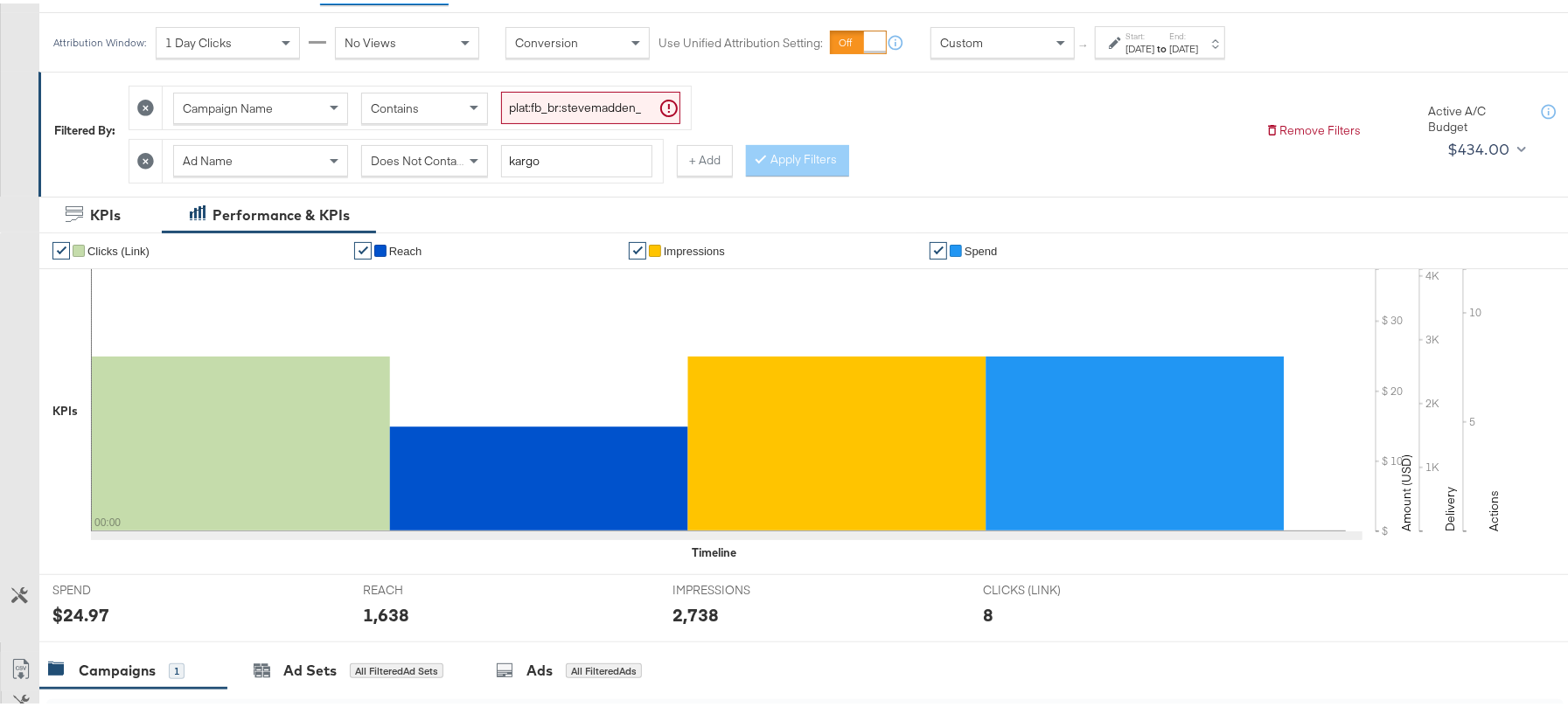 click on "$24.97" at bounding box center [80, 611] 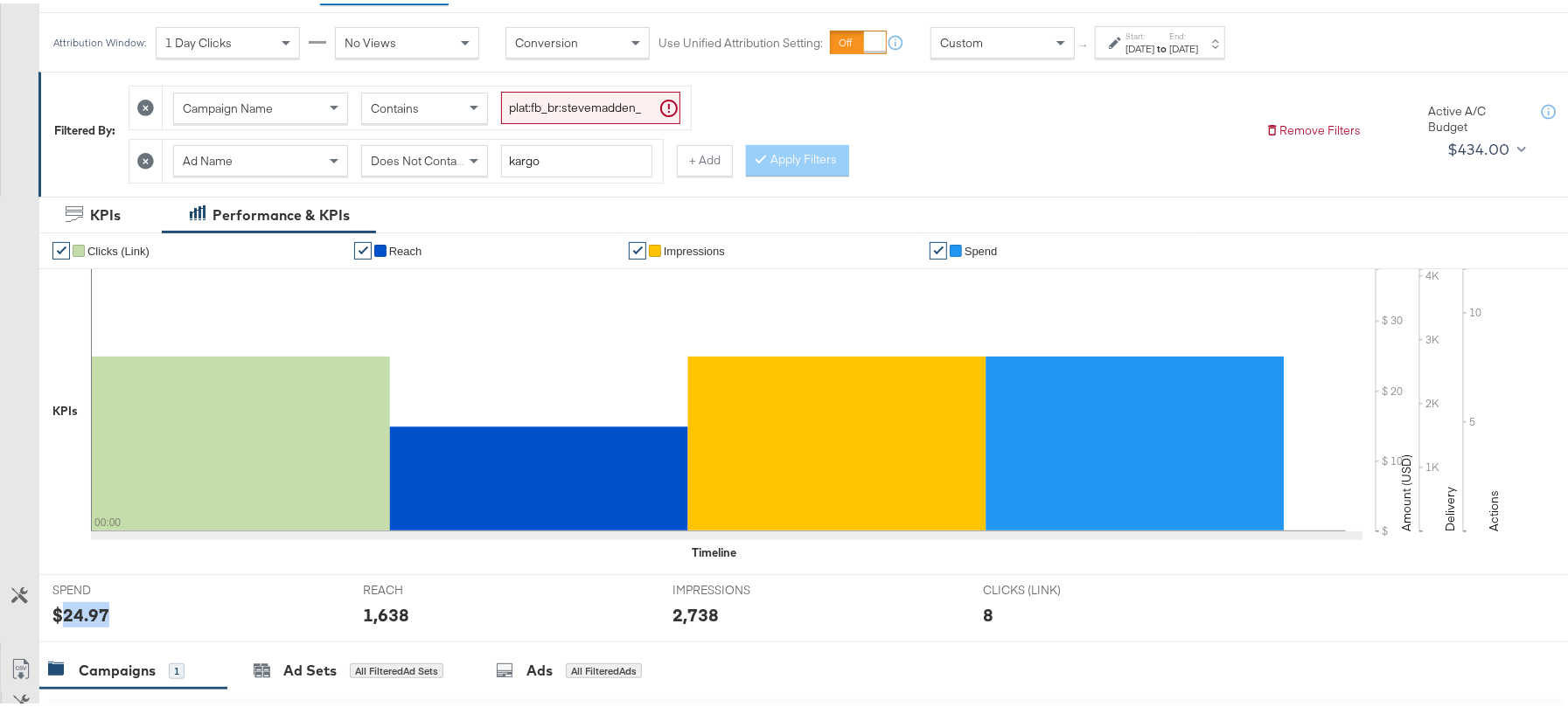 click on "$24.97" at bounding box center [80, 611] 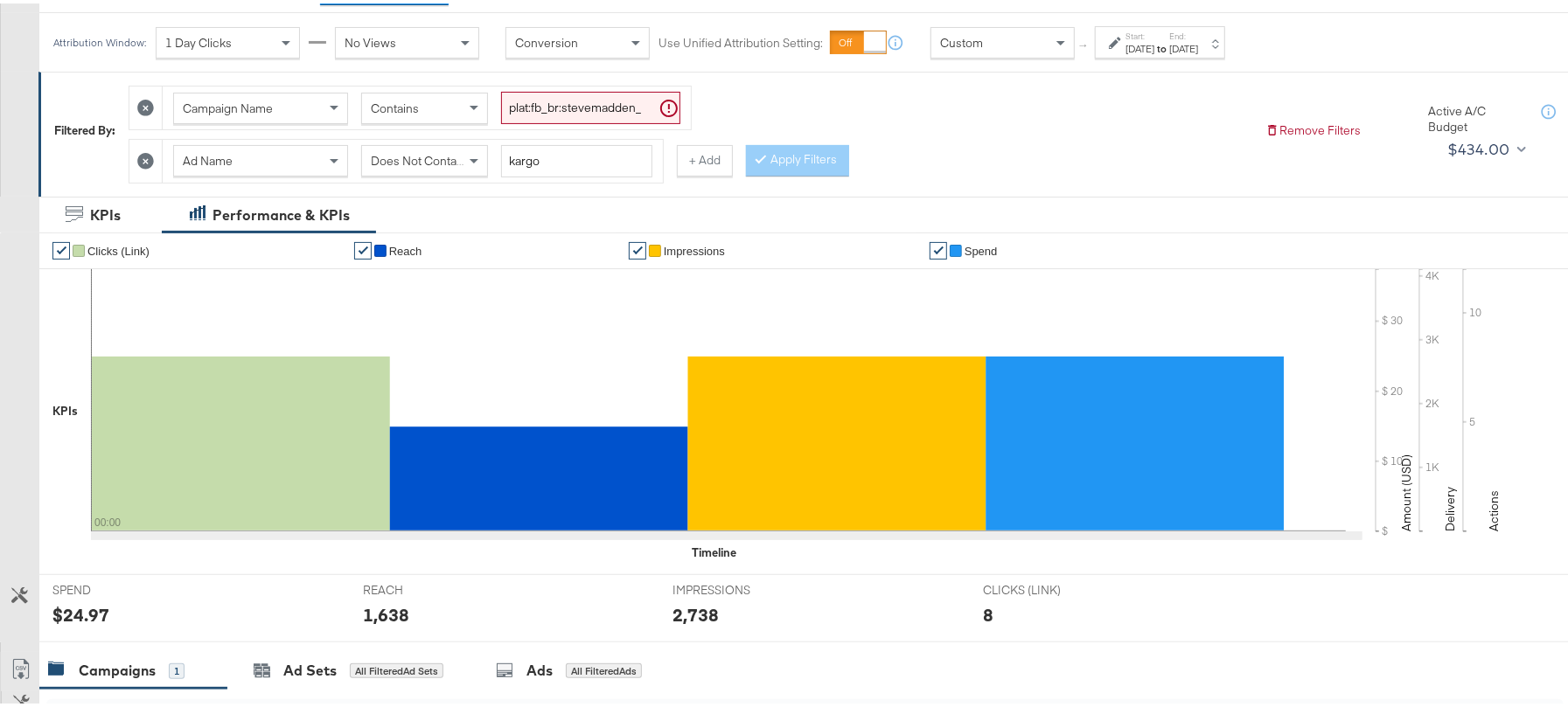 click on "1,638" at bounding box center [386, 611] 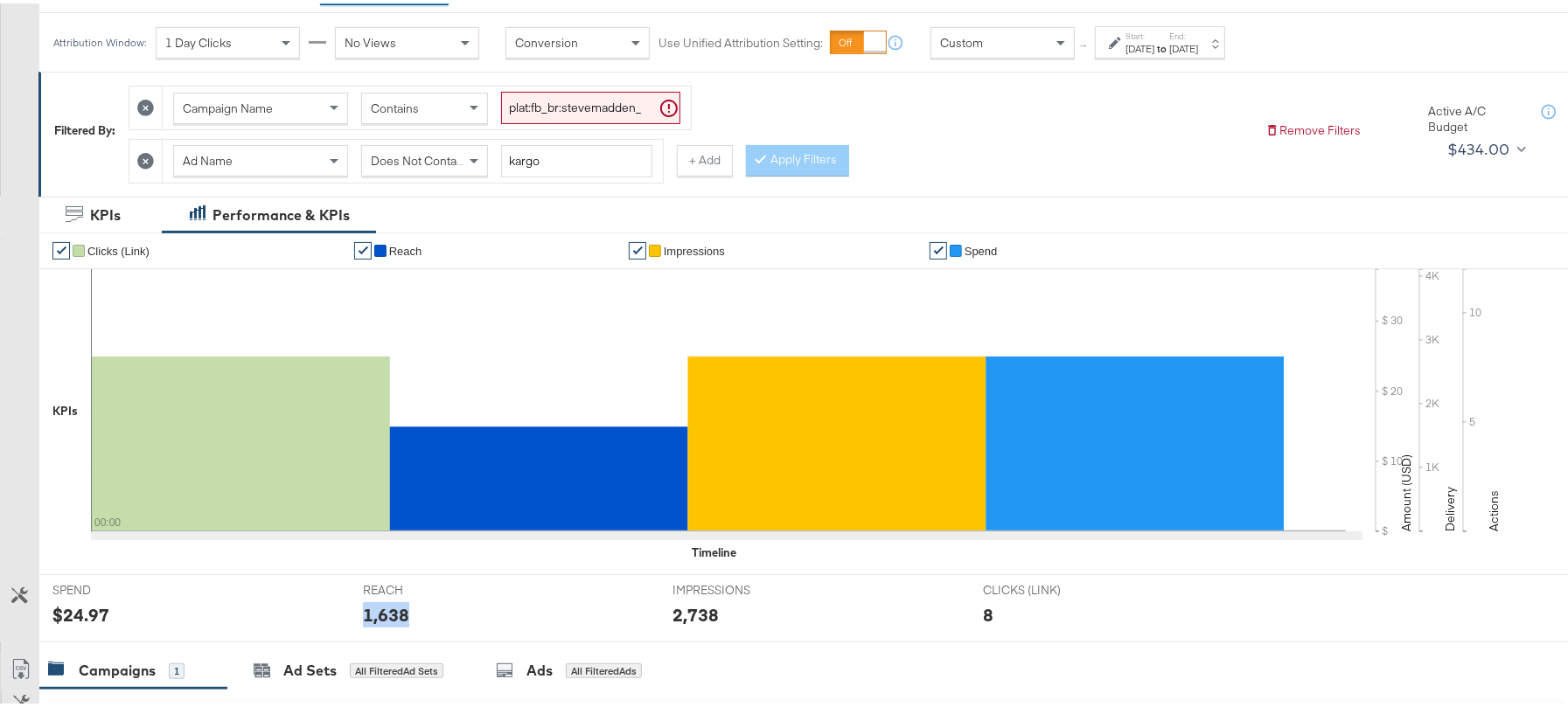 click on "1,638" at bounding box center [386, 611] 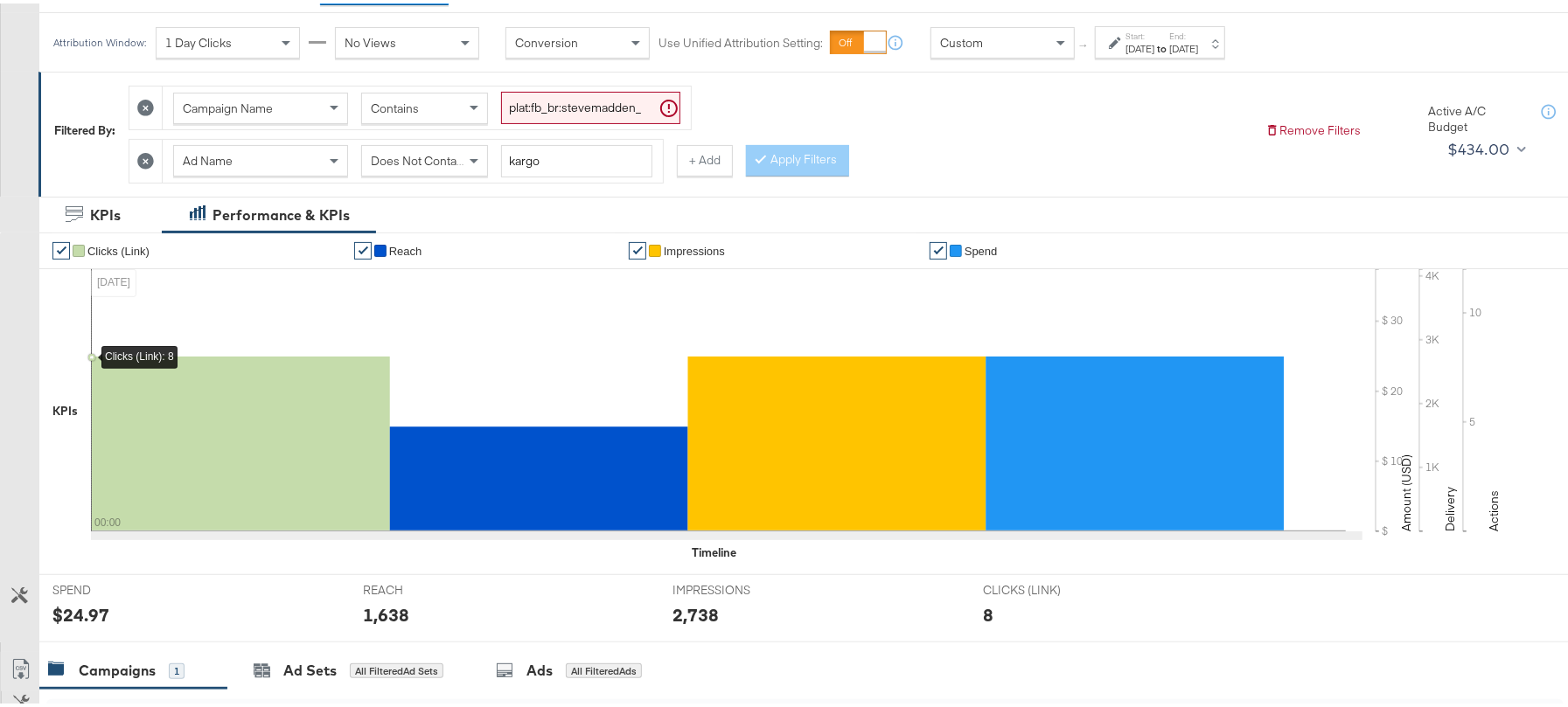 click on "2,738" at bounding box center [695, 611] 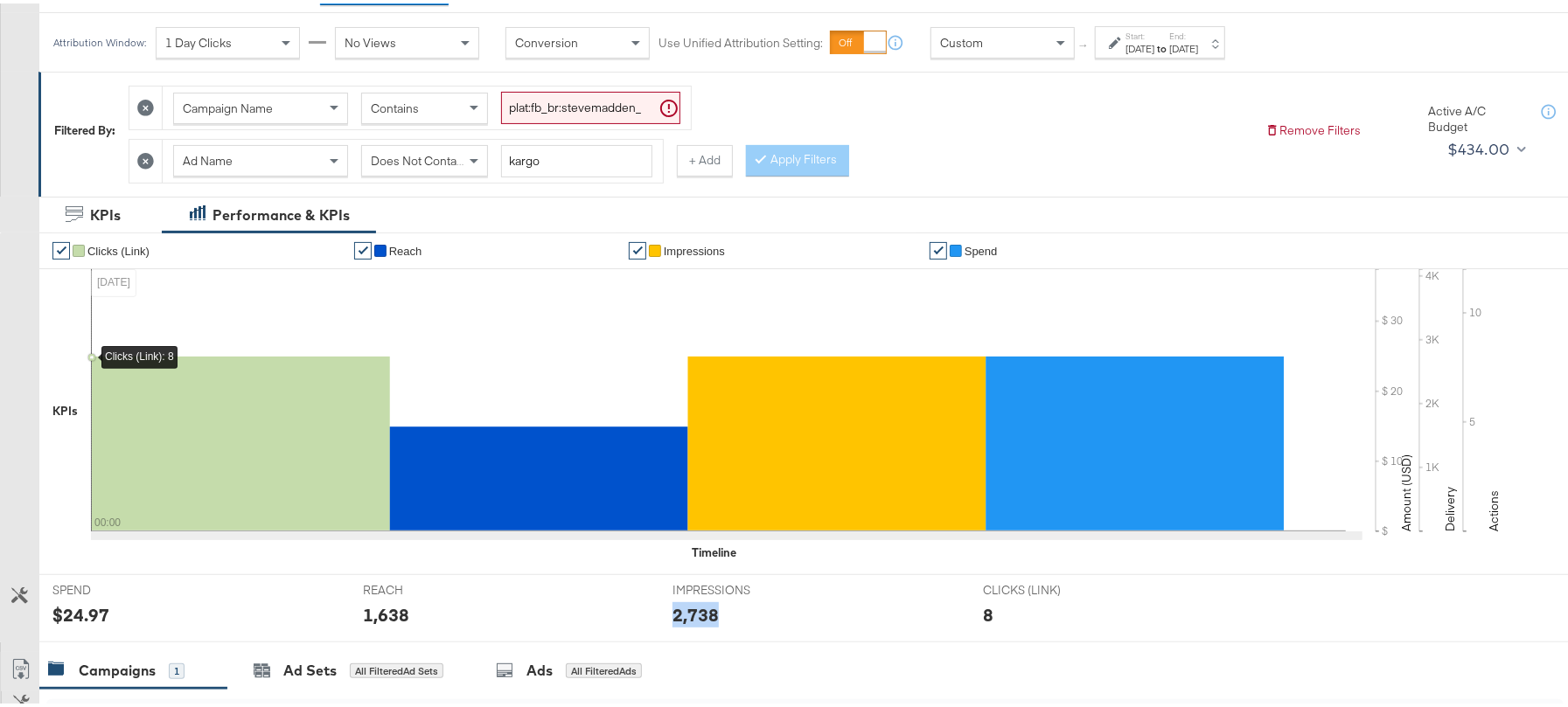 click on "2,738" at bounding box center (695, 611) 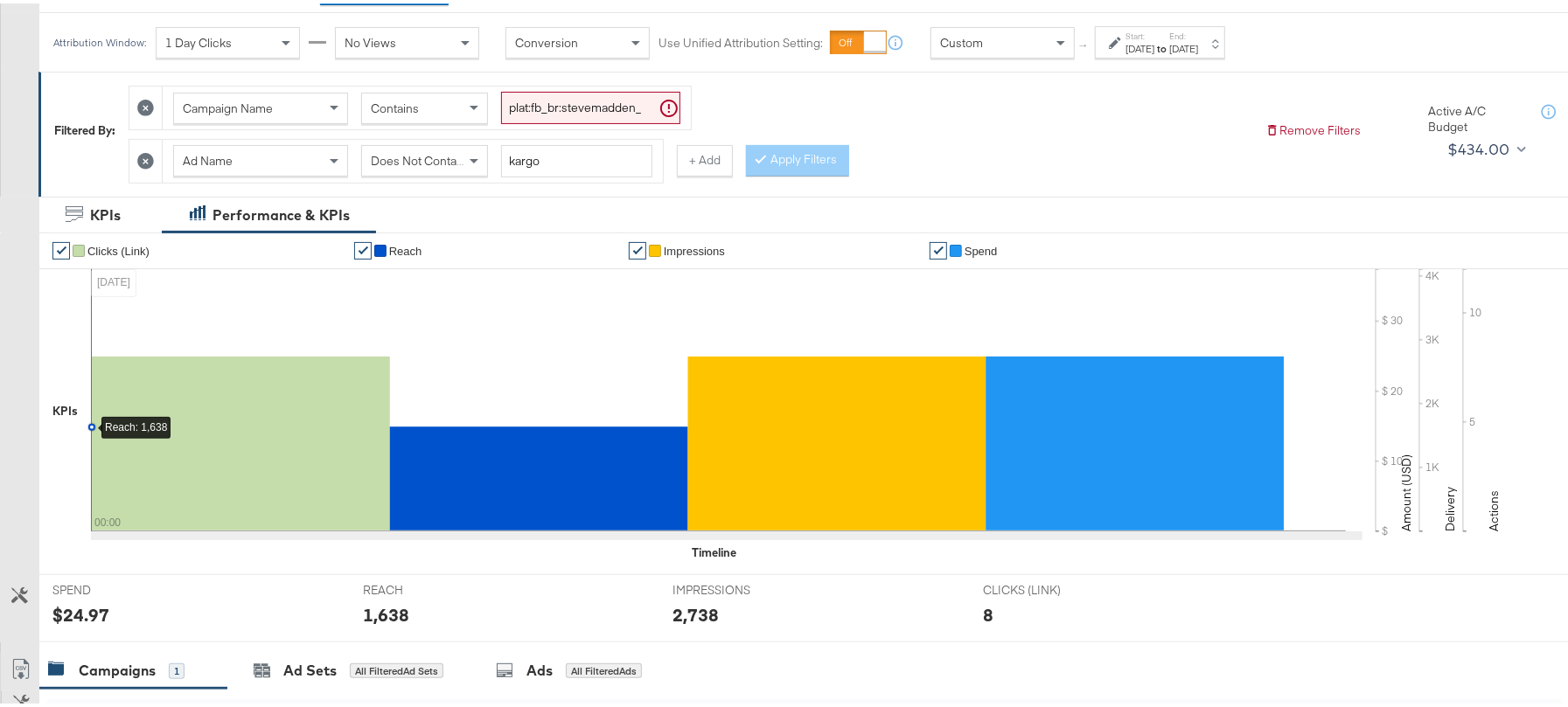 click on "Jun 30th 2025" at bounding box center (1183, 45) 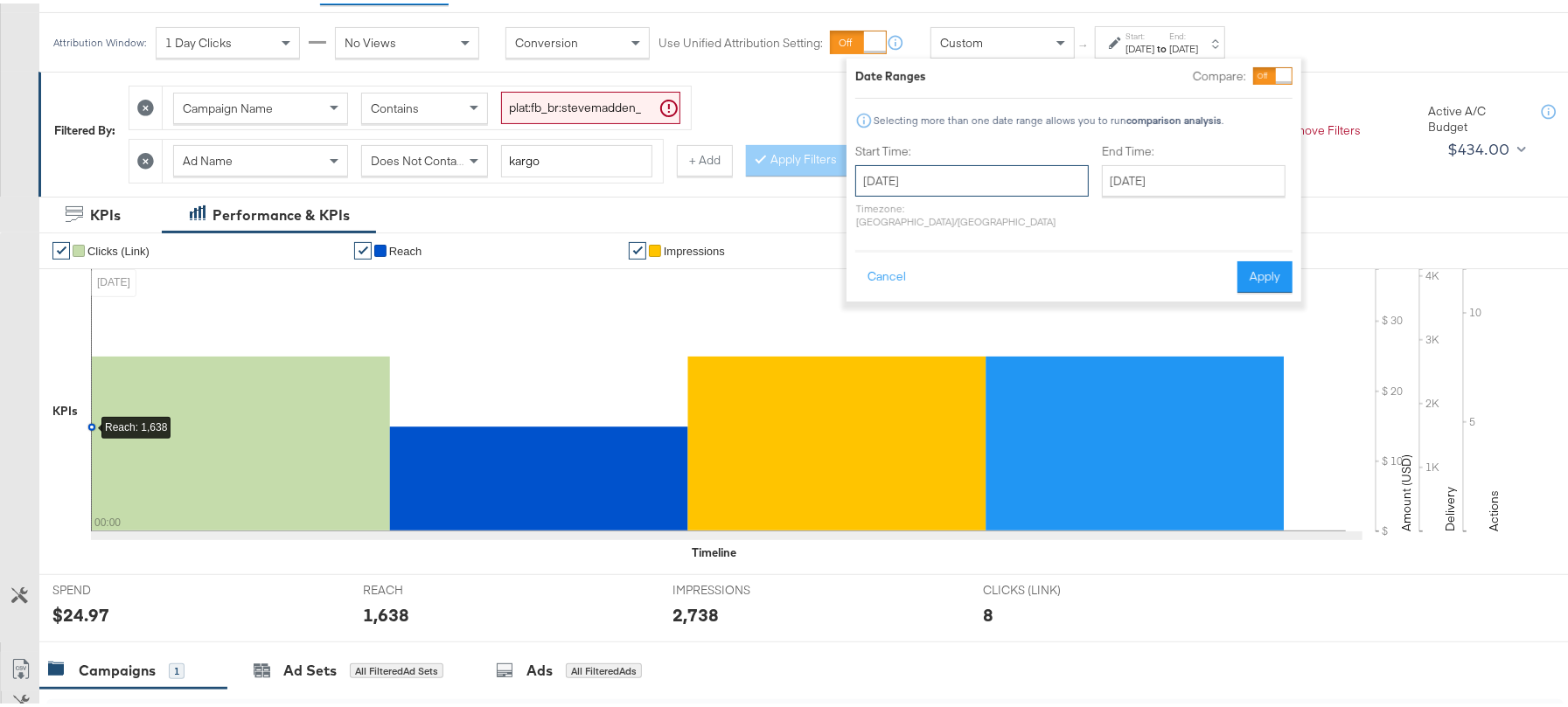 click on "June 30th 2025" at bounding box center [972, 177] 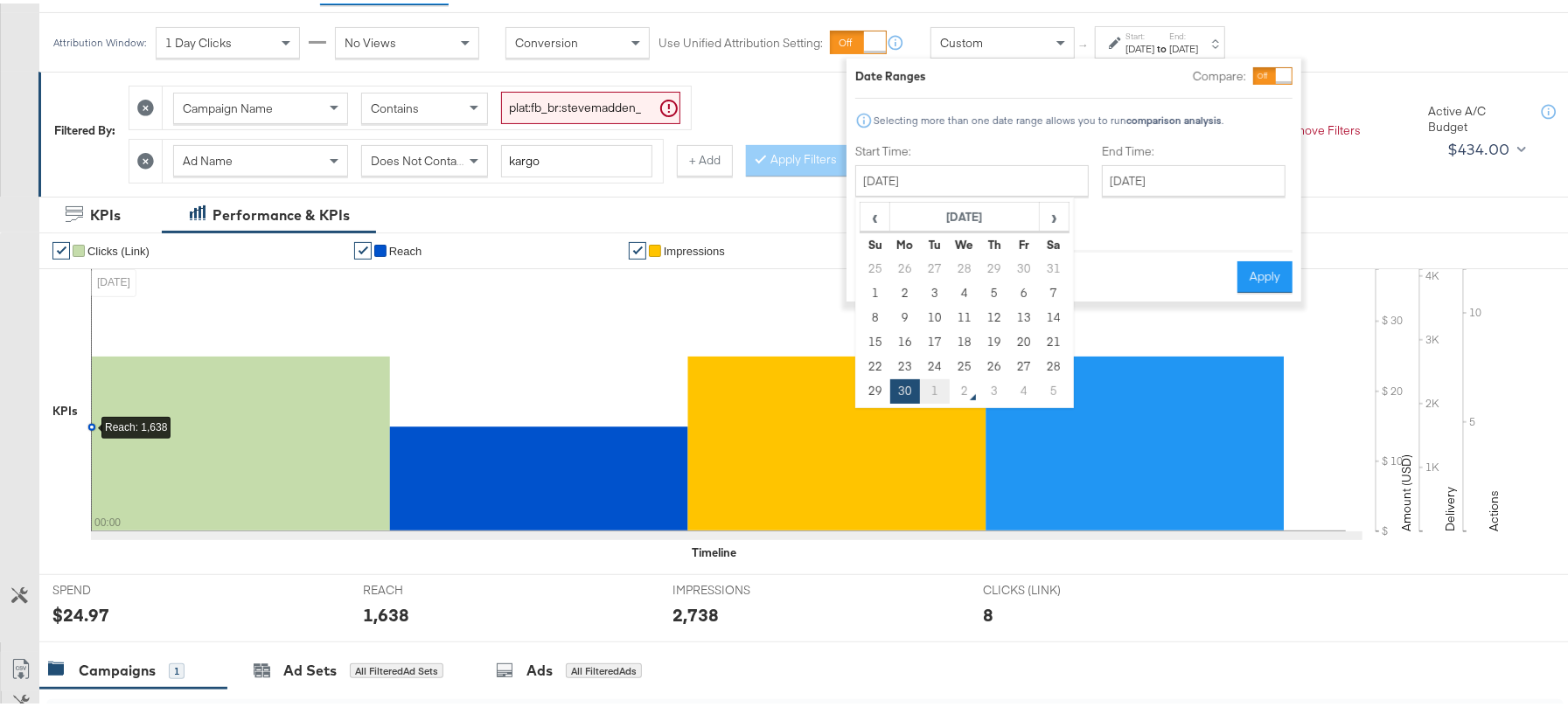 click on "1" at bounding box center [935, 388] 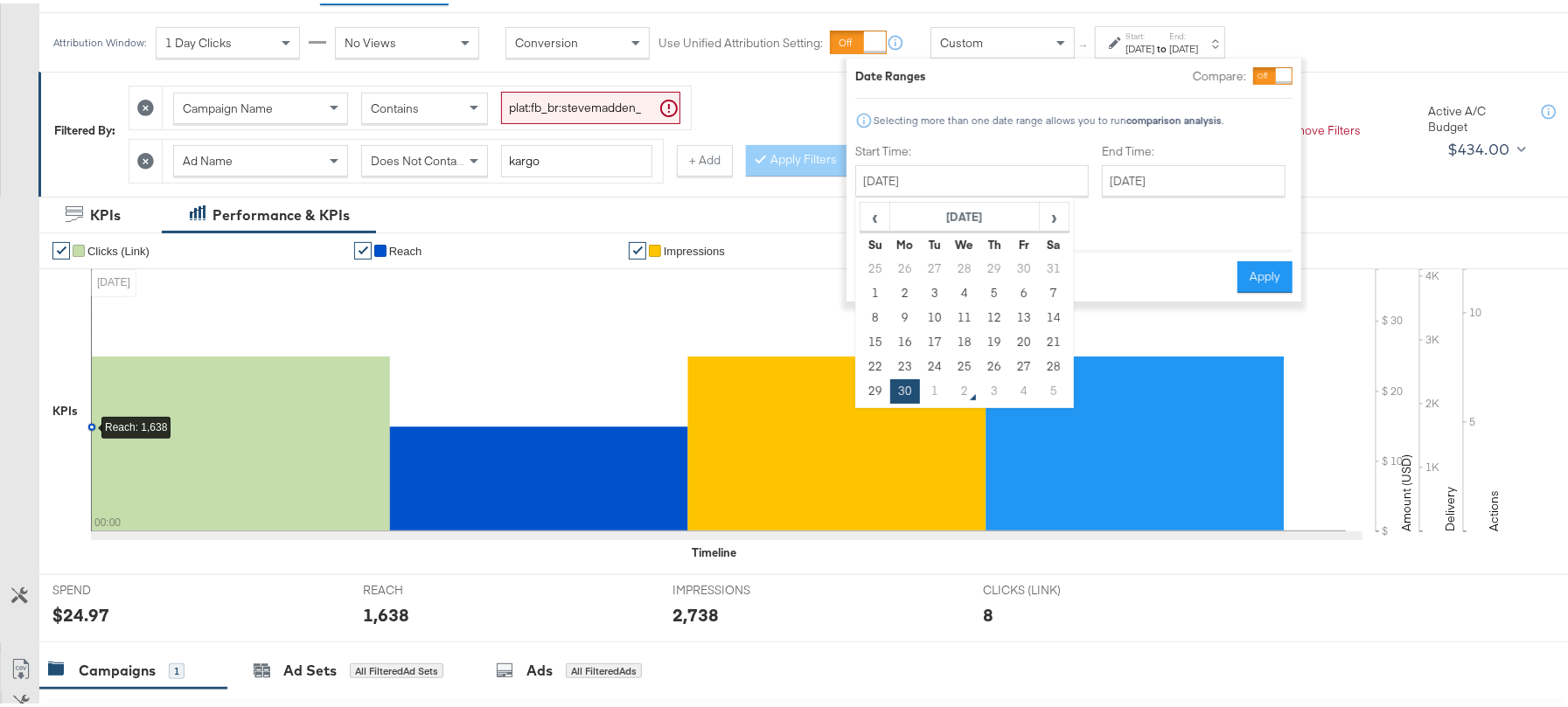 type on "[DATE]" 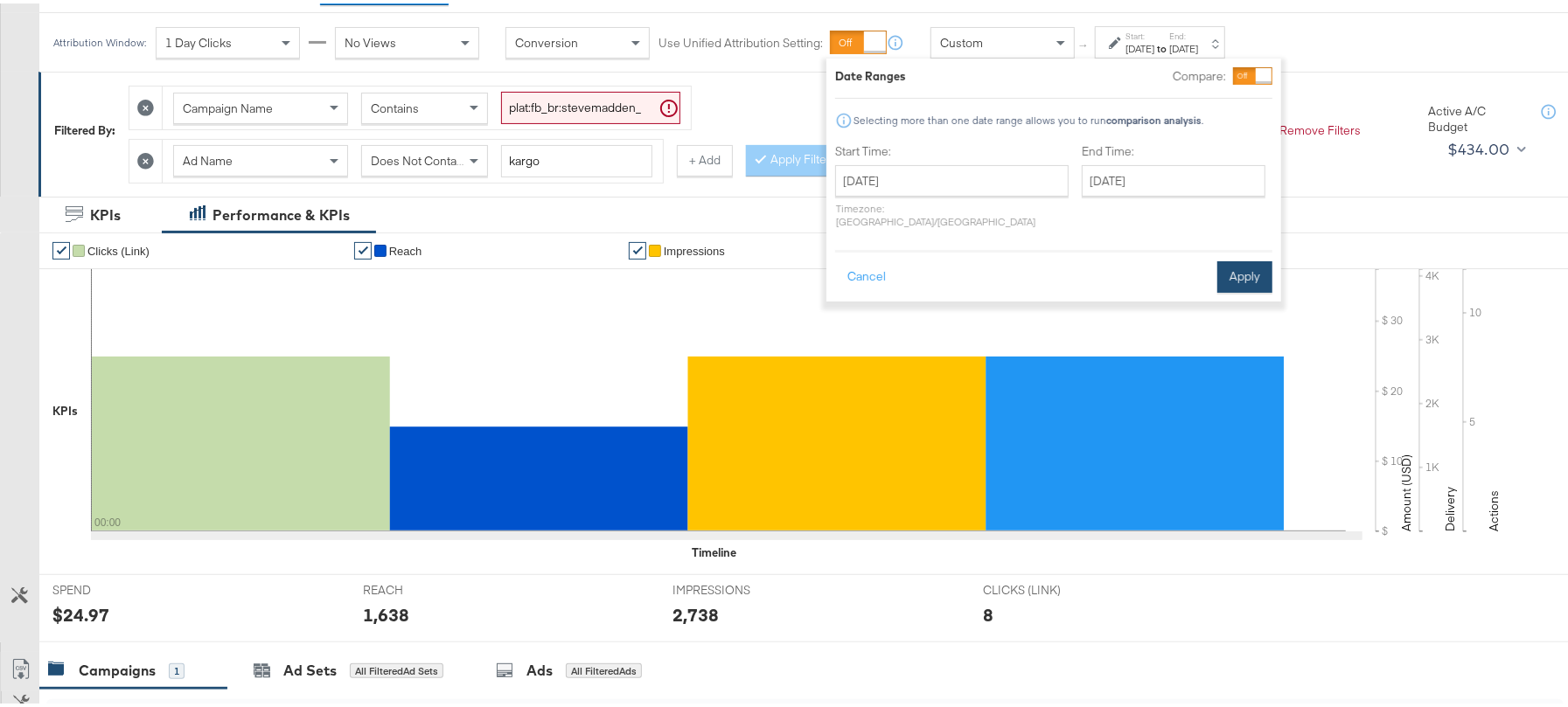 click on "Apply" at bounding box center [1244, 274] 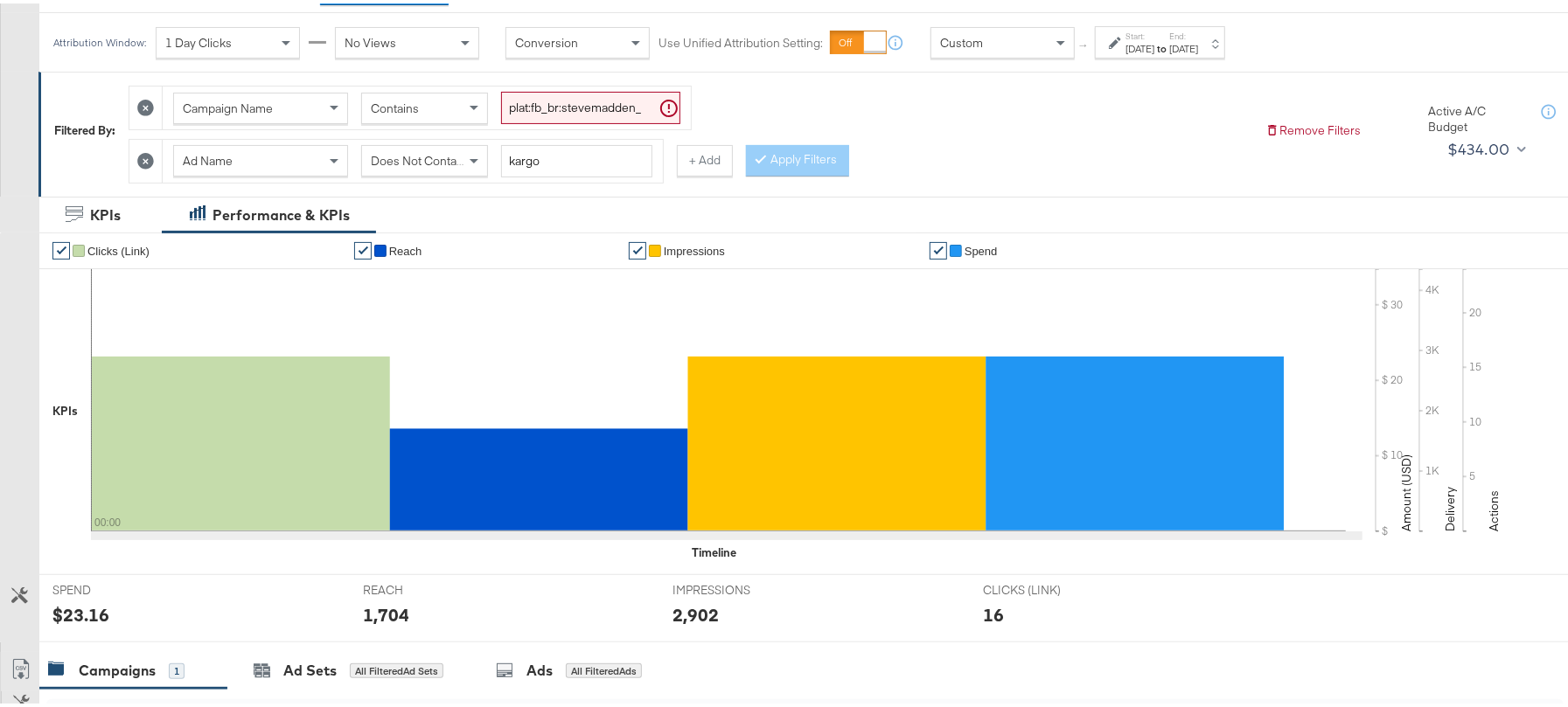 click on "$23.16" at bounding box center [80, 611] 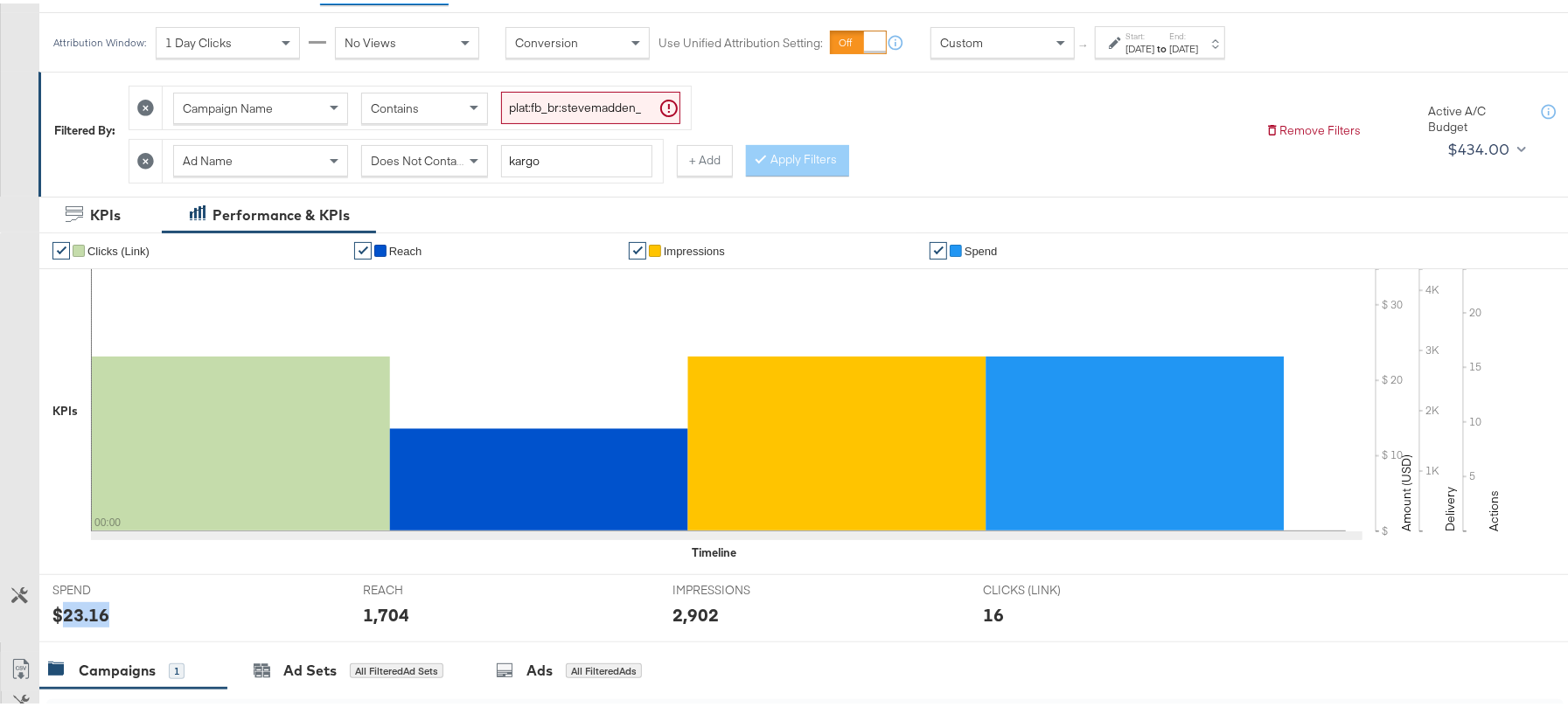 click on "$23.16" at bounding box center [80, 611] 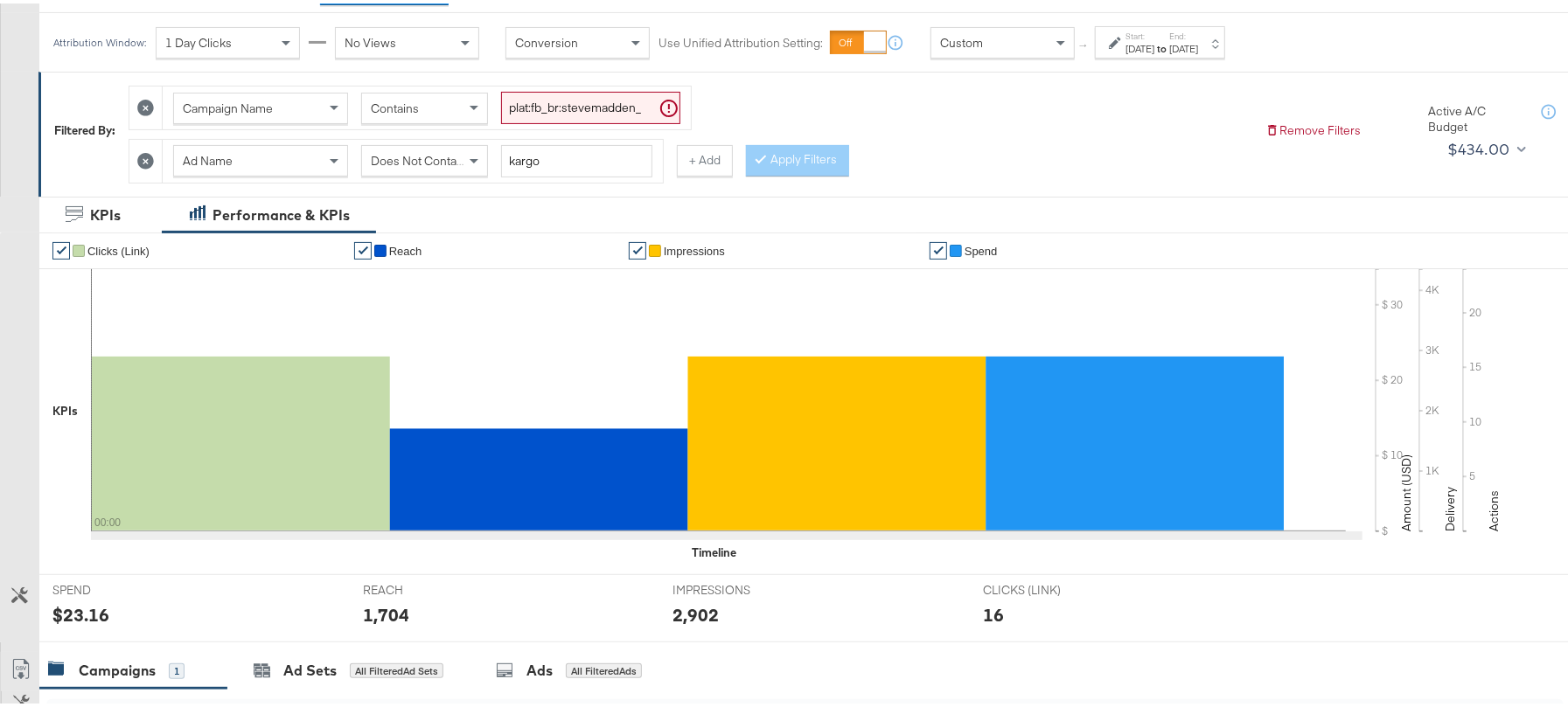 click on "1,704" at bounding box center [386, 611] 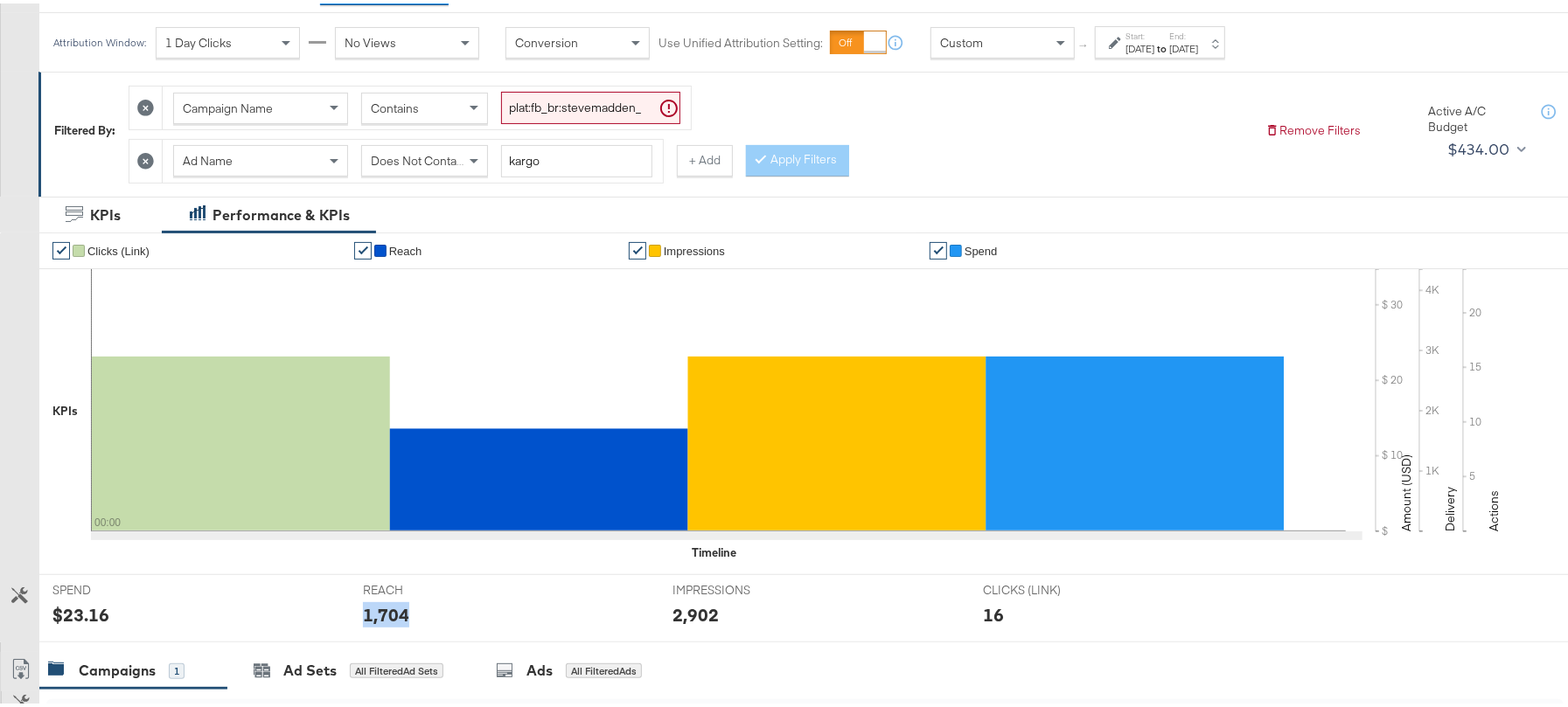 click on "1,704" at bounding box center [386, 611] 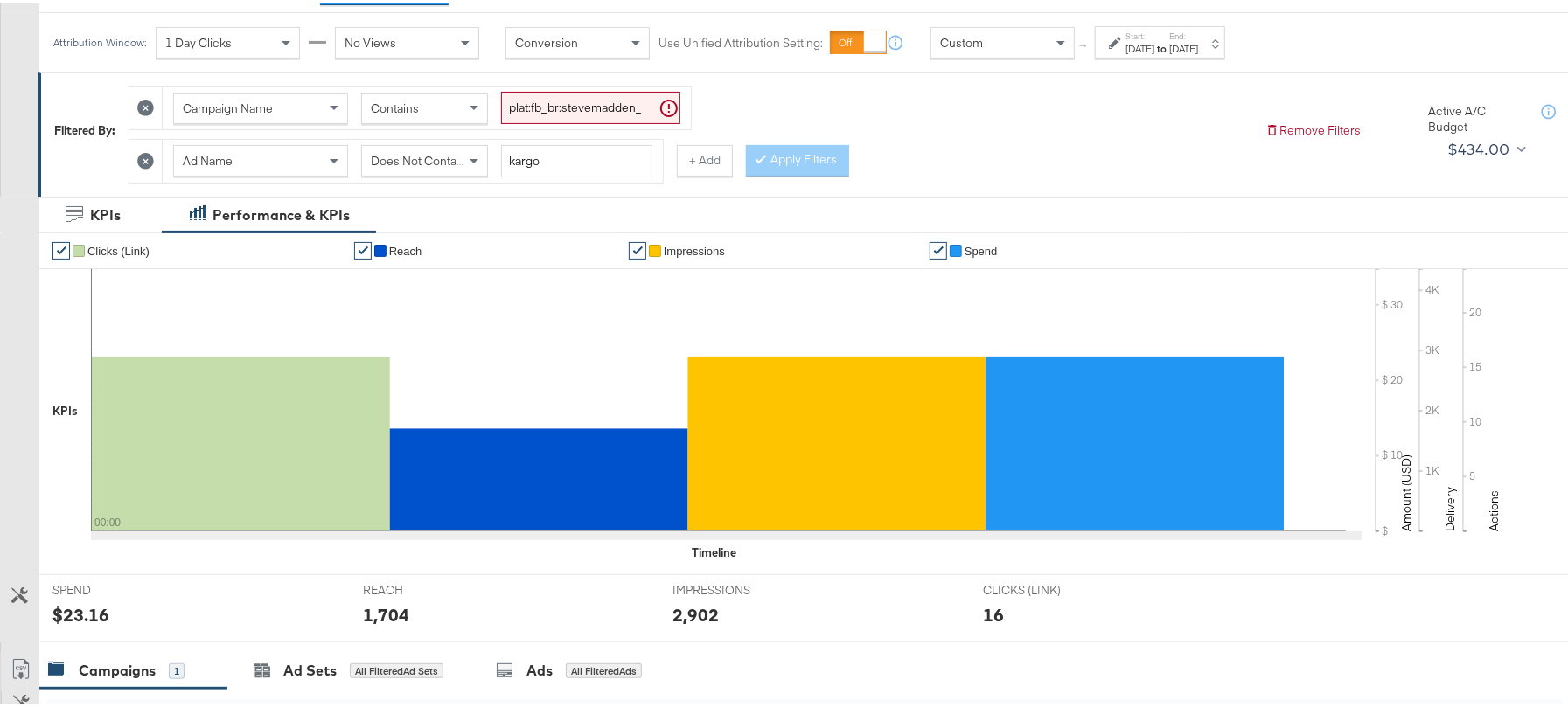 click on "2,902" at bounding box center (695, 611) 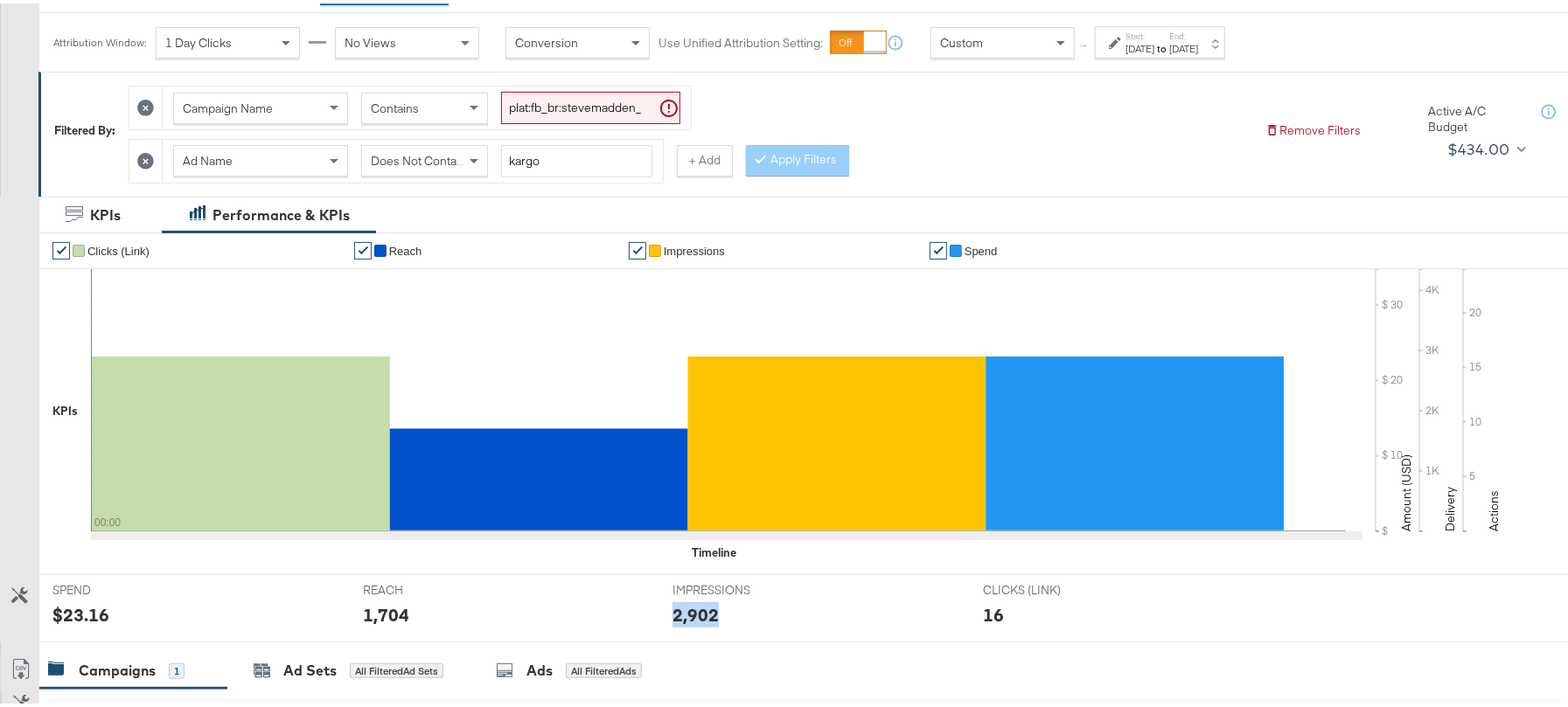 click on "2,902" at bounding box center (695, 611) 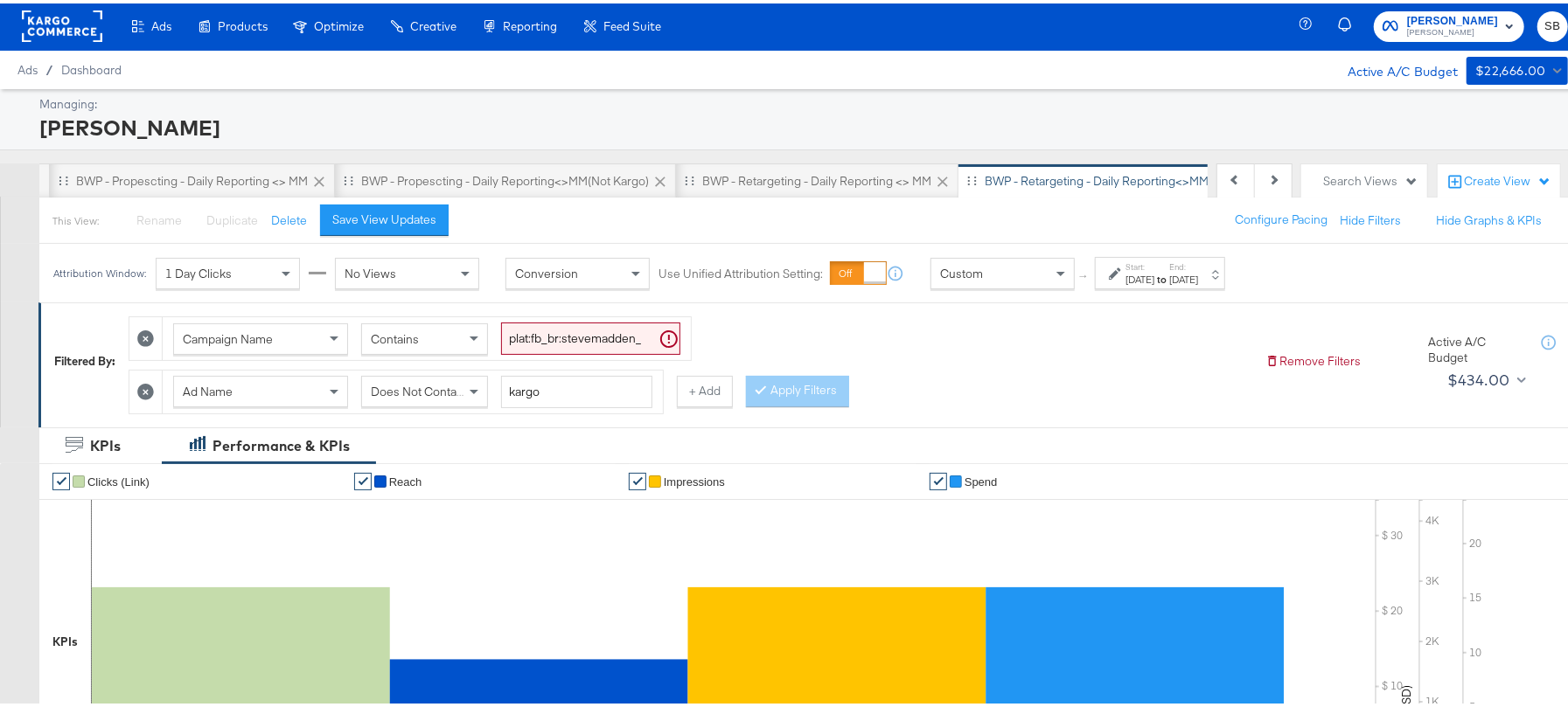 scroll, scrollTop: 0, scrollLeft: 0, axis: both 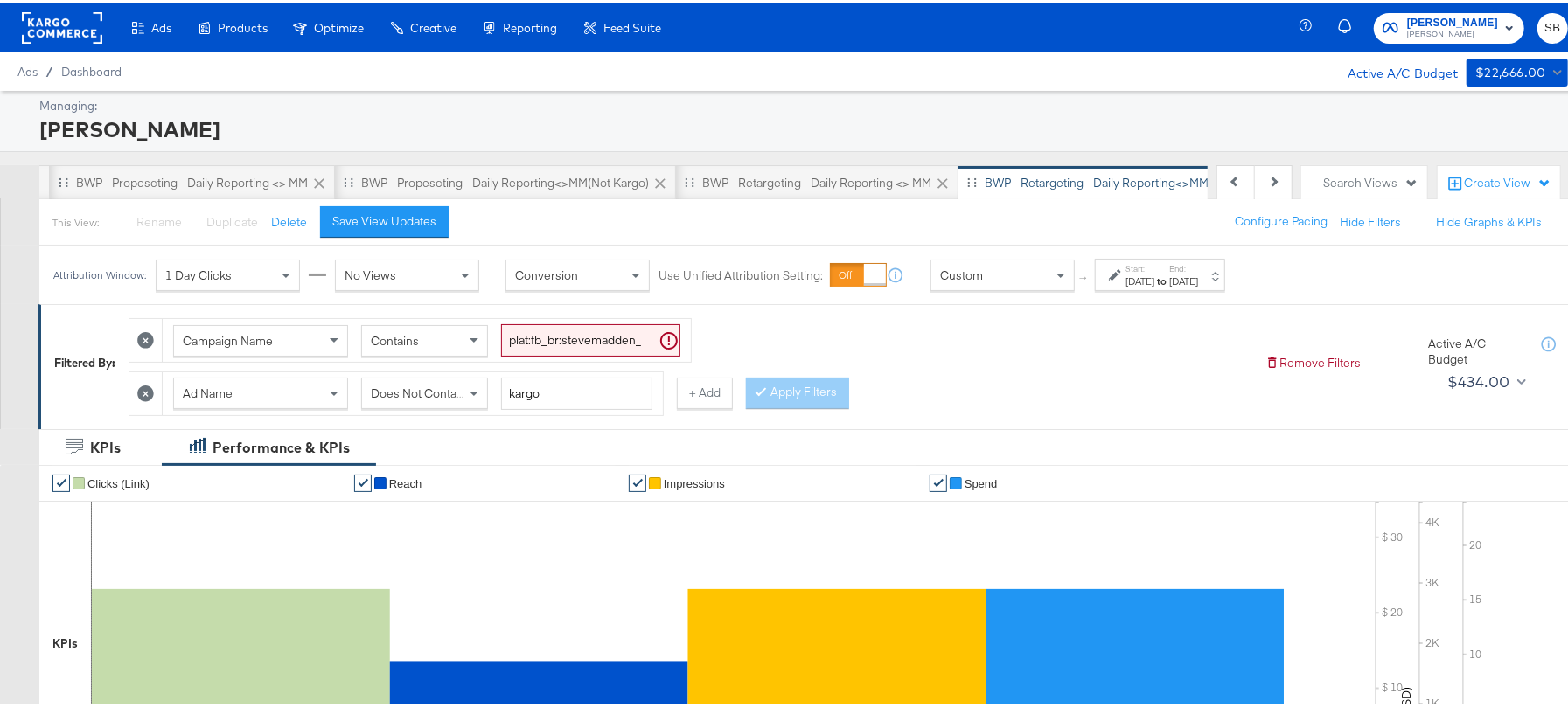 click 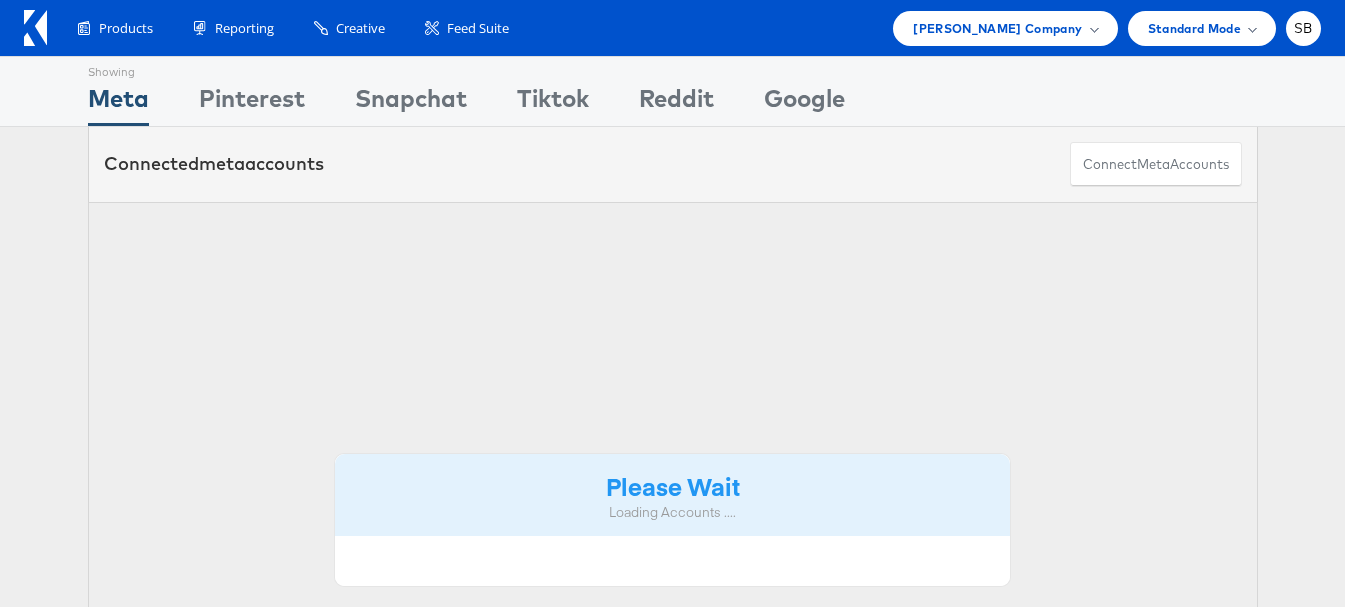 scroll, scrollTop: 0, scrollLeft: 0, axis: both 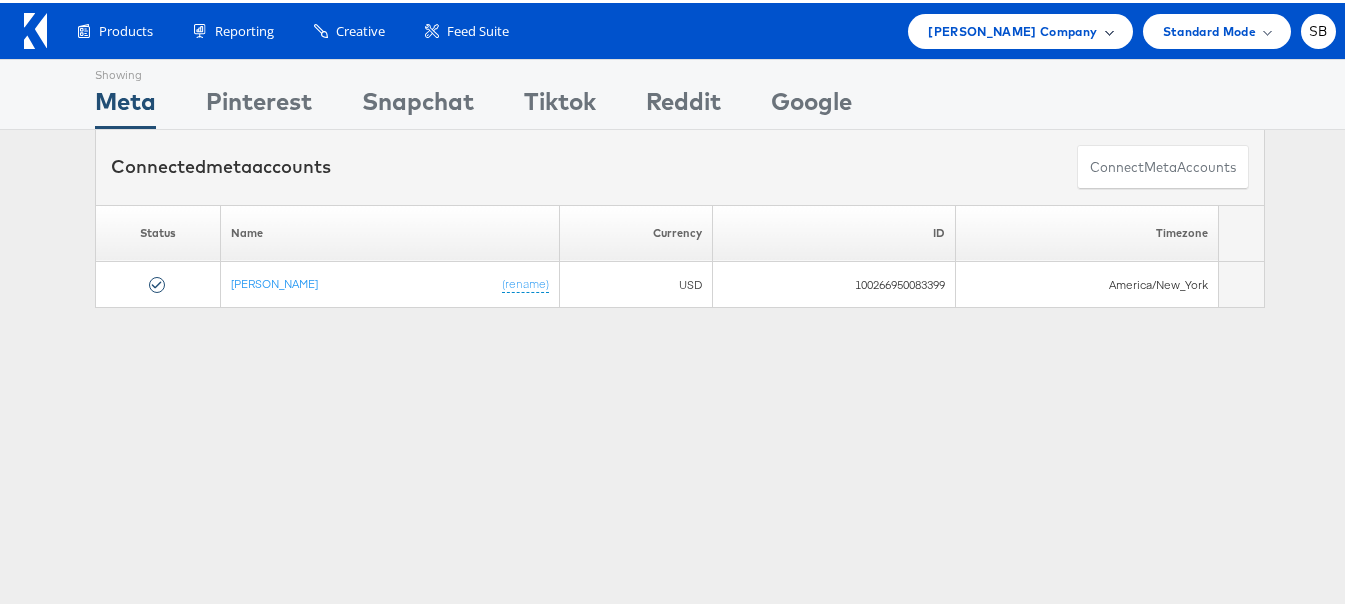 click on "Steve Madden Company" at bounding box center (1012, 28) 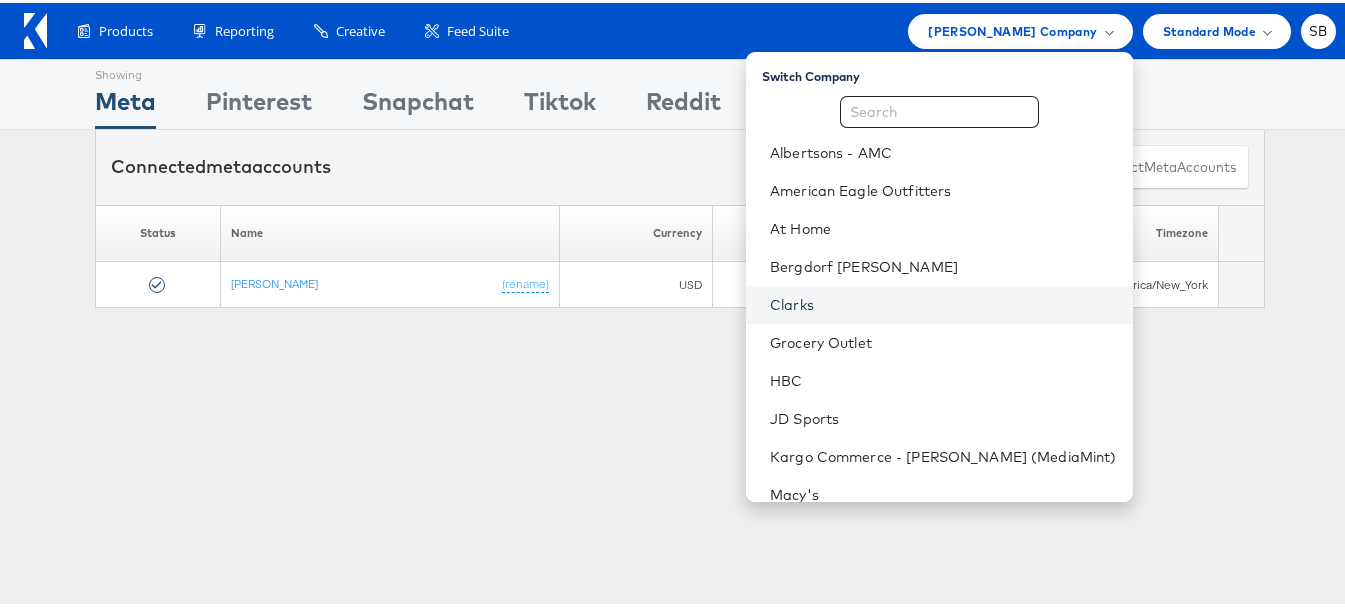 click on "Clarks" at bounding box center [943, 302] 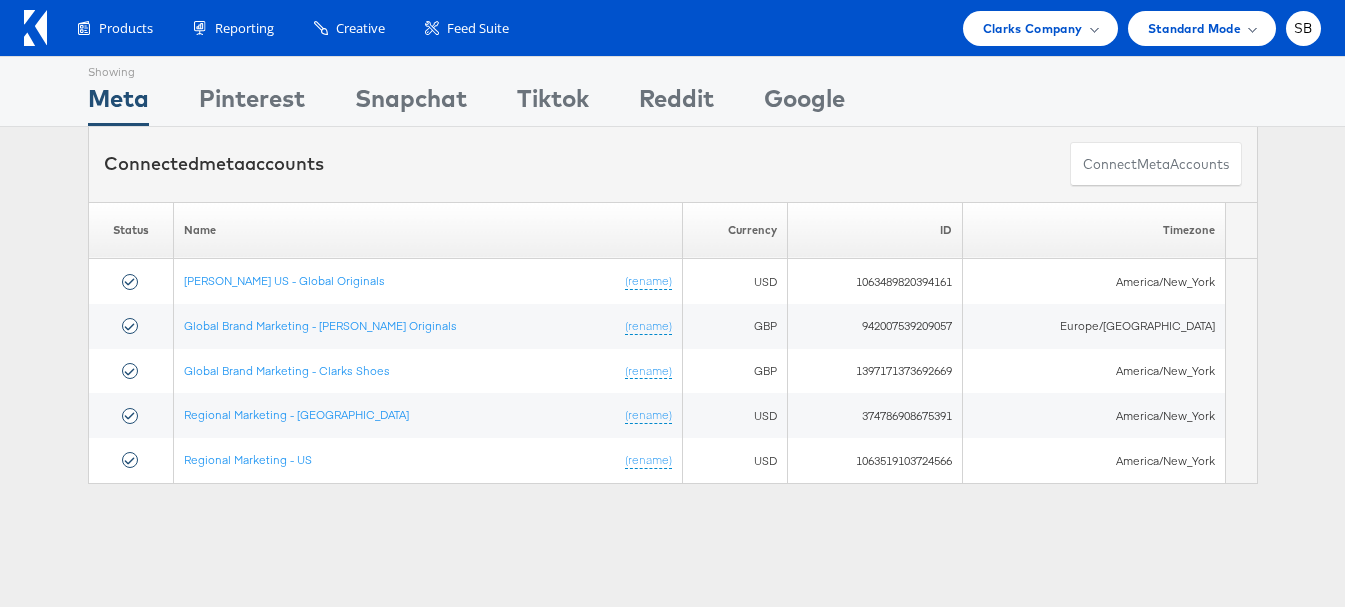 scroll, scrollTop: 0, scrollLeft: 0, axis: both 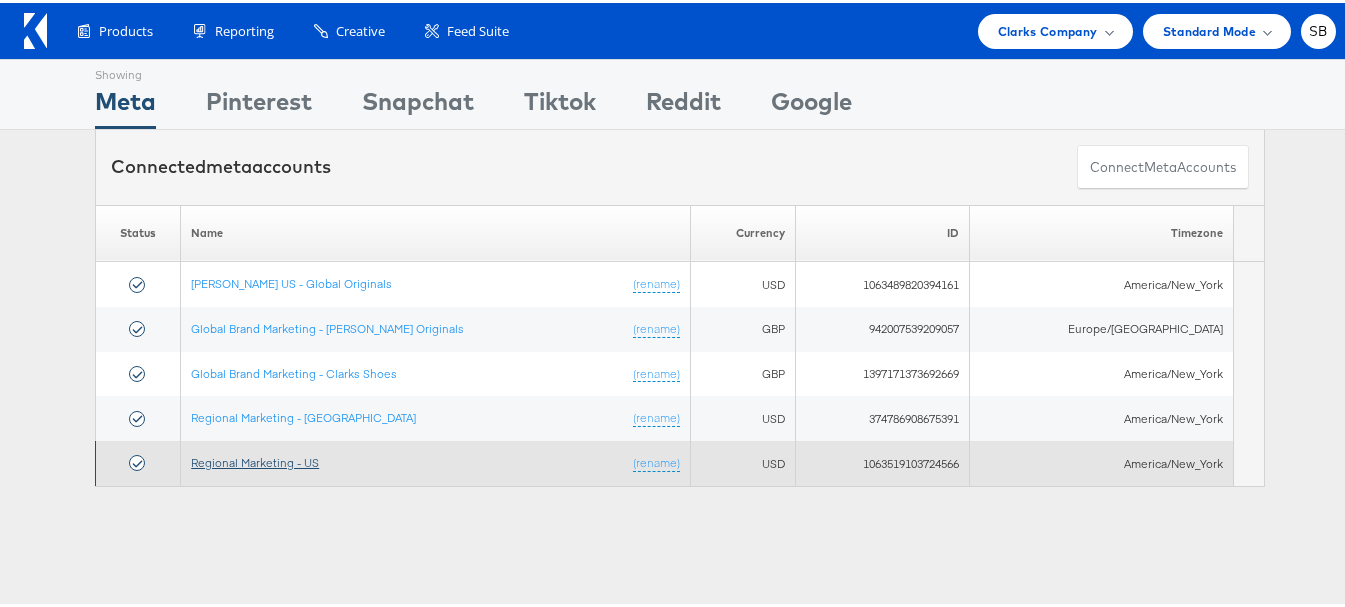 click on "Regional Marketing - US" at bounding box center [255, 459] 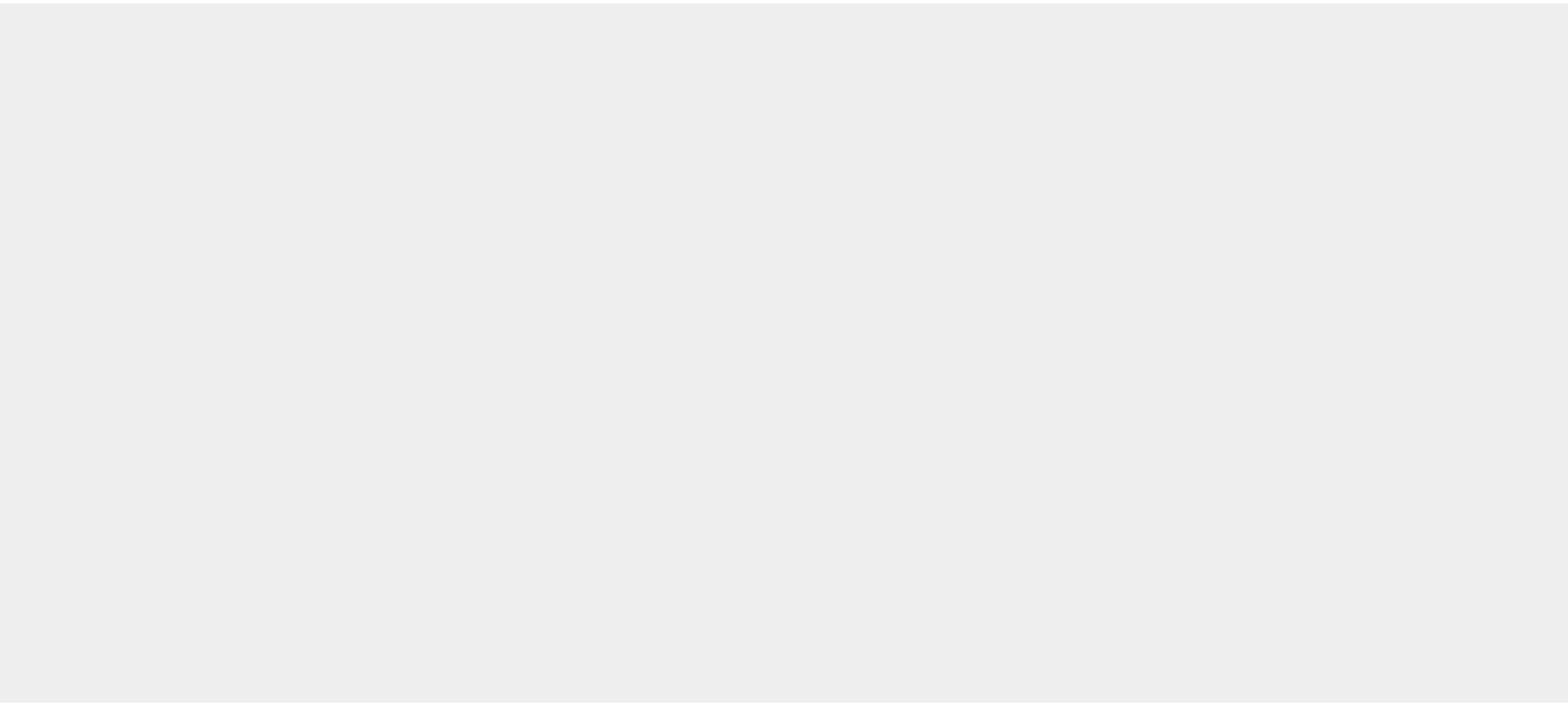 scroll, scrollTop: 0, scrollLeft: 0, axis: both 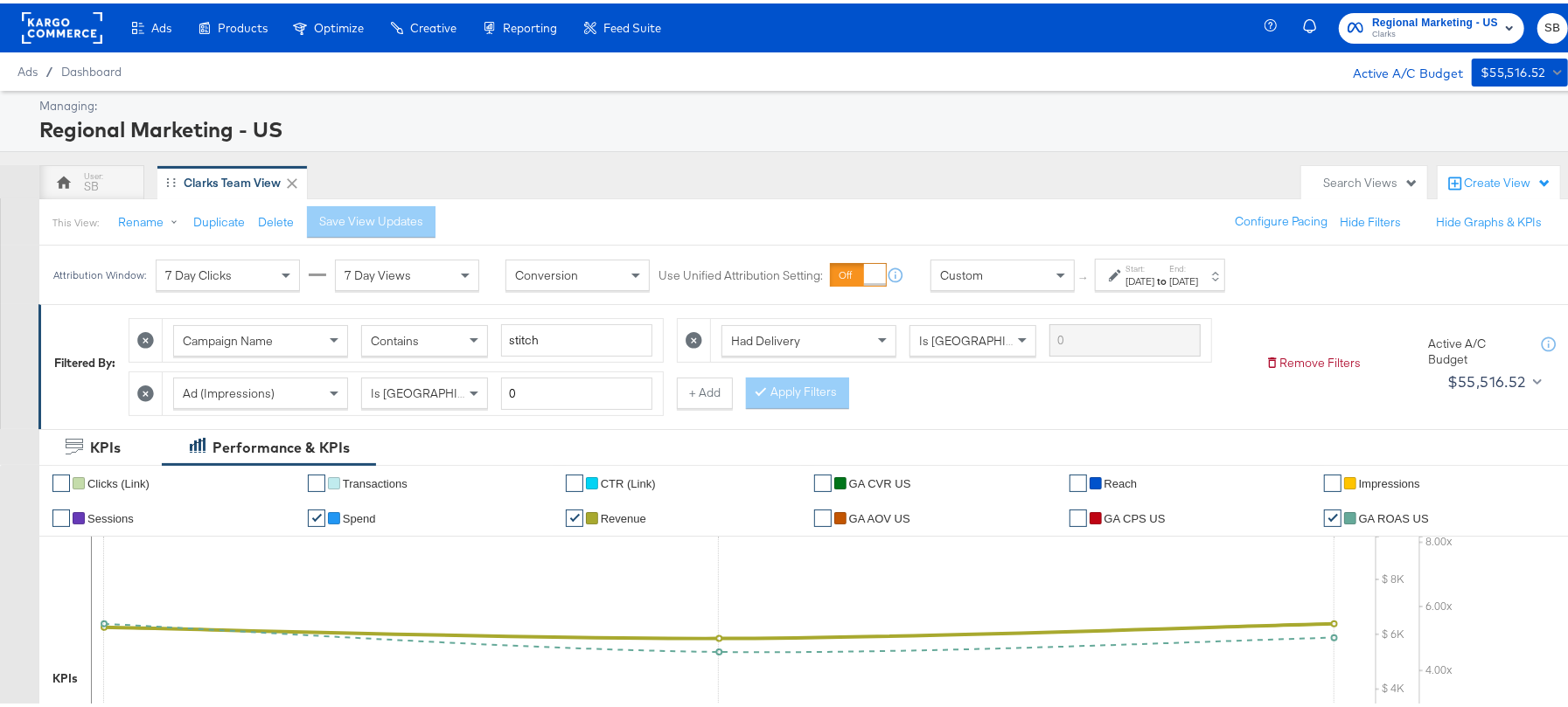 click on "[DATE]" at bounding box center (1139, 278) 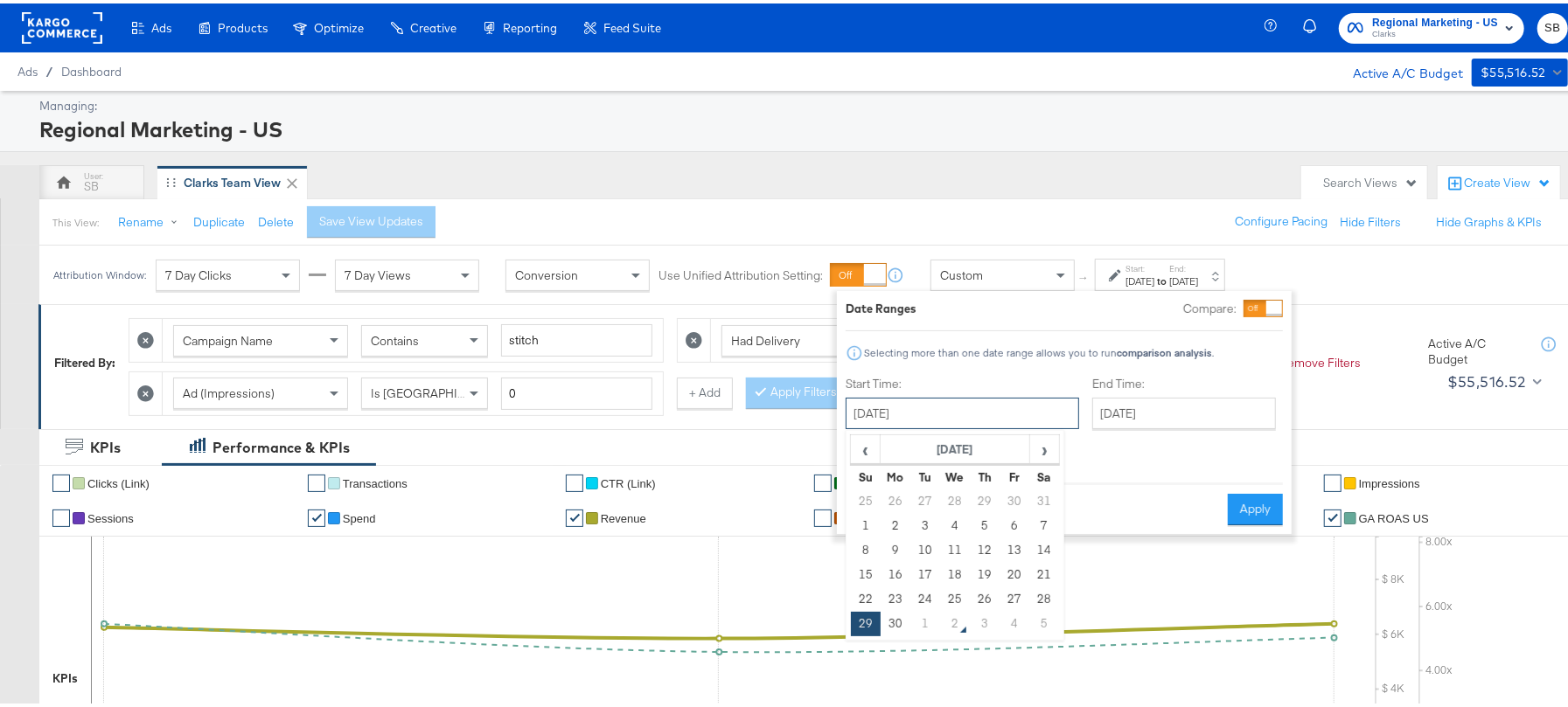 click on "[DATE]" at bounding box center [962, 410] 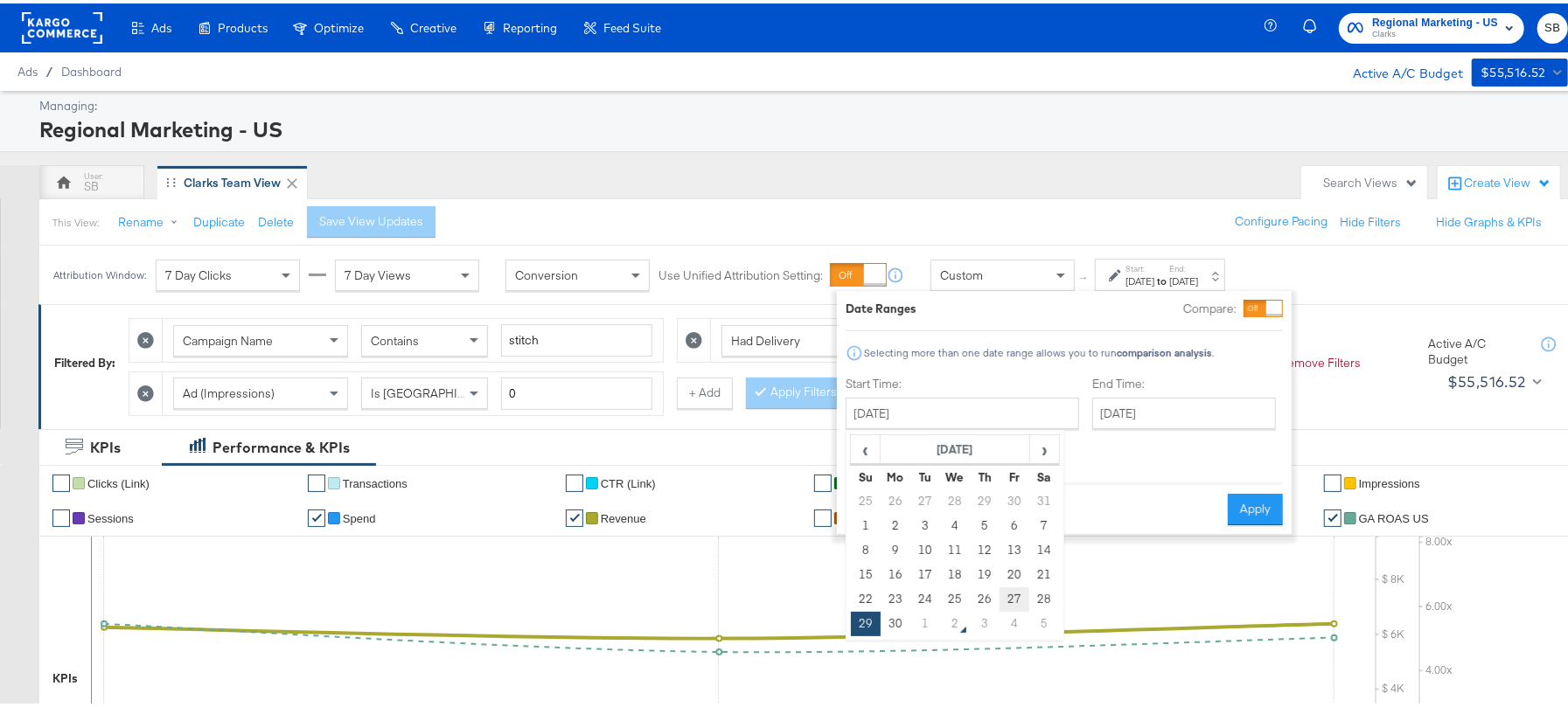 click on "27" at bounding box center (1014, 596) 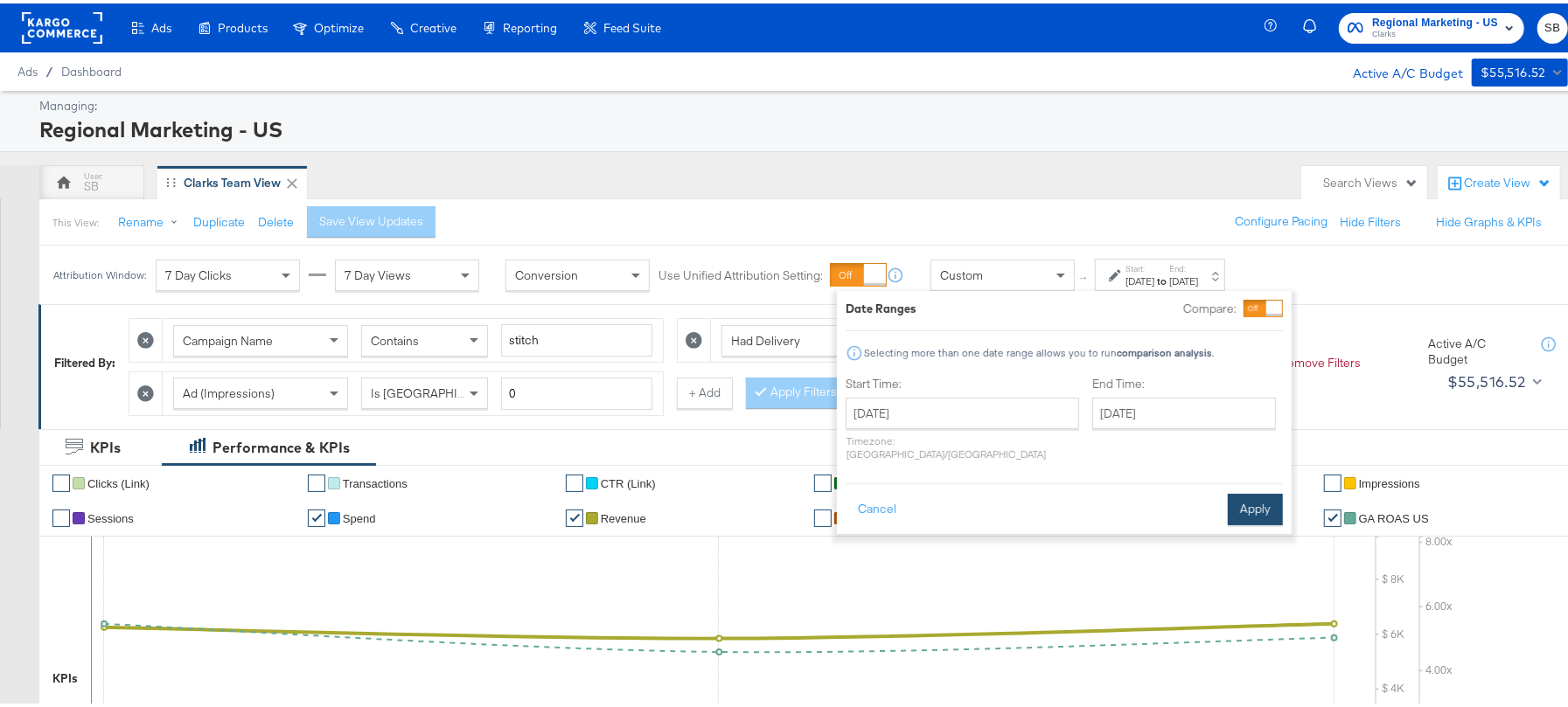 click on "Apply" at bounding box center [1255, 506] 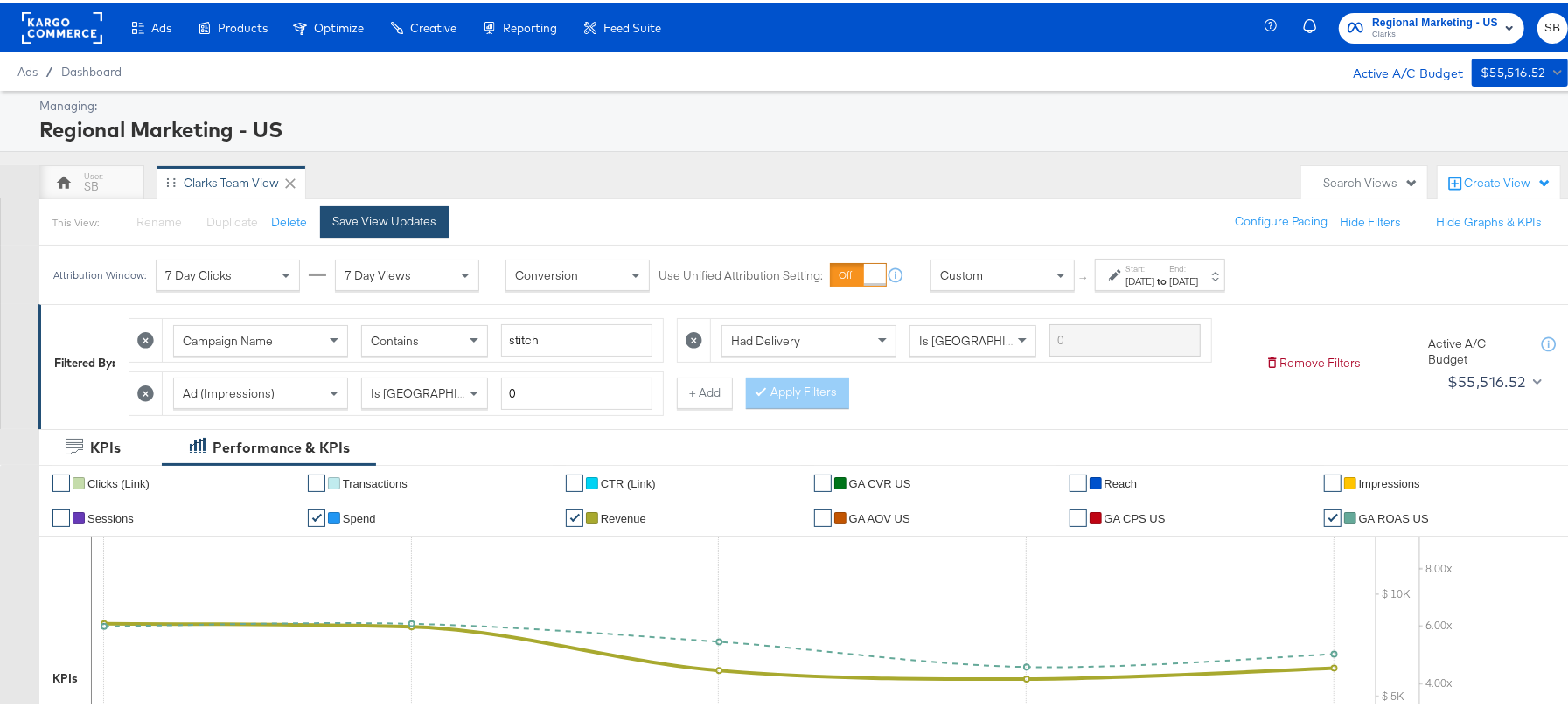click on "Save View Updates" at bounding box center [384, 218] 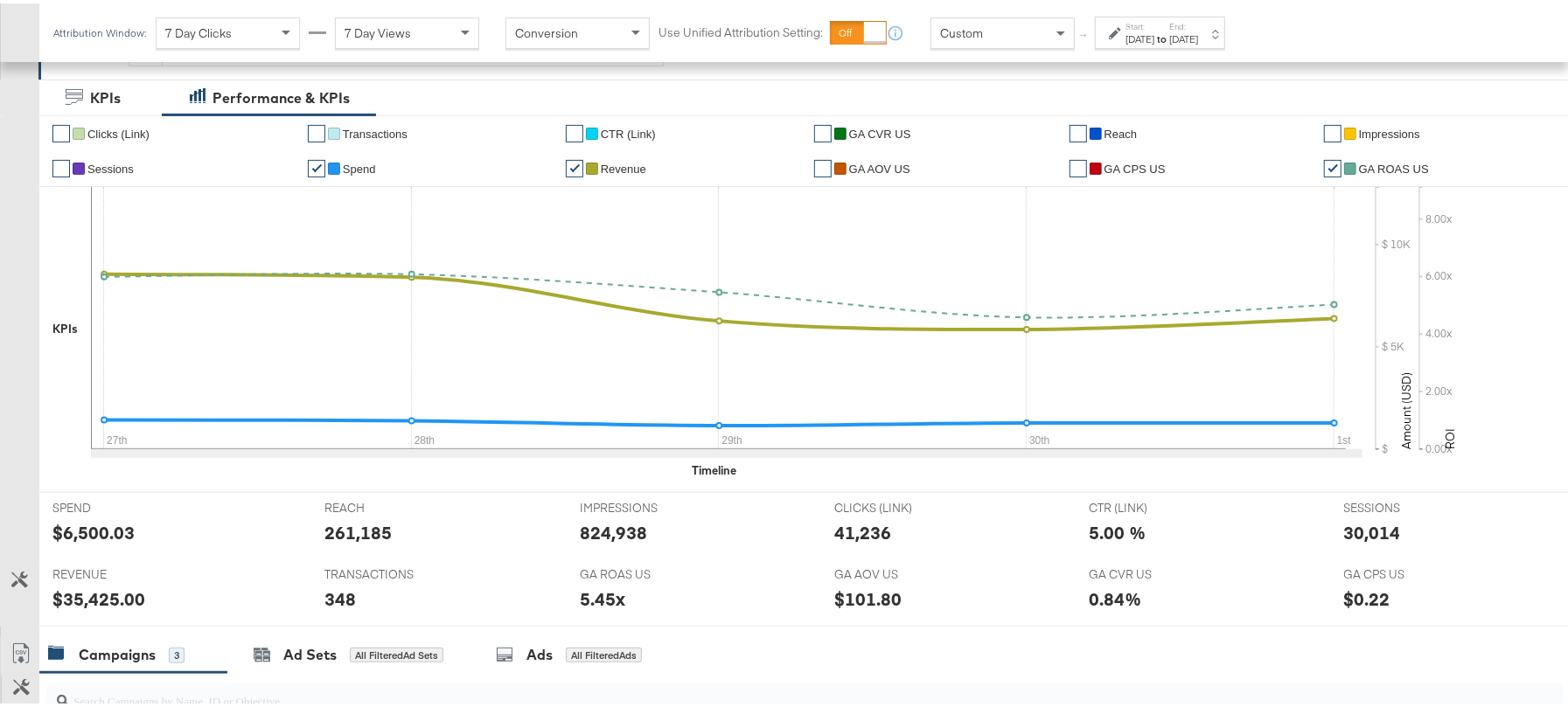 scroll, scrollTop: 806, scrollLeft: 0, axis: vertical 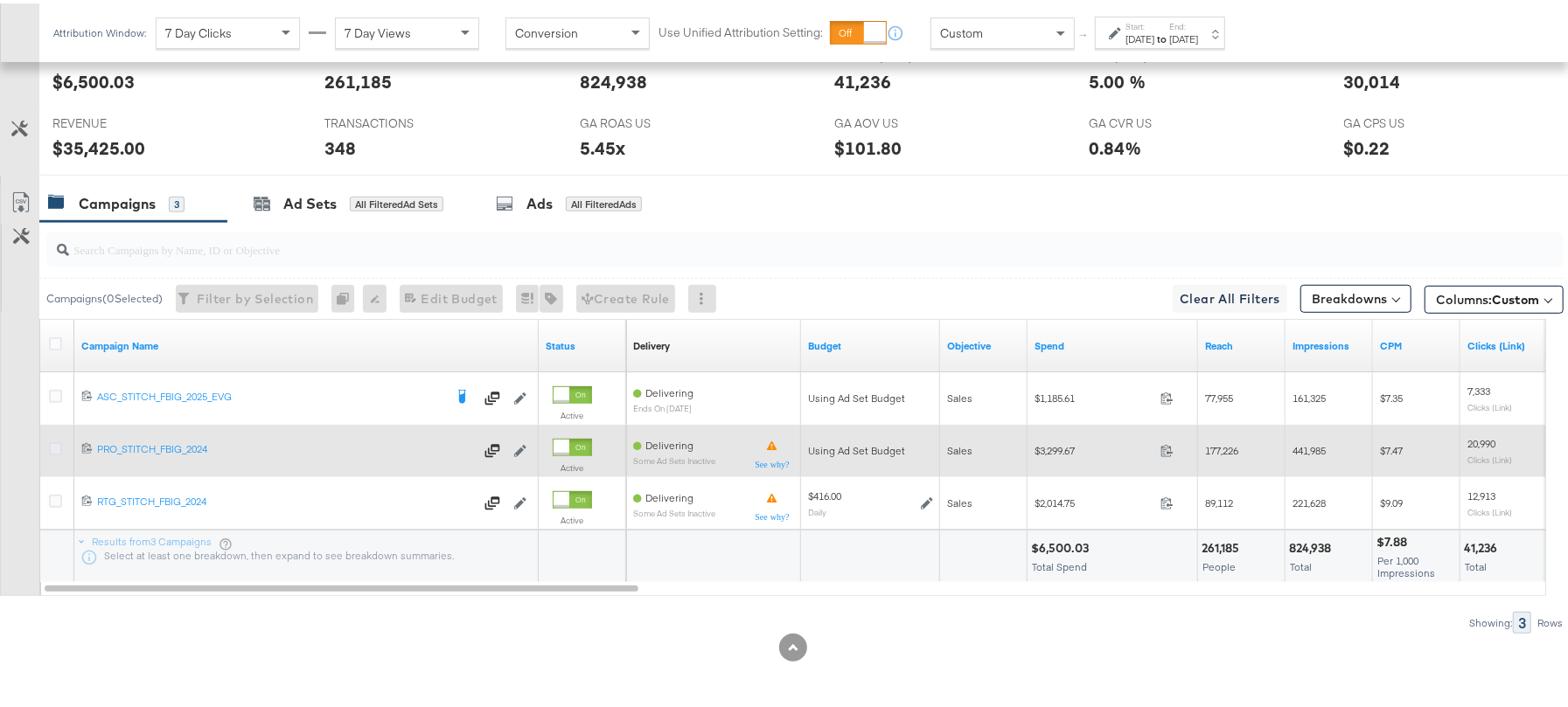 click at bounding box center [55, 445] 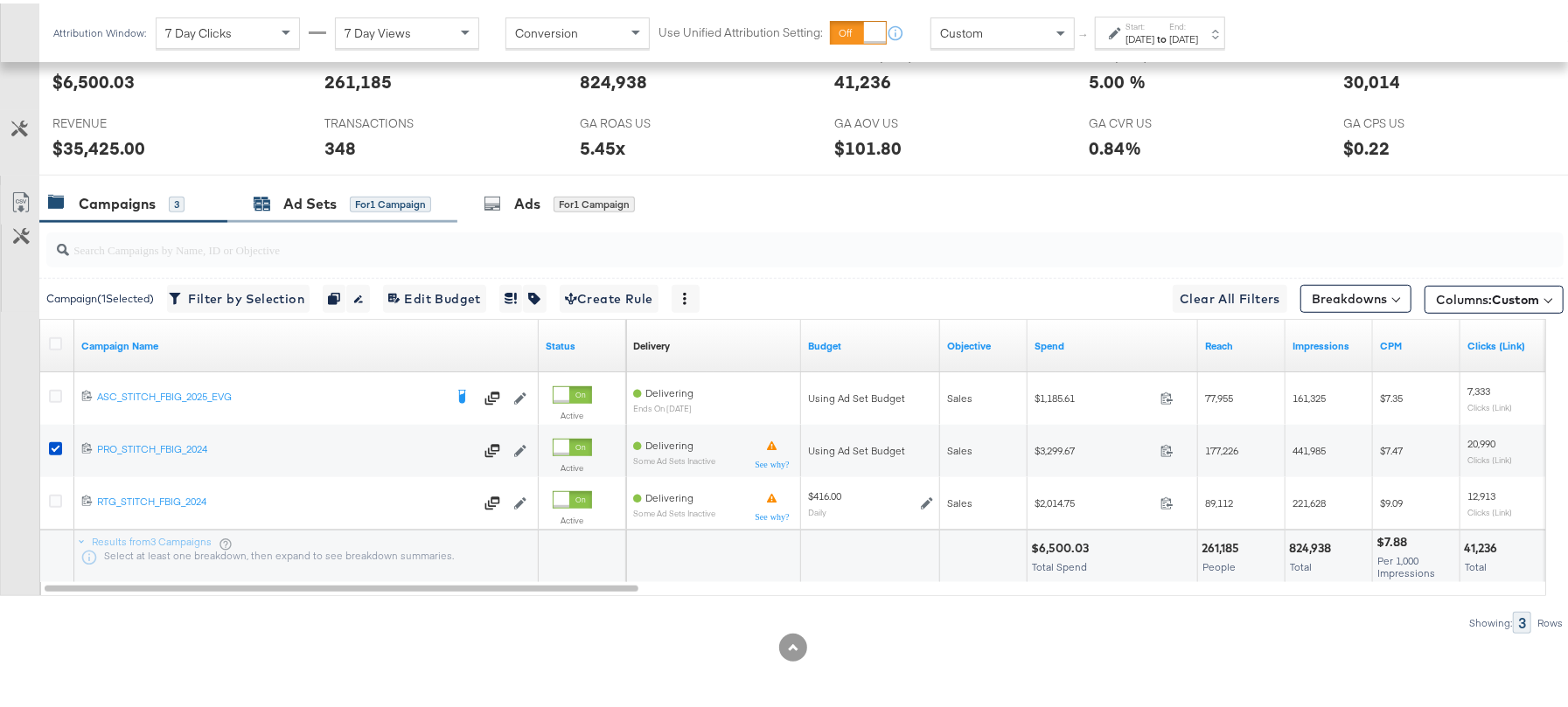 click 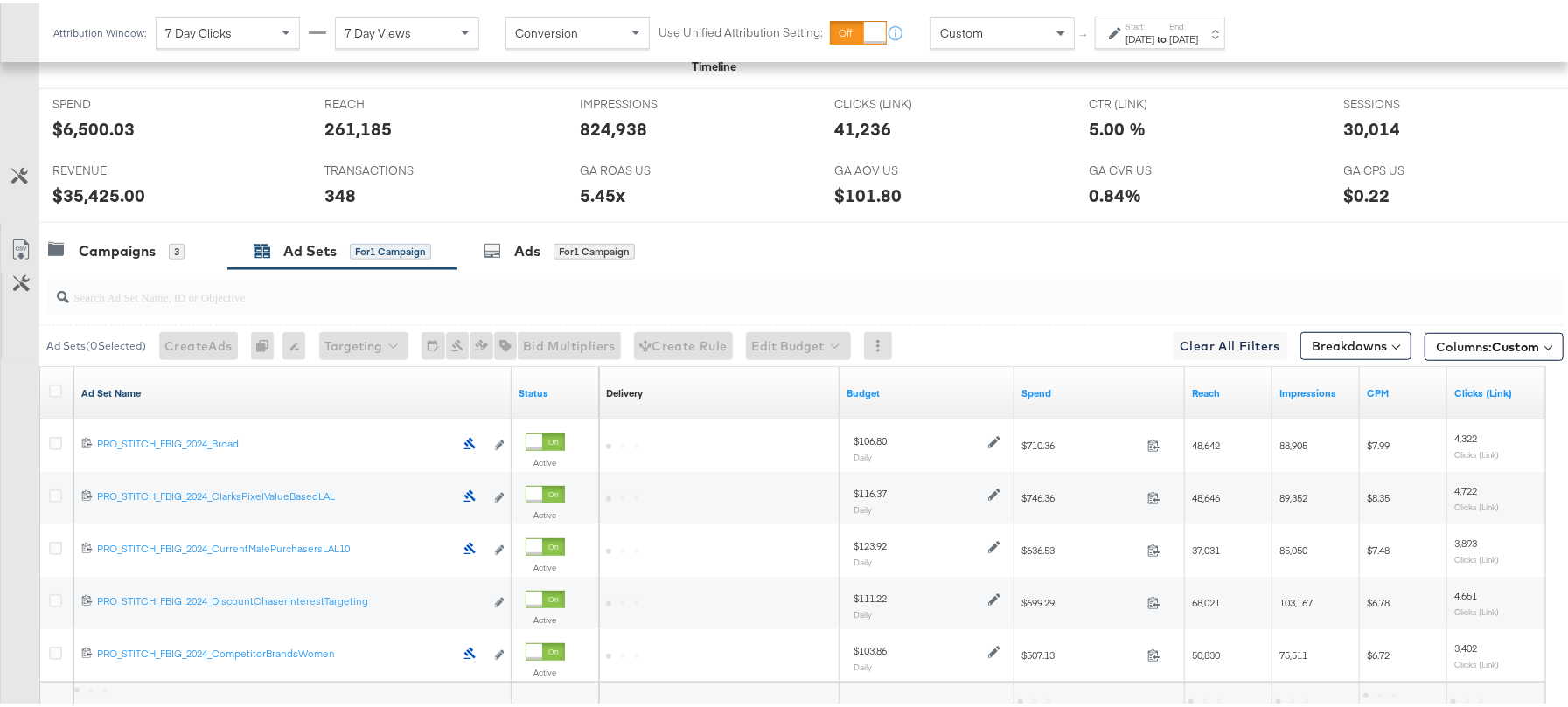 scroll, scrollTop: 806, scrollLeft: 0, axis: vertical 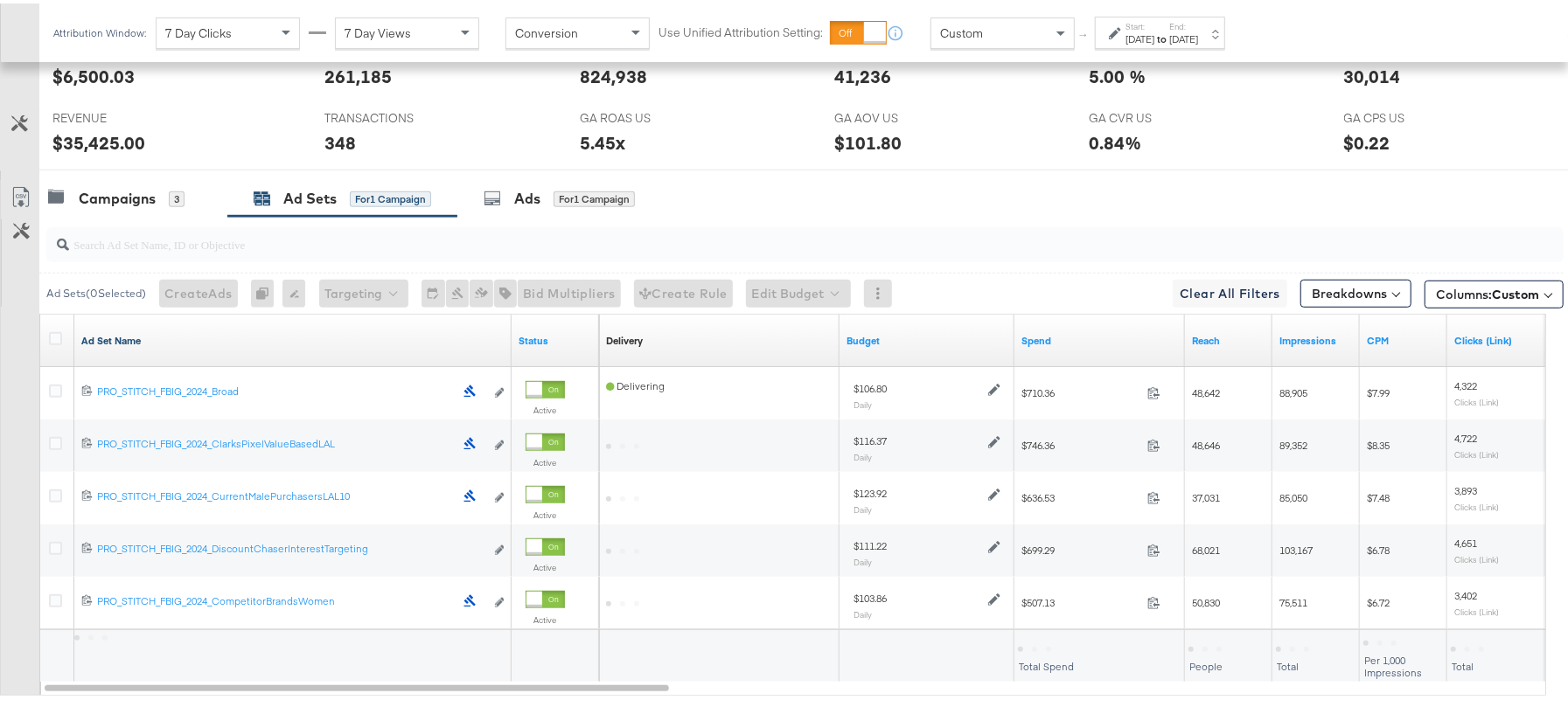 click on "Ad Set Name" at bounding box center [293, 337] 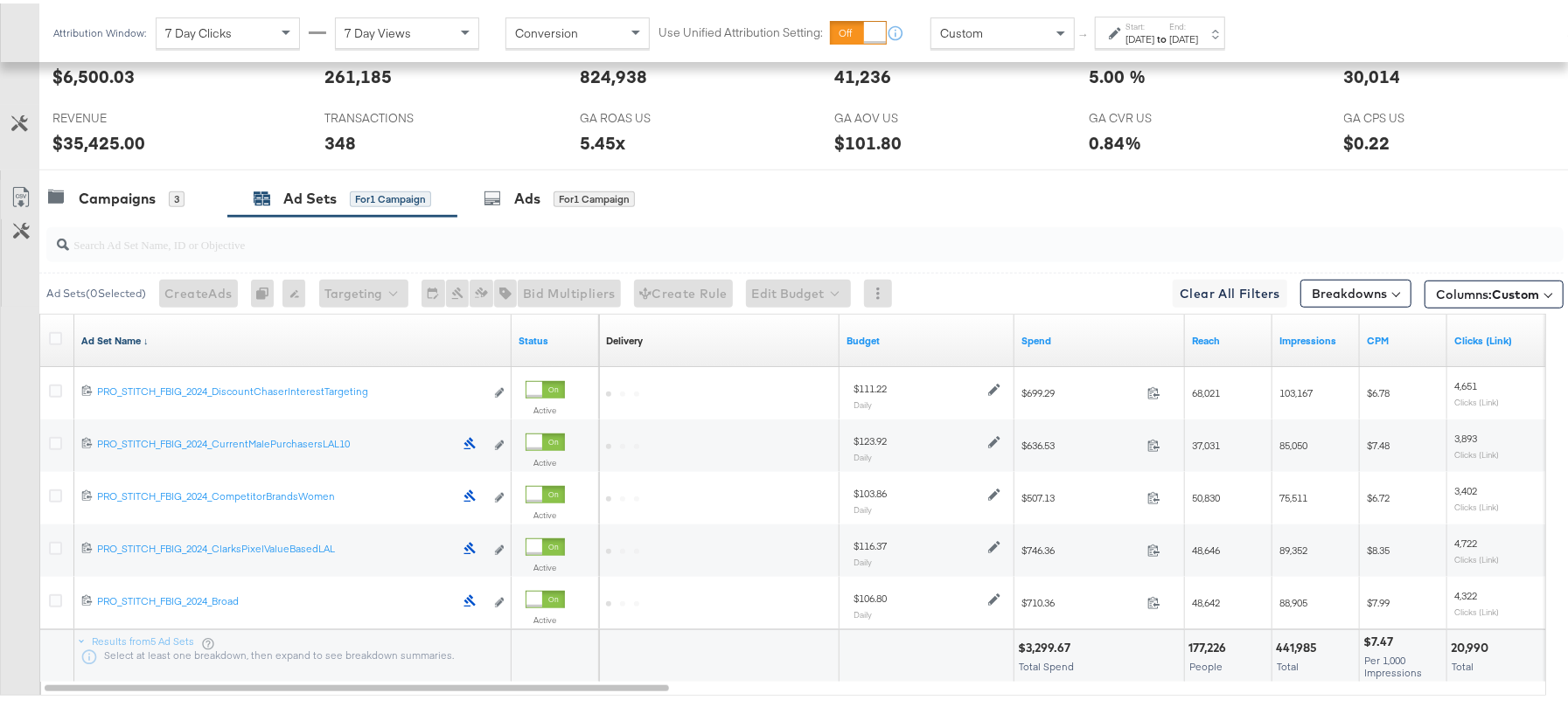 click on "Ad Set Name   ↓" at bounding box center (293, 337) 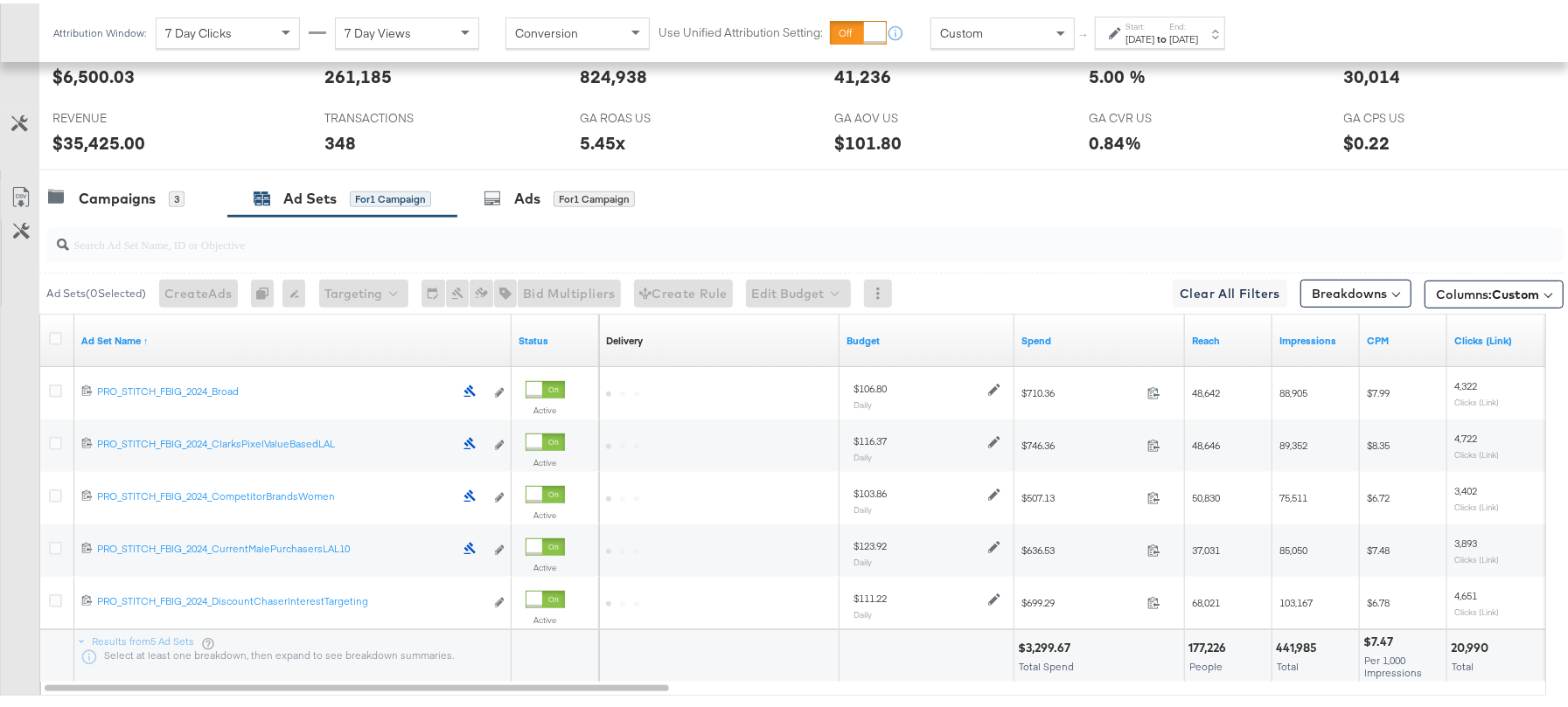 click at bounding box center [58, 337] 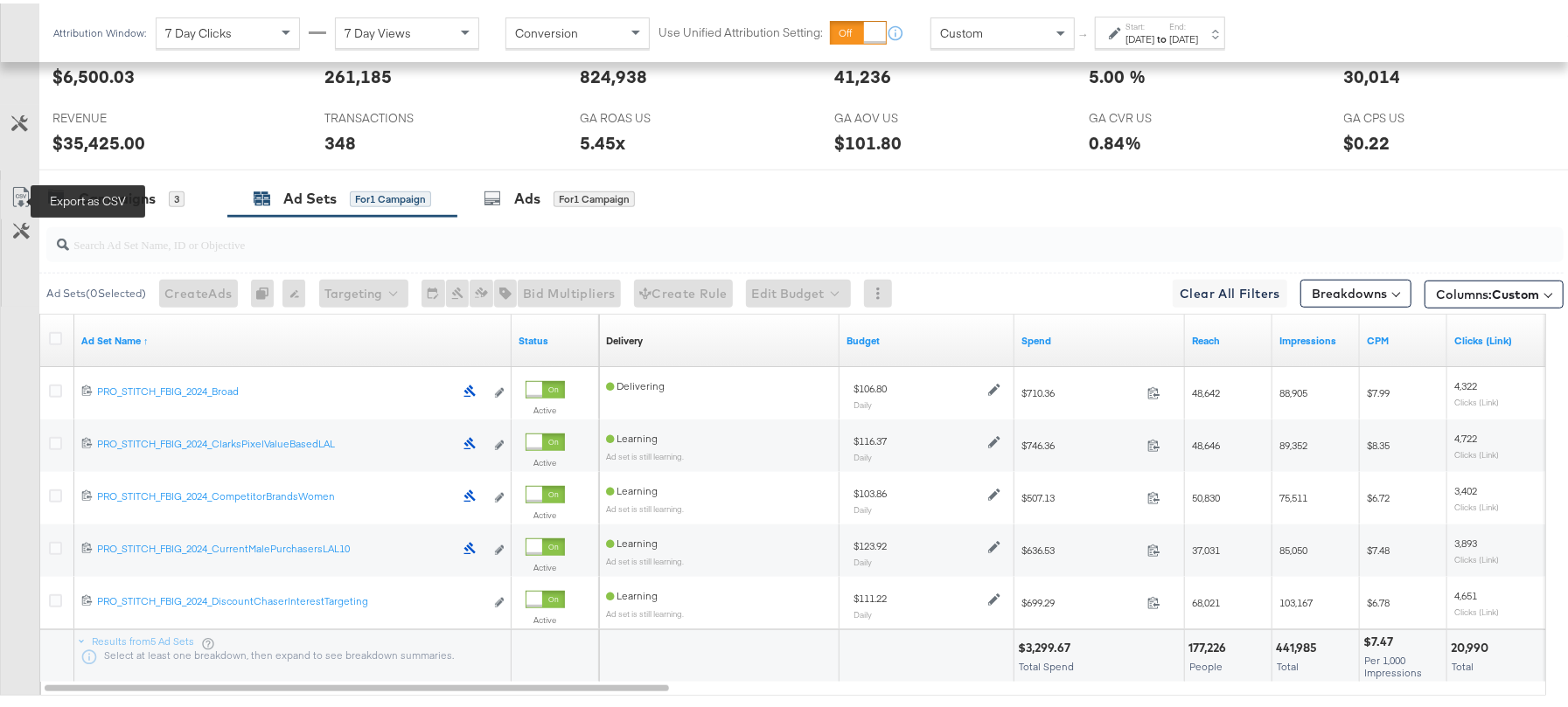 click 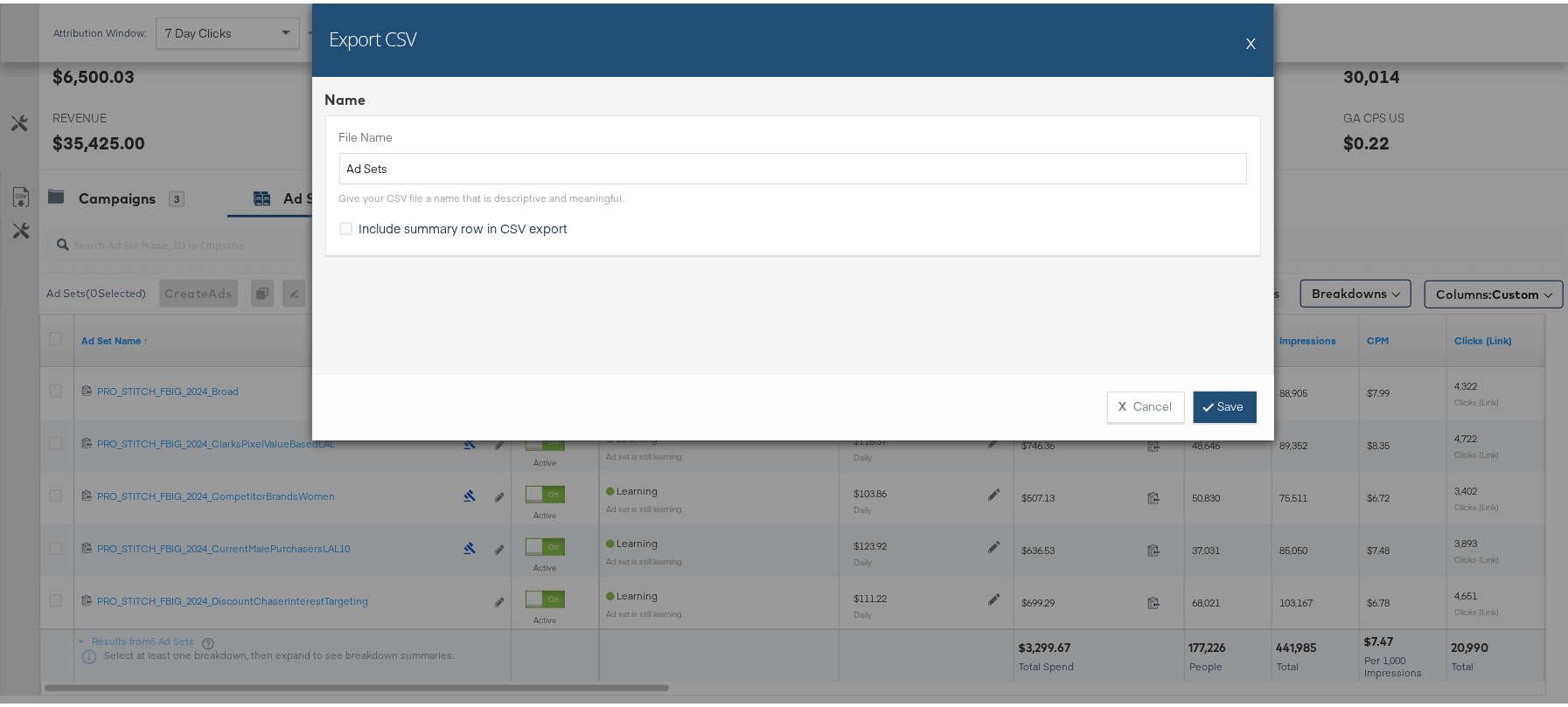 click on "Save" at bounding box center (1225, 404) 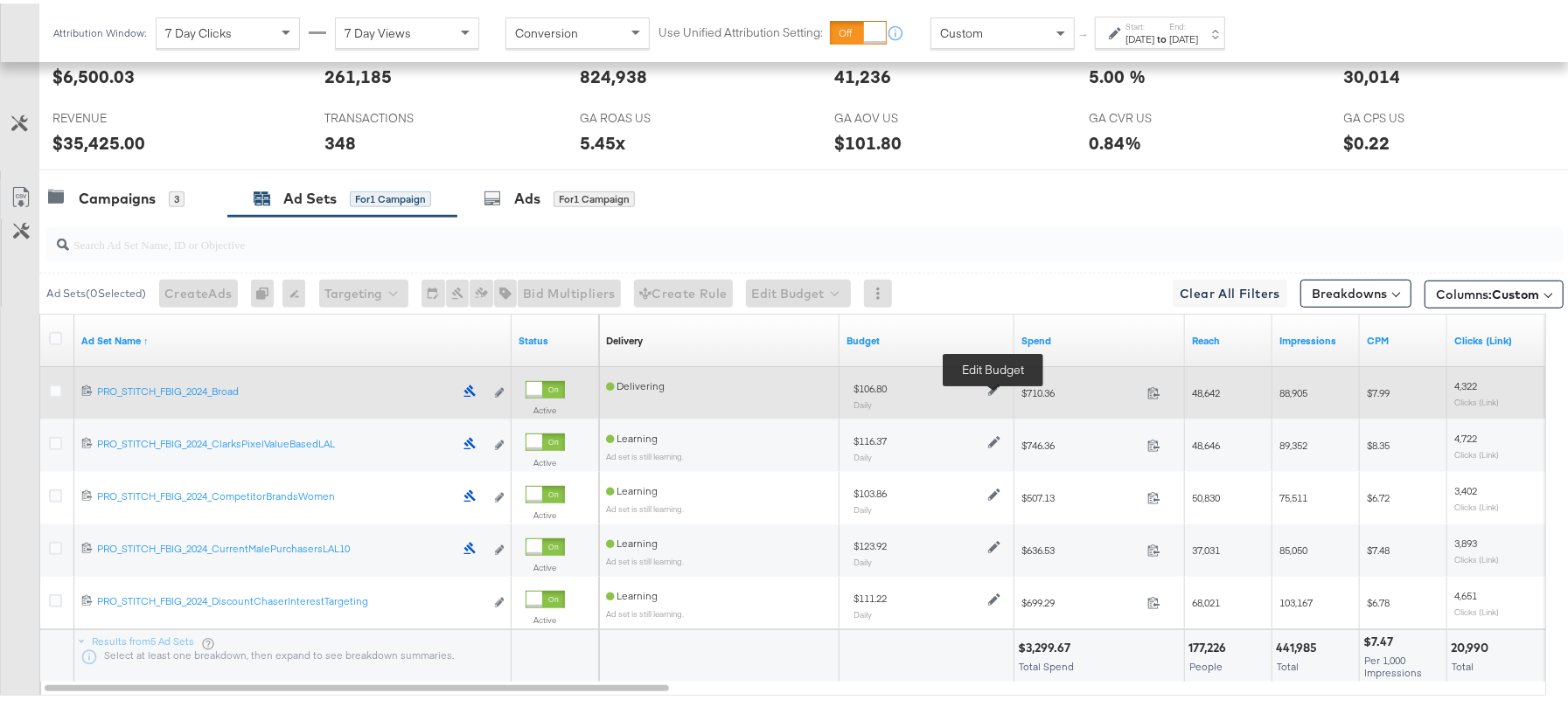 click 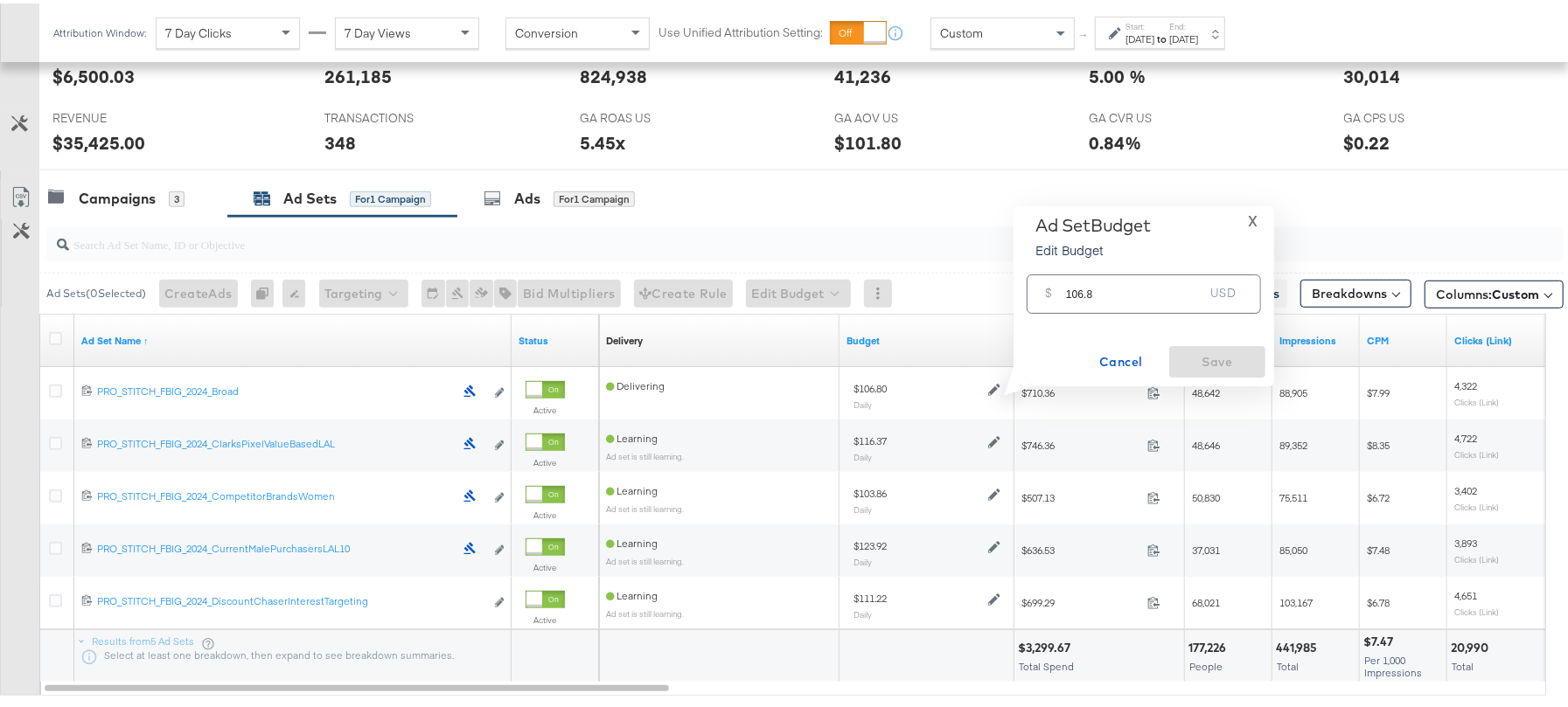 click on "106.8" at bounding box center [1135, 283] 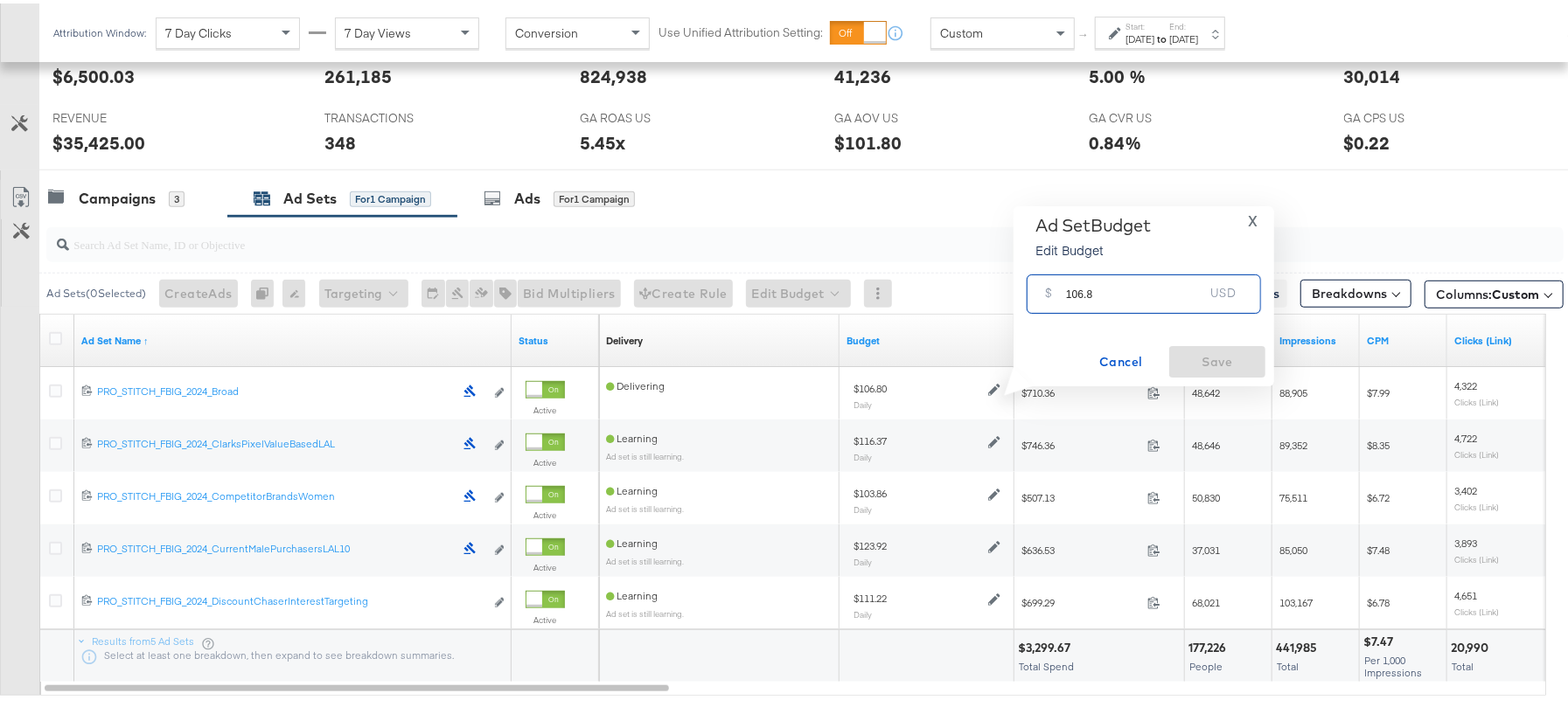 click on "106.8" at bounding box center [1135, 283] 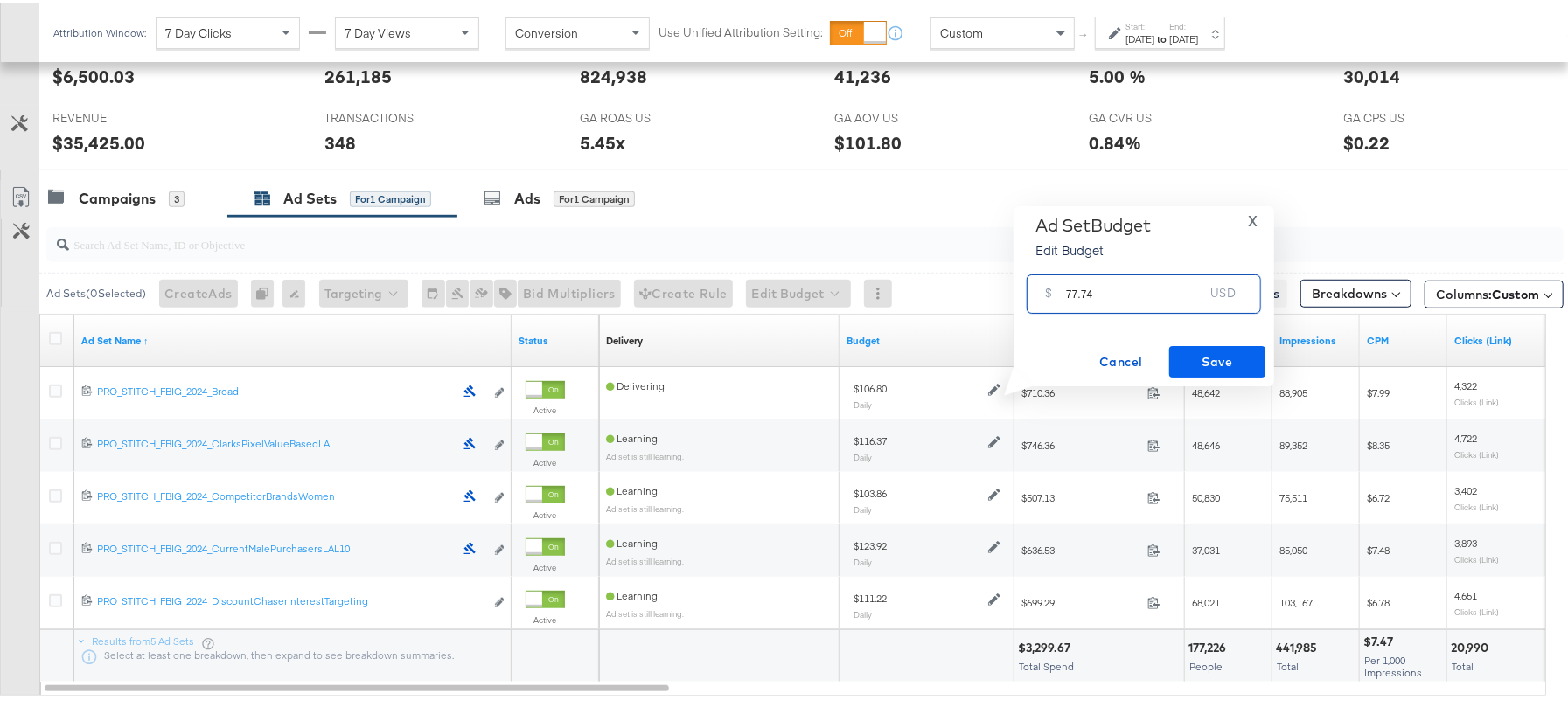 type on "77.74" 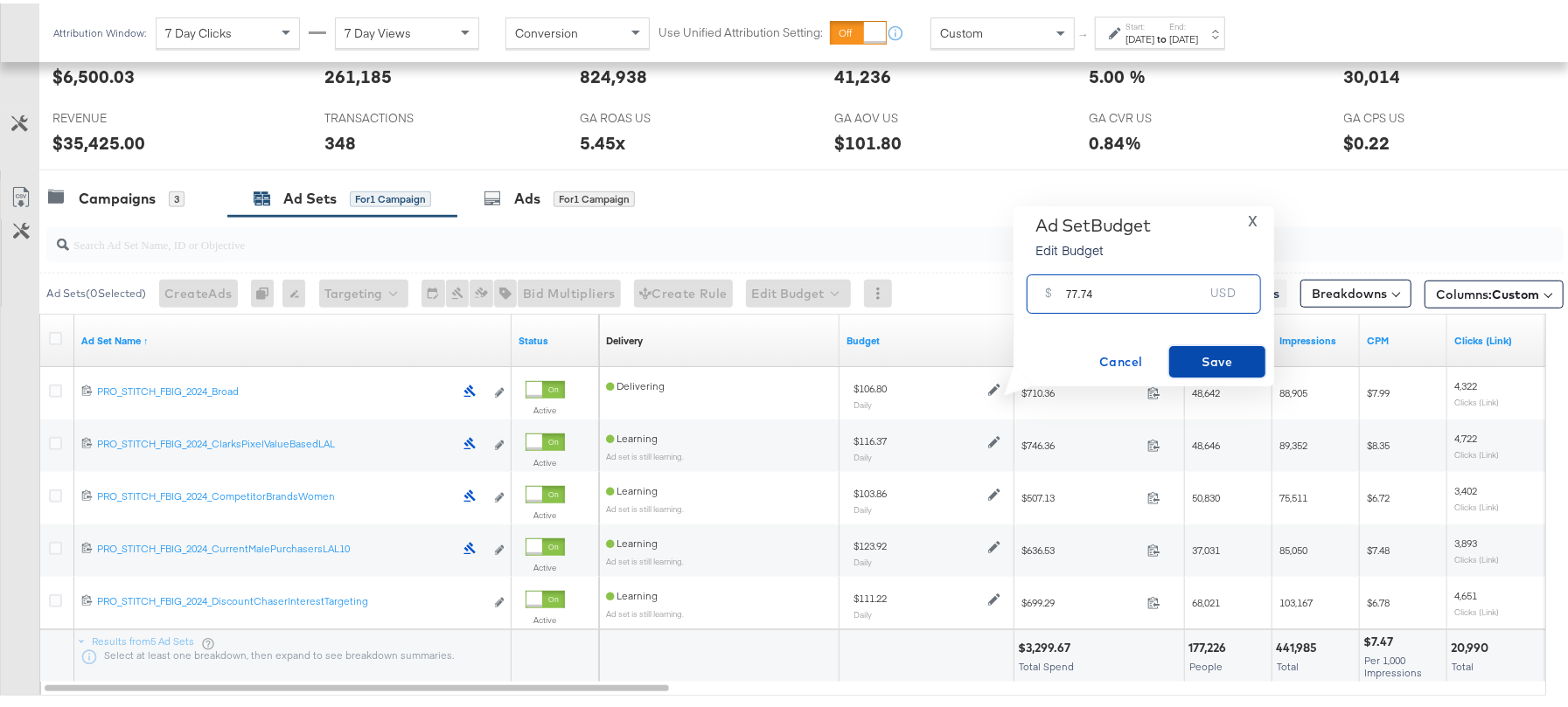 click on "Save" at bounding box center (1217, 358) 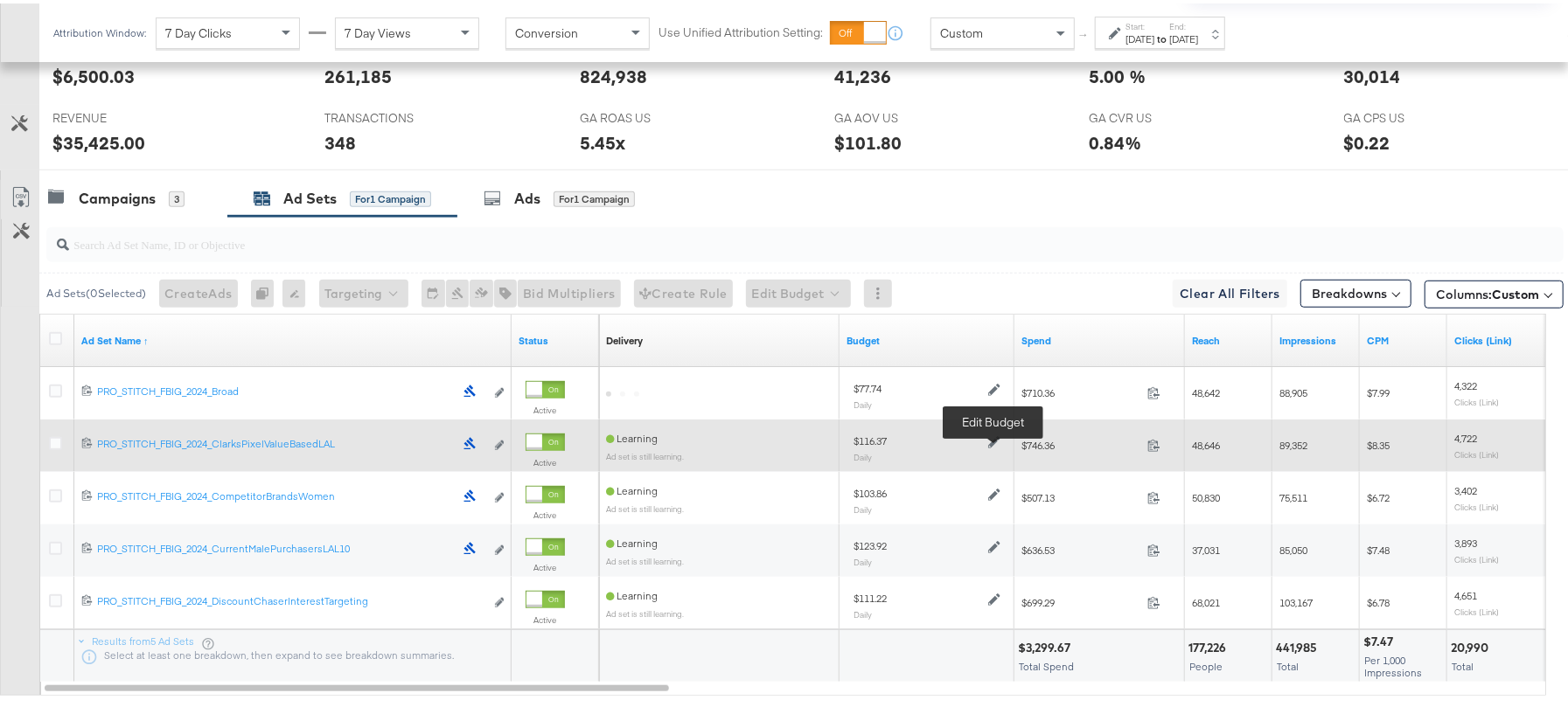 click 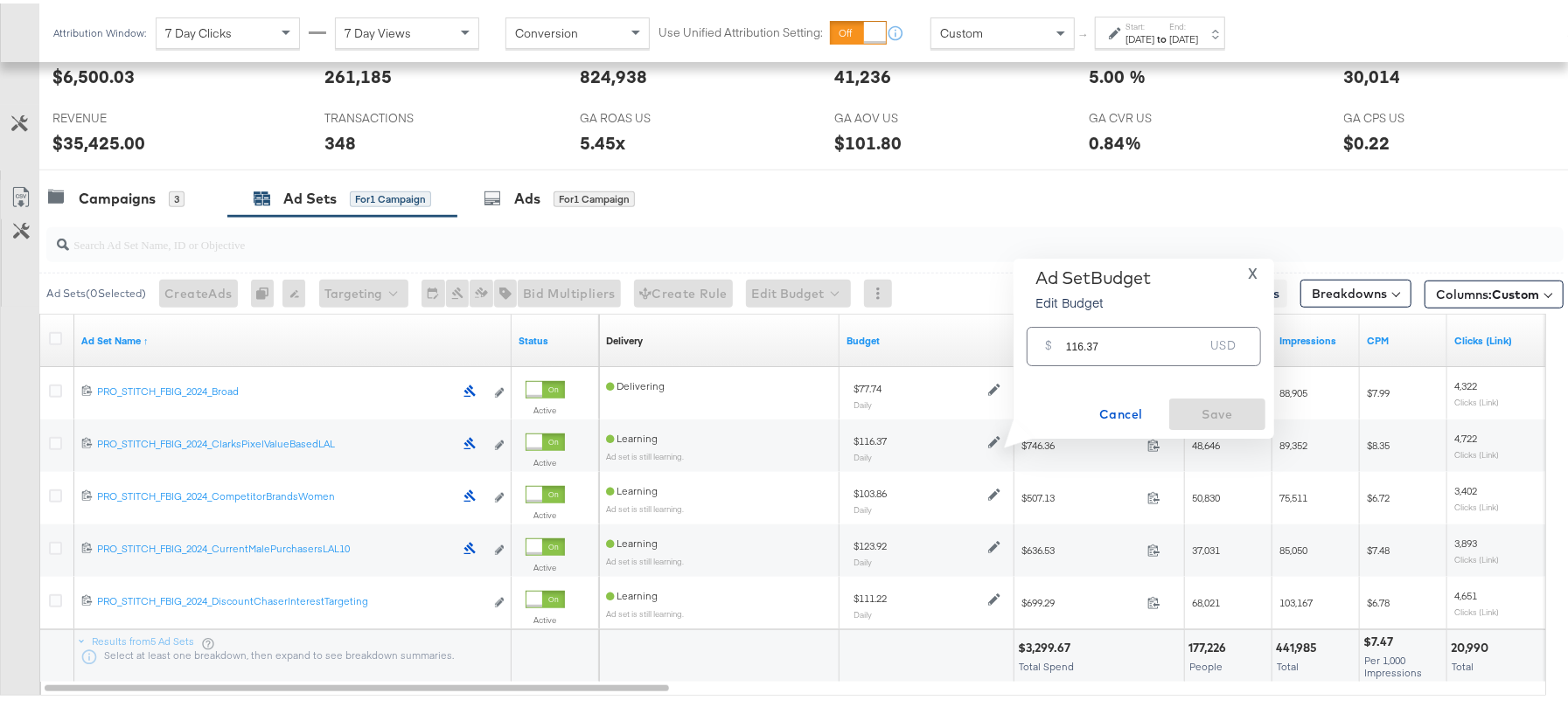 click on "116.37" at bounding box center (1135, 336) 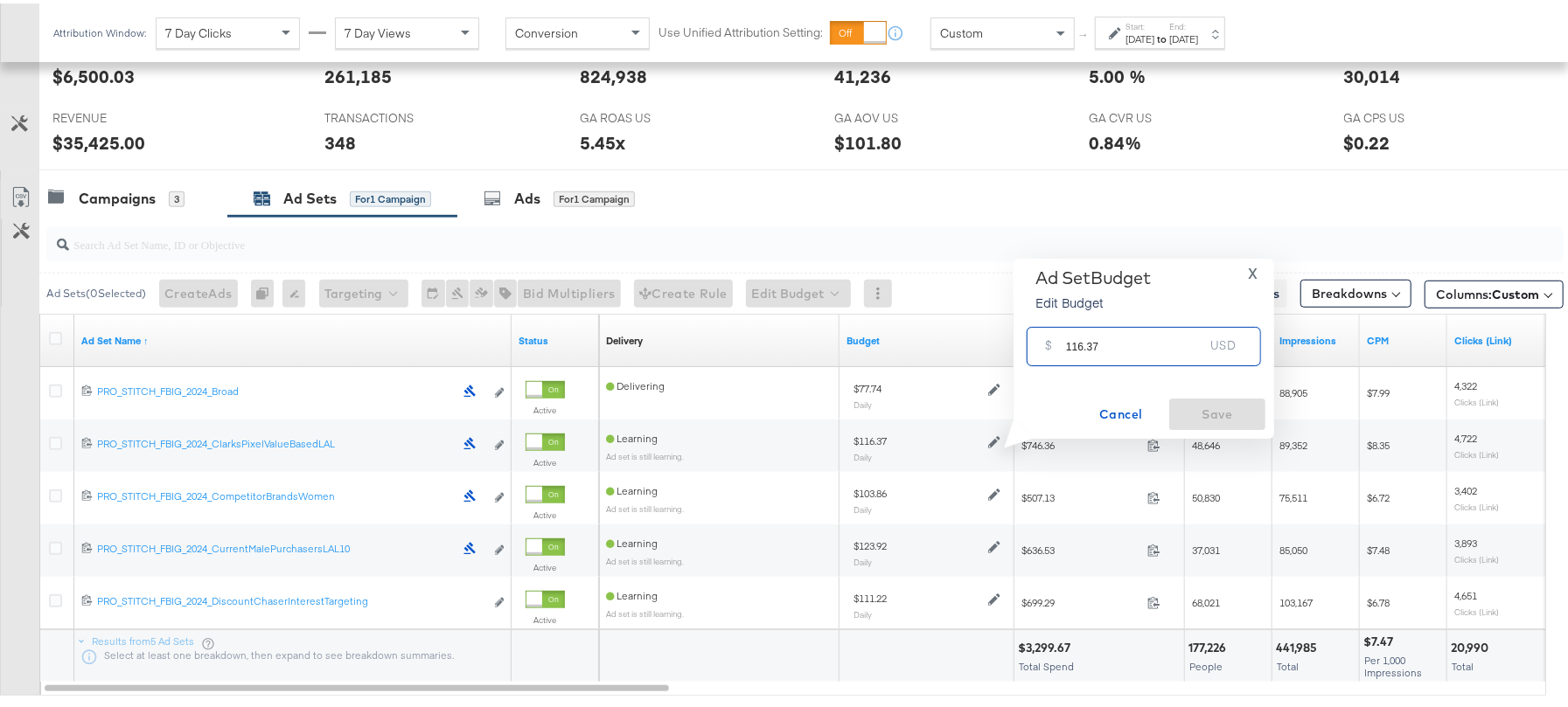 paste on "$125.42" 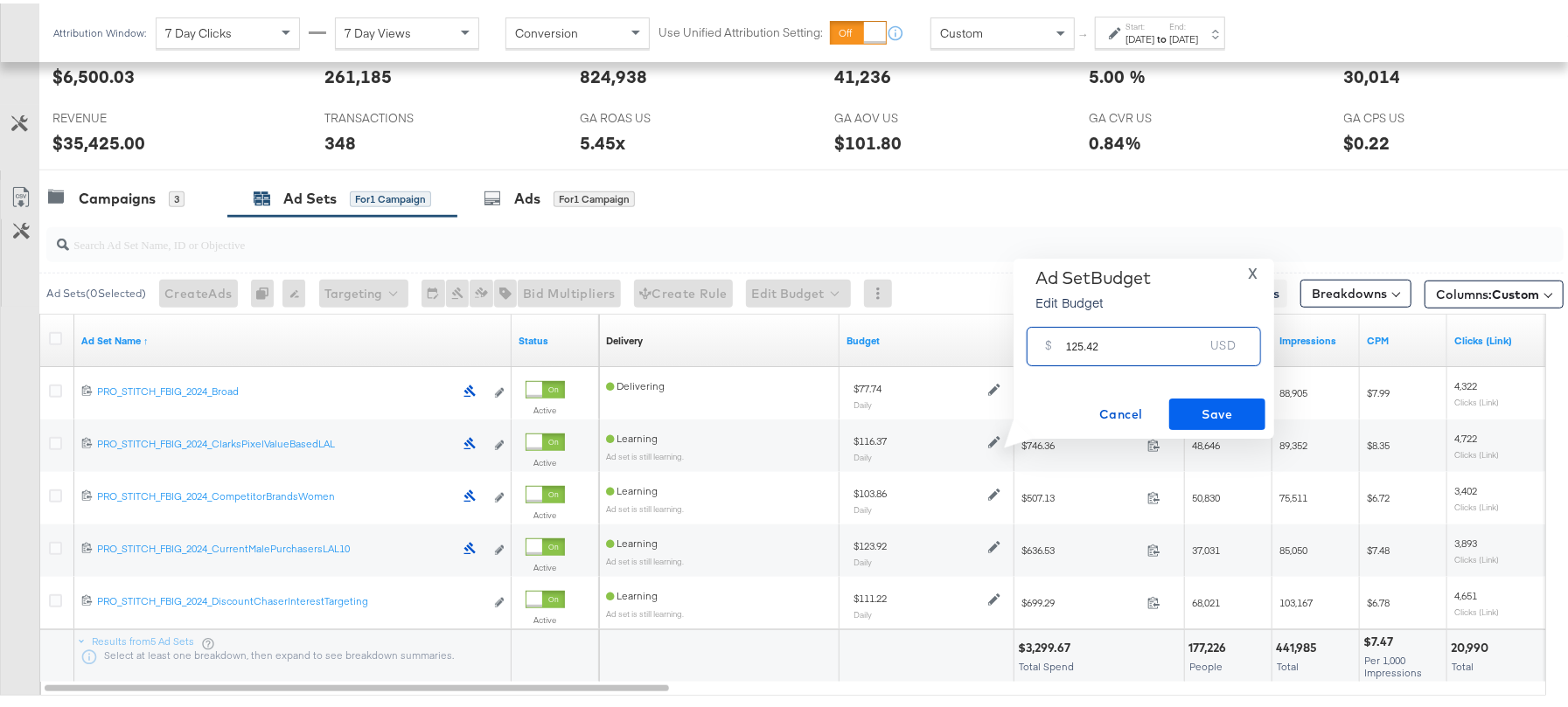 type on "125.42" 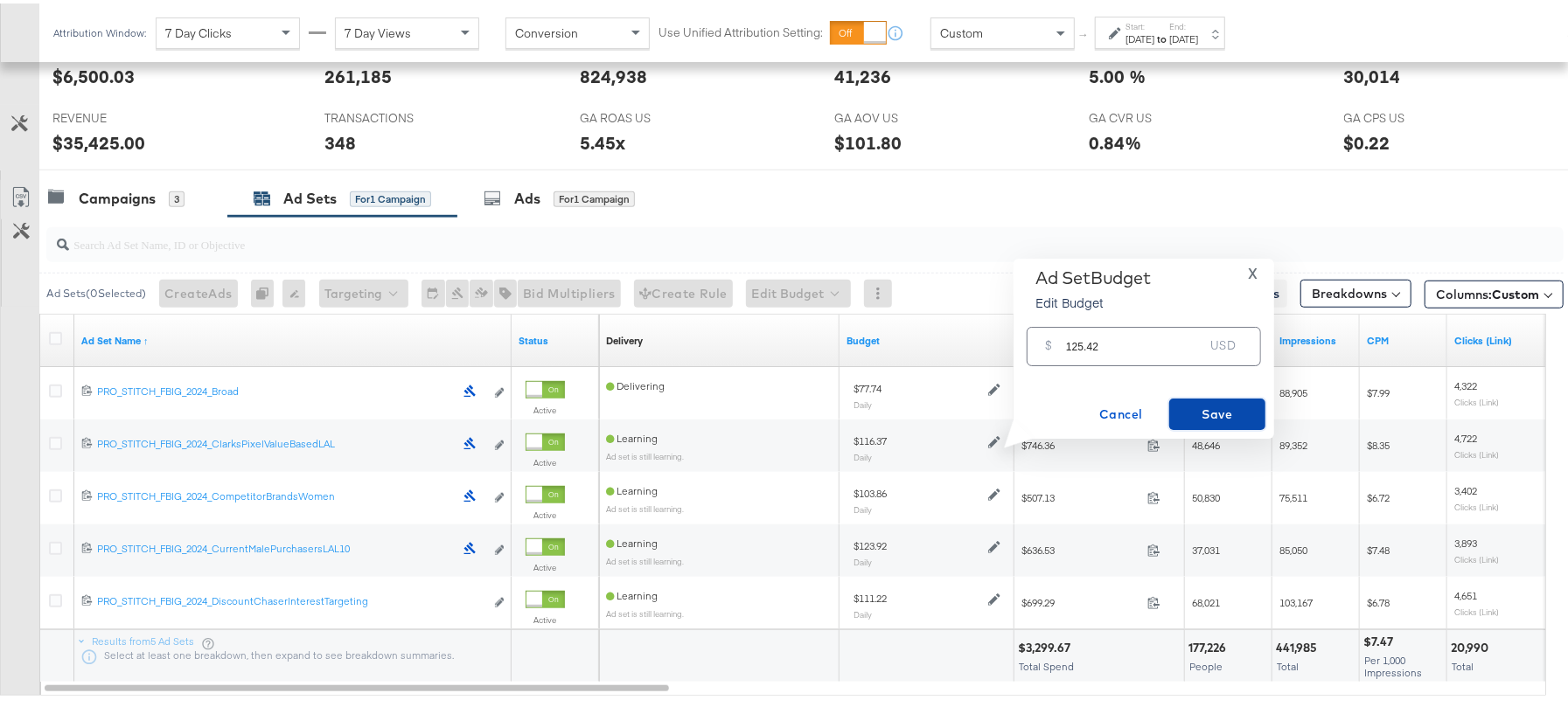 click on "Save" at bounding box center [1217, 411] 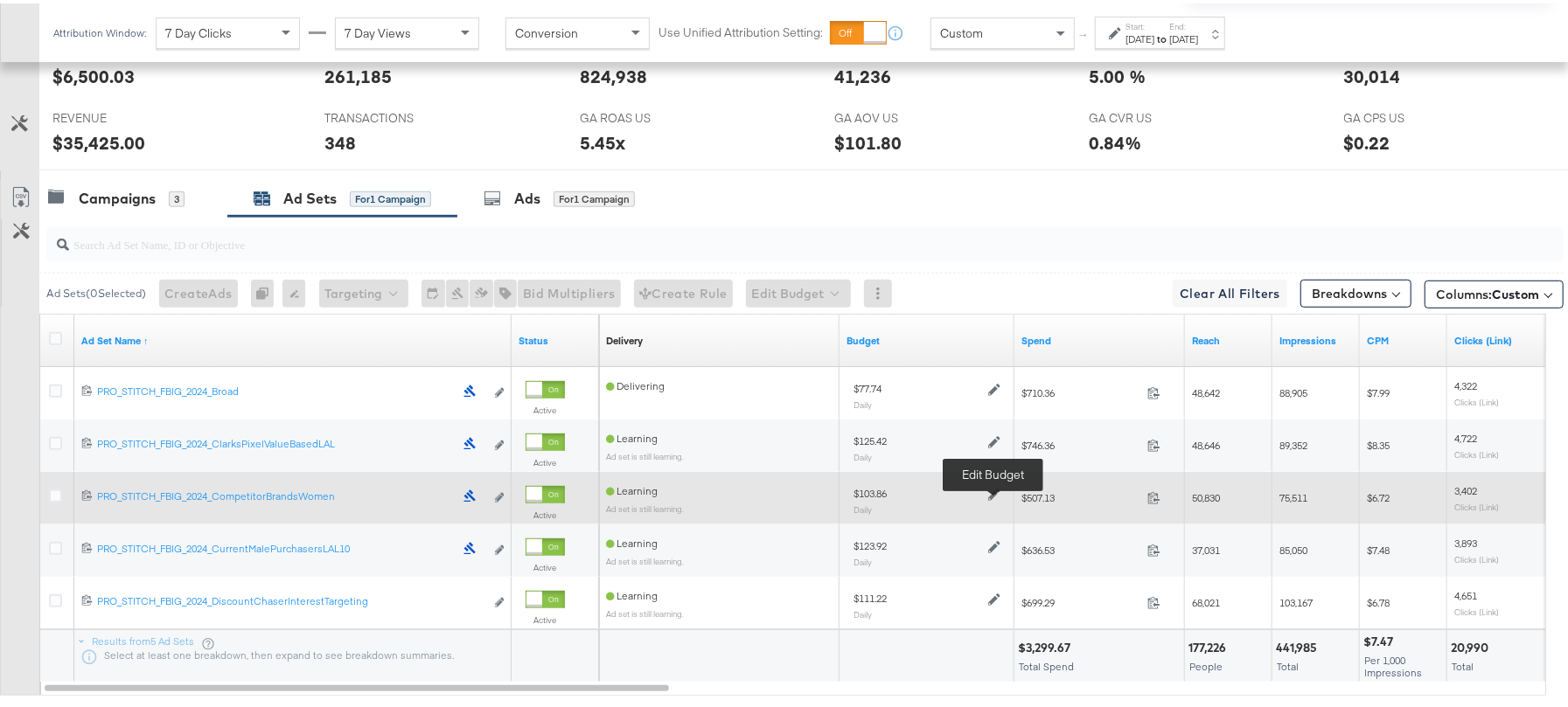 click 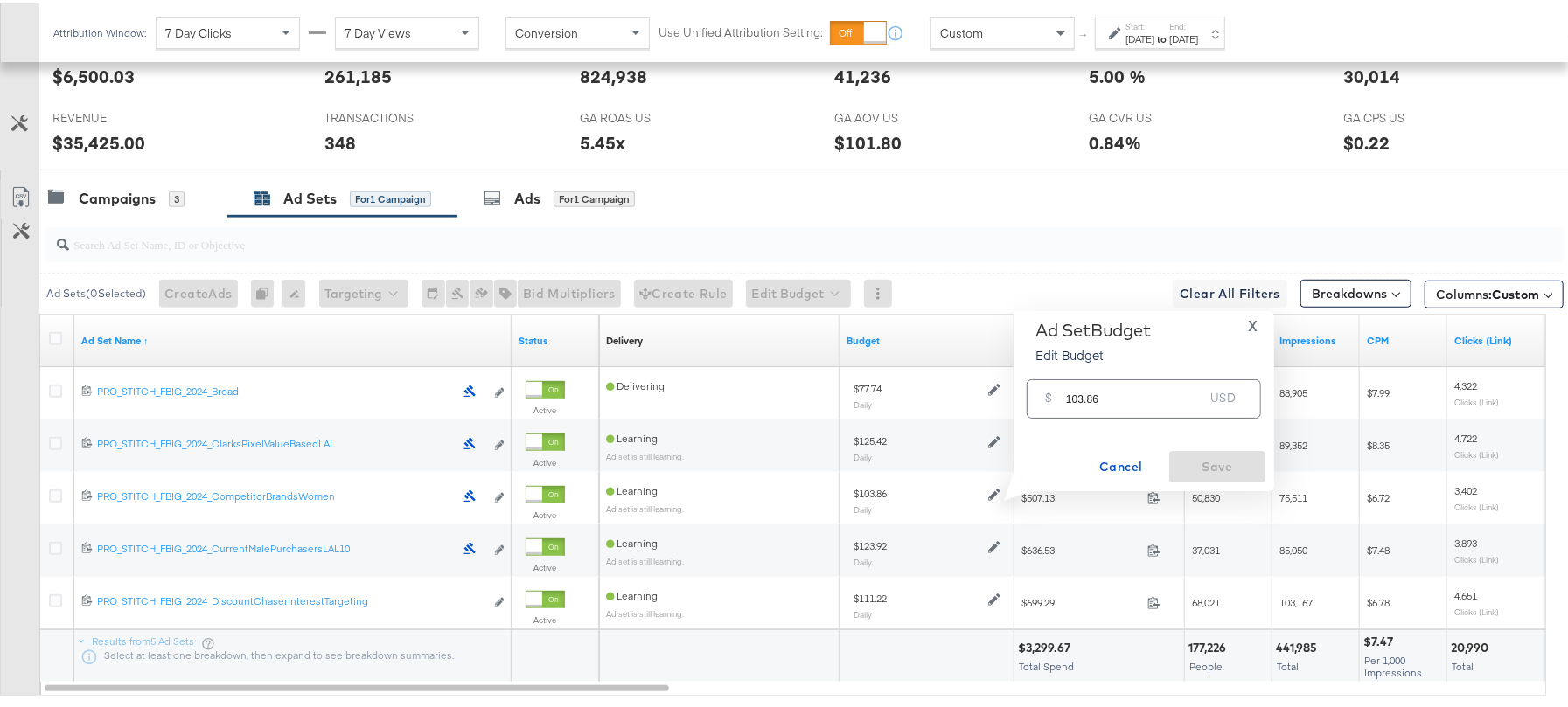 click on "103.86" at bounding box center (1135, 388) 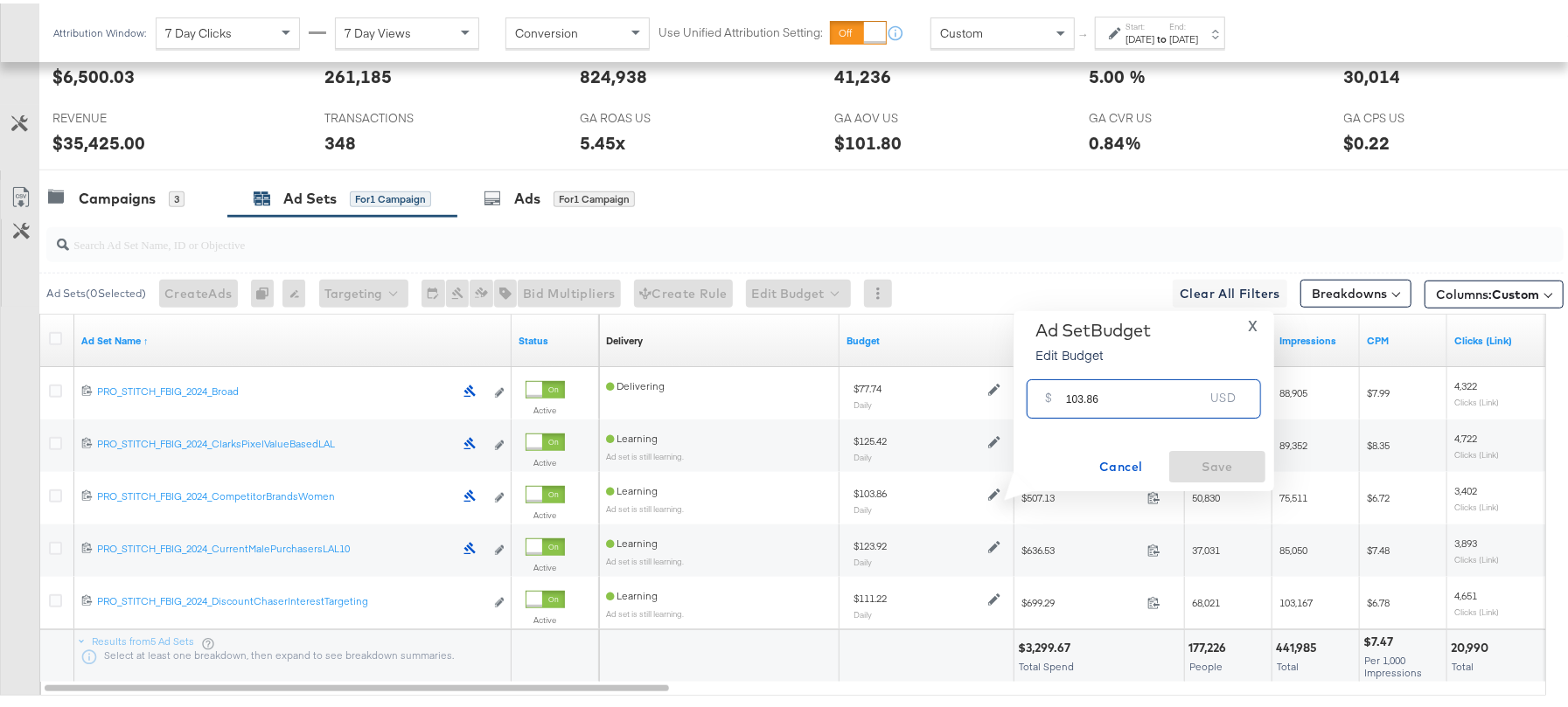click on "103.86" at bounding box center (1135, 388) 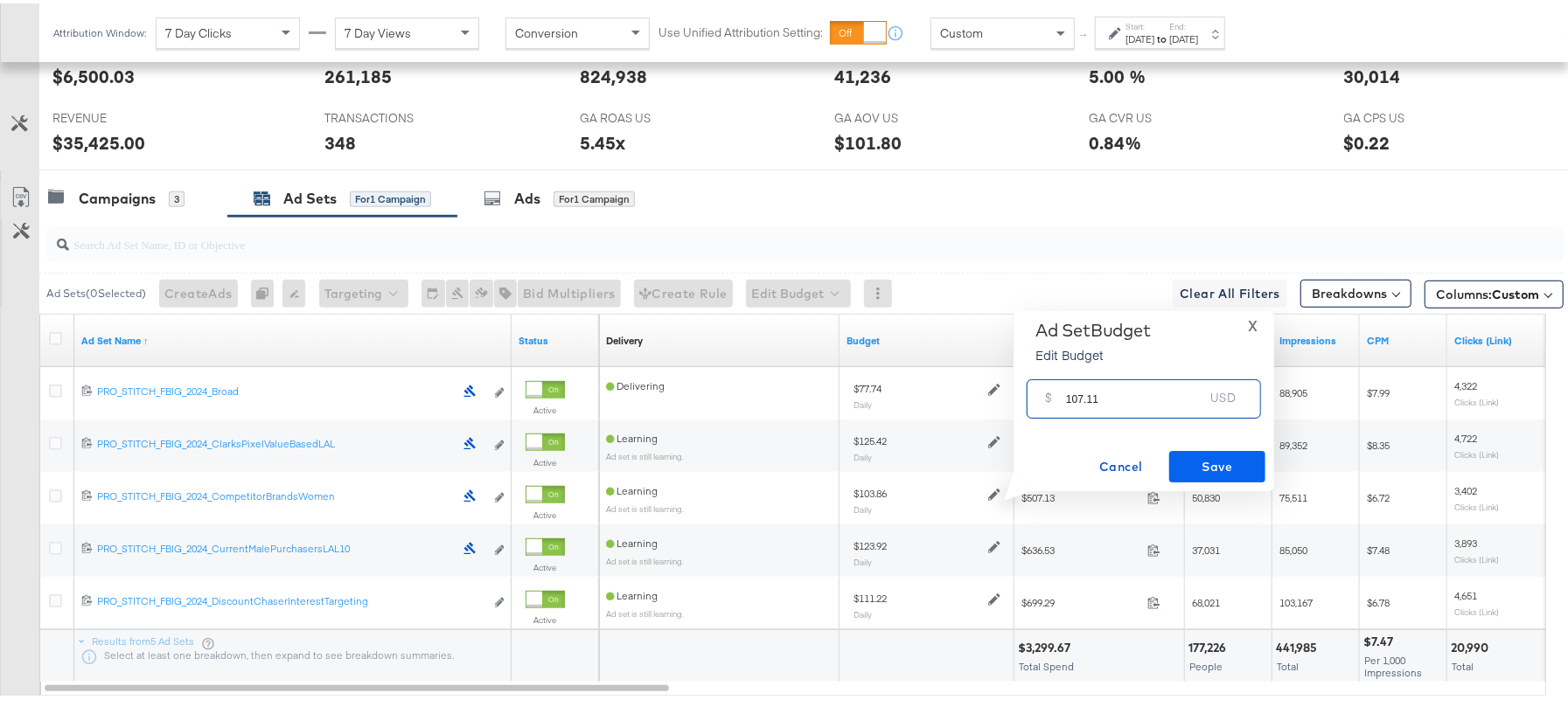 type on "107.11" 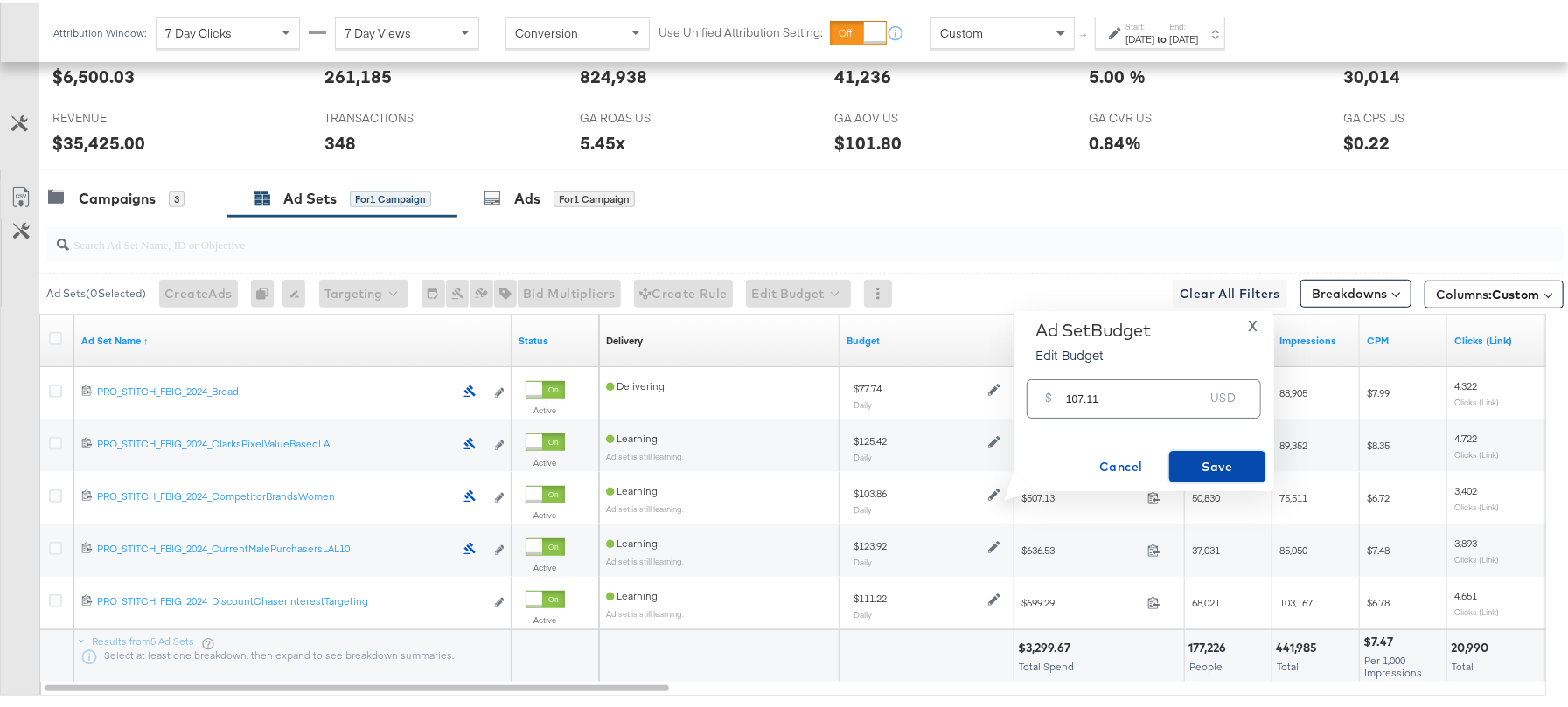 click on "Save" at bounding box center [1217, 463] 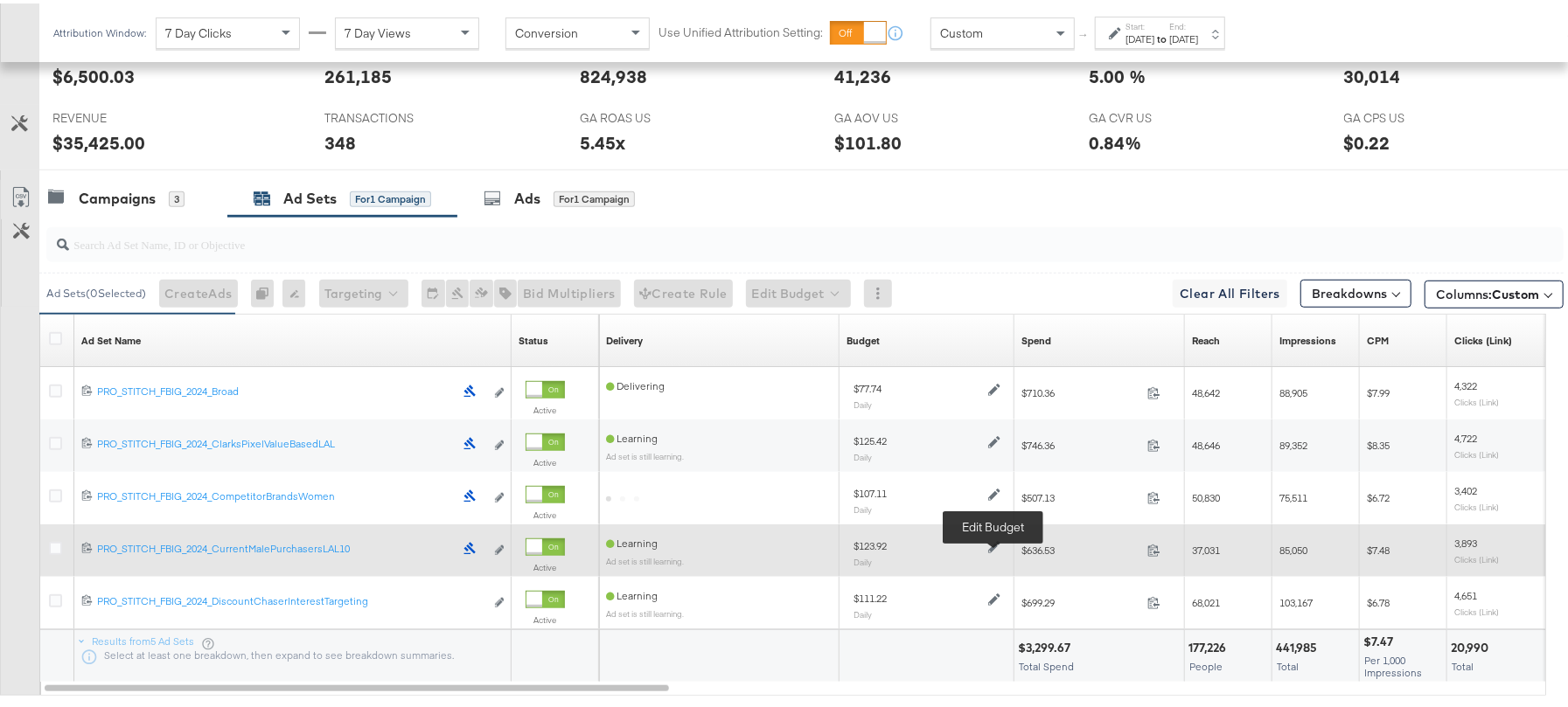 click 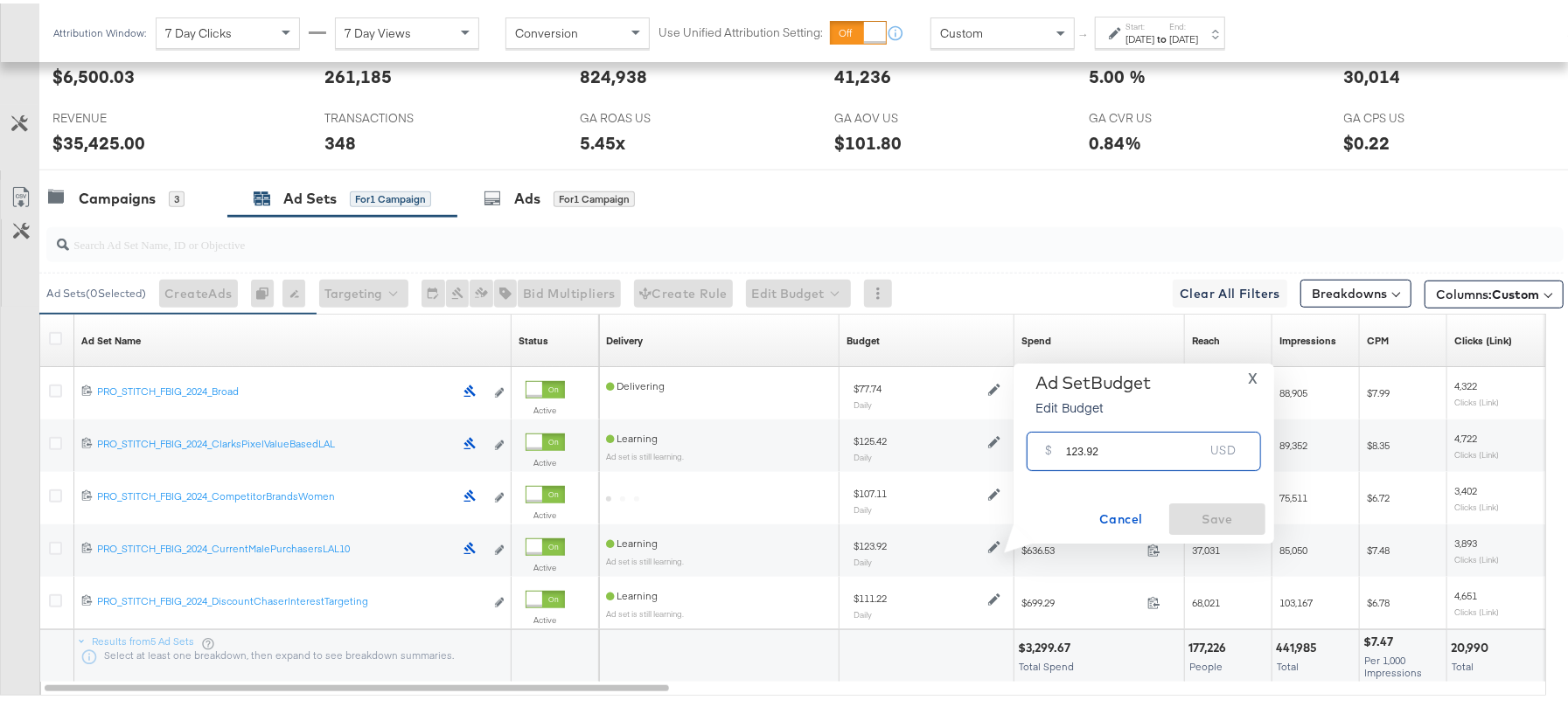 click on "123.92" at bounding box center [1135, 440] 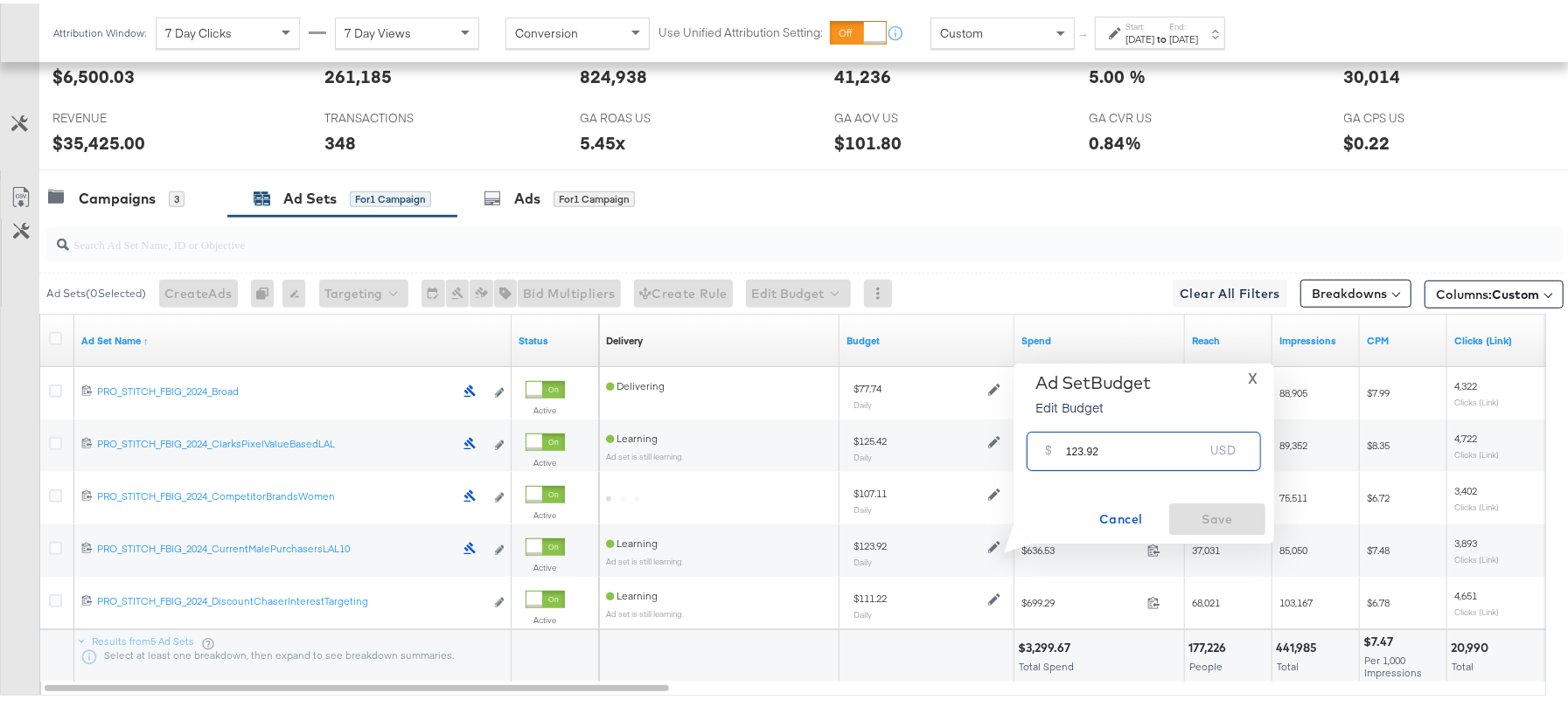 paste on "$141.06" 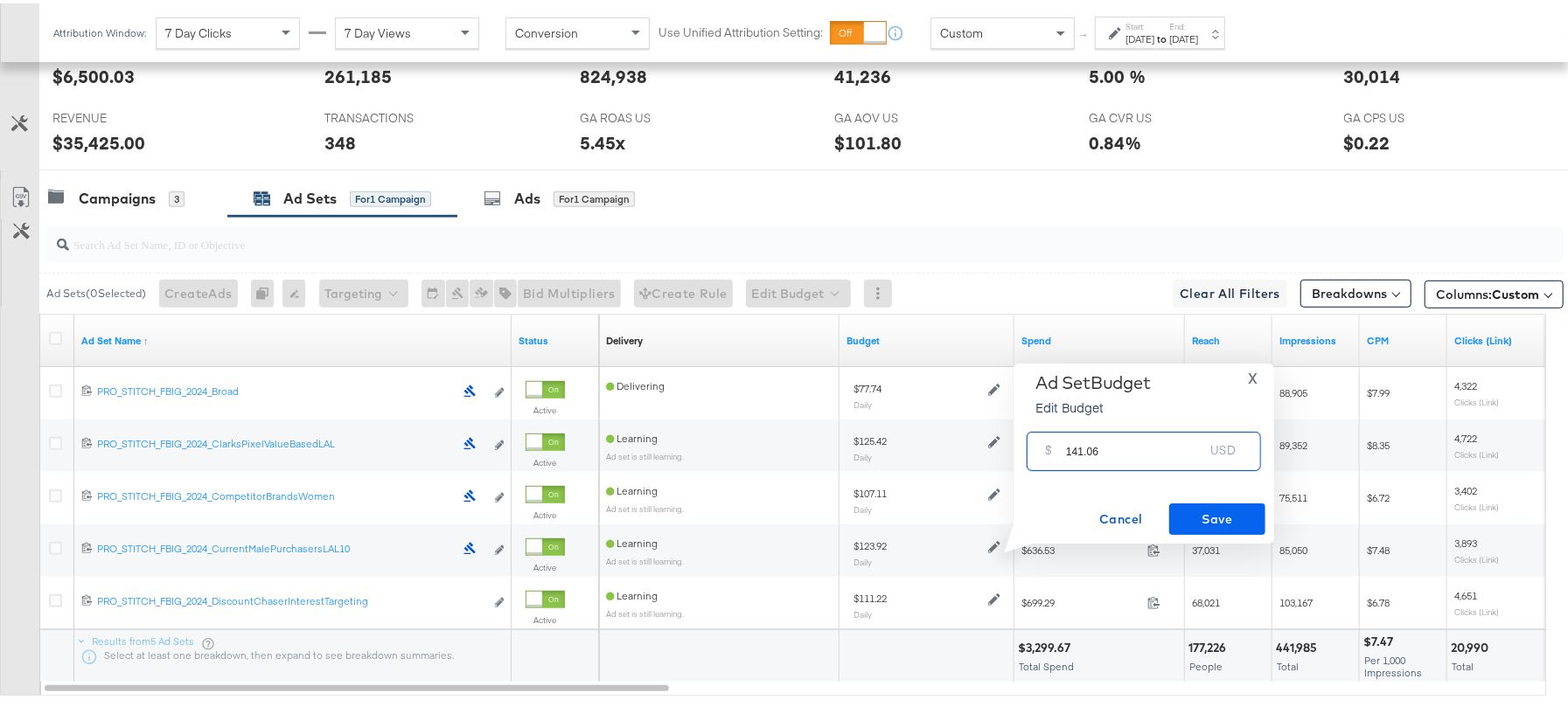 type on "141.06" 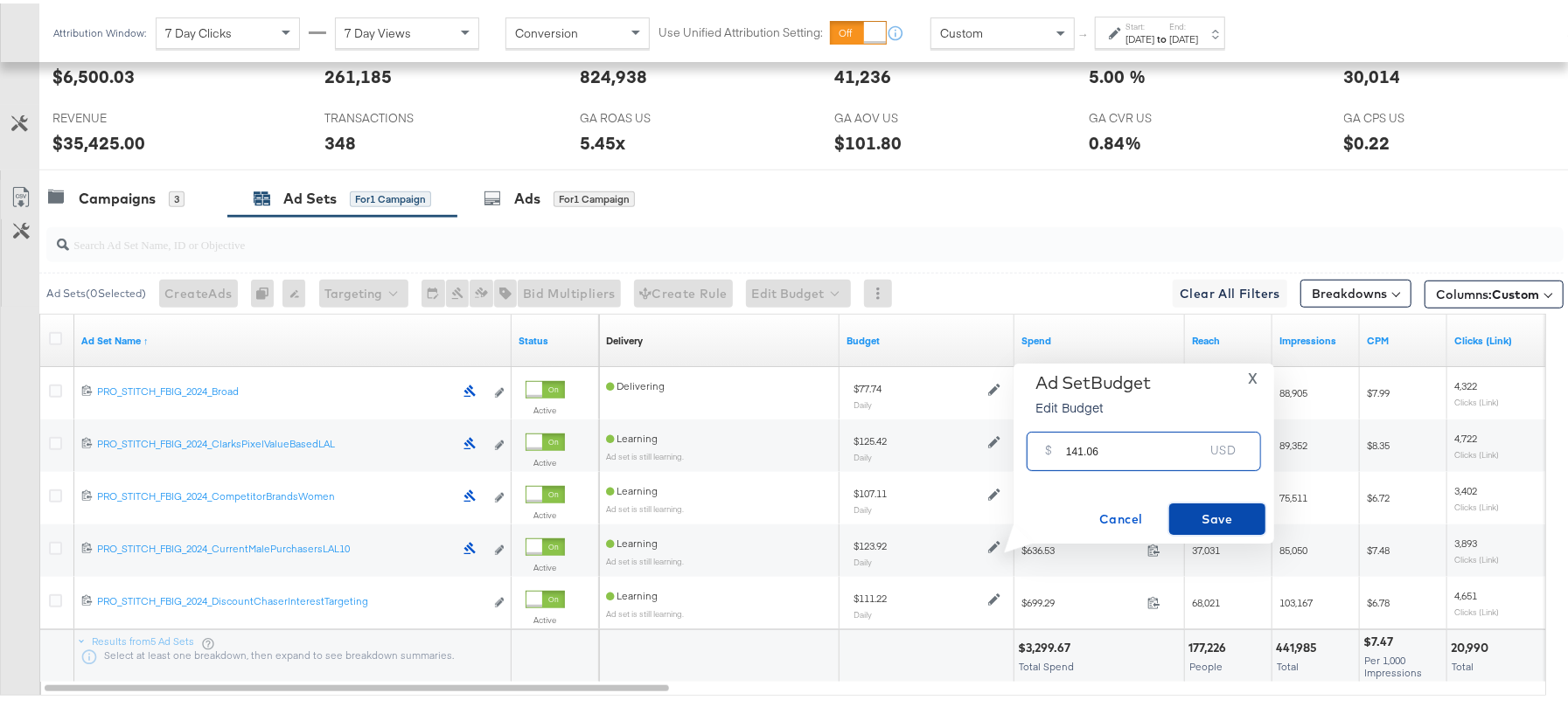 click on "Save" at bounding box center (1217, 516) 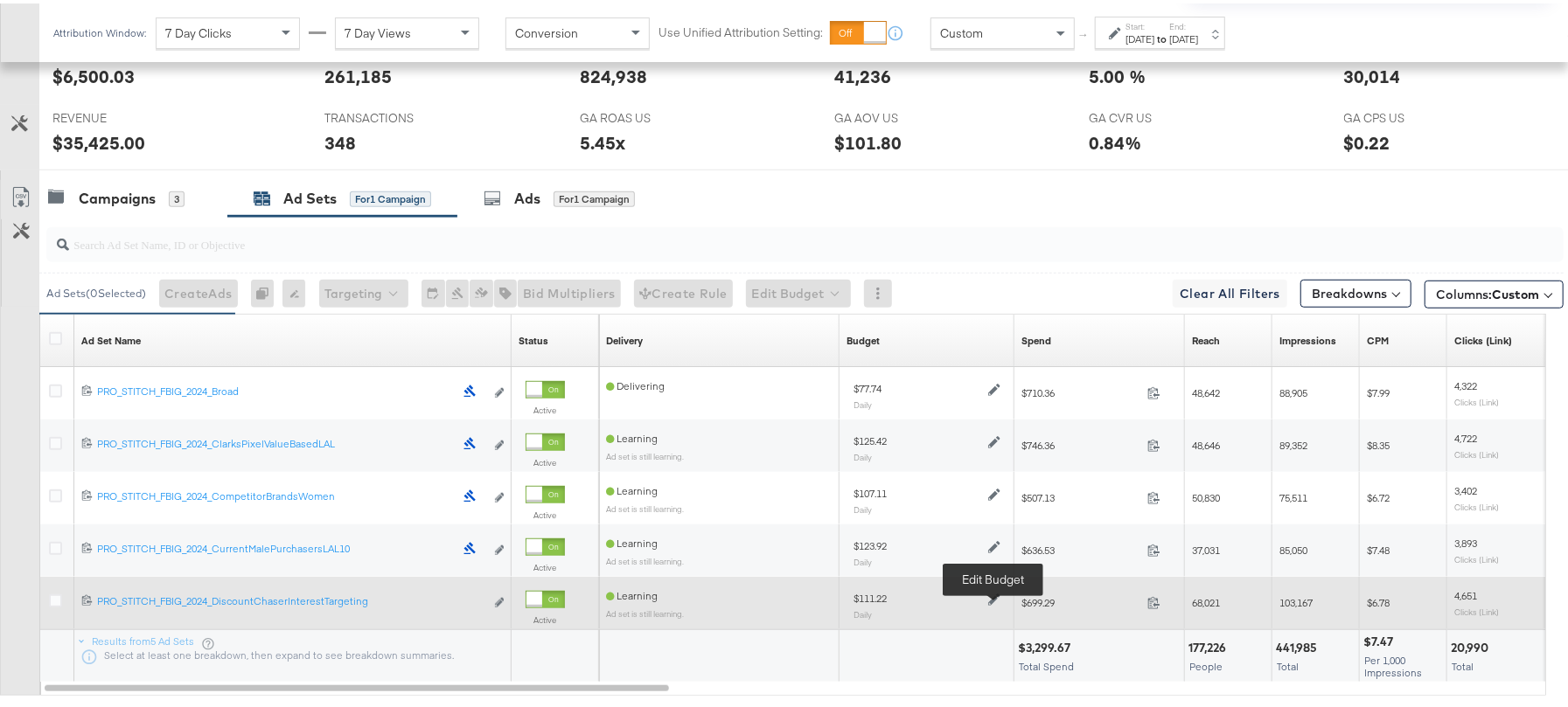 click 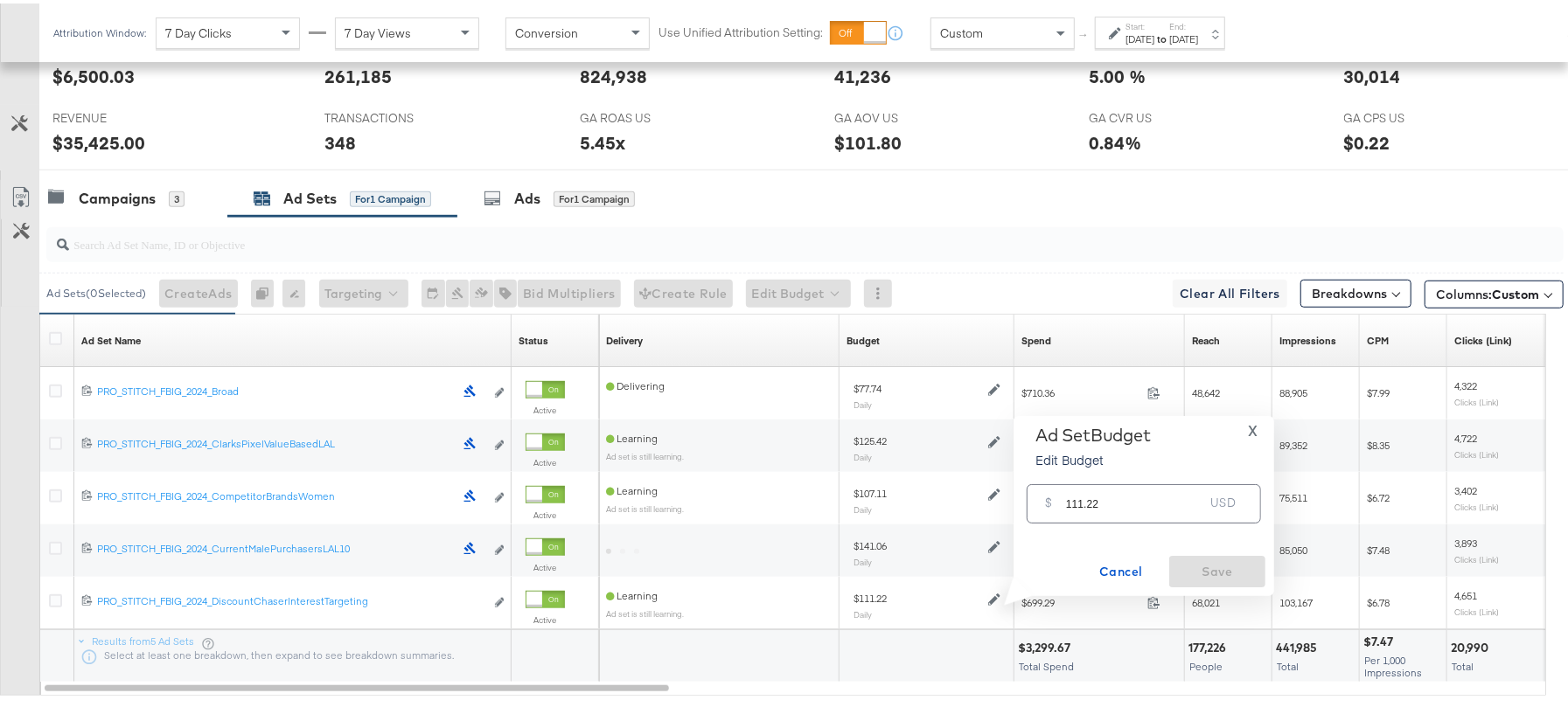 click on "111.22" at bounding box center (1135, 493) 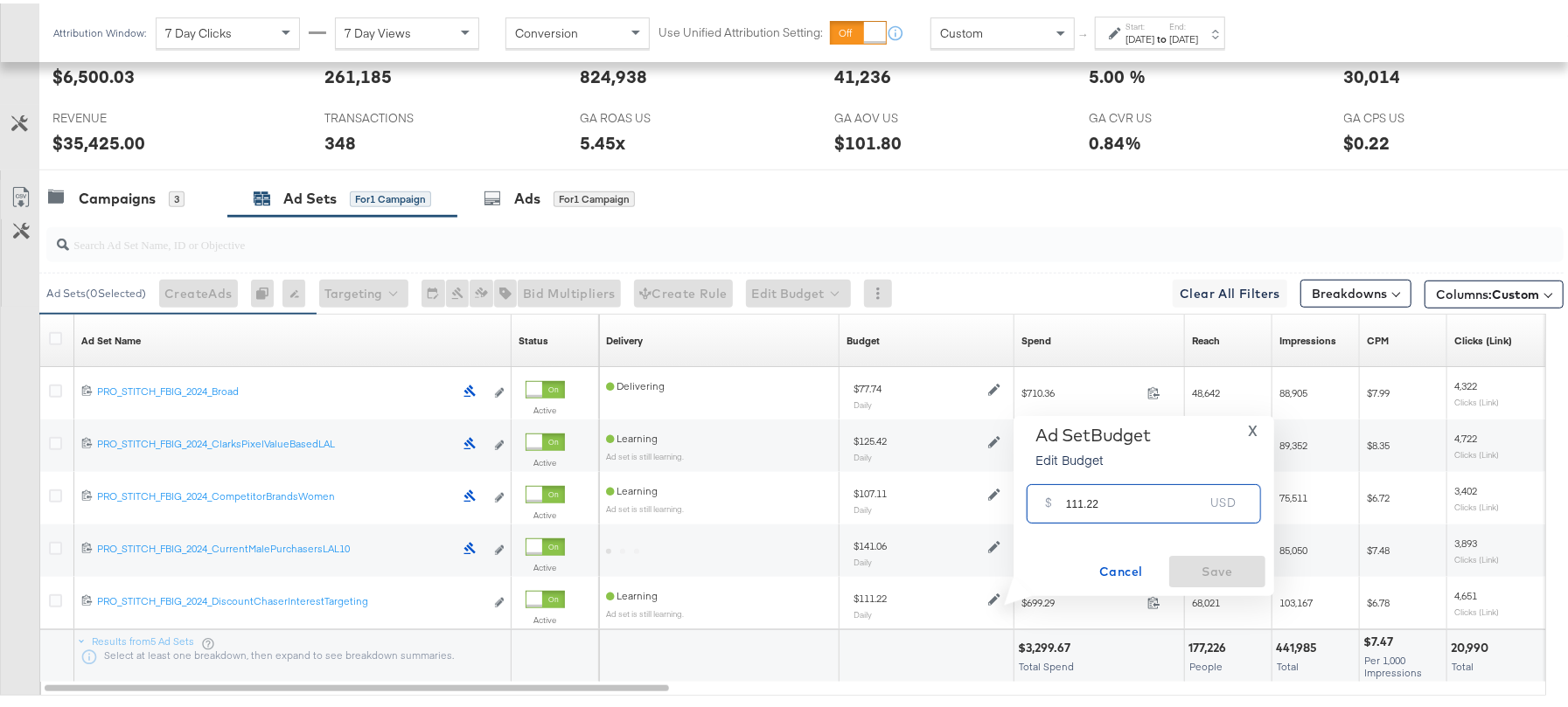click on "111.22" at bounding box center (1135, 493) 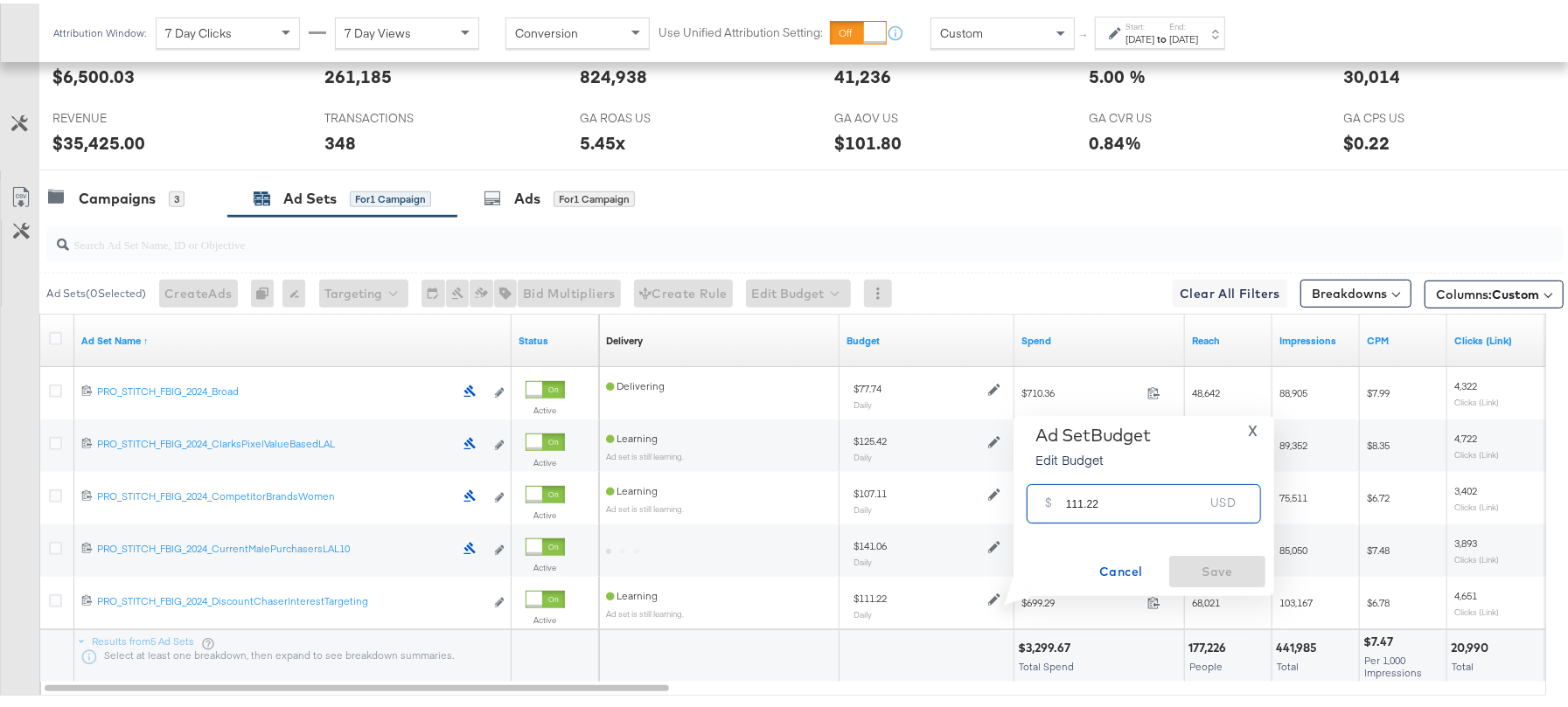 paste on "$110.85" 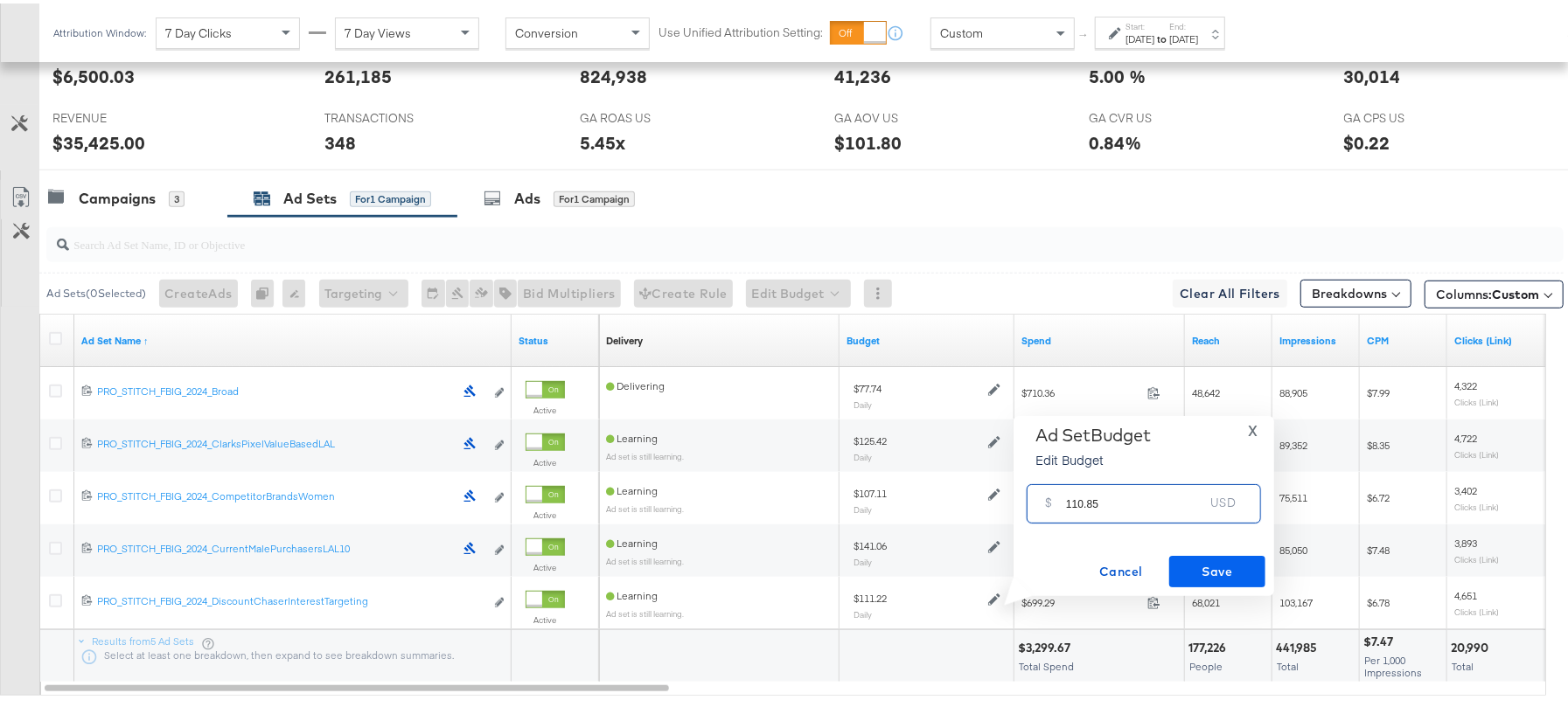 type on "110.85" 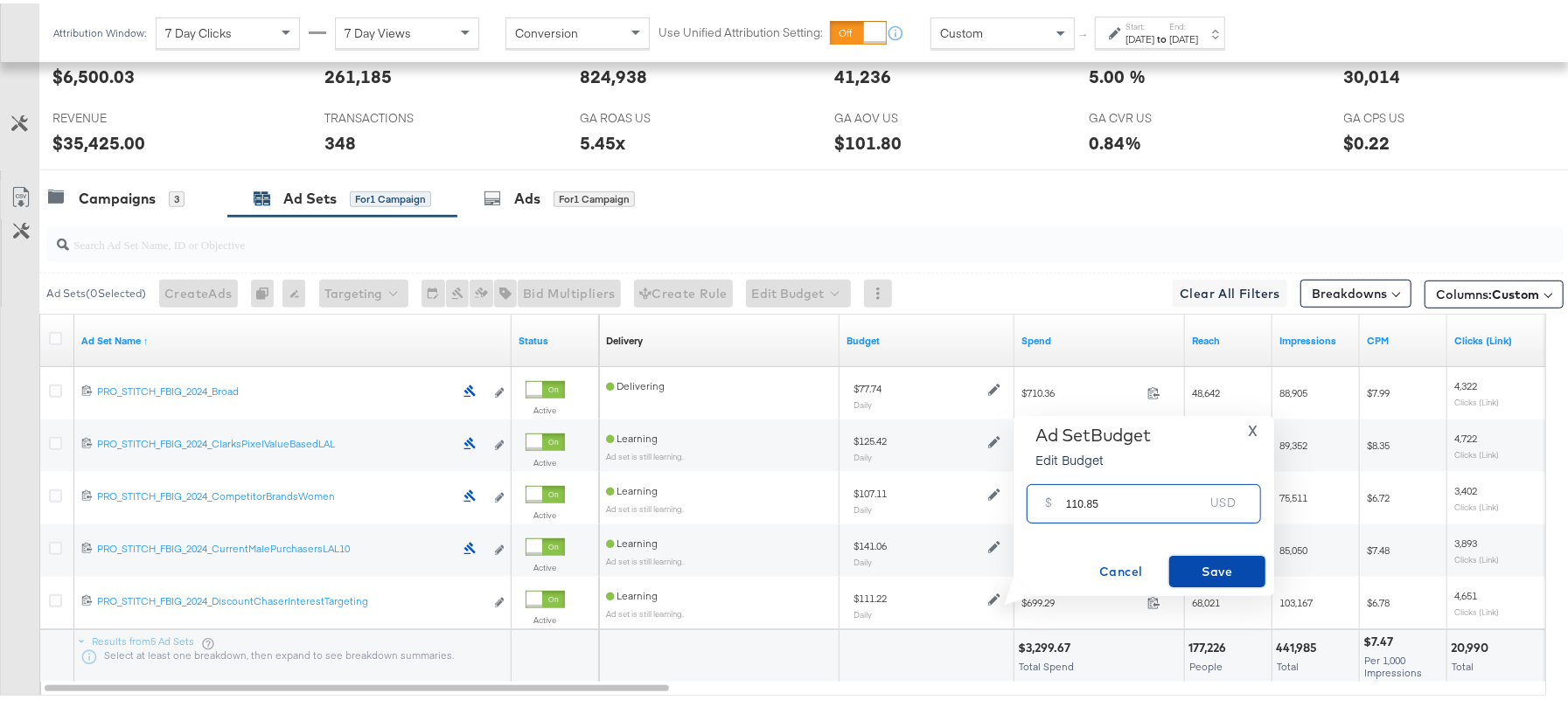 click on "Save" at bounding box center [1217, 568] 